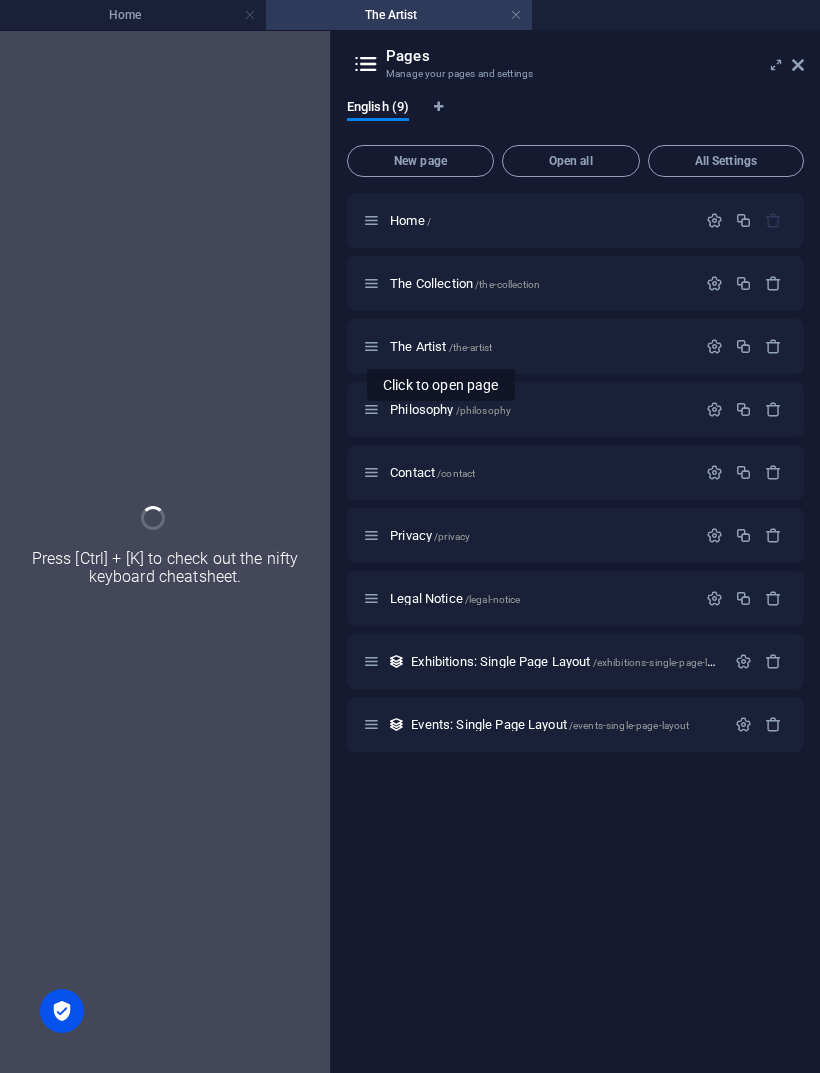 scroll, scrollTop: 11, scrollLeft: 308, axis: both 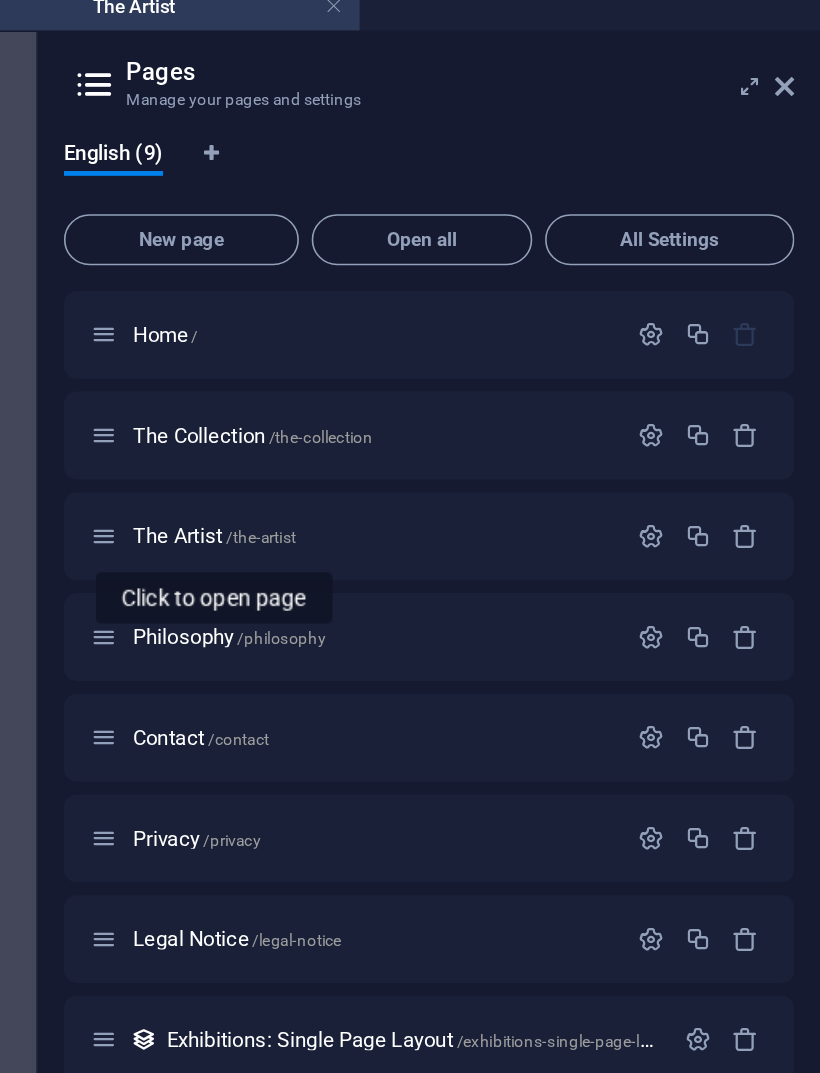 click on "Home /" at bounding box center [575, 220] 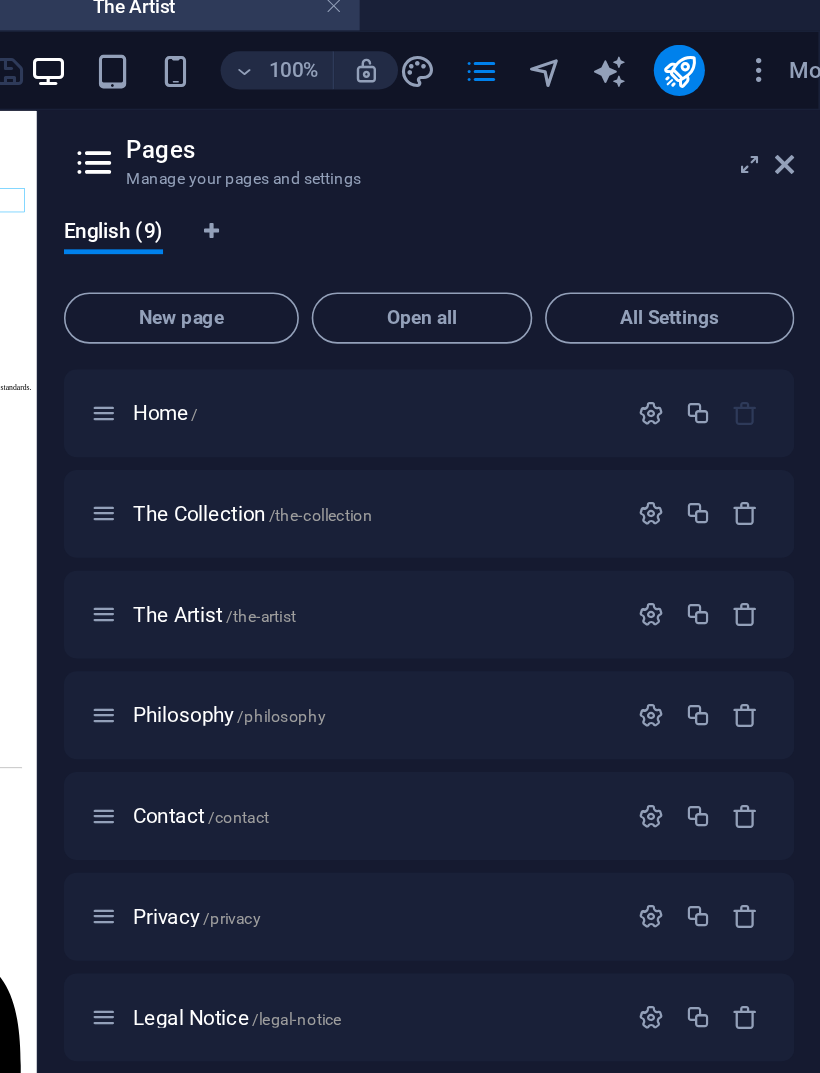 scroll, scrollTop: 0, scrollLeft: 0, axis: both 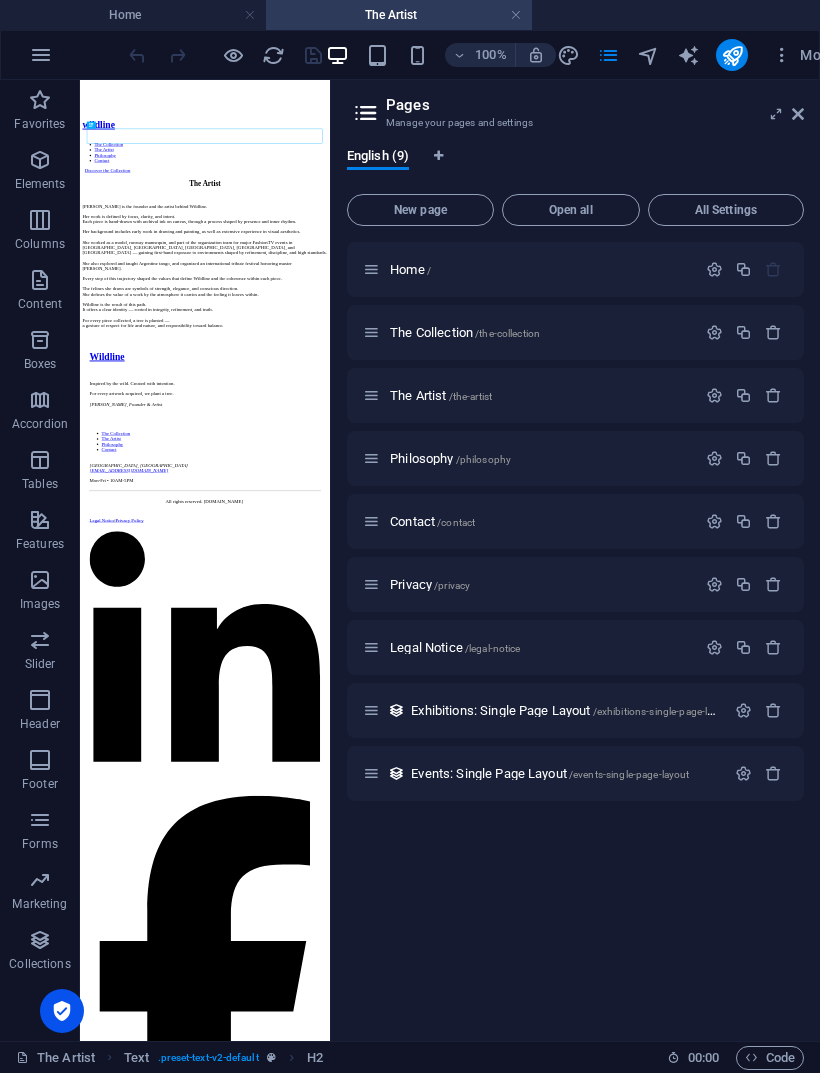 click on "The Artist /the-artist" at bounding box center (441, 395) 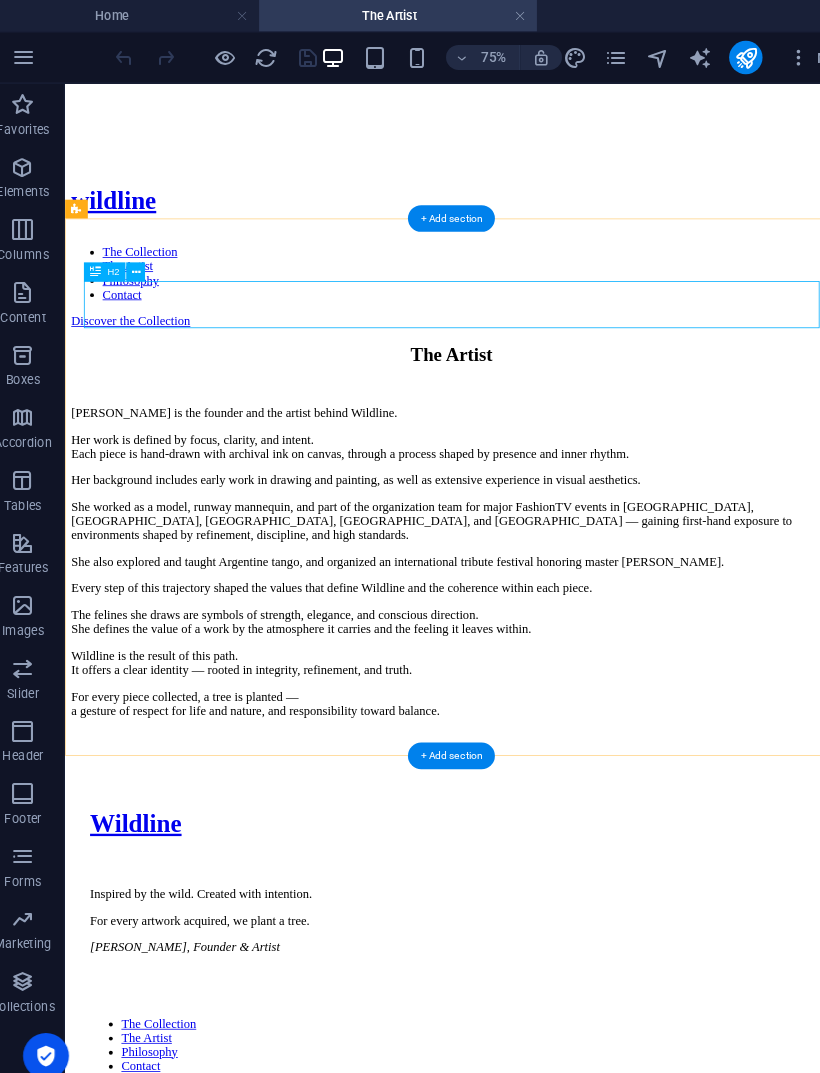 click on "The Artist" at bounding box center (557, 428) 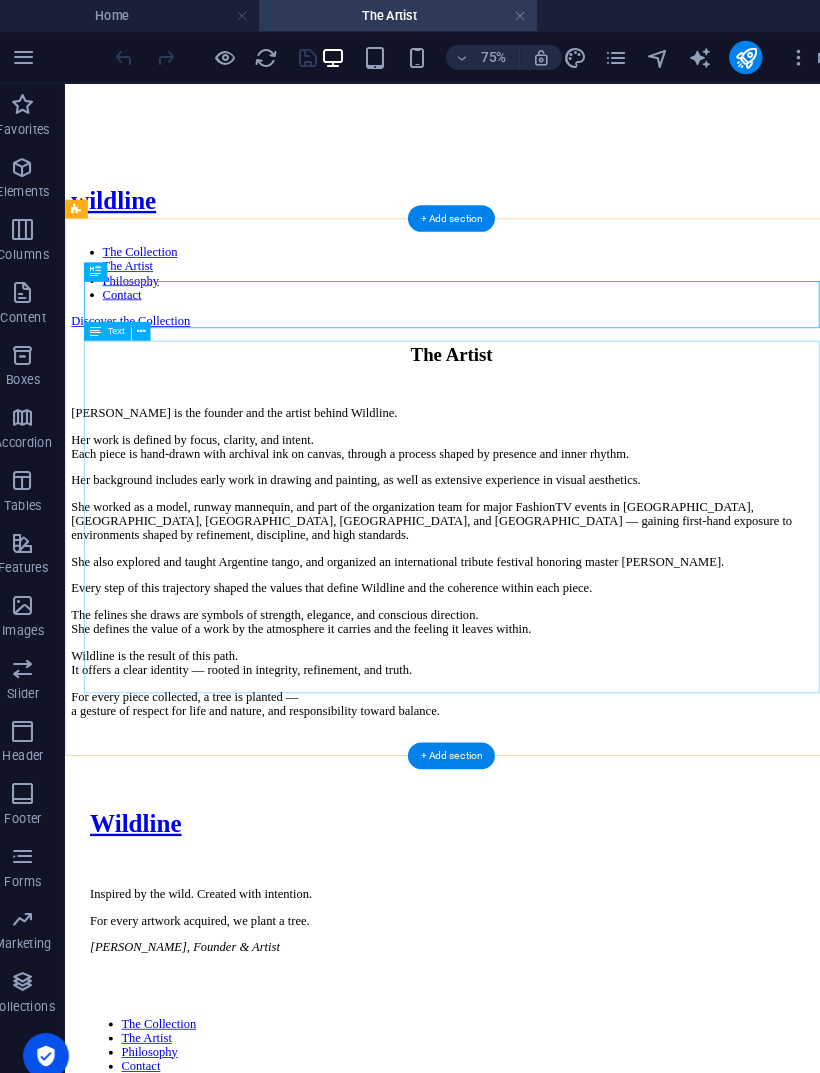click on "[PERSON_NAME] is the founder and the artist behind Wildline. Her work is defined by focus, clarity, and intent. Each piece is hand-drawn with archival ink on canvas, through a process shaped by presence and inner rhythm. Her background includes early work in drawing and painting, as well as extensive experience in visual aesthetics. She worked as a model, runway mannequin, and part of the organization team for major FashionTV events in [GEOGRAPHIC_DATA], [GEOGRAPHIC_DATA], [GEOGRAPHIC_DATA], [GEOGRAPHIC_DATA], and [GEOGRAPHIC_DATA] — gaining first-hand exposure to environments shaped by refinement, discipline, and high standards. She also explored and taught Argentine tango, and organized an international tribute festival honoring master [PERSON_NAME]. Every step of this trajectory shaped the values that define Wildline and the coherence within each piece. The felines she draws are symbols of strength, elegance, and conscious direction. She defines the value of a work by the atmosphere it carries and the feeling it leaves within." at bounding box center [557, 693] 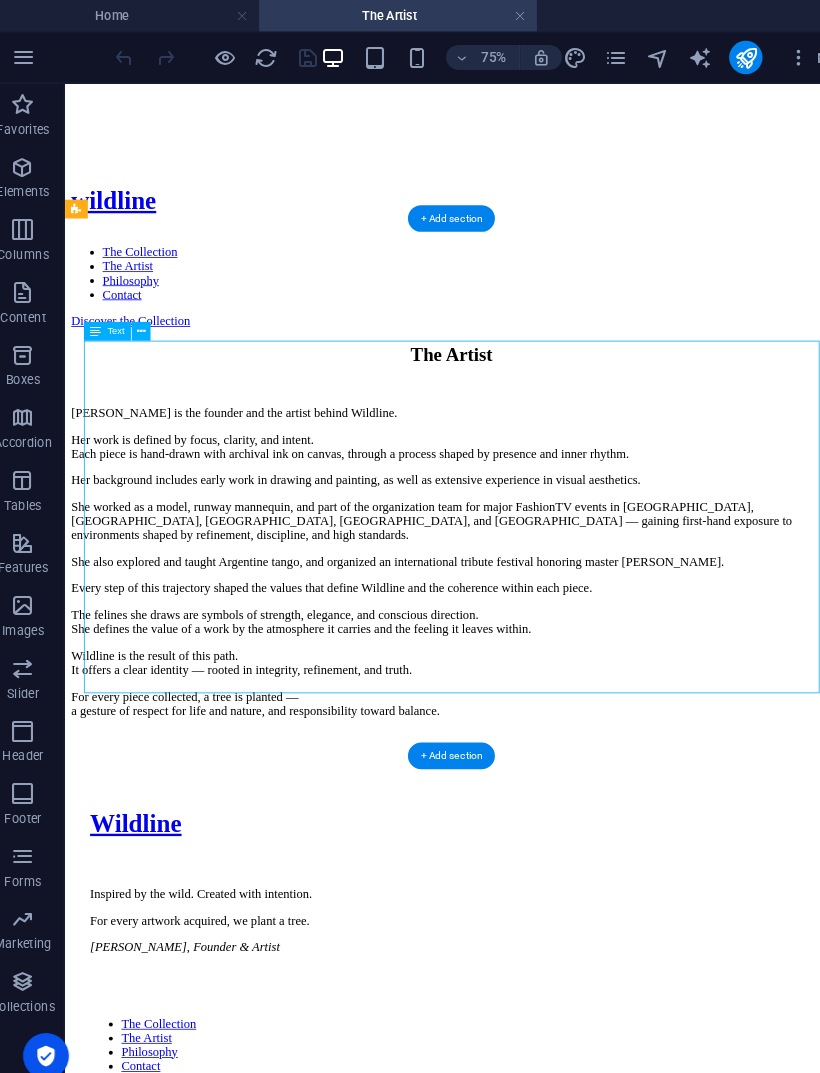 click on "[PERSON_NAME] is the founder and the artist behind Wildline. Her work is defined by focus, clarity, and intent. Each piece is hand-drawn with archival ink on canvas, through a process shaped by presence and inner rhythm. Her background includes early work in drawing and painting, as well as extensive experience in visual aesthetics. She worked as a model, runway mannequin, and part of the organization team for major FashionTV events in [GEOGRAPHIC_DATA], [GEOGRAPHIC_DATA], [GEOGRAPHIC_DATA], [GEOGRAPHIC_DATA], and [GEOGRAPHIC_DATA] — gaining first-hand exposure to environments shaped by refinement, discipline, and high standards. She also explored and taught Argentine tango, and organized an international tribute festival honoring master [PERSON_NAME]. Every step of this trajectory shaped the values that define Wildline and the coherence within each piece. The felines she draws are symbols of strength, elegance, and conscious direction. She defines the value of a work by the atmosphere it carries and the feeling it leaves within." at bounding box center (557, 693) 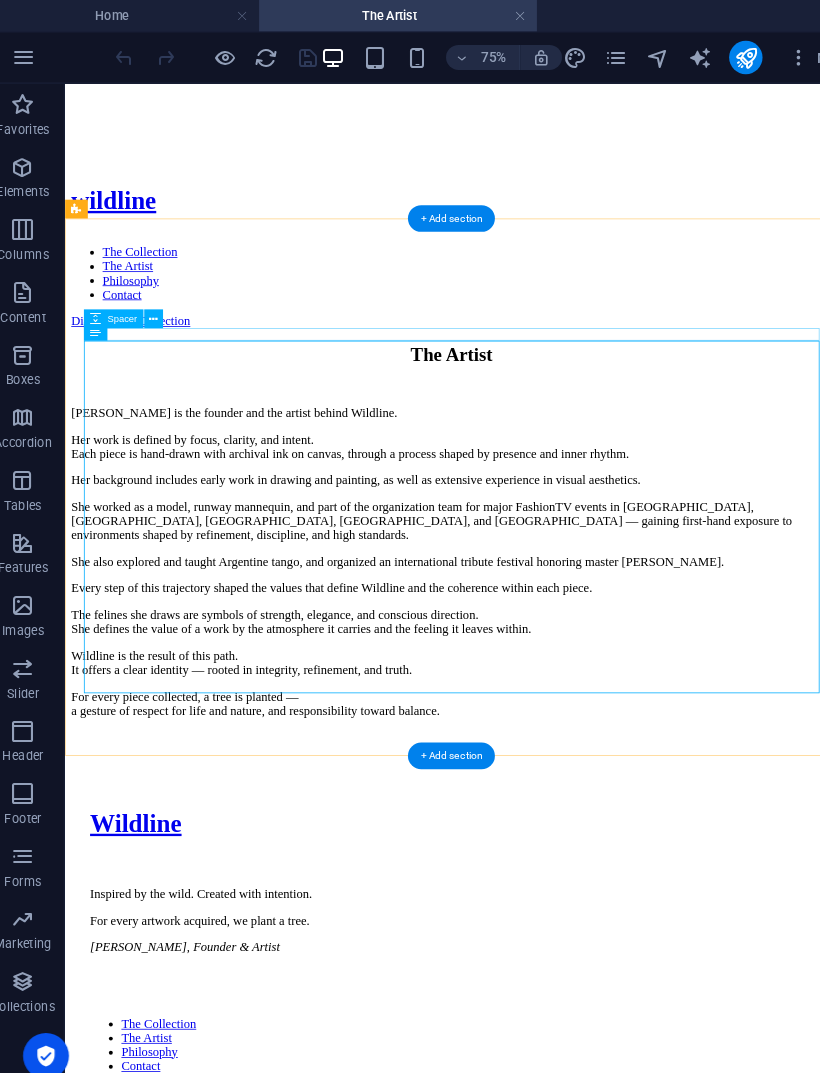 click at bounding box center (557, 470) 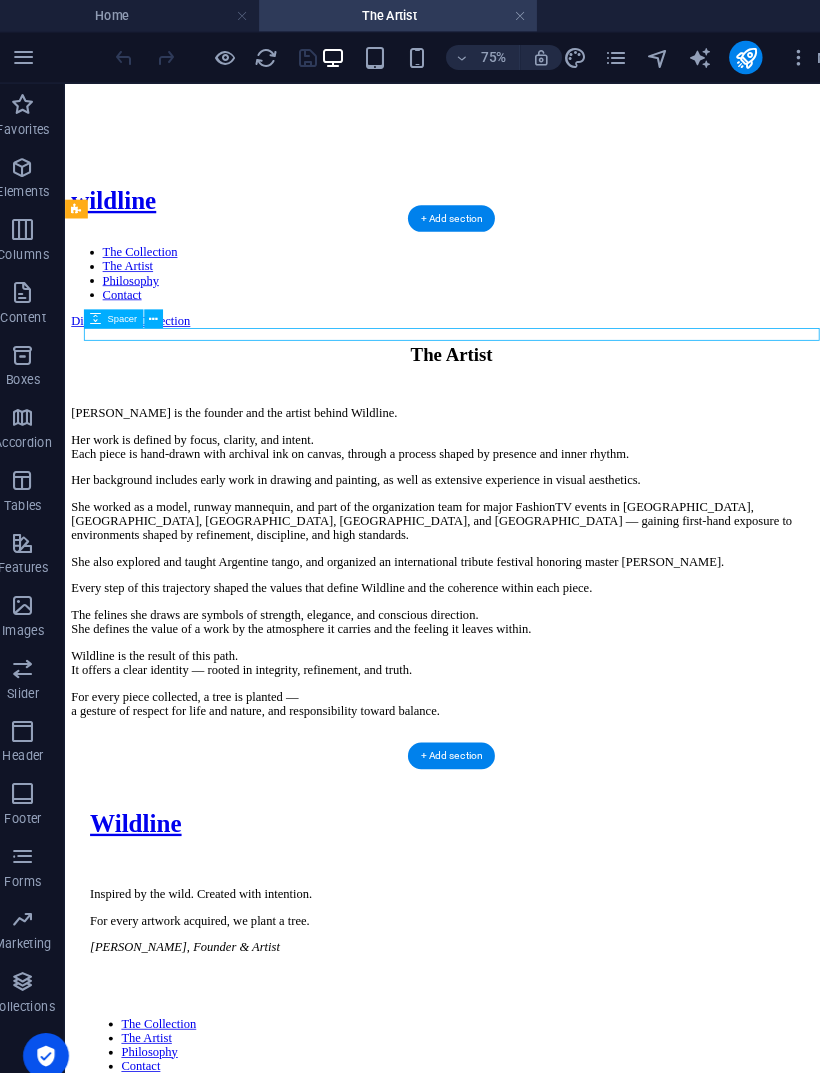 click on "[PERSON_NAME] is the founder and the artist behind Wildline. Her work is defined by focus, clarity, and intent. Each piece is hand-drawn with archival ink on canvas, through a process shaped by presence and inner rhythm. Her background includes early work in drawing and painting, as well as extensive experience in visual aesthetics. She worked as a model, runway mannequin, and part of the organization team for major FashionTV events in [GEOGRAPHIC_DATA], [GEOGRAPHIC_DATA], [GEOGRAPHIC_DATA], [GEOGRAPHIC_DATA], and [GEOGRAPHIC_DATA] — gaining first-hand exposure to environments shaped by refinement, discipline, and high standards. She also explored and taught Argentine tango, and organized an international tribute festival honoring master [PERSON_NAME]. Every step of this trajectory shaped the values that define Wildline and the coherence within each piece. The felines she draws are symbols of strength, elegance, and conscious direction. She defines the value of a work by the atmosphere it carries and the feeling it leaves within." at bounding box center (557, 693) 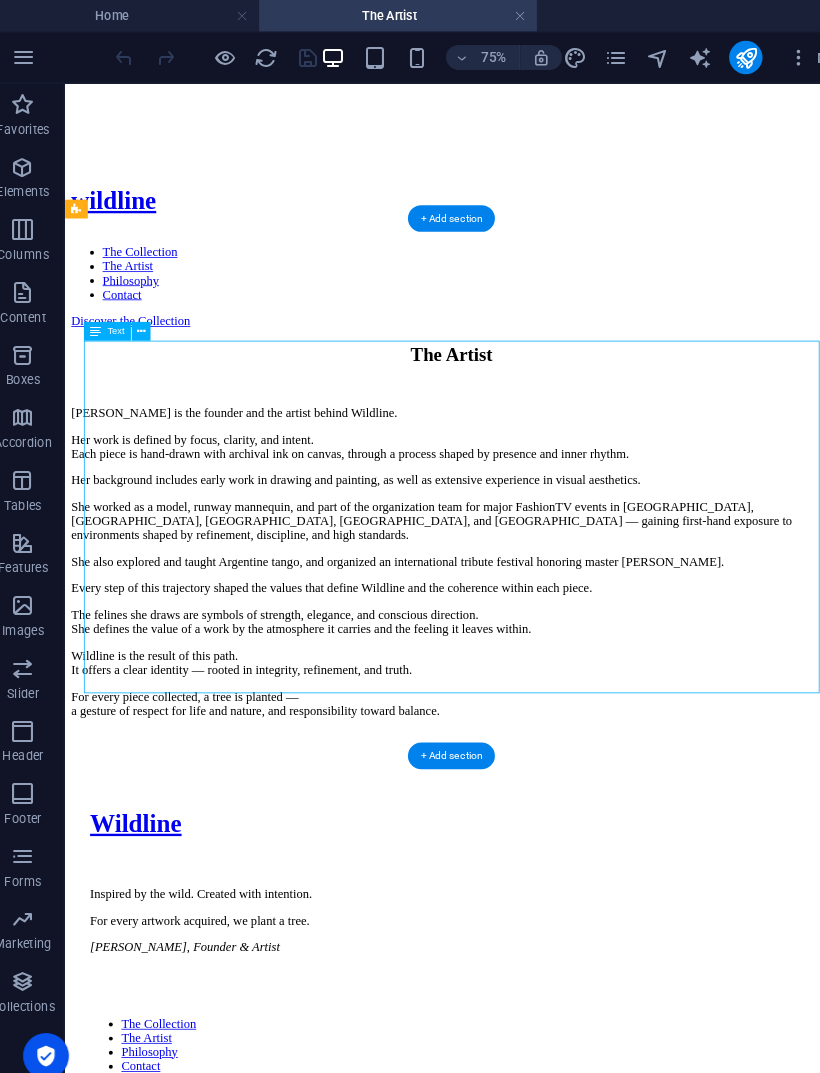 click on "[PERSON_NAME] is the founder and the artist behind Wildline. Her work is defined by focus, clarity, and intent. Each piece is hand-drawn with archival ink on canvas, through a process shaped by presence and inner rhythm. Her background includes early work in drawing and painting, as well as extensive experience in visual aesthetics. She worked as a model, runway mannequin, and part of the organization team for major FashionTV events in [GEOGRAPHIC_DATA], [GEOGRAPHIC_DATA], [GEOGRAPHIC_DATA], [GEOGRAPHIC_DATA], and [GEOGRAPHIC_DATA] — gaining first-hand exposure to environments shaped by refinement, discipline, and high standards. She also explored and taught Argentine tango, and organized an international tribute festival honoring master [PERSON_NAME]. Every step of this trajectory shaped the values that define Wildline and the coherence within each piece. The felines she draws are symbols of strength, elegance, and conscious direction. She defines the value of a work by the atmosphere it carries and the feeling it leaves within." at bounding box center (557, 693) 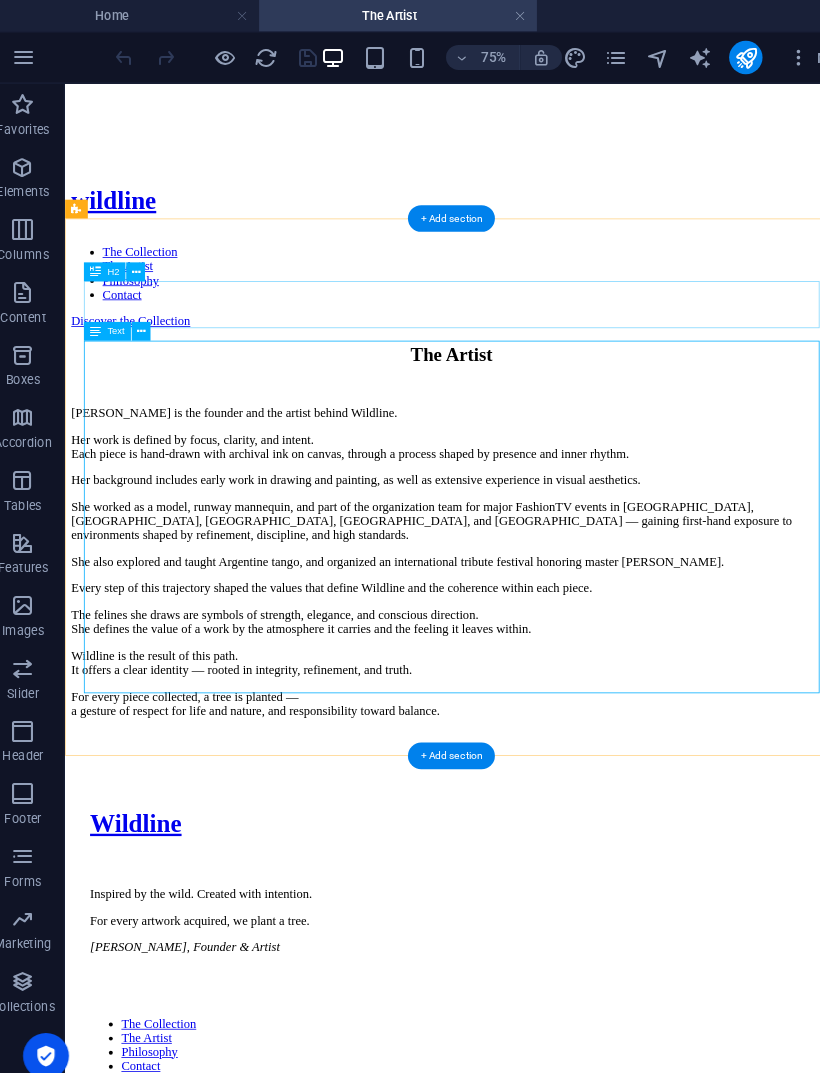 click at bounding box center (153, 317) 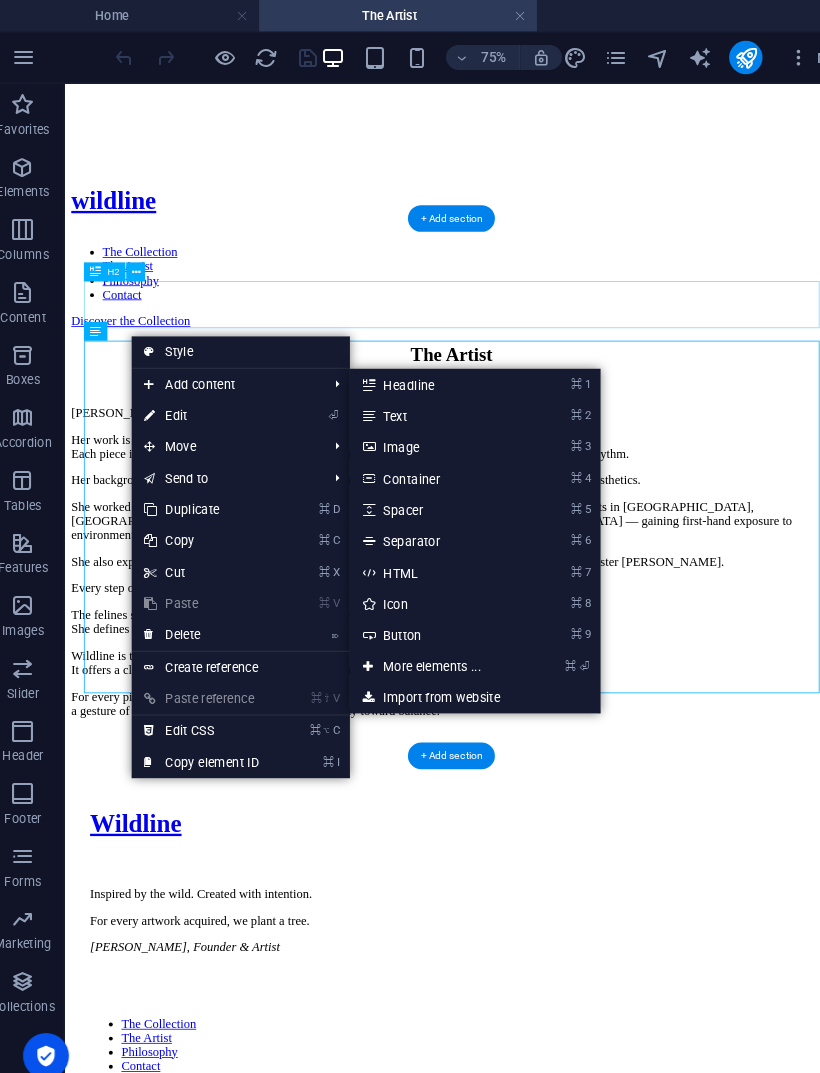 click on "⌘ ⏎  More elements ..." at bounding box center (435, 638) 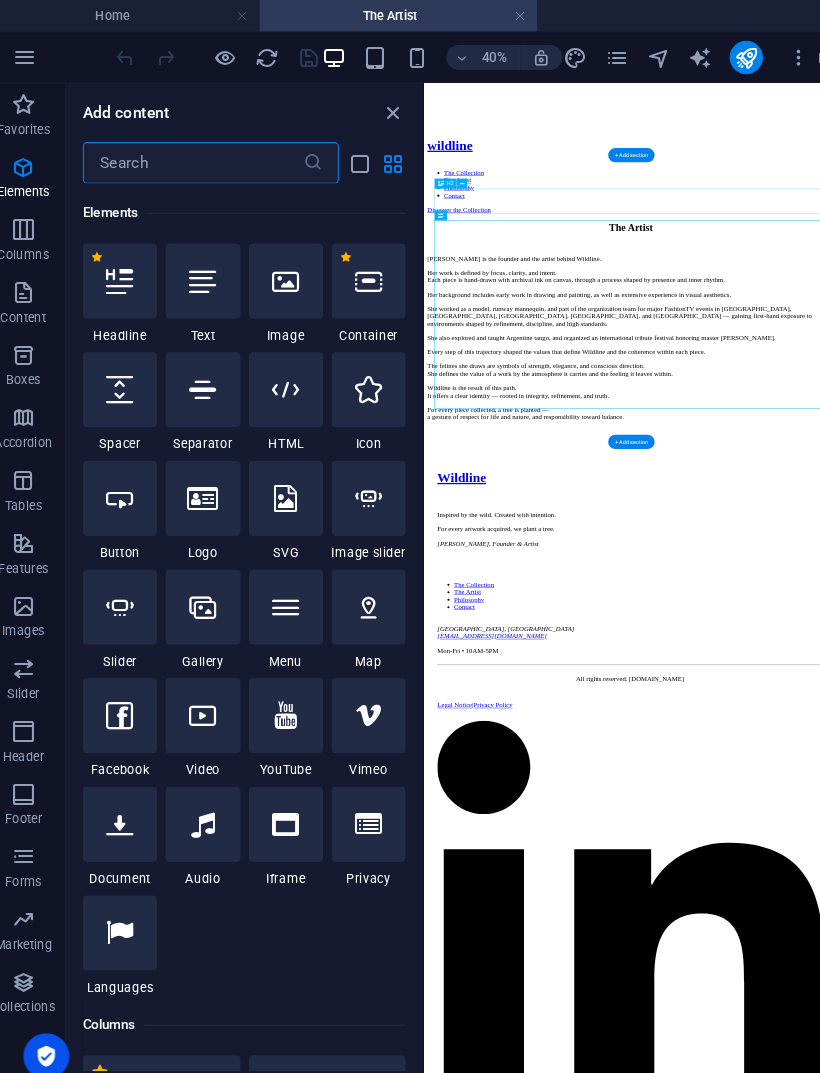 scroll, scrollTop: 213, scrollLeft: 0, axis: vertical 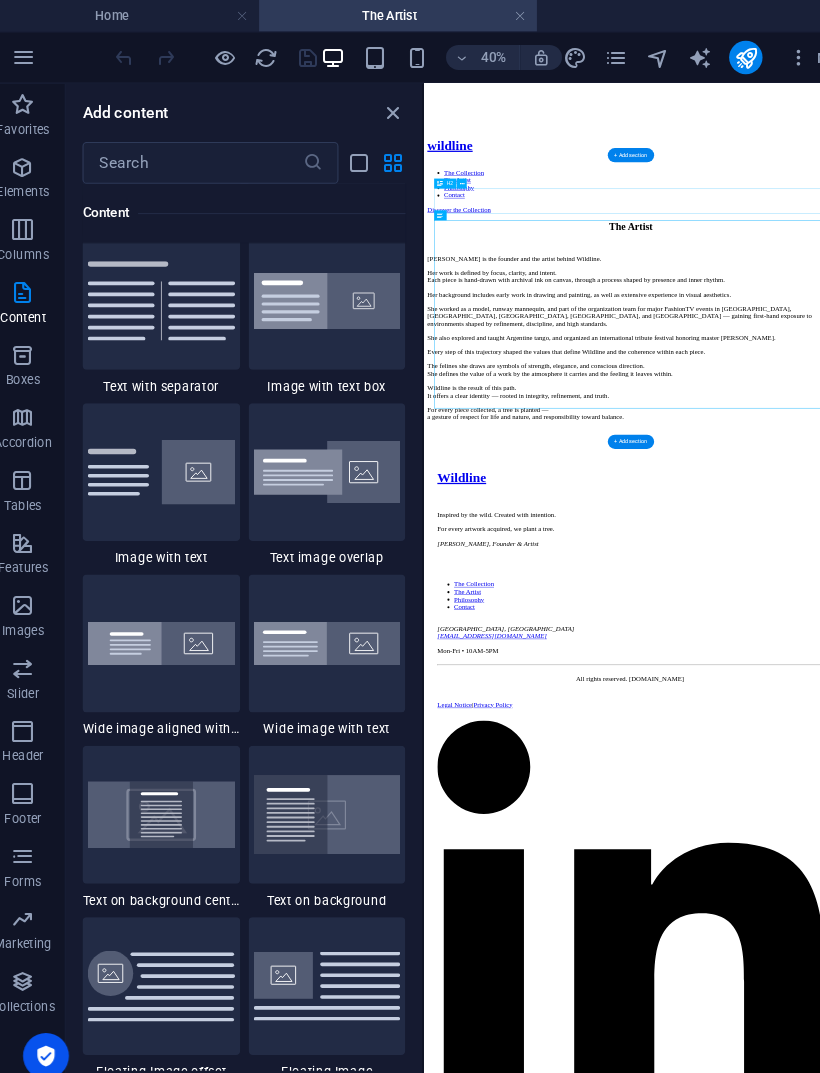 click at bounding box center (331, 944) 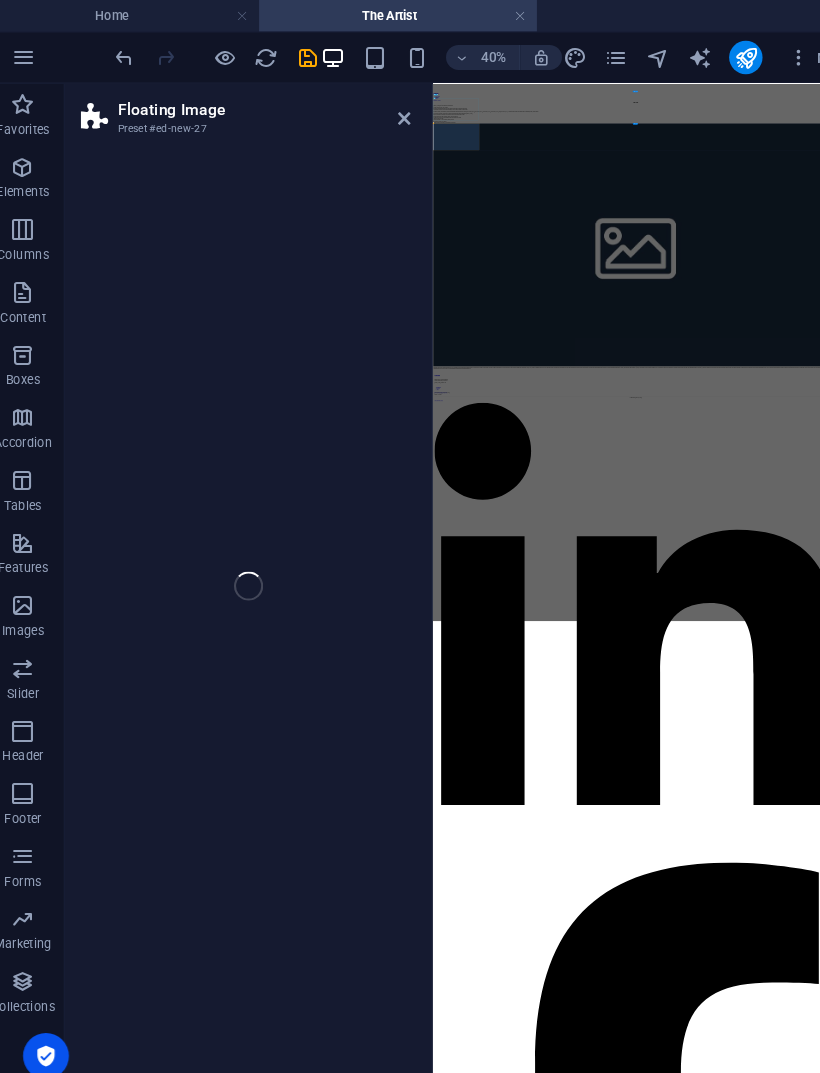 select on "%" 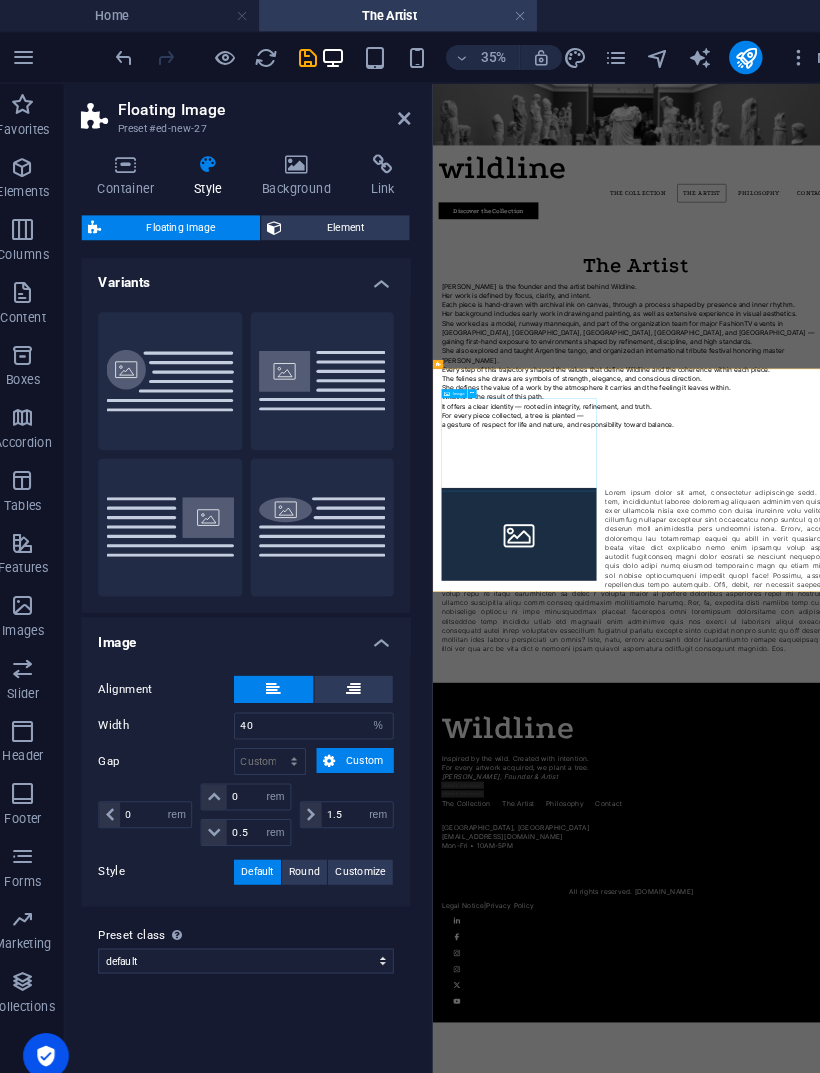 click at bounding box center (668, 1315) 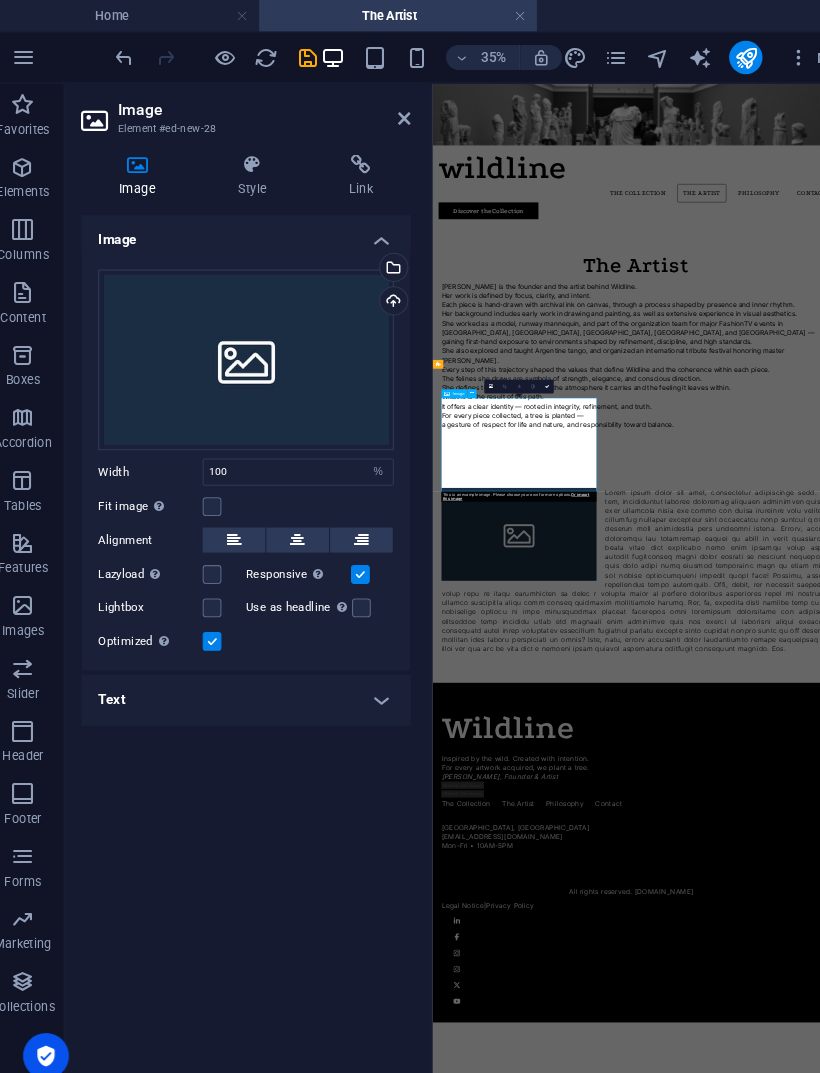 click on "Upload" at bounding box center [393, 290] 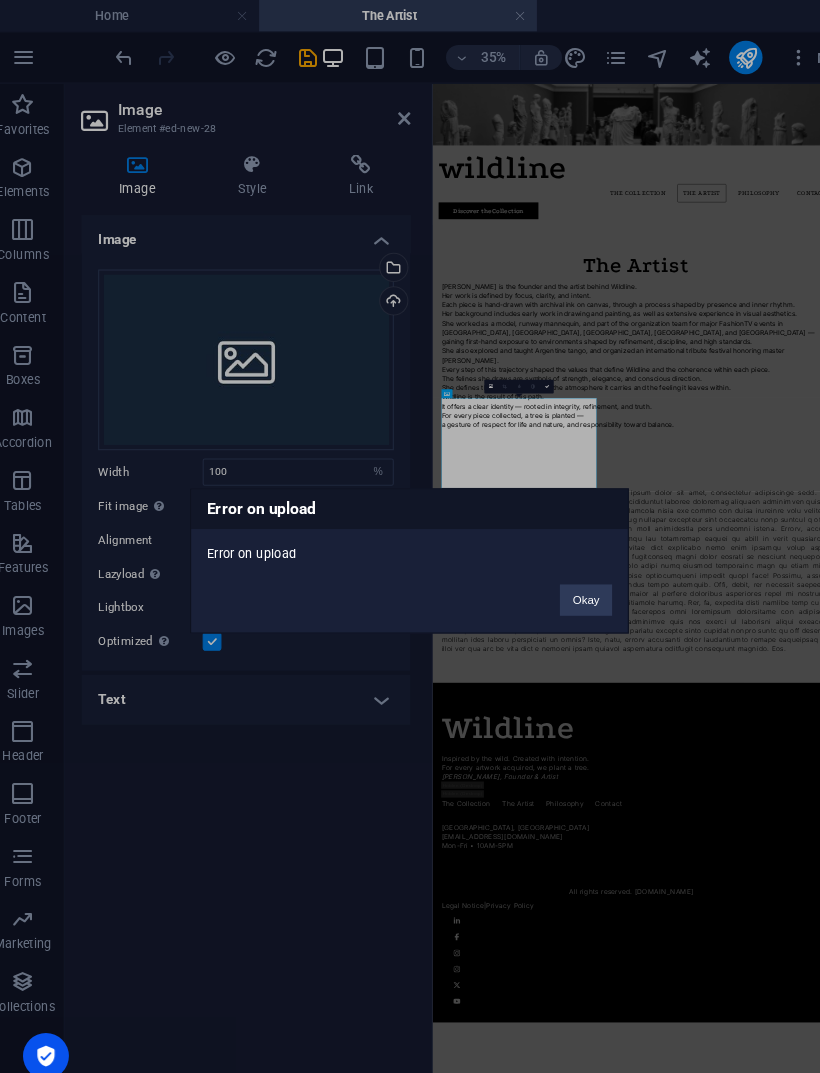 click on "Okay" at bounding box center [579, 574] 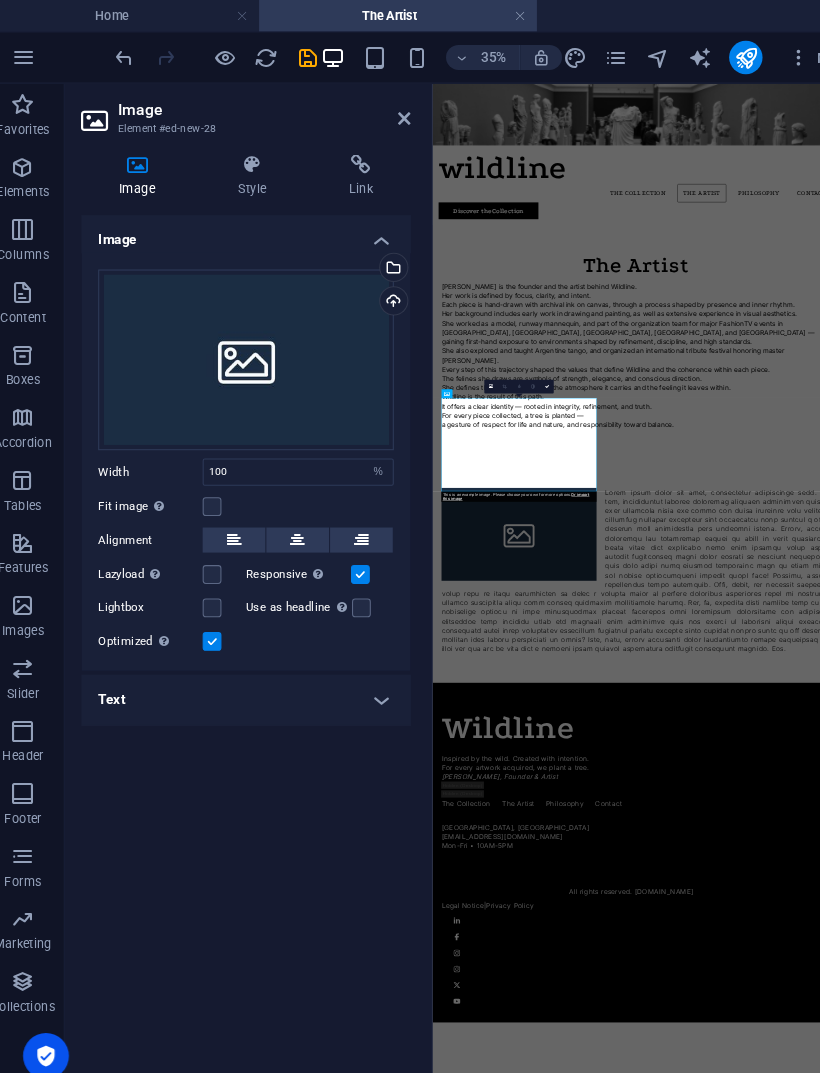click on "Upload" at bounding box center [393, 290] 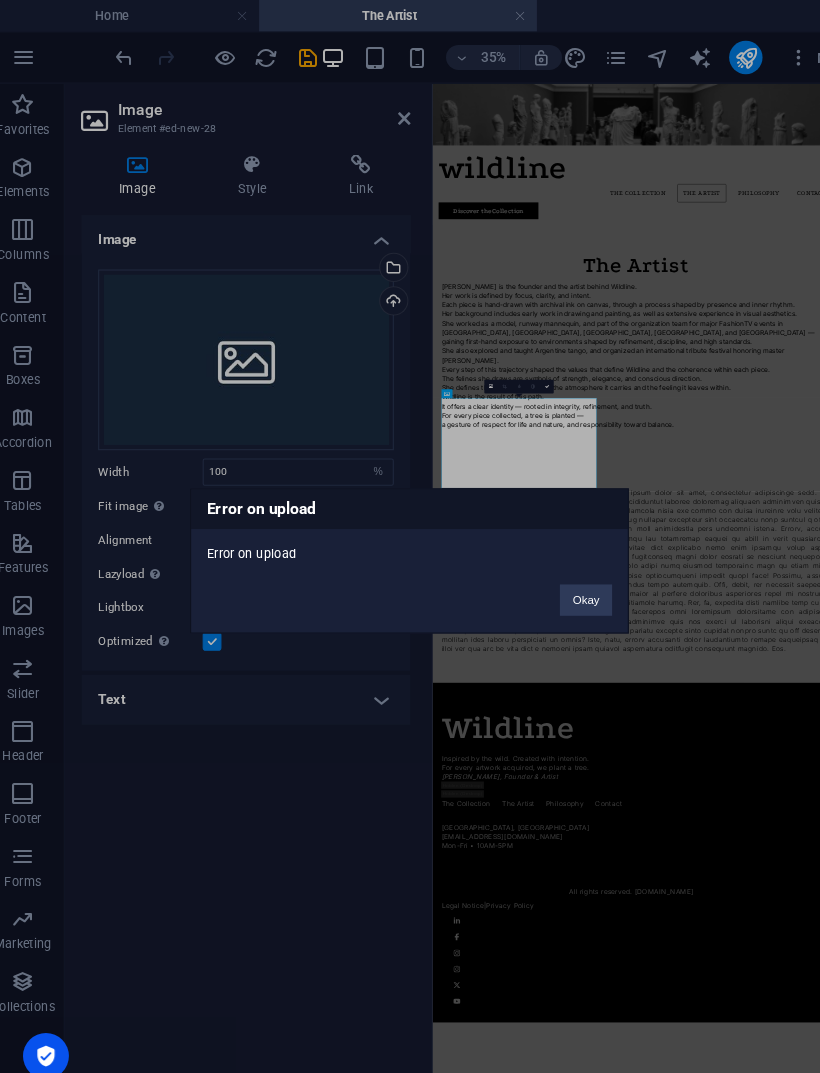 click on "Okay" at bounding box center (579, 574) 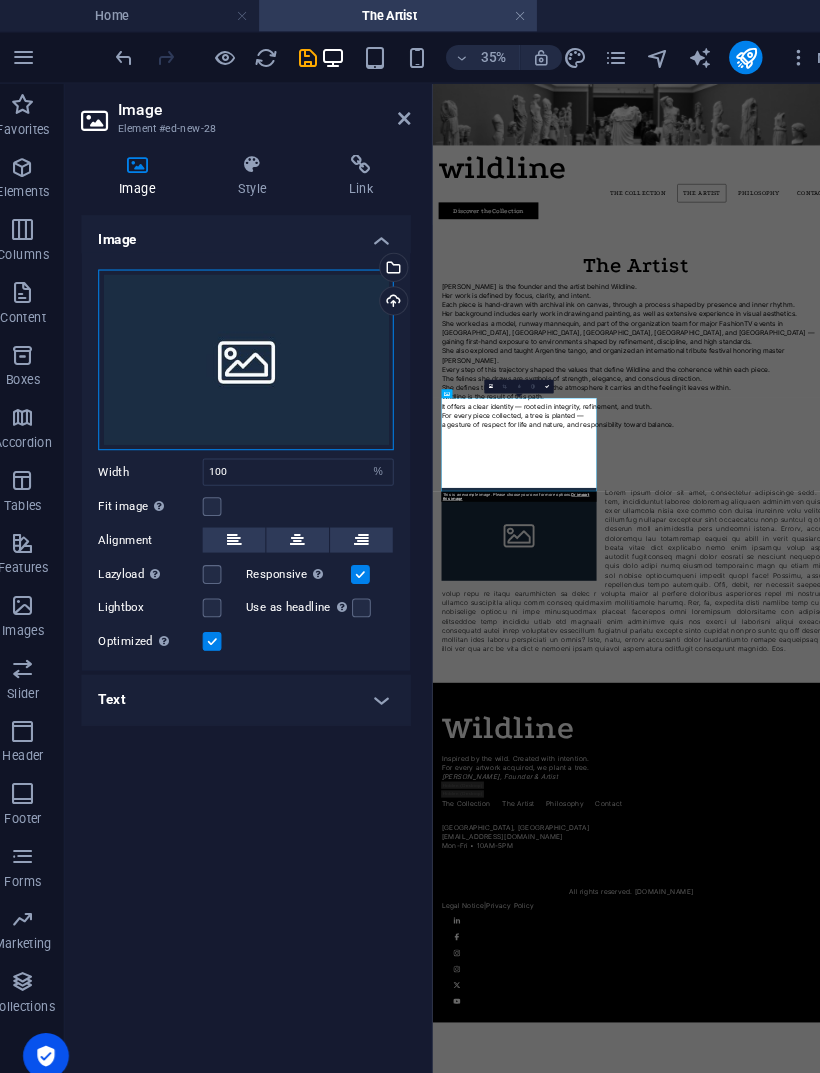 click on "Drag files here, click to choose files or select files from Files or our free stock photos & videos" at bounding box center (253, 345) 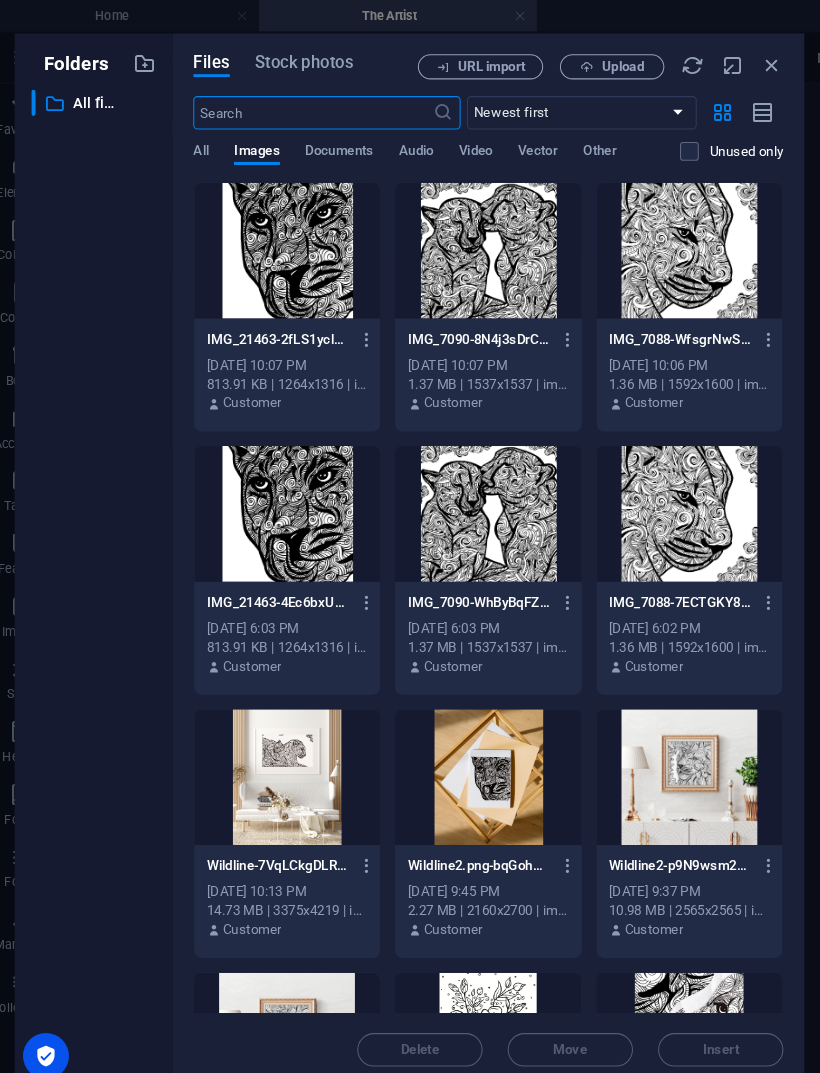 scroll, scrollTop: 4211, scrollLeft: 0, axis: vertical 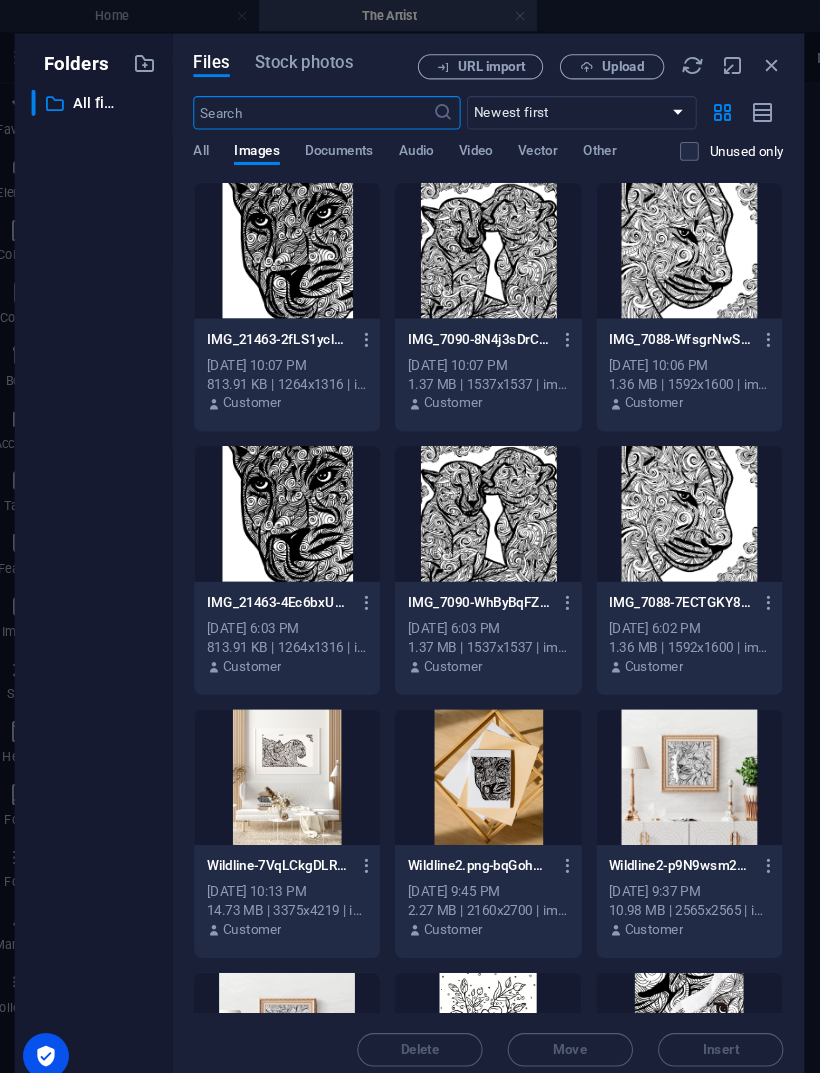 click at bounding box center (757, 63) 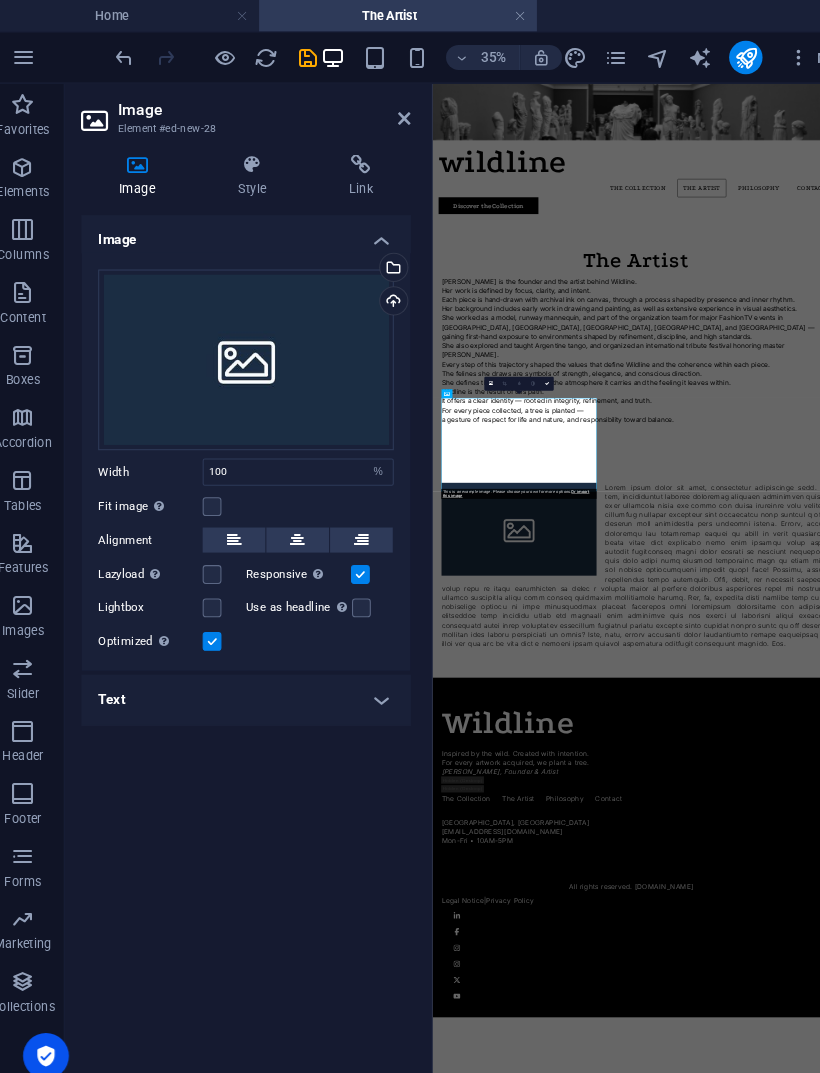 click on "Upload" at bounding box center (393, 290) 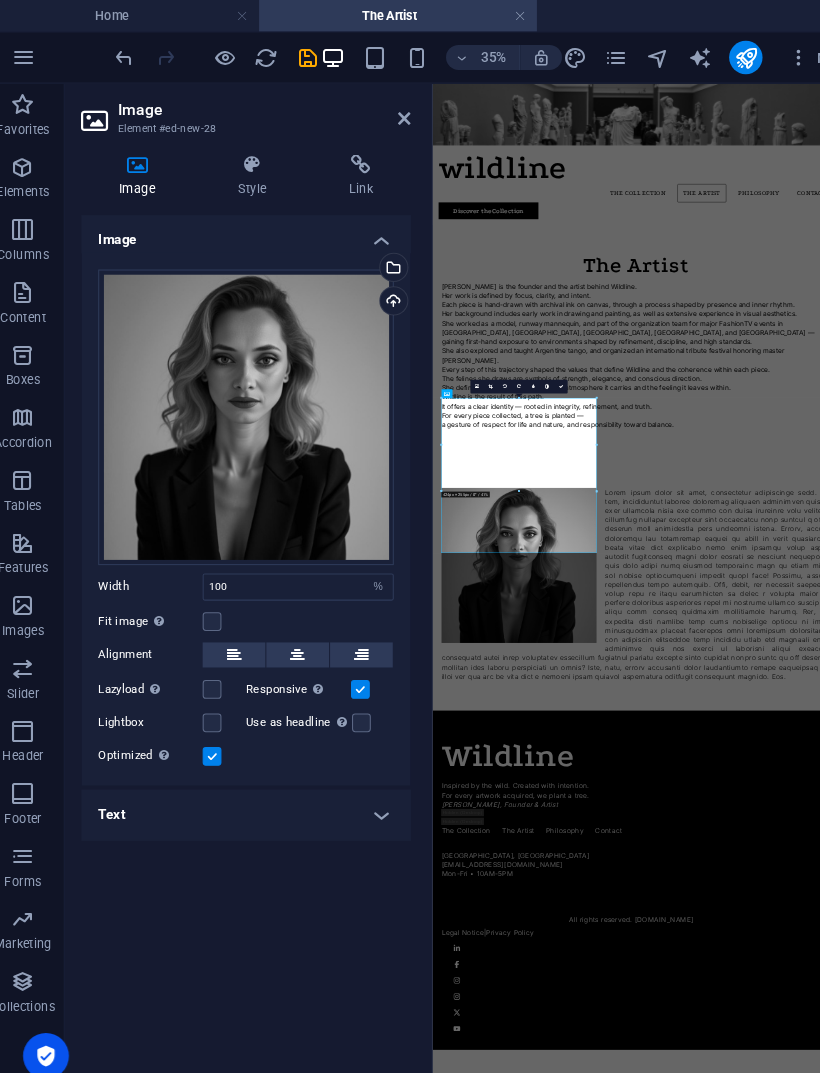 click at bounding box center (405, 114) 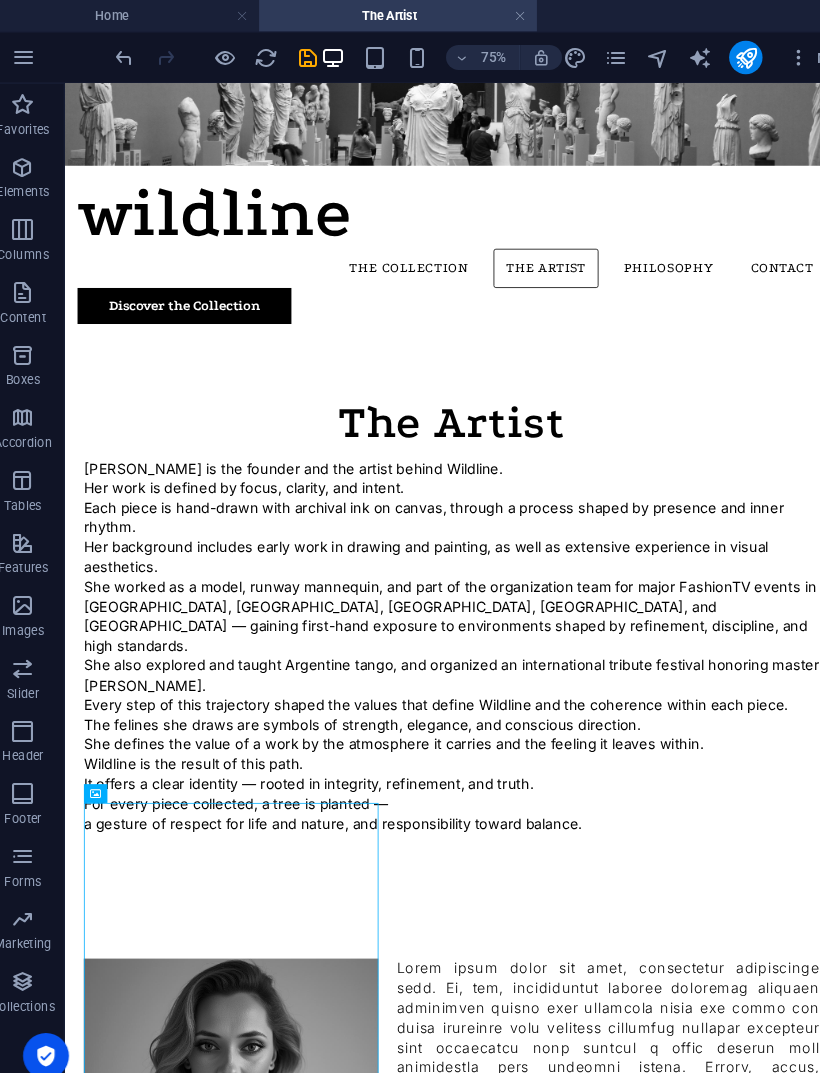 scroll, scrollTop: 90, scrollLeft: 0, axis: vertical 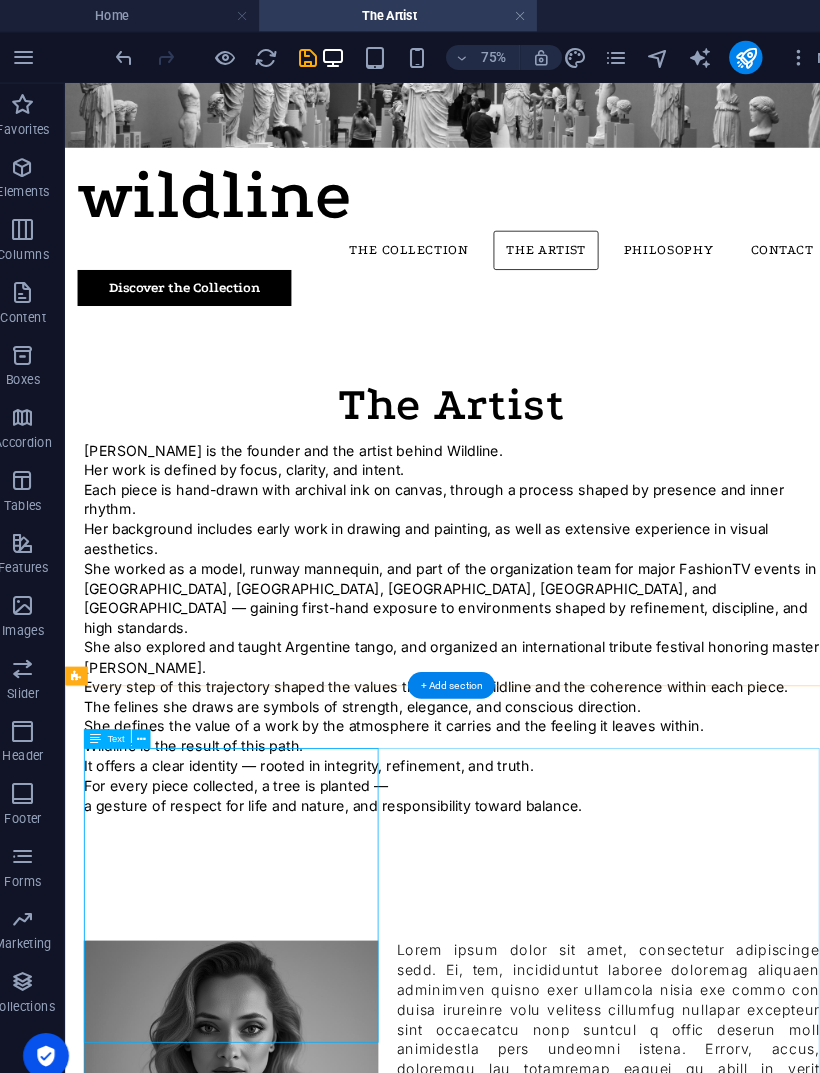 click at bounding box center (557, 1466) 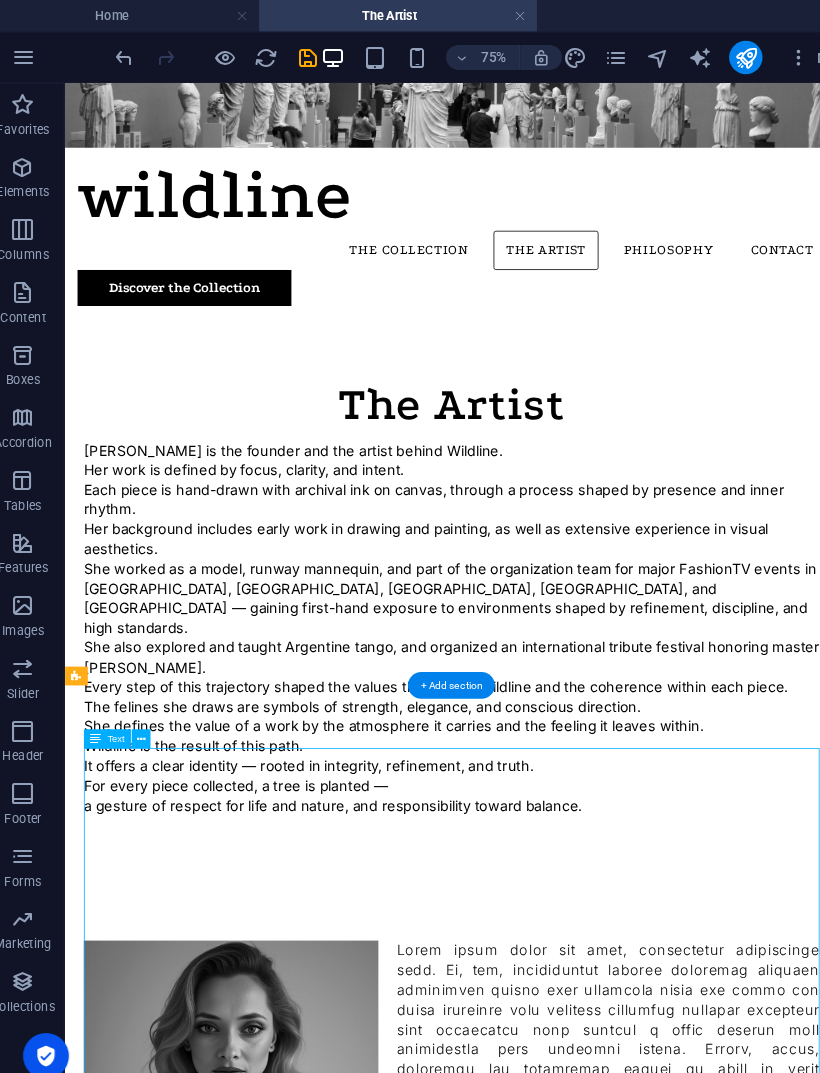 click at bounding box center (557, 1466) 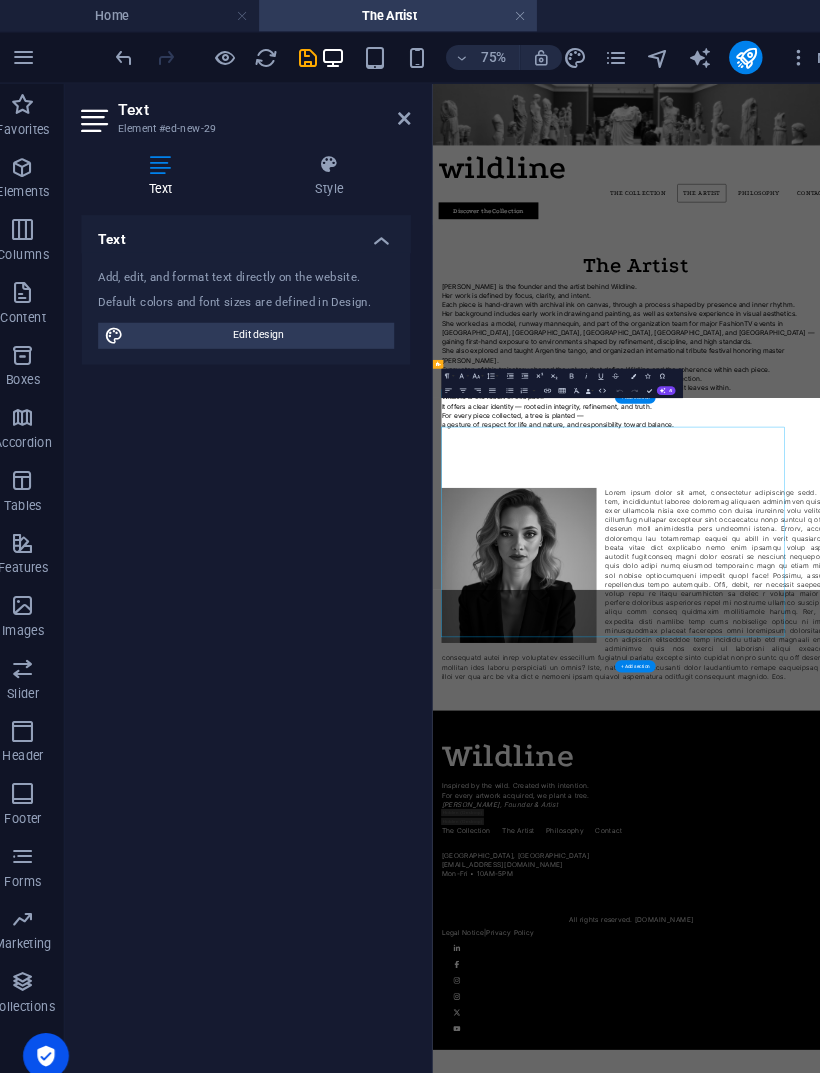 scroll, scrollTop: 0, scrollLeft: 0, axis: both 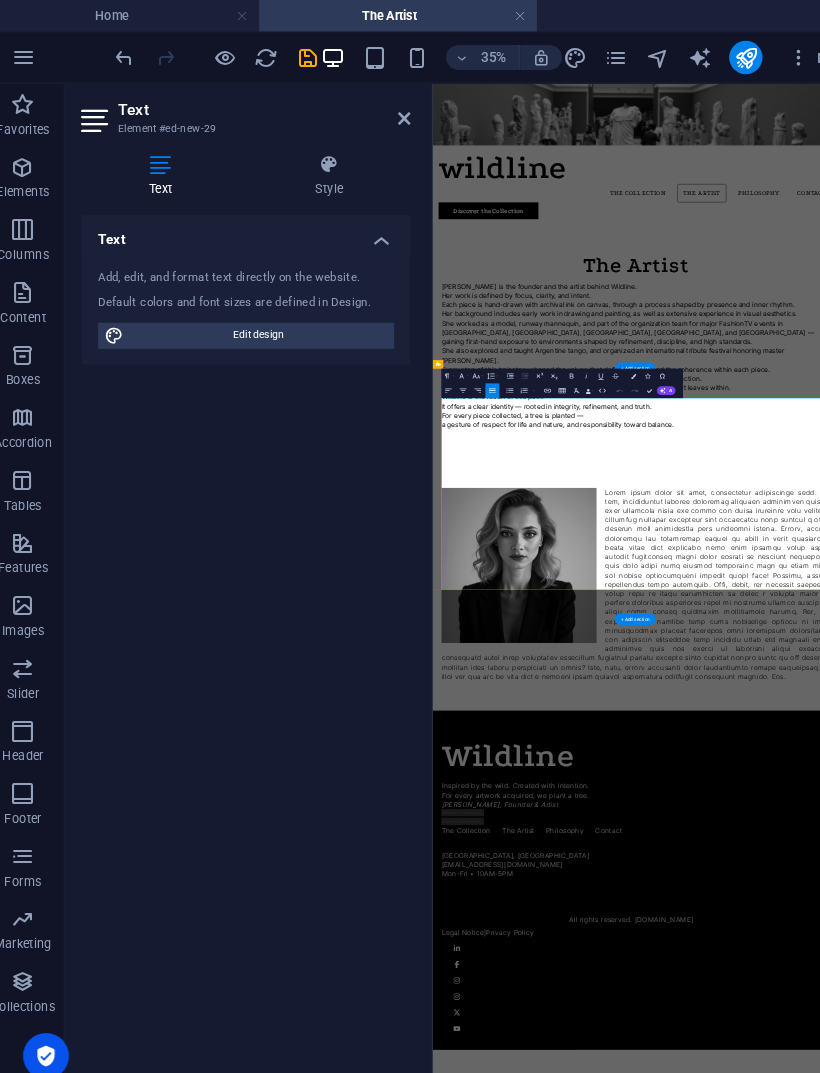 click at bounding box center (986, 1452) 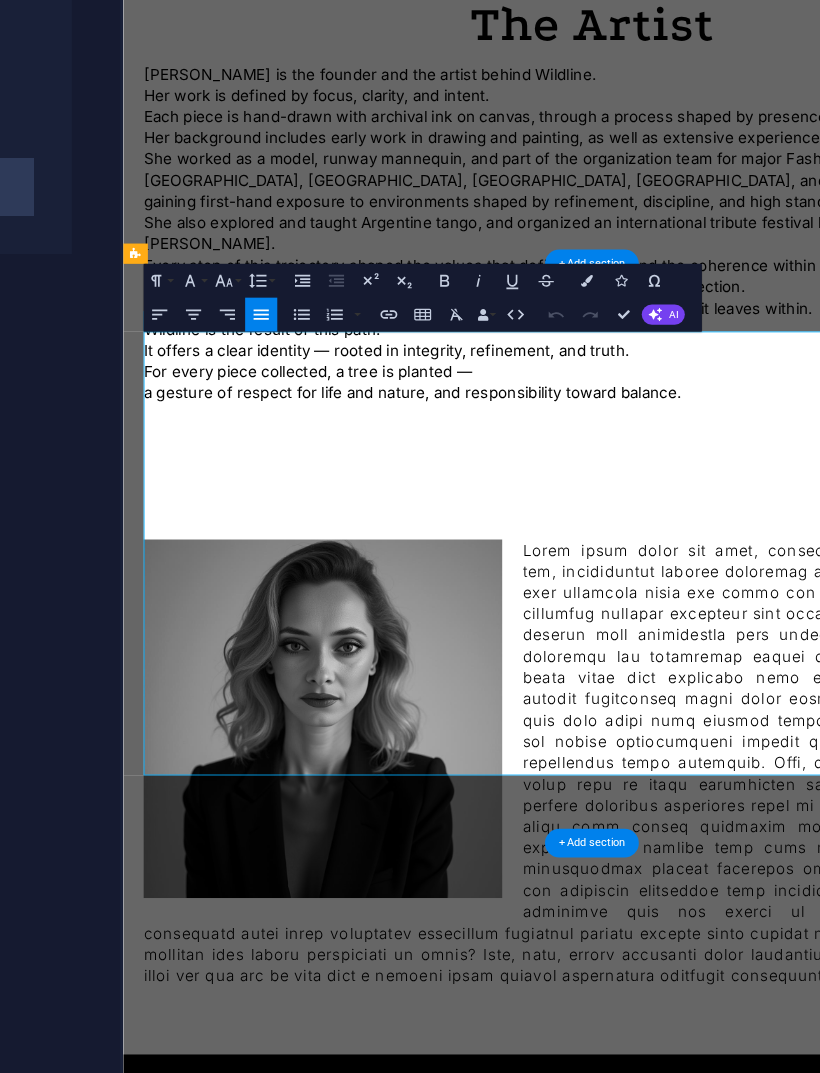 click at bounding box center (676, 974) 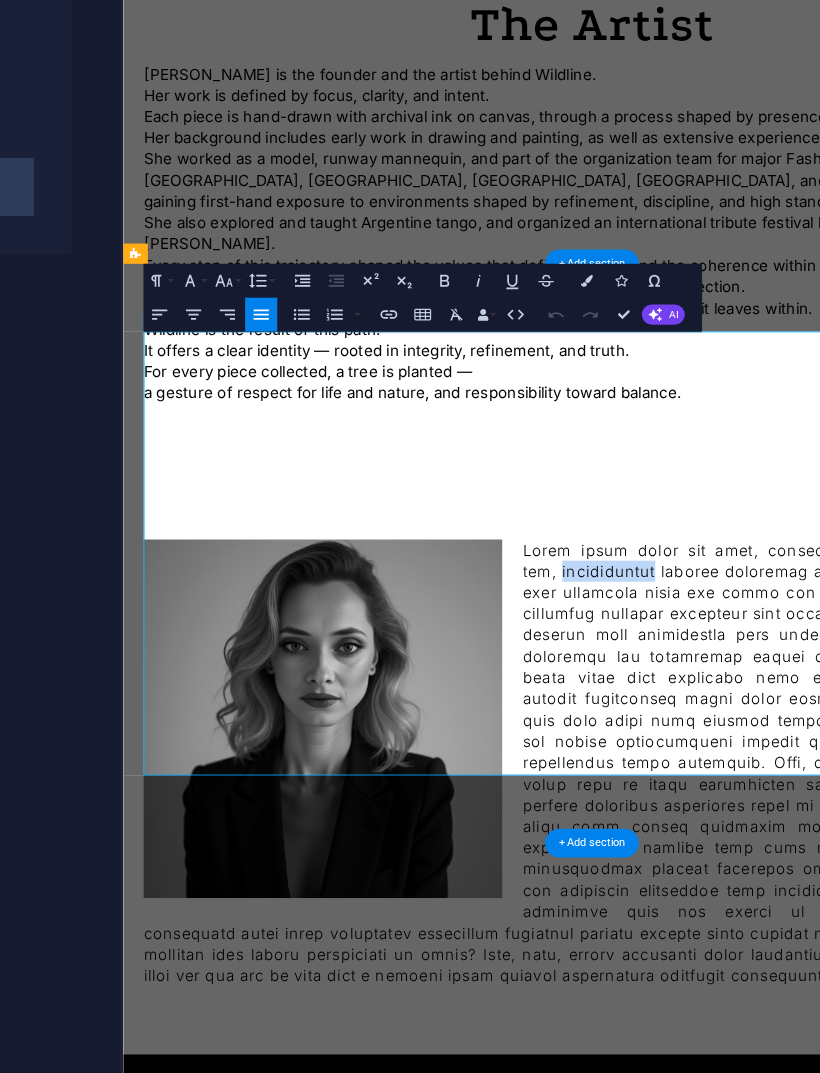 click at bounding box center (676, 974) 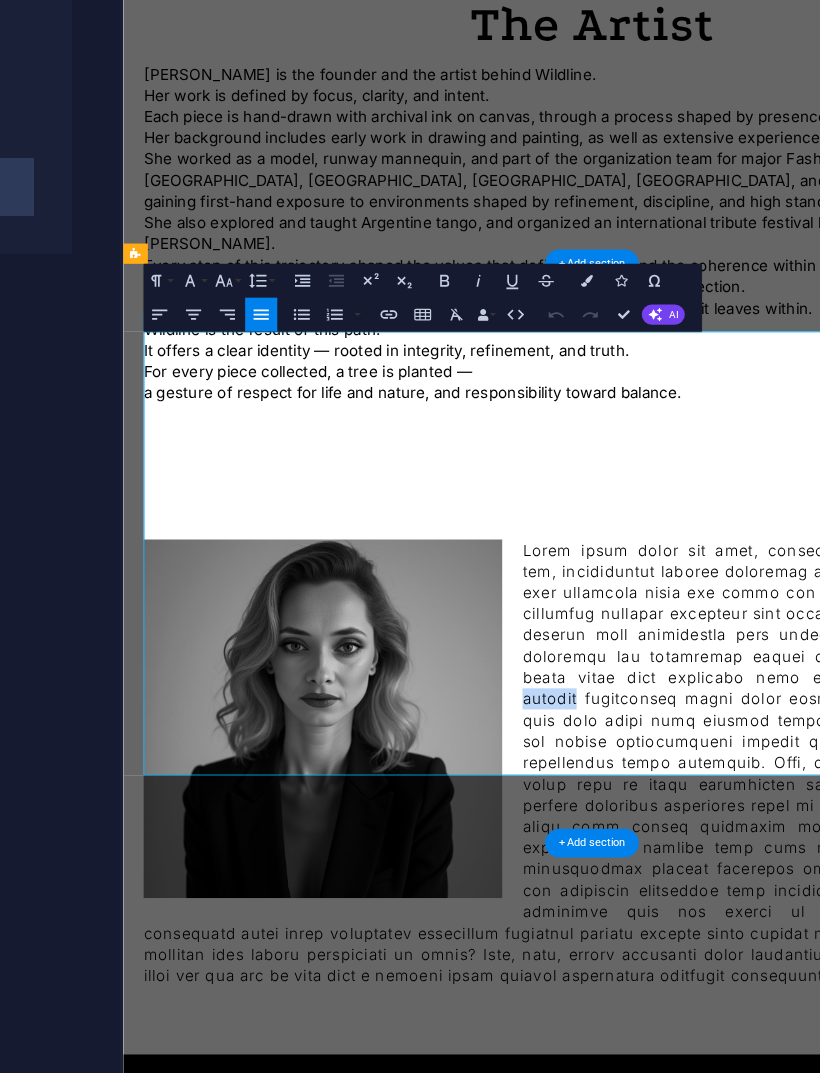 click at bounding box center [676, 974] 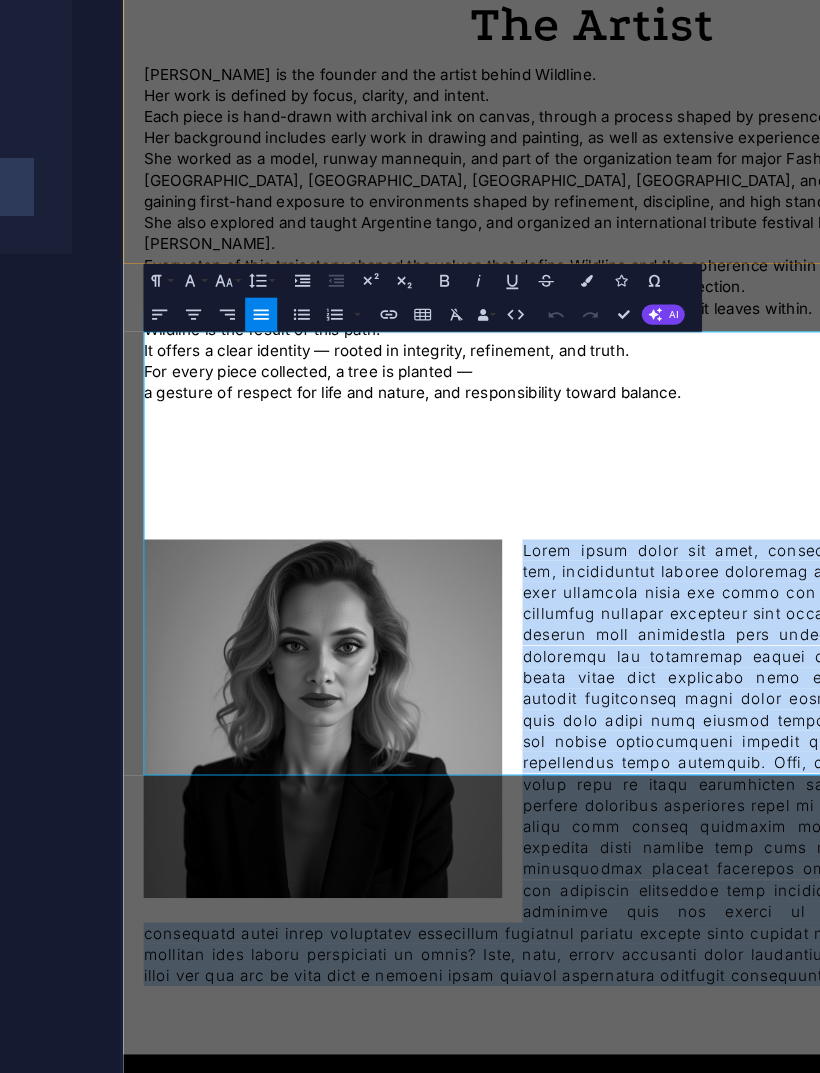 click on "The Artist [PERSON_NAME] is the founder and the artist behind [PERSON_NAME]. Her work is defined by focus, clarity, and intent. Each piece is hand-drawn with archival ink on canvas, through a process shaped by presence and inner rhythm. Her background includes early work in drawing and painting, as well as extensive experience in visual aesthetics. She worked as a model, runway mannequin, and part of the organization team for major FashionTV events in [GEOGRAPHIC_DATA], [GEOGRAPHIC_DATA], [GEOGRAPHIC_DATA], [GEOGRAPHIC_DATA], and [GEOGRAPHIC_DATA] — gaining first-hand exposure to environments shaped by refinement, discipline, and high standards. She also explored and taught Argentine tango, and organized an international tribute festival honoring master [PERSON_NAME]. Every step of this trajectory shaped the values that define Wildline and the coherence within each piece. The felines she draws are symbols of strength, elegance, and conscious direction. She defines the value of a work by the atmosphere it carries and the feeling it leaves within." at bounding box center [676, 310] 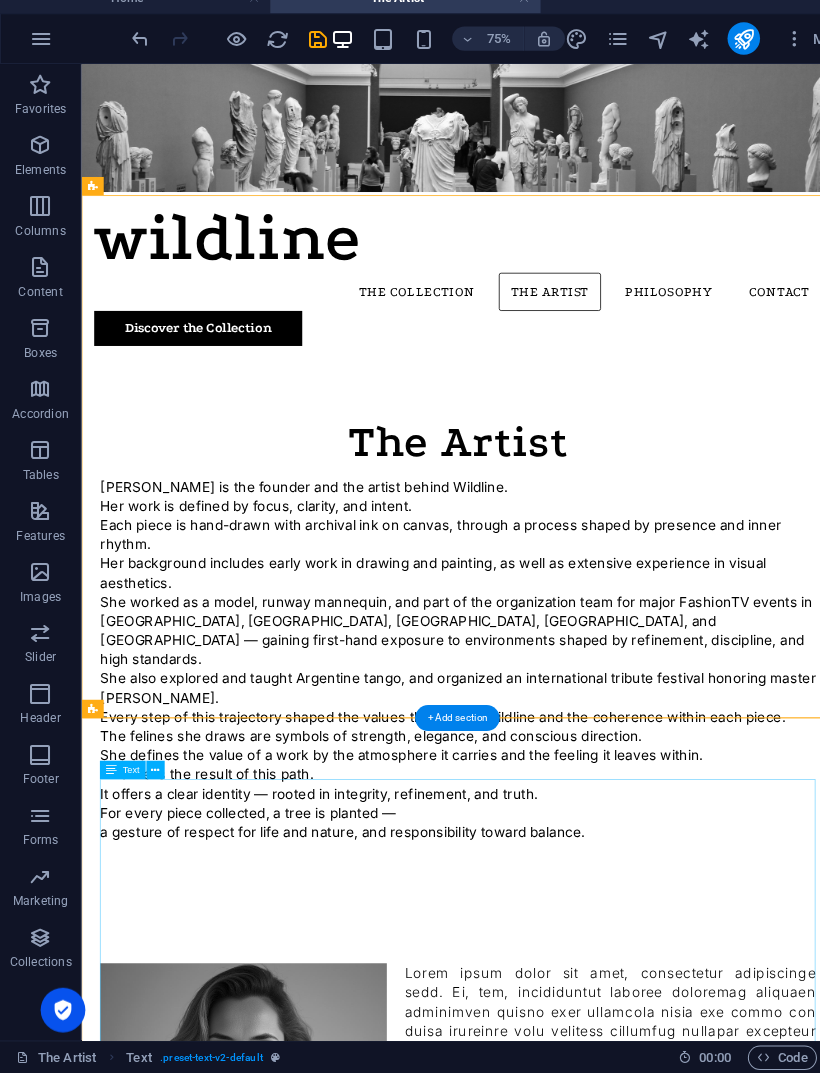 click at bounding box center [574, 1533] 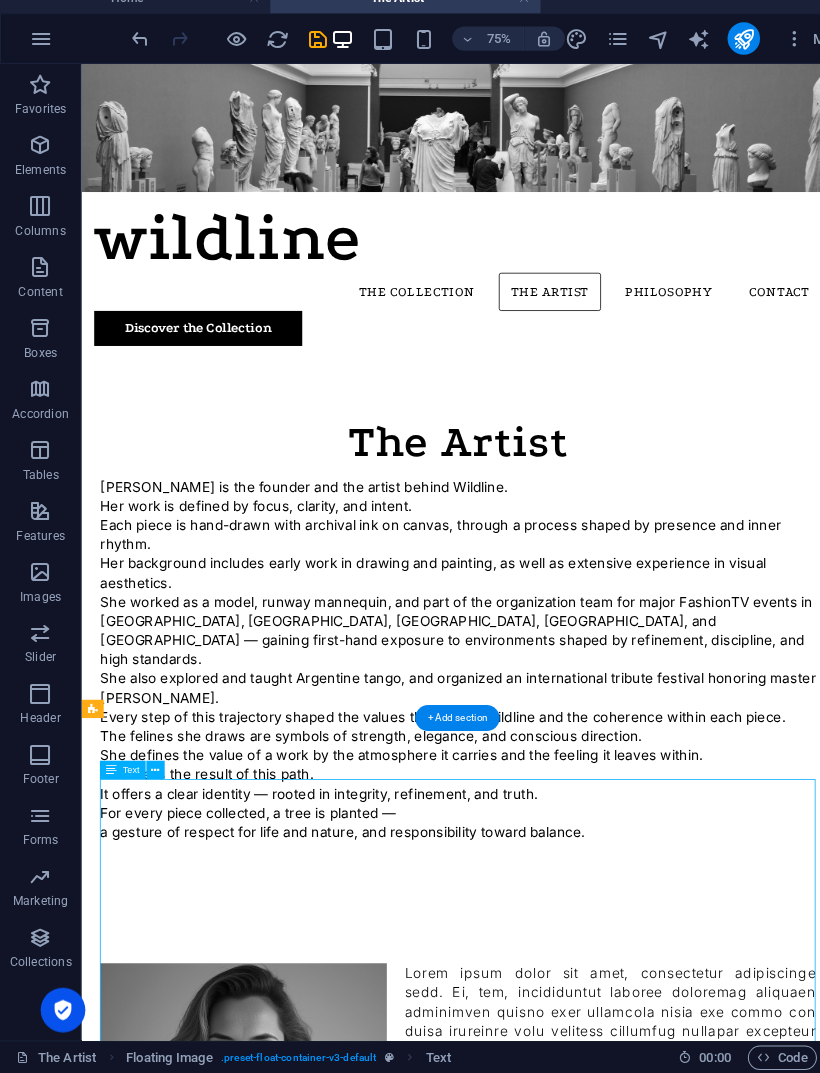 click at bounding box center (574, 1533) 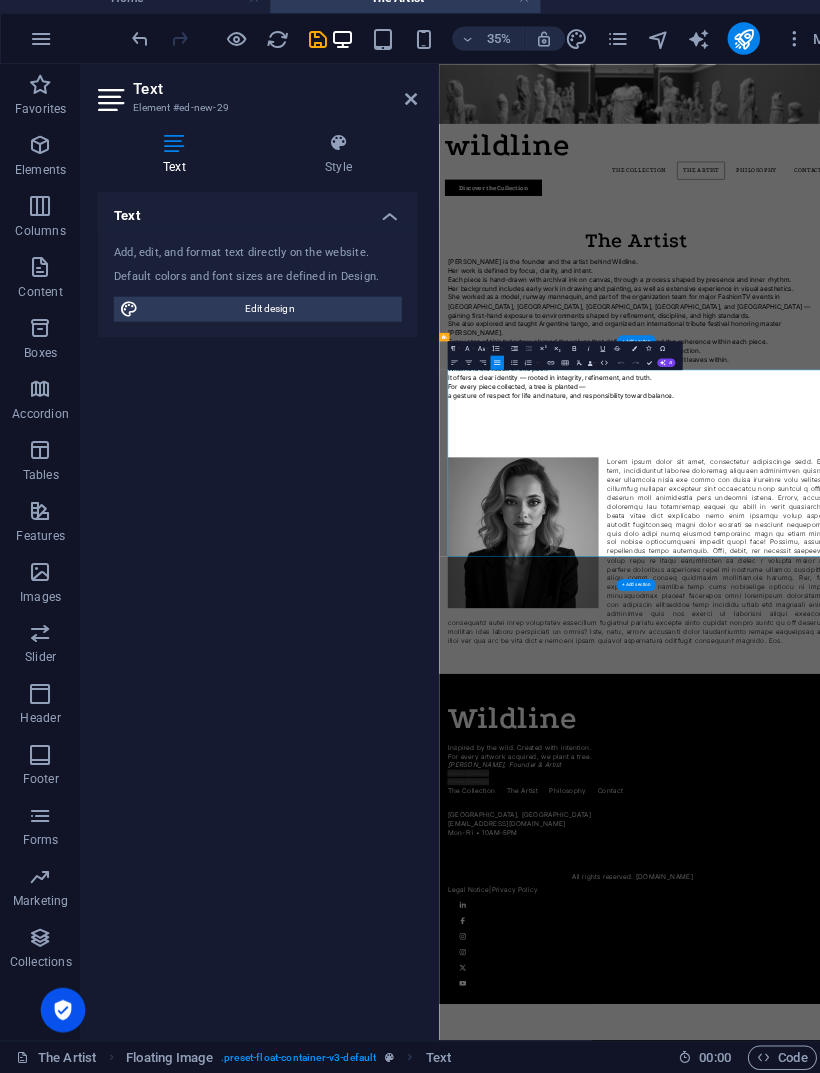 click at bounding box center [992, 1433] 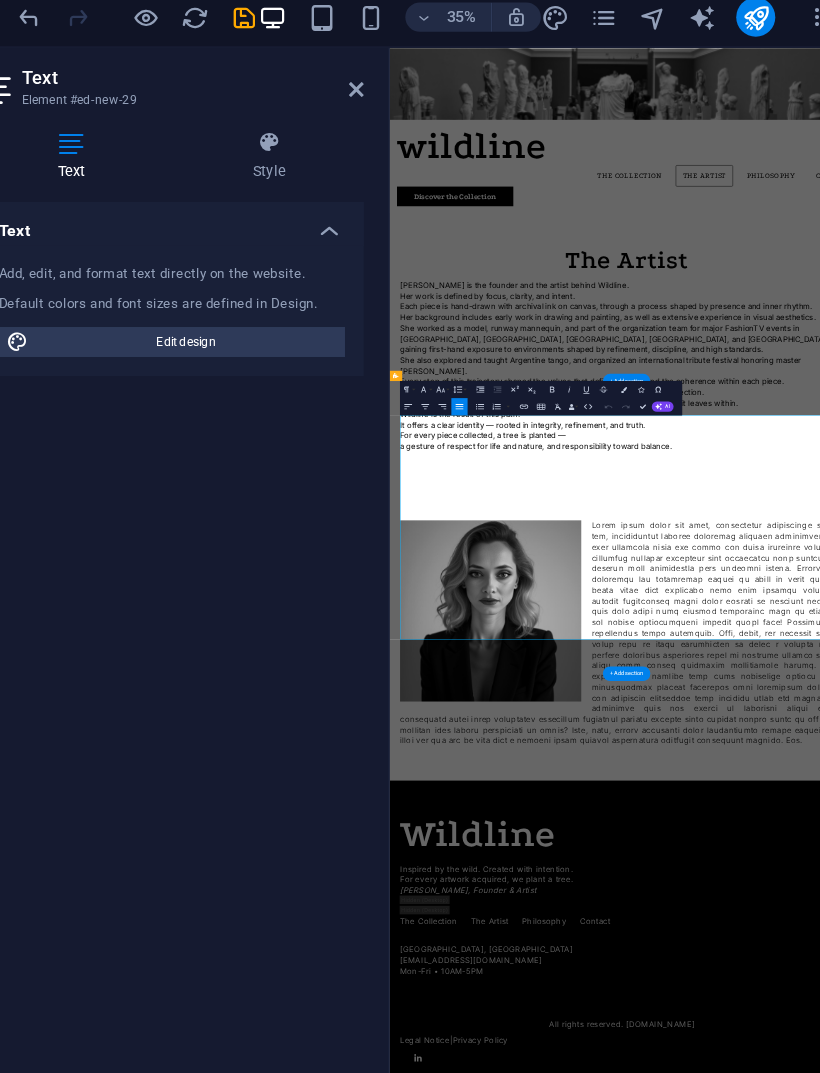 click at bounding box center [943, 1416] 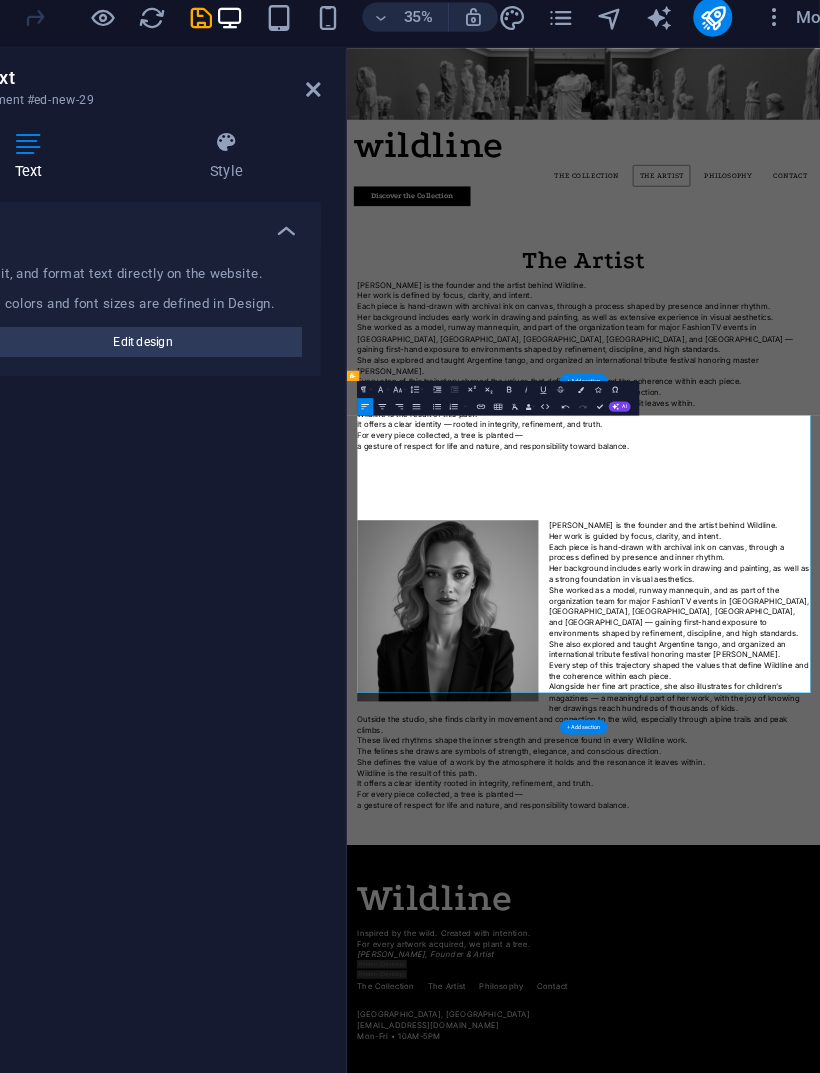 click on "[PERSON_NAME] is the founder and the artist behind Wildline. Her work is guided by focus, clarity, and intent. Each piece is hand-drawn with archival ink on canvas, through a process defined by presence and inner rhythm." at bounding box center (900, 1202) 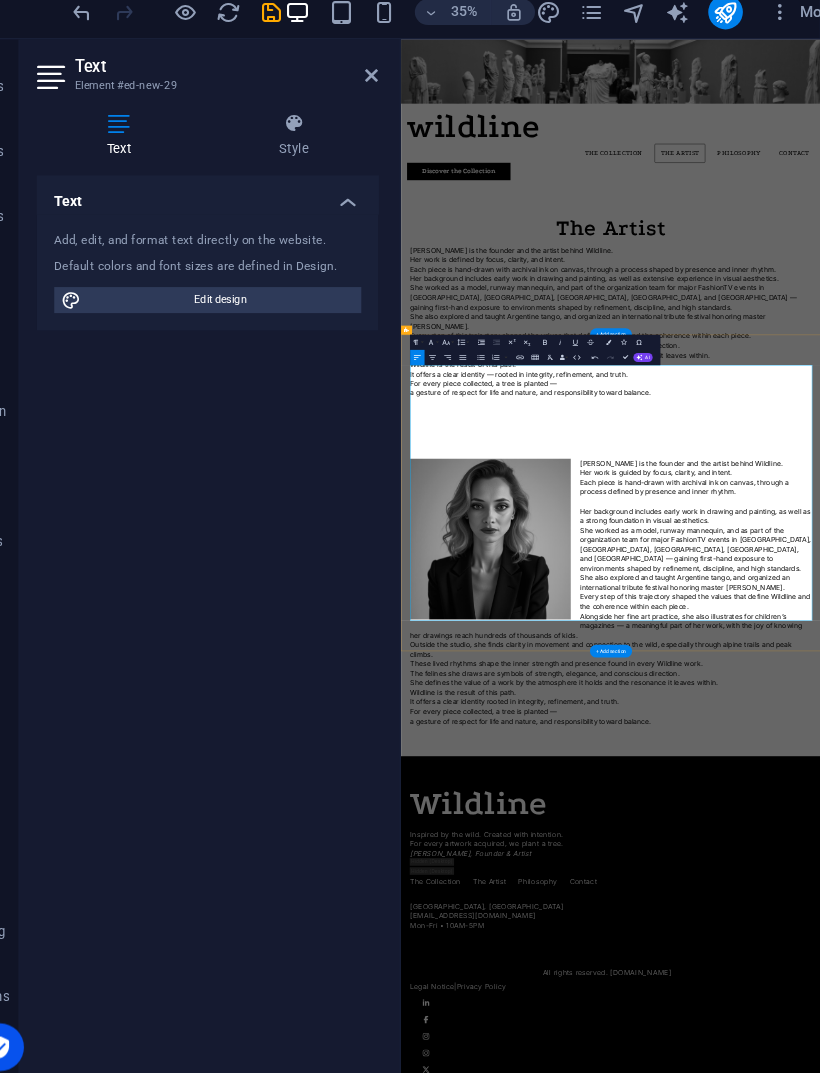 click on "Alongside her fine art practice, she also illustrates for children’s magazines — a meaningful part of her work, with the joy of knowing her drawings reach hundreds of thousands of kids." at bounding box center [954, 1585] 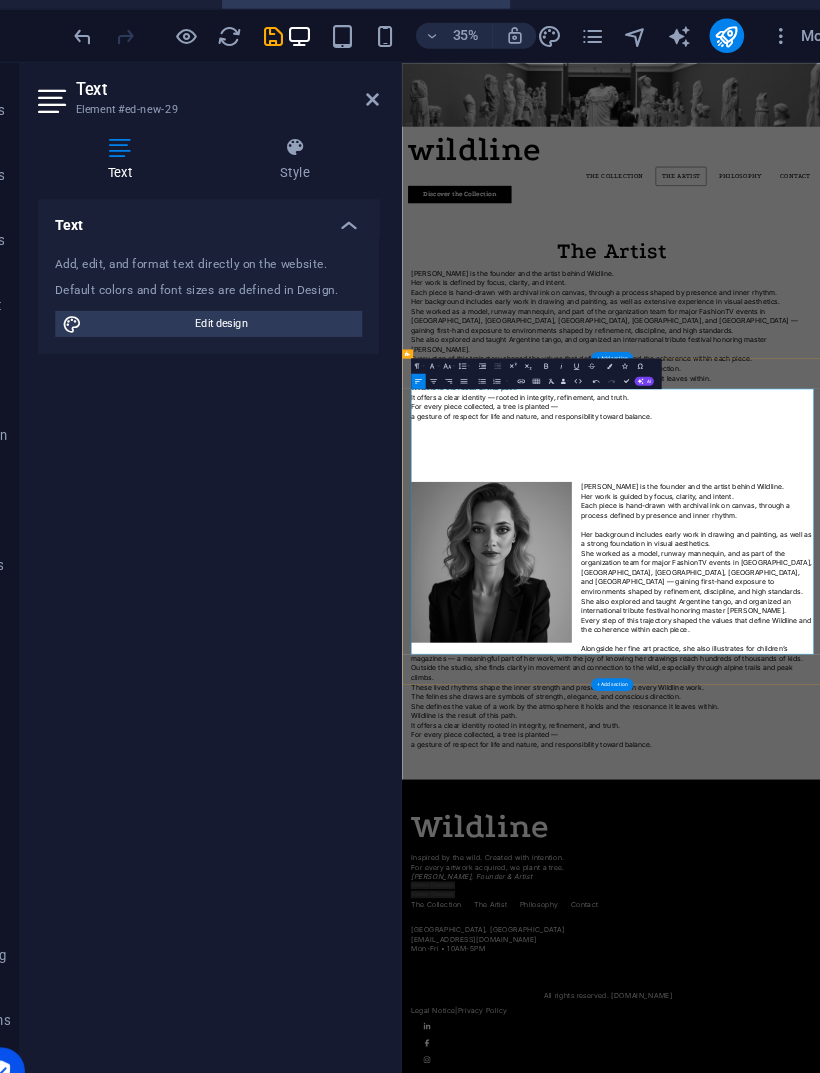 click on "She also explored and taught Argentine tango, and organized an international tribute festival honoring master [PERSON_NAME]. Every step of this trajectory shaped the values that define Wildline and the coherence within each piece." at bounding box center [955, 1519] 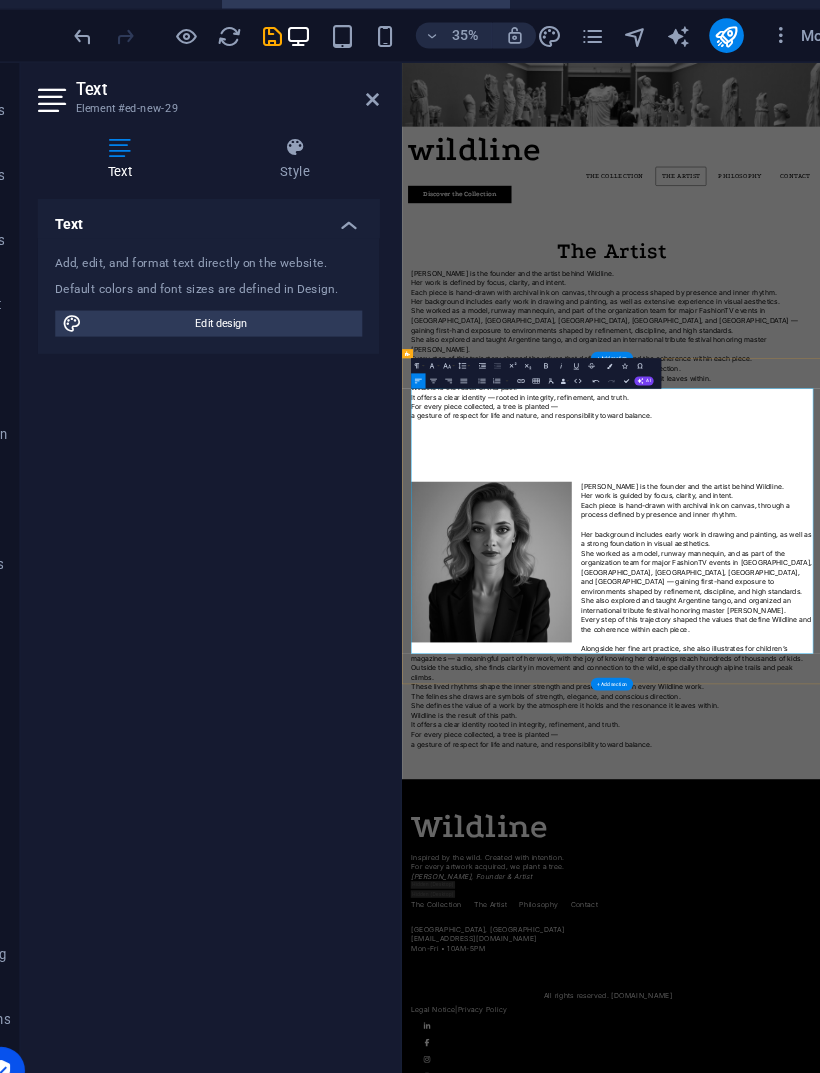 click on "She also explored and taught Argentine tango, and organized an international tribute festival honoring master [PERSON_NAME]. Every step of this trajectory shaped the values that define Wildline and the coherence within each piece." at bounding box center [955, 1519] 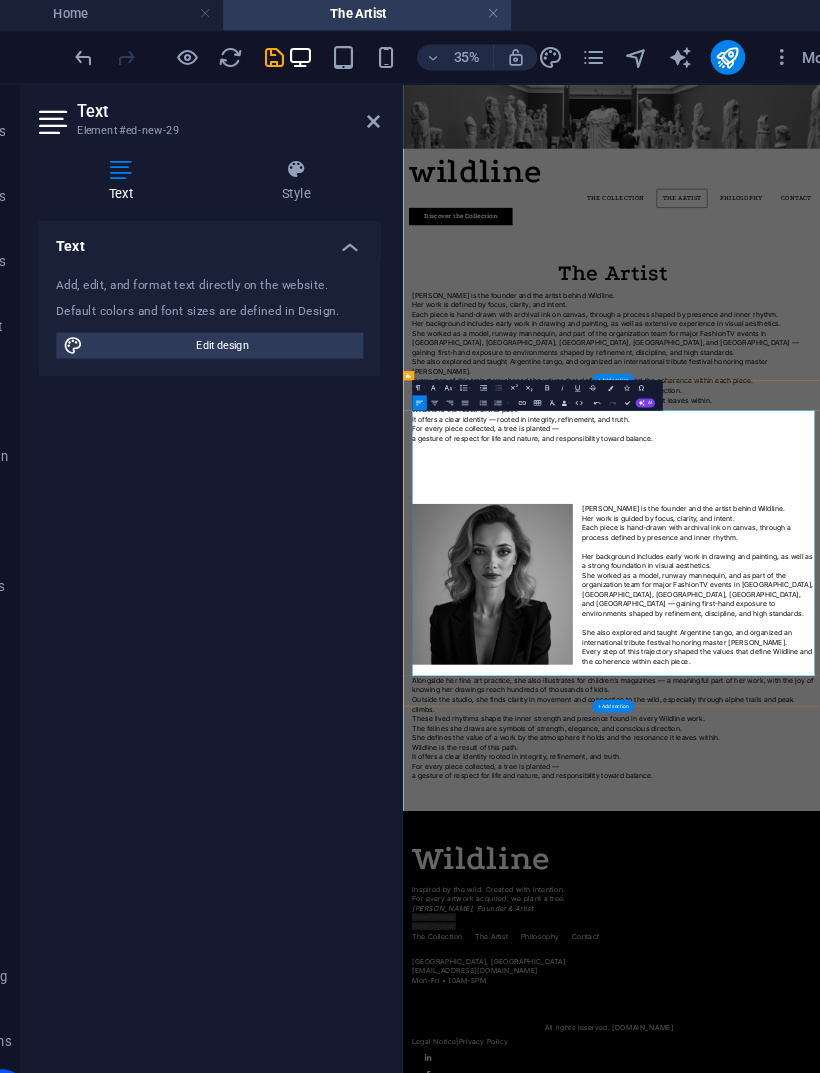 click on "Outside the studio, she finds clarity in movement and connection to the wild, especially through alpine trails and peak climbs. These lived rhythms shape the inner strength and presence found in every Wildline work." at bounding box center (956, 1730) 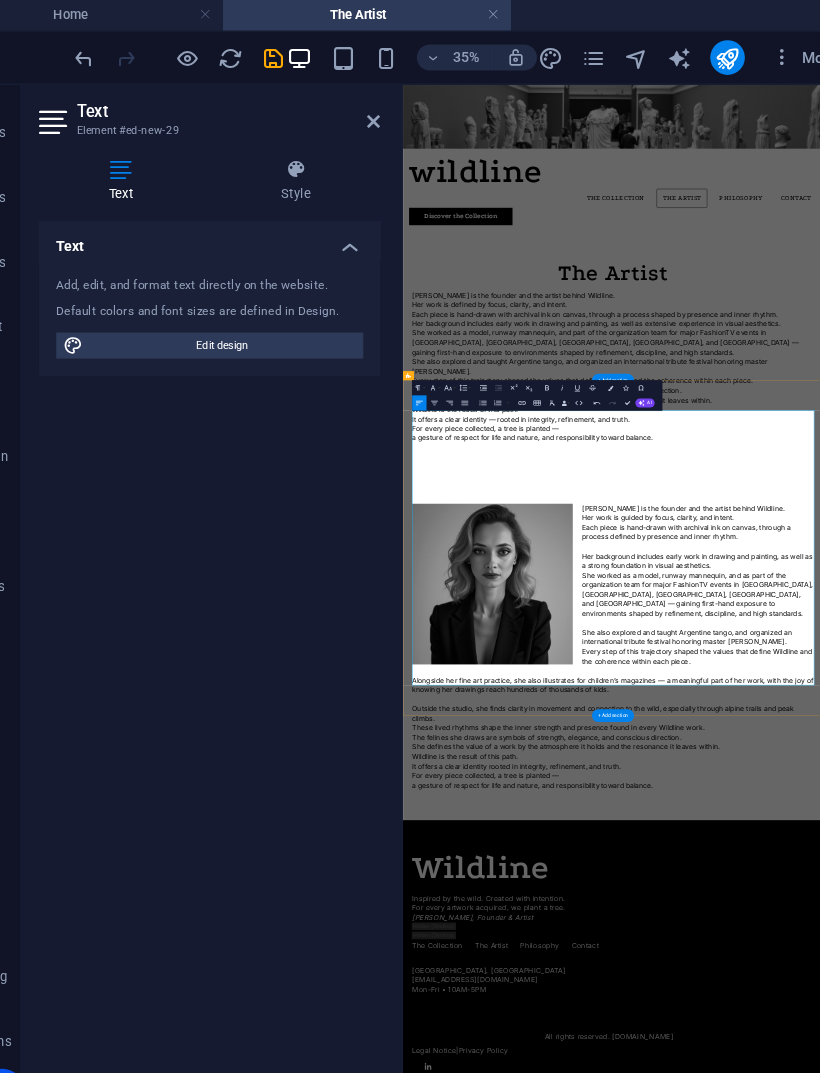 click on "The felines she draws are symbols of strength, elegance, and conscious direction. She defines the value of a work by the atmosphere it holds and the resonance it leaves within." at bounding box center (956, 1818) 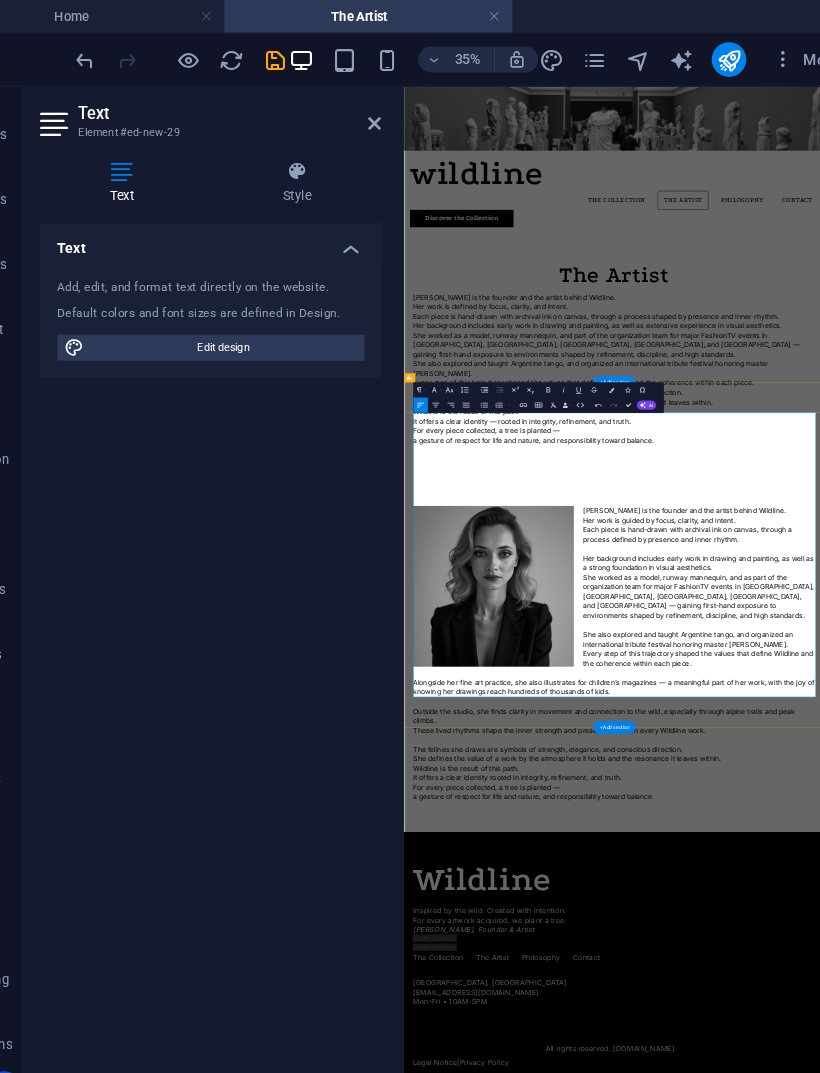 click on "Wildline is the result of this path. It offers a clear identity rooted in integrity, refinement, and truth." at bounding box center (958, 1896) 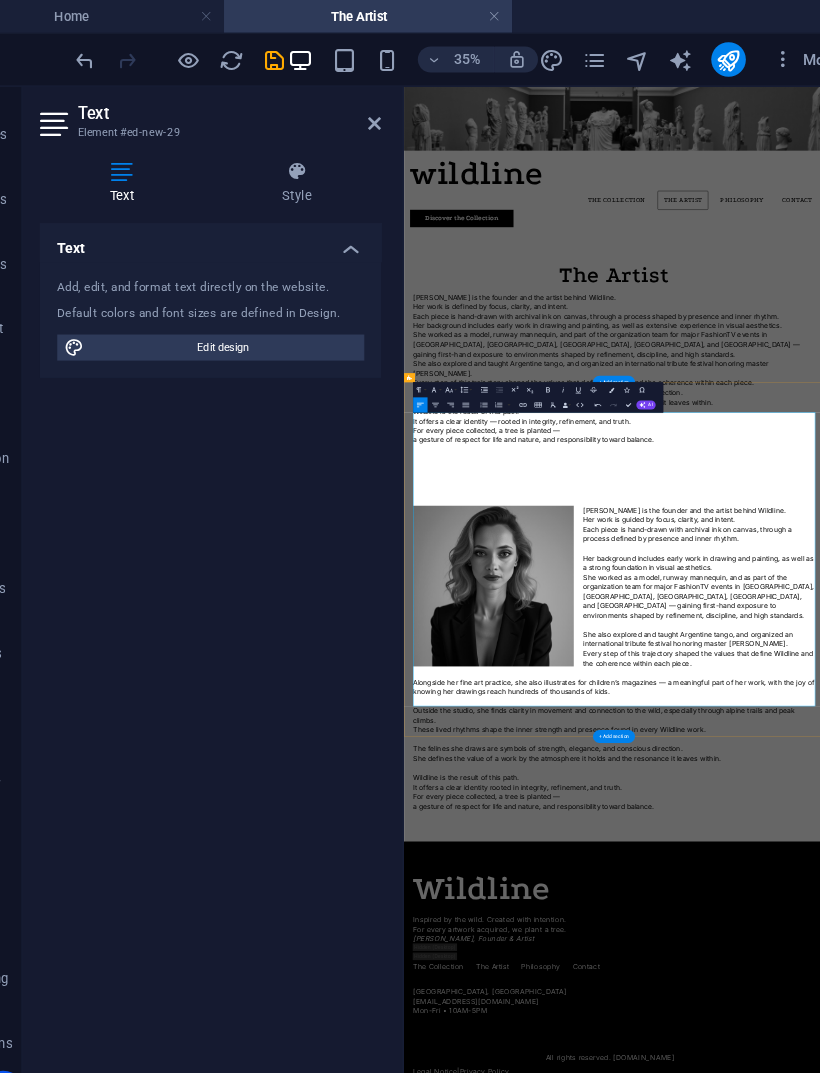 click on "Wildline is the result of this path. It offers a clear identity rooted in integrity, refinement, and truth." at bounding box center (957, 1921) 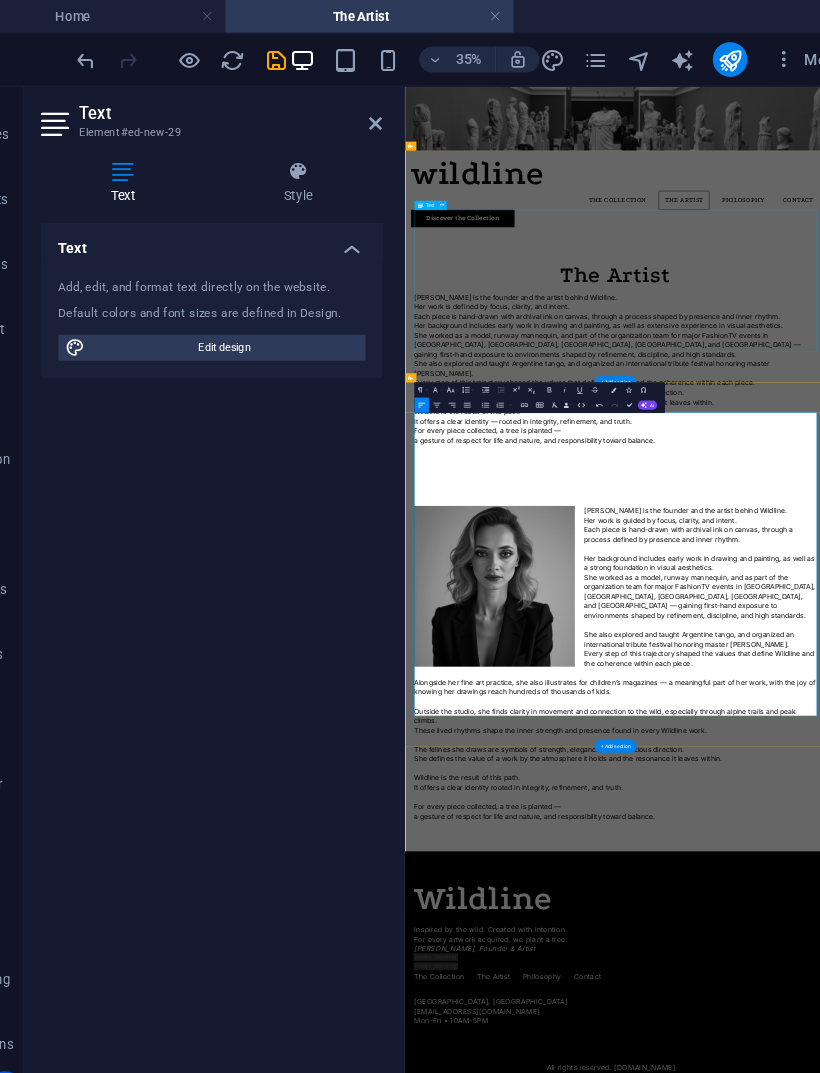 click on "[PERSON_NAME] is the founder and the artist behind Wildline. Her work is defined by focus, clarity, and intent. Each piece is hand-drawn with archival ink on canvas, through a process shaped by presence and inner rhythm. Her background includes early work in drawing and painting, as well as extensive experience in visual aesthetics. She worked as a model, runway mannequin, and part of the organization team for major FashionTV events in [GEOGRAPHIC_DATA], [GEOGRAPHIC_DATA], [GEOGRAPHIC_DATA], [GEOGRAPHIC_DATA], and [GEOGRAPHIC_DATA] — gaining first-hand exposure to environments shaped by refinement, discipline, and high standards. She also explored and taught Argentine tango, and organized an international tribute festival honoring master [PERSON_NAME]. Every step of this trajectory shaped the values that define Wildline and the coherence within each piece. The felines she draws are symbols of strength, elegance, and conscious direction. She defines the value of a work by the atmosphere it carries and the feeling it leaves within." at bounding box center (959, 829) 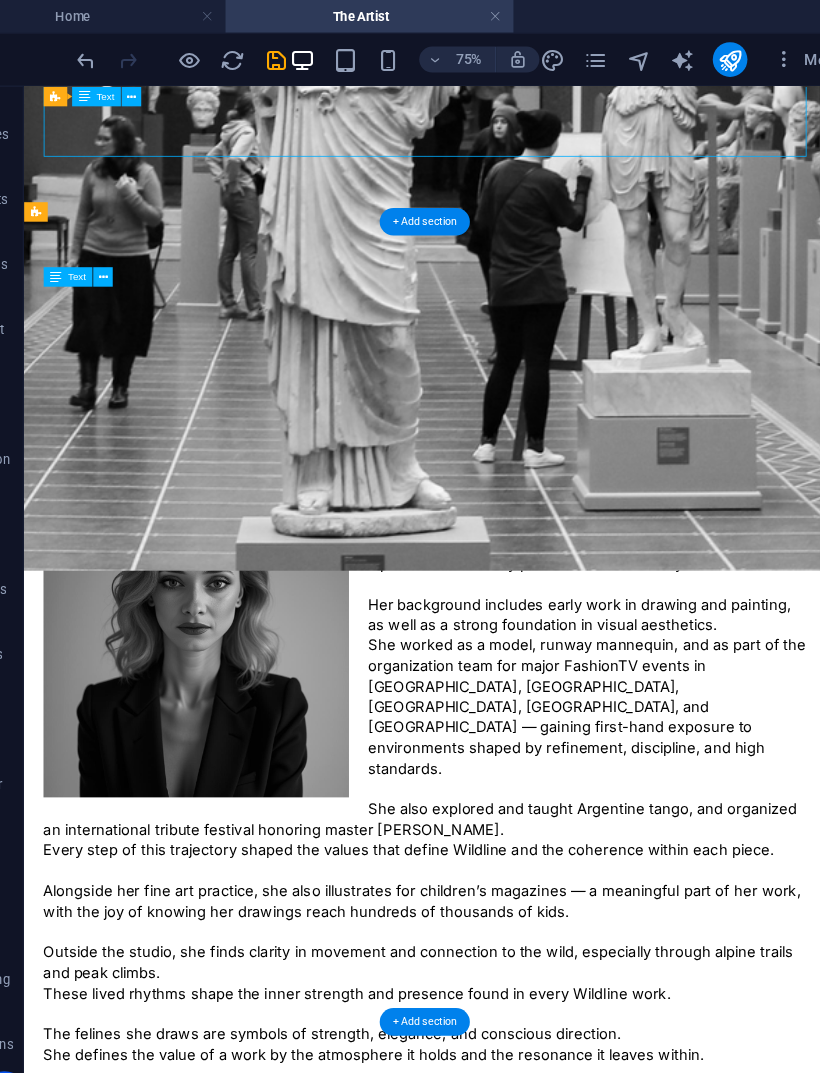 scroll, scrollTop: 700, scrollLeft: 0, axis: vertical 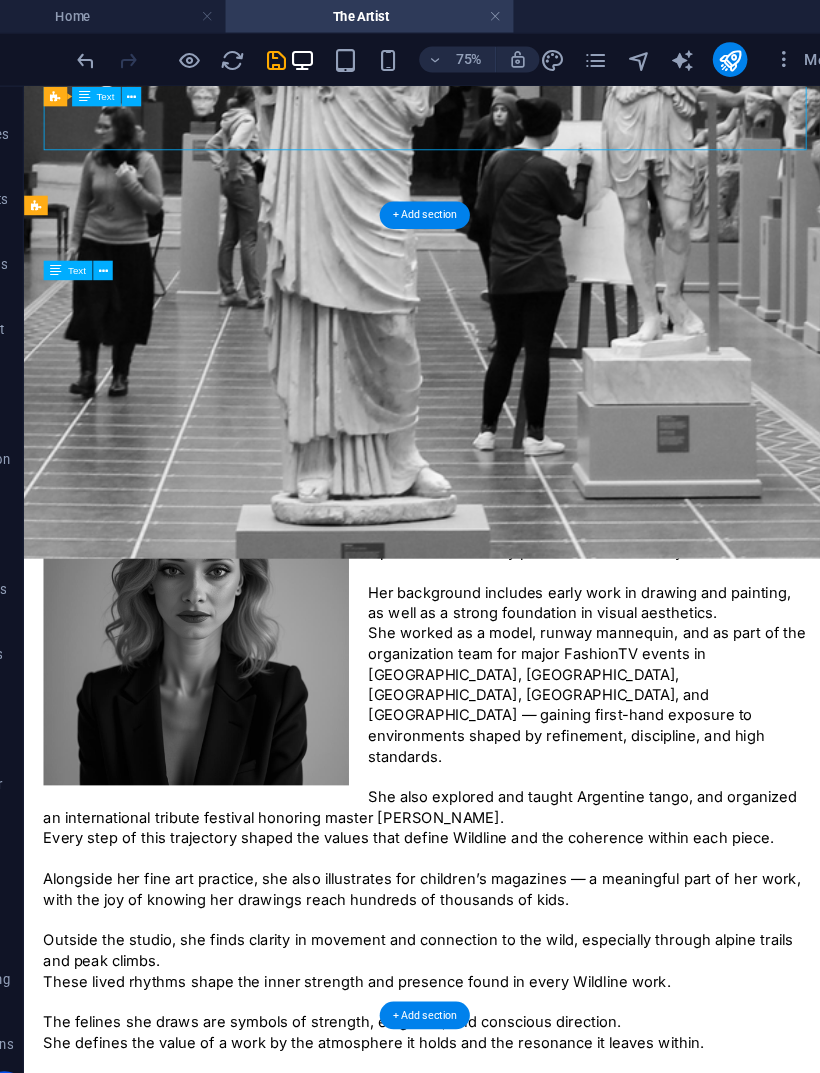 click on "[PERSON_NAME] is the founder and the artist behind Wildline. Her work is guided by focus, clarity, and intent. Each piece is hand-drawn with archival ink on canvas, through a process defined by presence and inner rhythm. Her background includes early work in drawing and painting, as well as a strong foundation in visual aesthetics. She worked as a model, runway mannequin, and as part of the organization team for major FashionTV events in [GEOGRAPHIC_DATA], [GEOGRAPHIC_DATA], [GEOGRAPHIC_DATA], [GEOGRAPHIC_DATA], and [GEOGRAPHIC_DATA] — gaining first-hand exposure to environments shaped by refinement, discipline, and high standards. She also explored and taught Argentine tango, and organized an international tribute festival honoring master [PERSON_NAME]. Every step of this trajectory shaped the values that define Wildline and the coherence within each piece. Alongside her fine art practice, she also illustrates for children’s magazines — a meaningful part of her work, with the joy of knowing her drawings reach hundreds of thousands of kids." at bounding box center (516, 998) 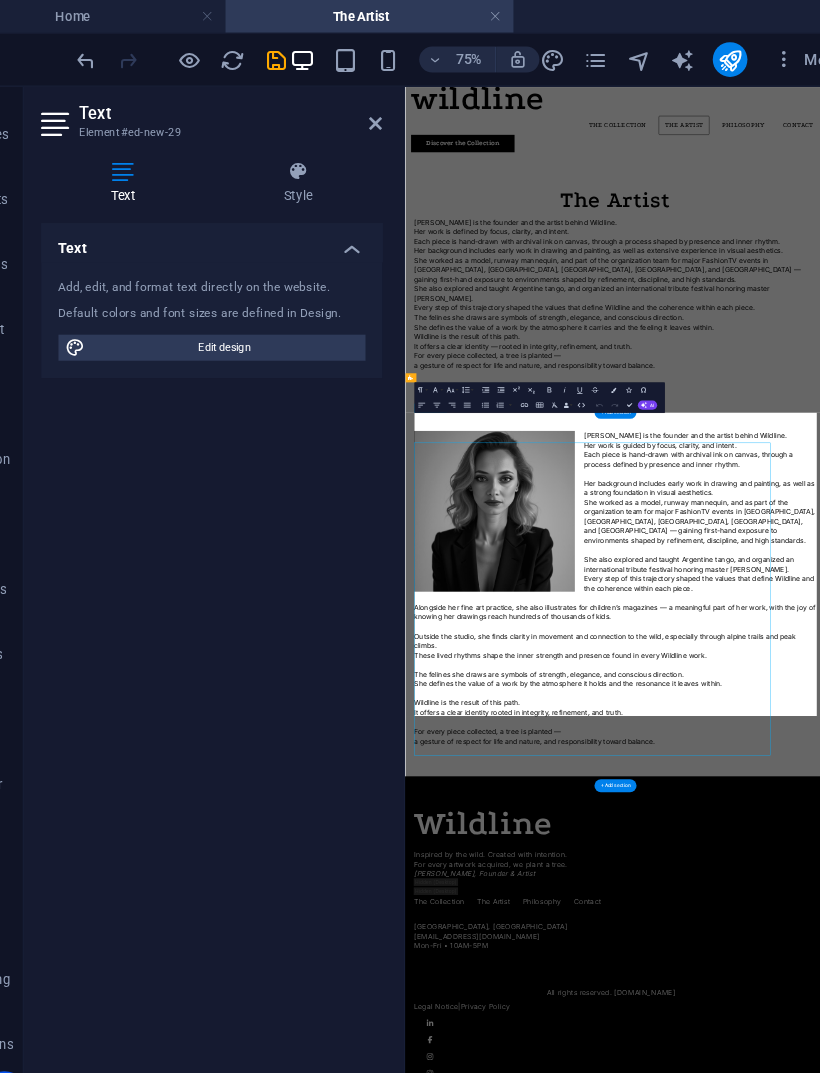 scroll, scrollTop: 0, scrollLeft: 0, axis: both 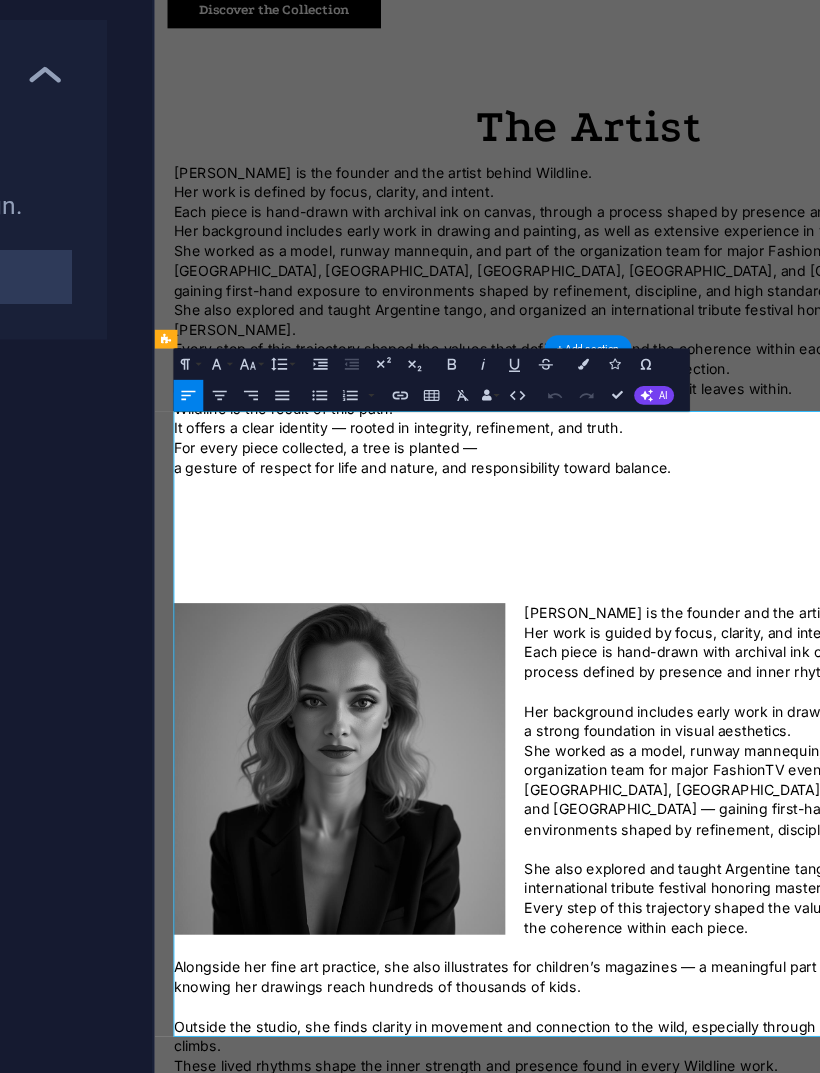 click on "[PERSON_NAME] is the founder and the artist behind Wildline. Her work is guided by focus, clarity, and intent. Each piece is hand-drawn with archival ink on canvas, through a process defined by presence and inner rhythm." at bounding box center [708, 894] 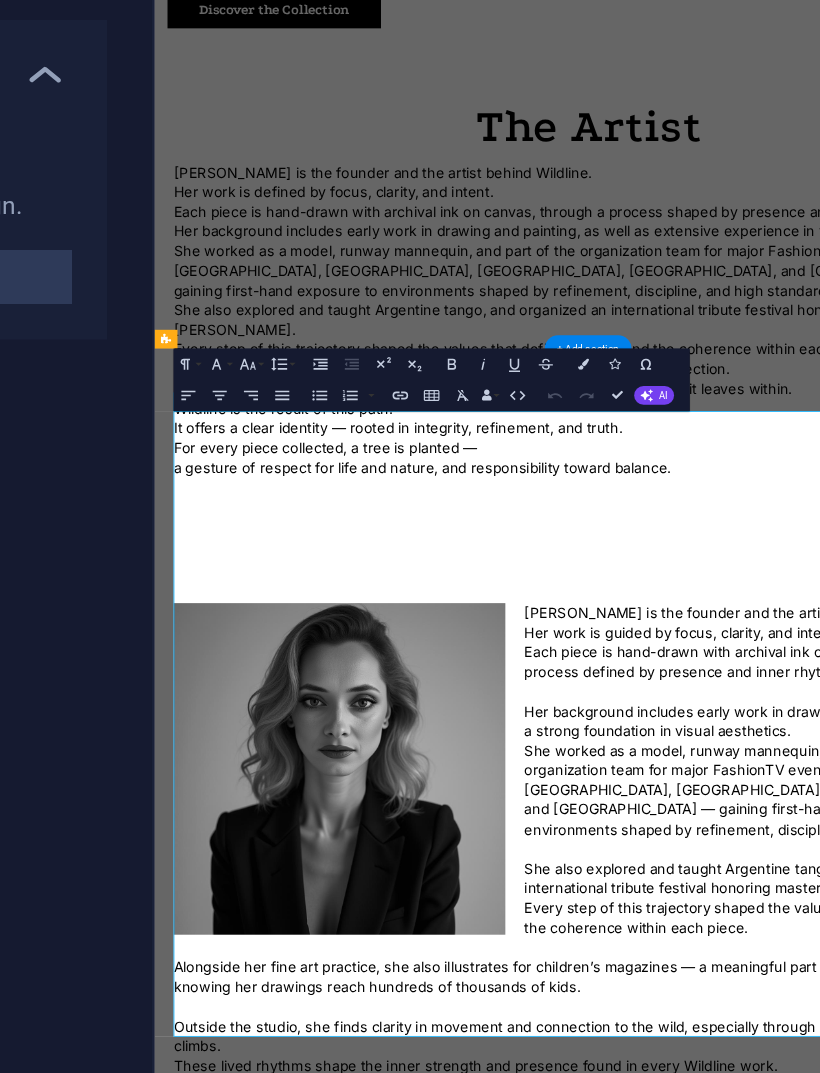 click at bounding box center [708, 956] 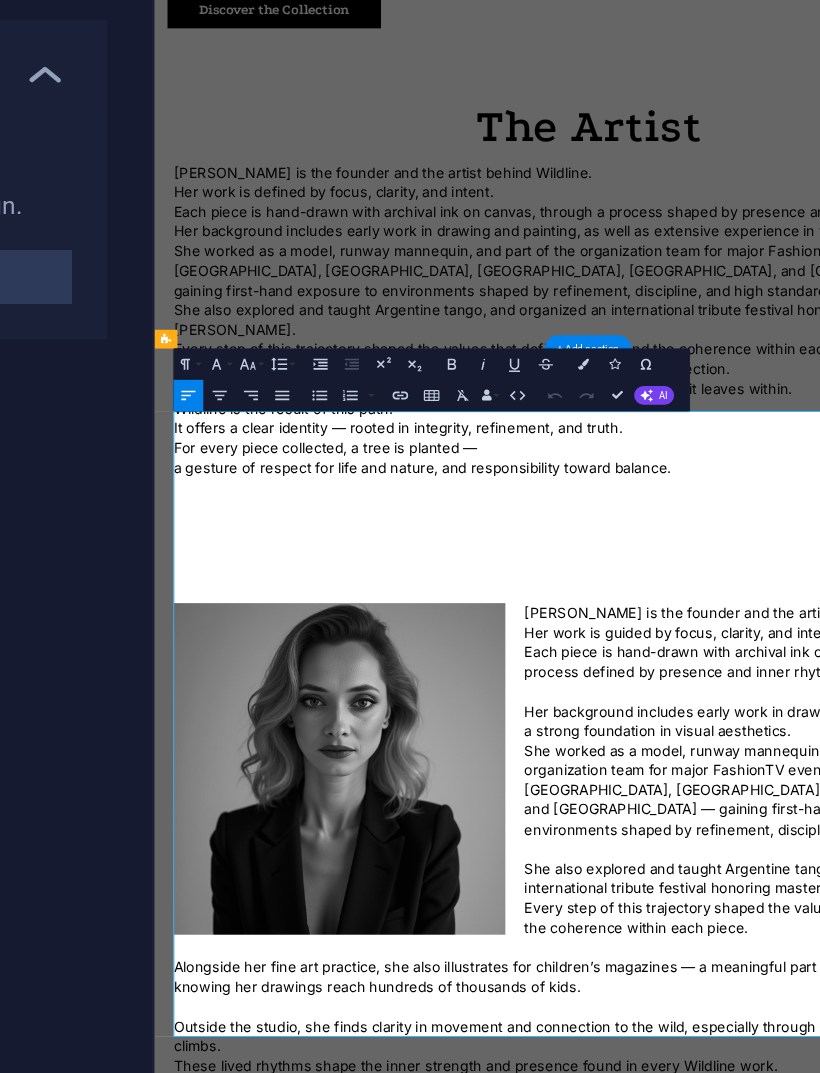 click on "[PERSON_NAME] is the founder and the artist behind Wildline. Her work is guided by focus, clarity, and intent. Each piece is hand-drawn with archival ink on canvas, through a process defined by presence and inner rhythm." at bounding box center (708, 894) 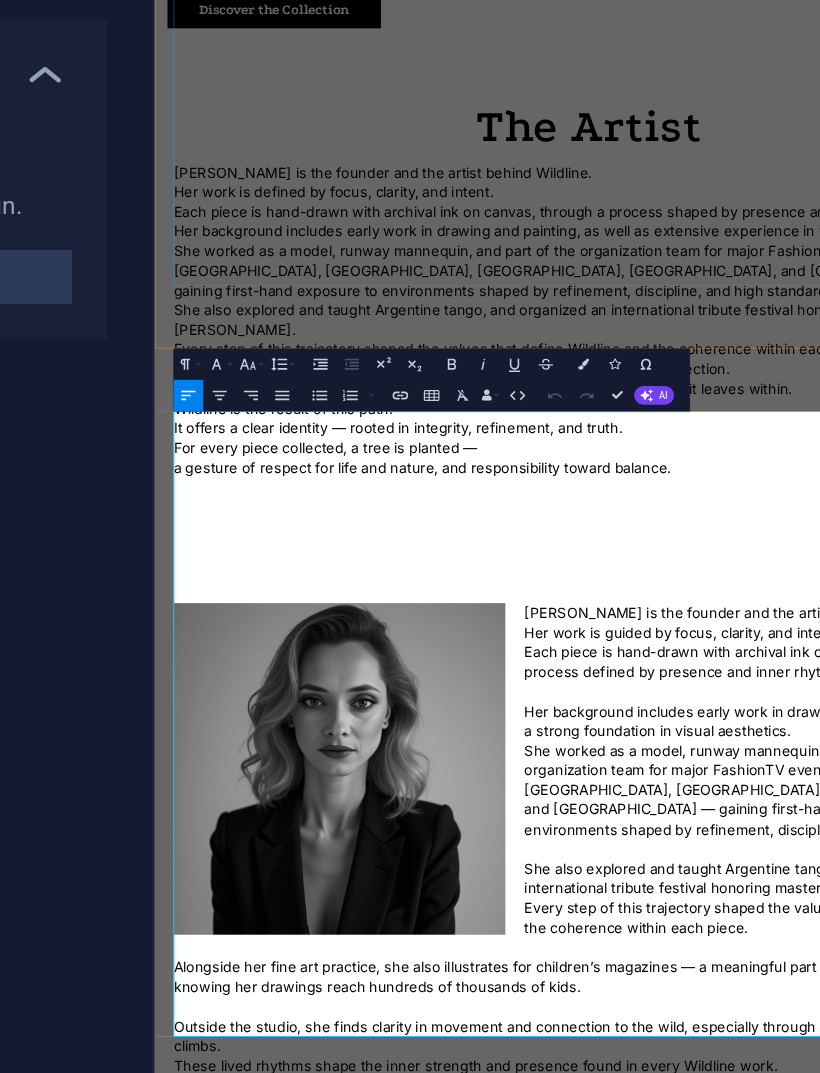 click on "[PERSON_NAME] is the founder and the artist behind Wildline. Her work is defined by focus, clarity, and intent. Each piece is hand-drawn with archival ink on canvas, through a process shaped by presence and inner rhythm. Her background includes early work in drawing and painting, as well as extensive experience in visual aesthetics. She worked as a model, runway mannequin, and part of the organization team for major FashionTV events in [GEOGRAPHIC_DATA], [GEOGRAPHIC_DATA], [GEOGRAPHIC_DATA], [GEOGRAPHIC_DATA], and [GEOGRAPHIC_DATA] — gaining first-hand exposure to environments shaped by refinement, discipline, and high standards. She also explored and taught Argentine tango, and organized an international tribute festival honoring master [PERSON_NAME]. Every step of this trajectory shaped the values that define Wildline and the coherence within each piece. The felines she draws are symbols of strength, elegance, and conscious direction. She defines the value of a work by the atmosphere it carries and the feeling it leaves within." at bounding box center (708, 482) 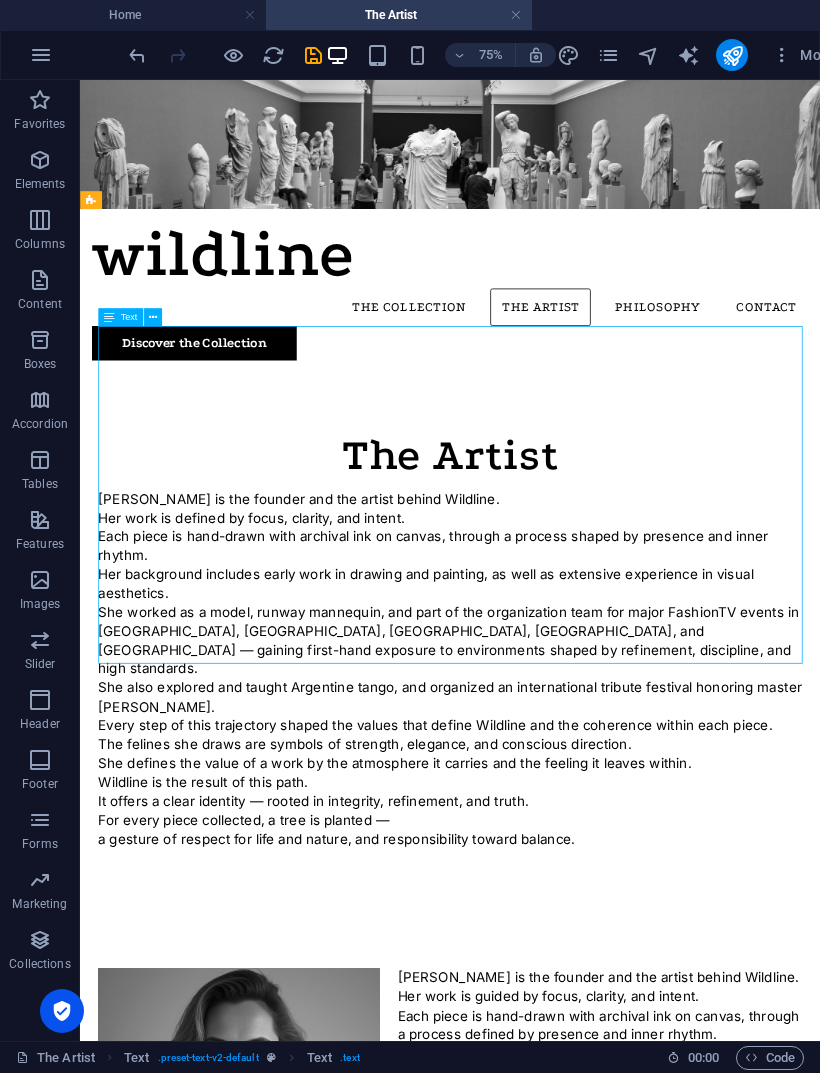click at bounding box center (313, 55) 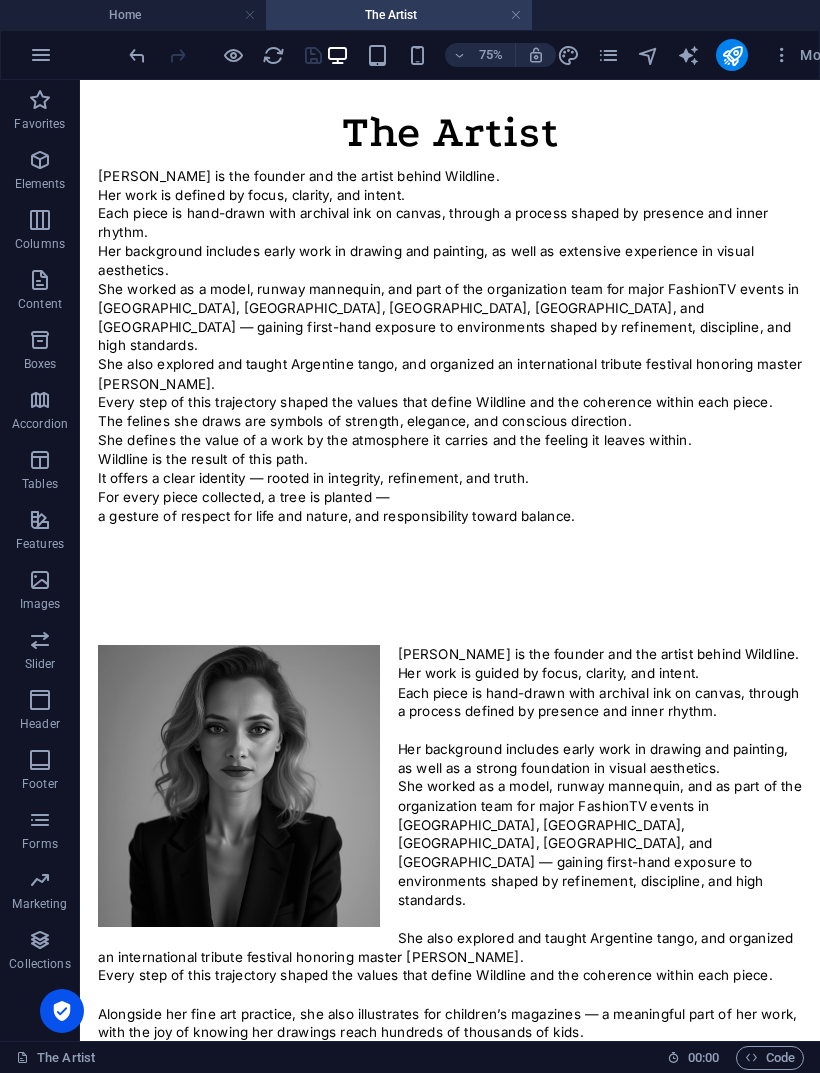 scroll, scrollTop: 433, scrollLeft: 0, axis: vertical 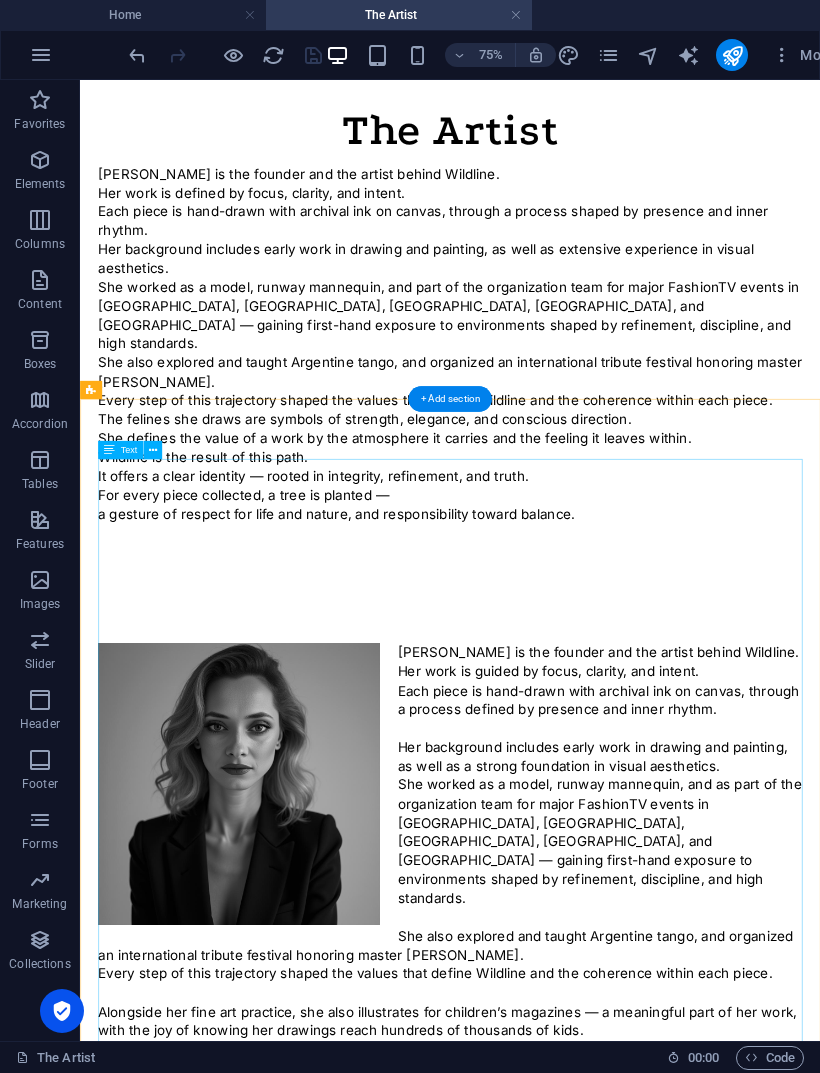click on "[PERSON_NAME] is the founder and the artist behind Wildline. Her work is guided by focus, clarity, and intent. Each piece is hand-drawn with archival ink on canvas, through a process defined by presence and inner rhythm. Her background includes early work in drawing and painting, as well as a strong foundation in visual aesthetics. She worked as a model, runway mannequin, and as part of the organization team for major FashionTV events in [GEOGRAPHIC_DATA], [GEOGRAPHIC_DATA], [GEOGRAPHIC_DATA], [GEOGRAPHIC_DATA], and [GEOGRAPHIC_DATA] — gaining first-hand exposure to environments shaped by refinement, discipline, and high standards. She also explored and taught Argentine tango, and organized an international tribute festival honoring master [PERSON_NAME]. Every step of this trajectory shaped the values that define Wildline and the coherence within each piece. Alongside her fine art practice, she also illustrates for children’s magazines — a meaningful part of her work, with the joy of knowing her drawings reach hundreds of thousands of kids." at bounding box center [573, 1259] 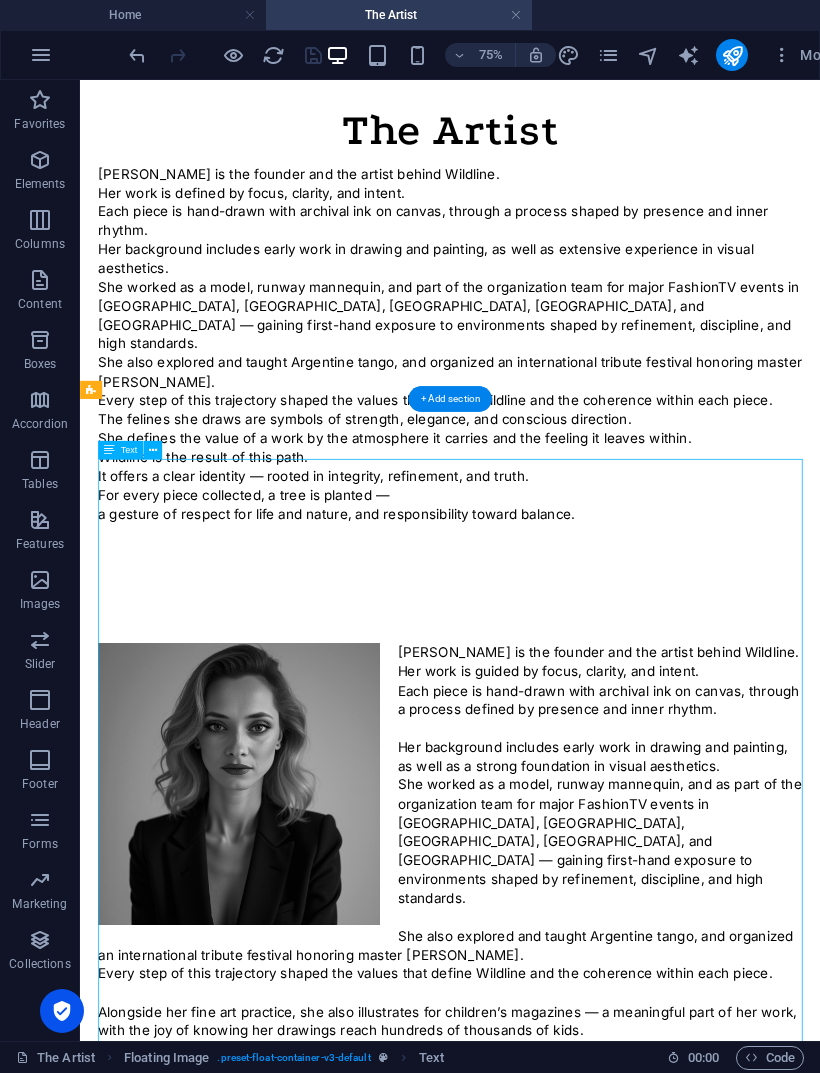 click on "[PERSON_NAME] is the founder and the artist behind Wildline. Her work is guided by focus, clarity, and intent. Each piece is hand-drawn with archival ink on canvas, through a process defined by presence and inner rhythm. Her background includes early work in drawing and painting, as well as a strong foundation in visual aesthetics. She worked as a model, runway mannequin, and as part of the organization team for major FashionTV events in [GEOGRAPHIC_DATA], [GEOGRAPHIC_DATA], [GEOGRAPHIC_DATA], [GEOGRAPHIC_DATA], and [GEOGRAPHIC_DATA] — gaining first-hand exposure to environments shaped by refinement, discipline, and high standards. She also explored and taught Argentine tango, and organized an international tribute festival honoring master [PERSON_NAME]. Every step of this trajectory shaped the values that define Wildline and the coherence within each piece. Alongside her fine art practice, she also illustrates for children’s magazines — a meaningful part of her work, with the joy of knowing her drawings reach hundreds of thousands of kids." at bounding box center (573, 1259) 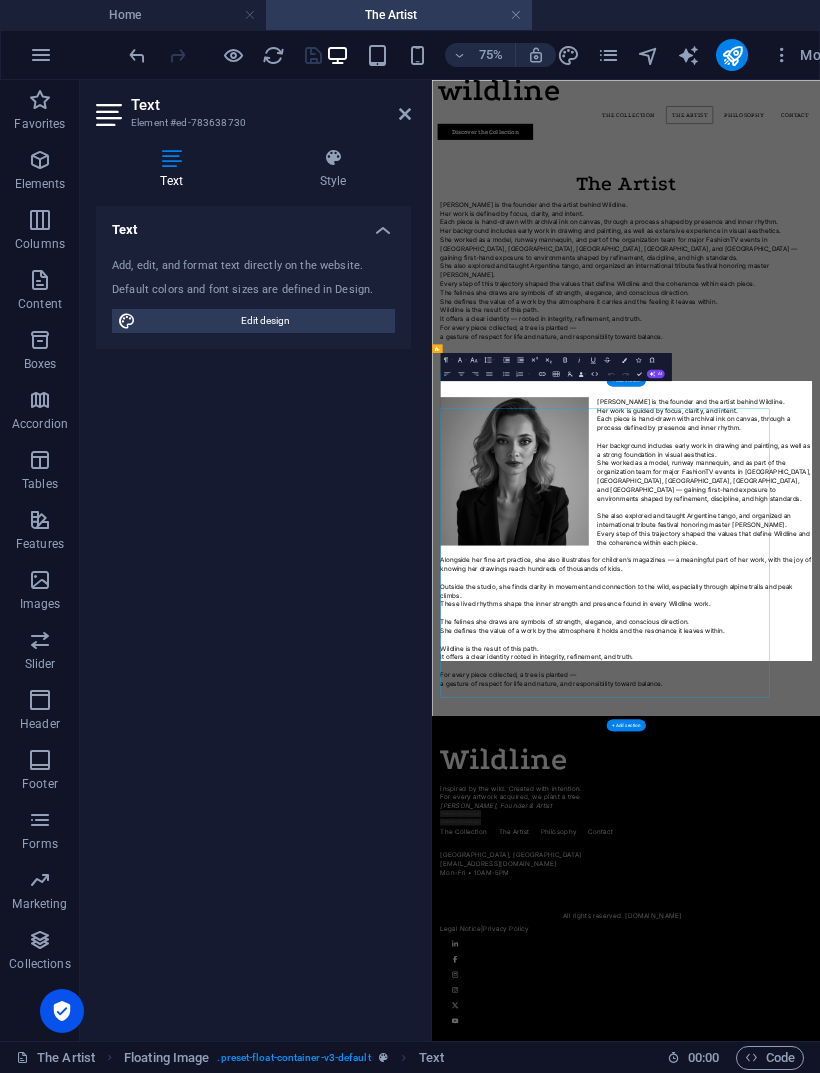 scroll, scrollTop: 0, scrollLeft: 0, axis: both 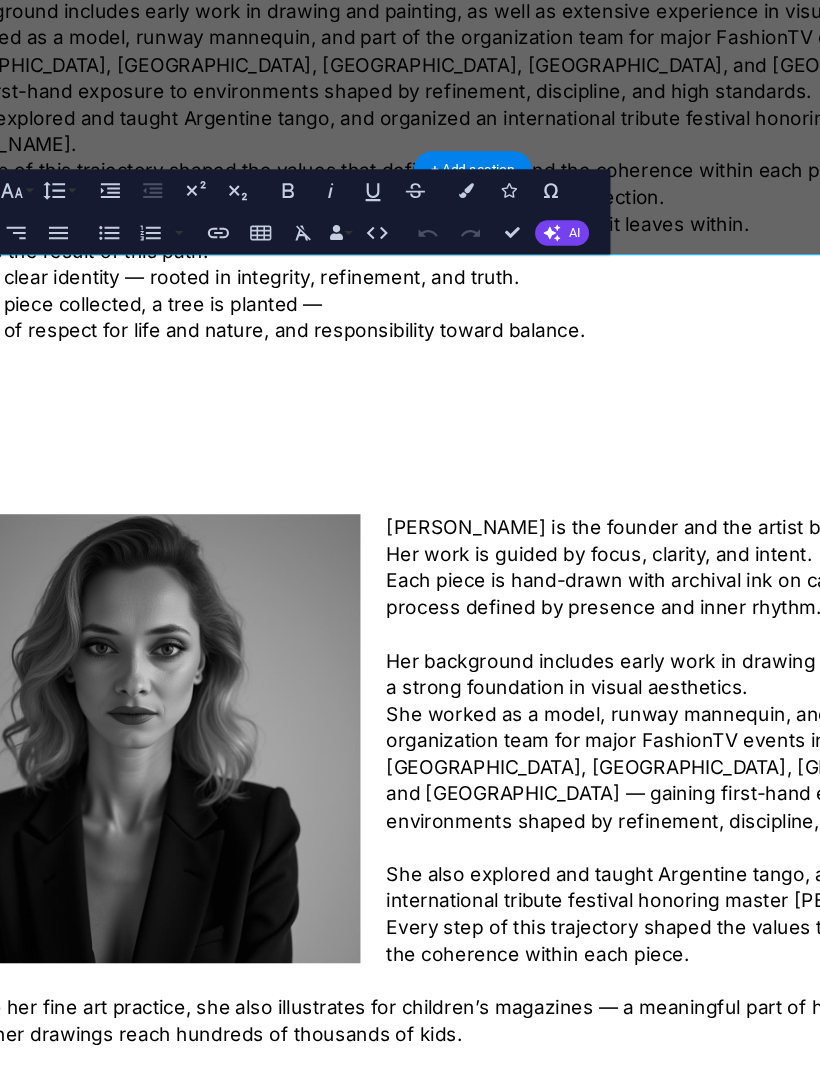 click on "[PERSON_NAME] is the founder and the artist behind Wildline. Her work is guided by focus, clarity, and intent. Each piece is hand-drawn with archival ink on canvas, through a process defined by presence and inner rhythm." at bounding box center [440, 499] 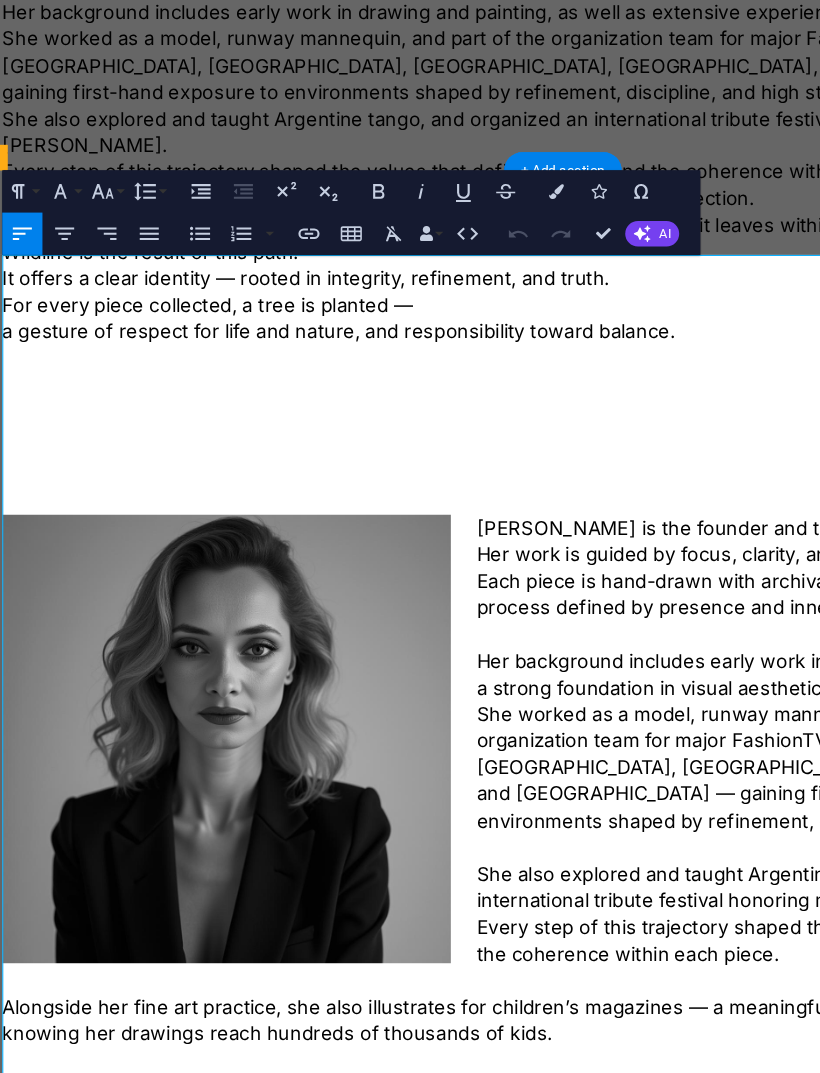 click on "[PERSON_NAME] is the founder and the artist behind Wildline. Her work is guided by focus, clarity, and intent. Each piece is hand-drawn with archival ink on canvas, through a process defined by presence and inner rhythm." at bounding box center [531, 501] 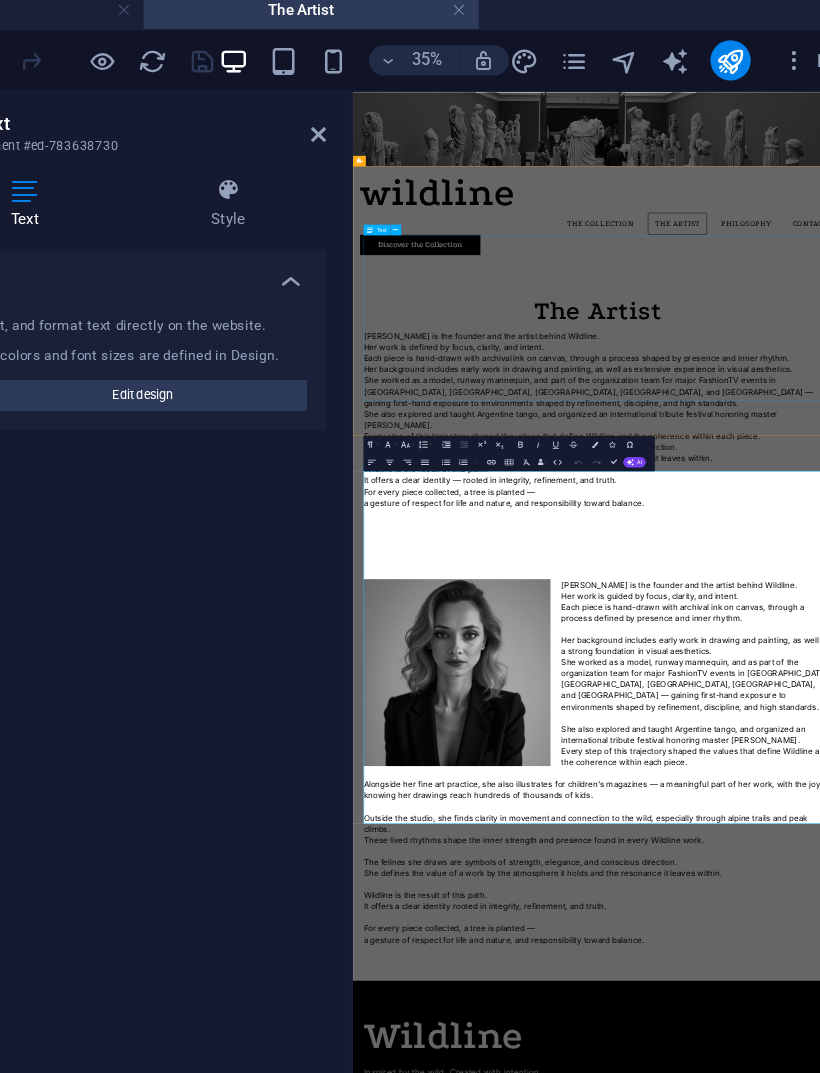 click on "[PERSON_NAME] is the founder and the artist behind Wildline. Her work is defined by focus, clarity, and intent. Each piece is hand-drawn with archival ink on canvas, through a process shaped by presence and inner rhythm. Her background includes early work in drawing and painting, as well as extensive experience in visual aesthetics. She worked as a model, runway mannequin, and part of the organization team for major FashionTV events in [GEOGRAPHIC_DATA], [GEOGRAPHIC_DATA], [GEOGRAPHIC_DATA], [GEOGRAPHIC_DATA], and [GEOGRAPHIC_DATA] — gaining first-hand exposure to environments shaped by refinement, discipline, and high standards. She also explored and taught Argentine tango, and organized an international tribute festival honoring master [PERSON_NAME]. Every step of this trajectory shaped the values that define Wildline and the coherence within each piece. The felines she draws are symbols of strength, elegance, and conscious direction. She defines the value of a work by the atmosphere it carries and the feeling it leaves within." at bounding box center (906, 834) 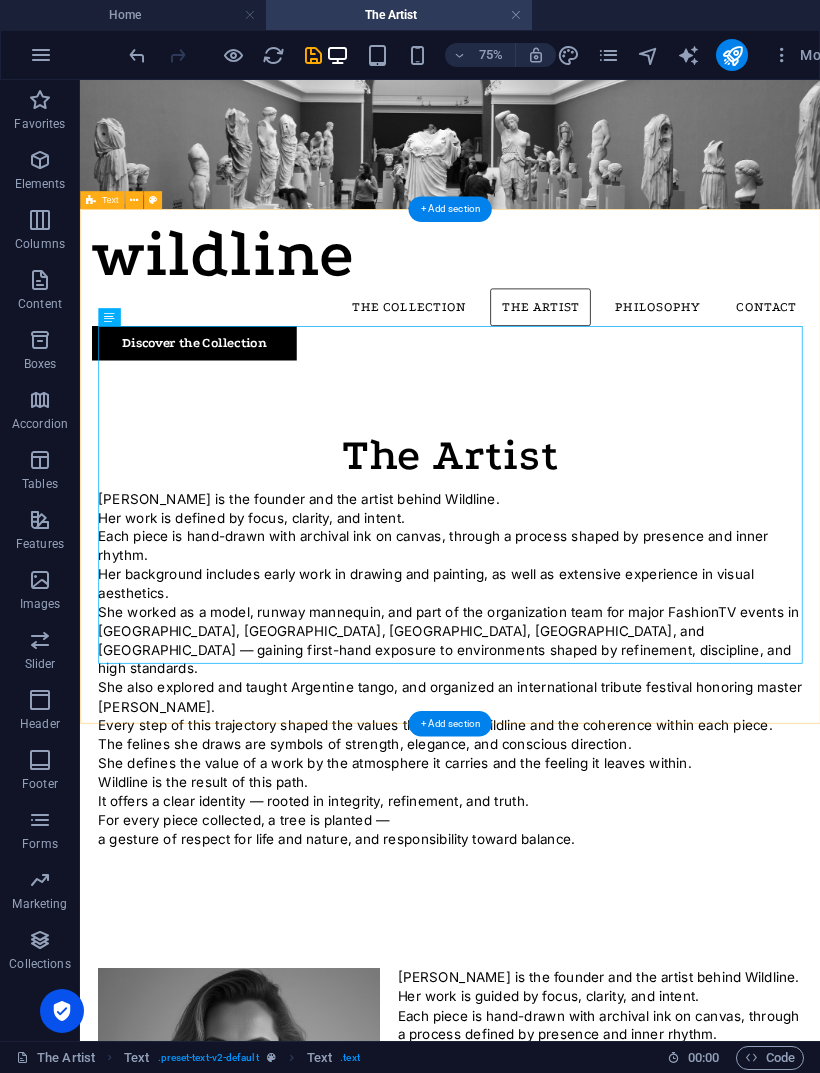 click on "+ Add section" at bounding box center [449, 724] 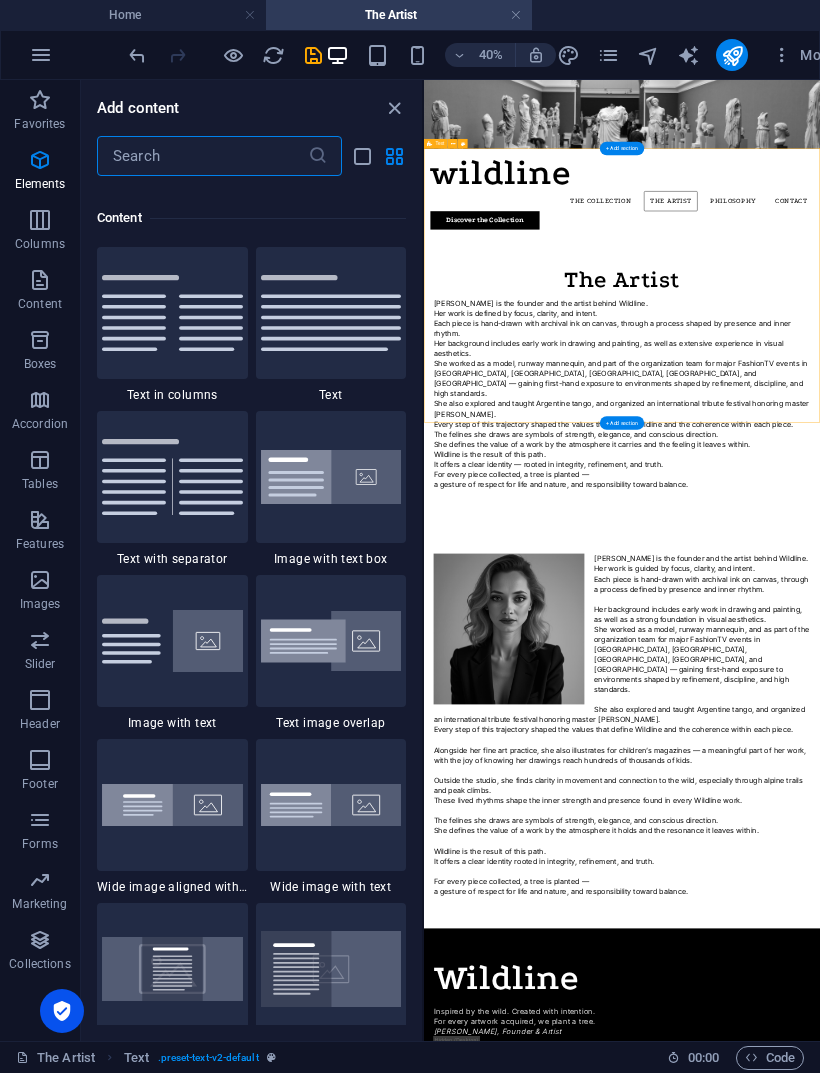 scroll, scrollTop: 3499, scrollLeft: 0, axis: vertical 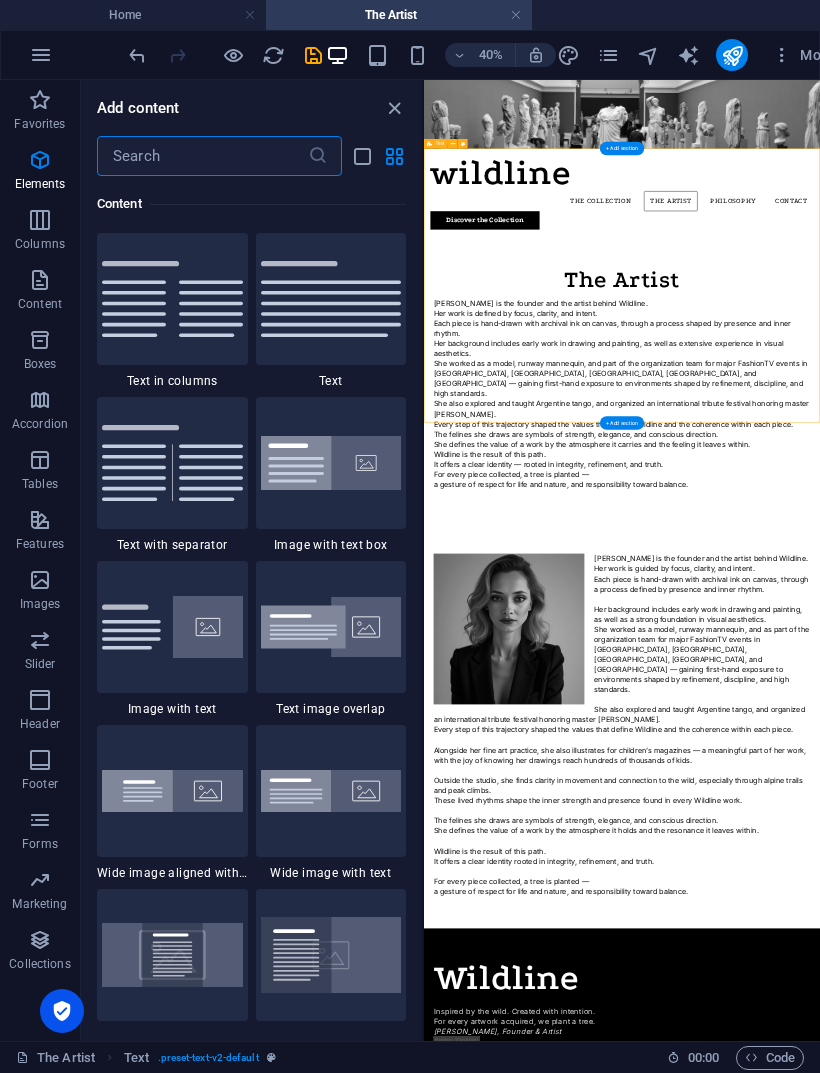 click on "[PERSON_NAME] is the founder and the artist behind Wildline. Her work is guided by focus, clarity, and intent. Each piece is hand-drawn with archival ink on canvas, through a process defined by presence and inner rhythm. Her background includes early work in drawing and painting, as well as a strong foundation in visual aesthetics. She worked as a model, runway mannequin, and as part of the organization team for major FashionTV events in [GEOGRAPHIC_DATA], [GEOGRAPHIC_DATA], [GEOGRAPHIC_DATA], [GEOGRAPHIC_DATA], and [GEOGRAPHIC_DATA] — gaining first-hand exposure to environments shaped by refinement, discipline, and high standards. She also explored and taught Argentine tango, and organized an international tribute festival honoring master [PERSON_NAME]. Every step of this trajectory shaped the values that define Wildline and the coherence within each piece. Alongside her fine art practice, she also illustrates for children’s magazines — a meaningful part of her work, with the joy of knowing her drawings reach hundreds of thousands of kids." at bounding box center (919, 1692) 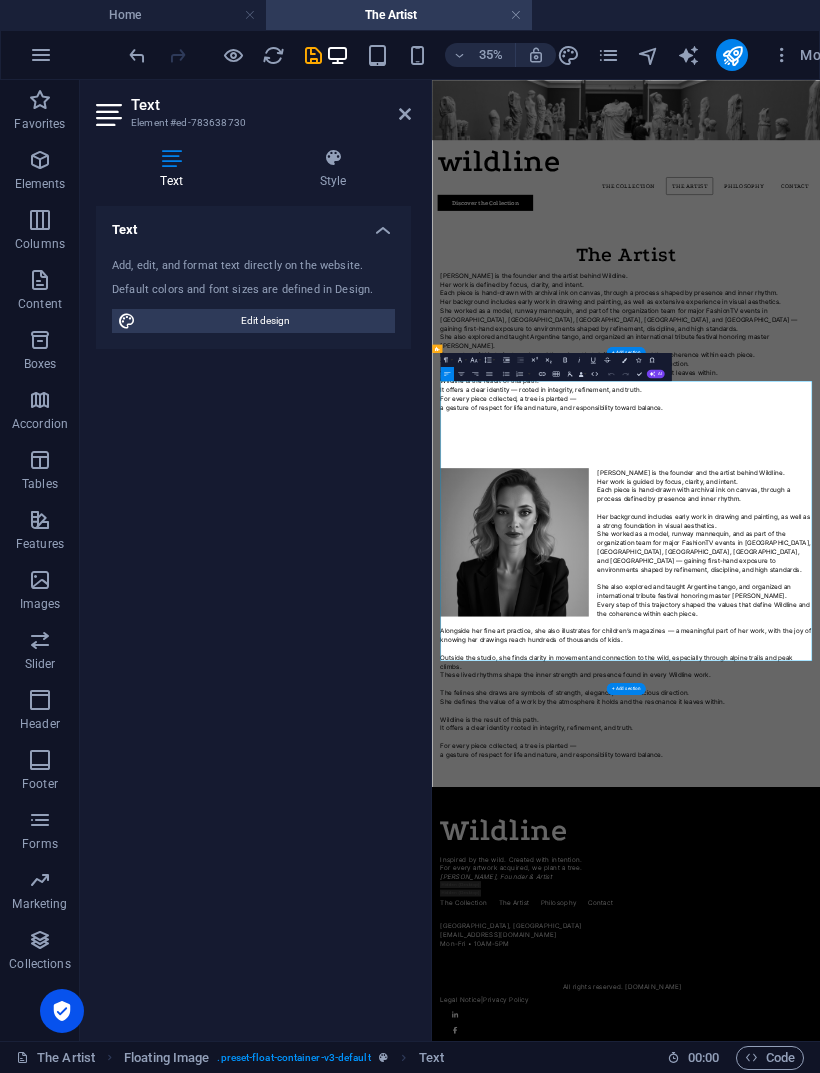 click at bounding box center [986, 1301] 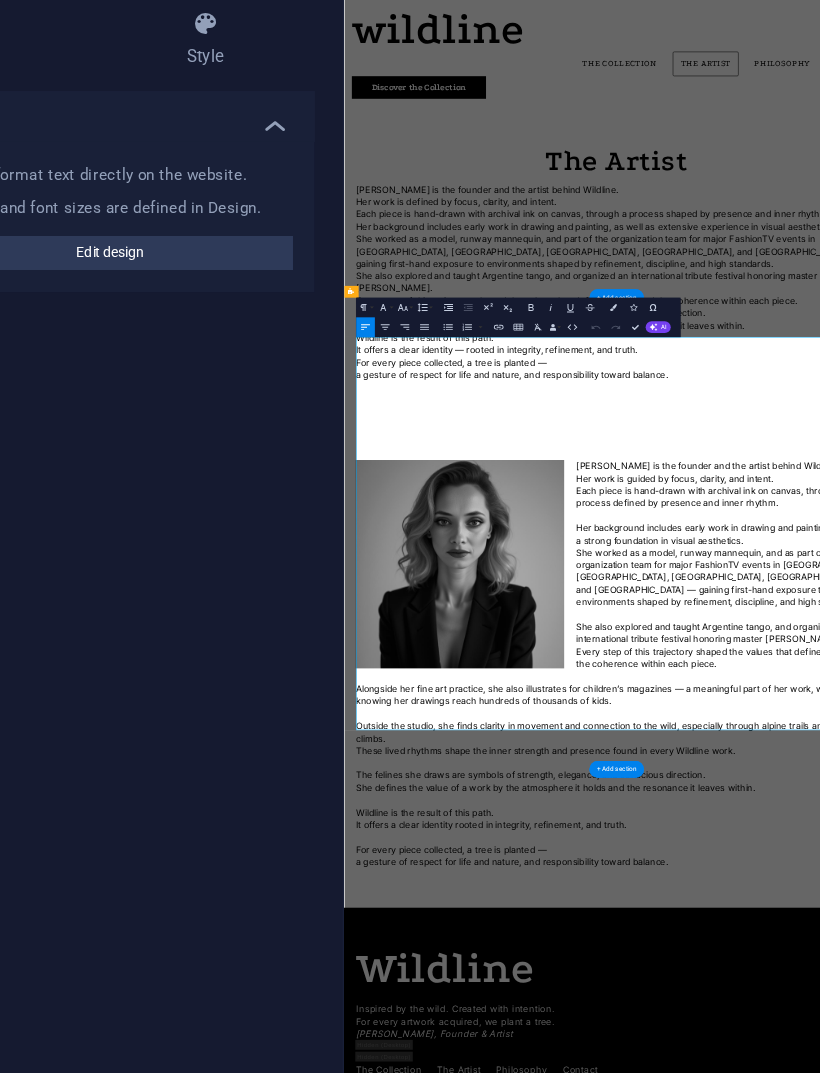 click on "Her background includes early work in drawing and painting, as well as a strong foundation in visual aesthetics. She worked as a model, runway mannequin, and as part of the organization team for major FashionTV events in [GEOGRAPHIC_DATA], [GEOGRAPHIC_DATA], [GEOGRAPHIC_DATA], [GEOGRAPHIC_DATA], and [GEOGRAPHIC_DATA] — gaining first-hand exposure to environments shaped by refinement, discipline, and high standards." at bounding box center (898, 1238) 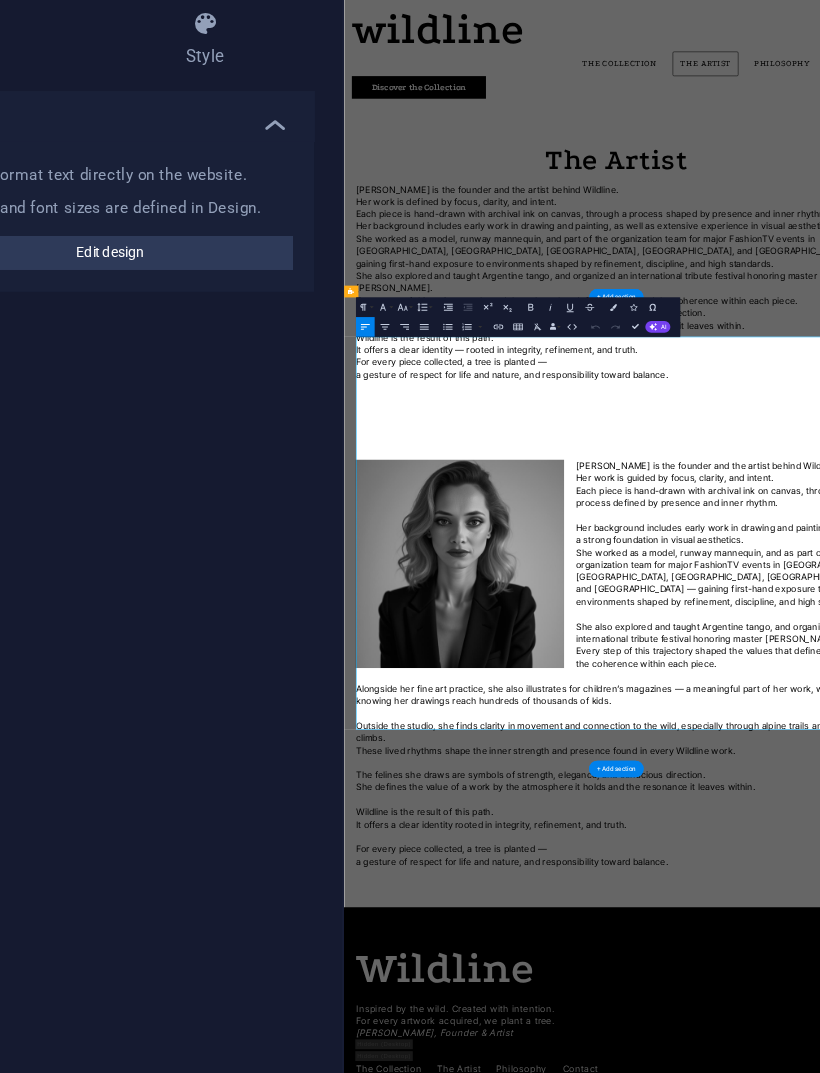 click on "Her background includes early work in drawing and painting, as well as a strong foundation in visual aesthetics. She worked as a model, runway mannequin, and as part of the organization team for major FashionTV events in [GEOGRAPHIC_DATA], [GEOGRAPHIC_DATA], [GEOGRAPHIC_DATA], [GEOGRAPHIC_DATA], and [GEOGRAPHIC_DATA] — gaining first-hand exposure to environments shaped by refinement, discipline, and high standards." at bounding box center [897, 1238] 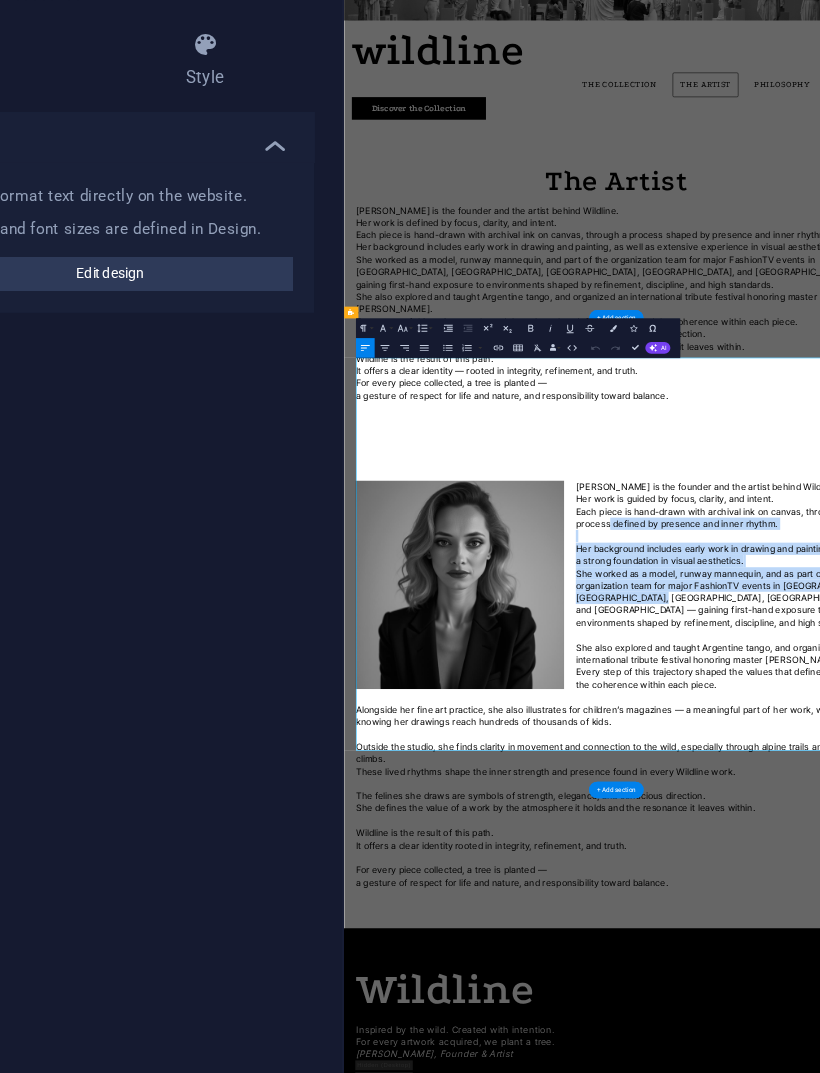 click on "Her background includes early work in drawing and painting, as well as a strong foundation in visual aesthetics. She worked as a model, runway mannequin, and as part of the organization team for major FashionTV events in [GEOGRAPHIC_DATA], [GEOGRAPHIC_DATA], [GEOGRAPHIC_DATA], [GEOGRAPHIC_DATA], and [GEOGRAPHIC_DATA] — gaining first-hand exposure to environments shaped by refinement, discipline, and high standards." at bounding box center [897, 1259] 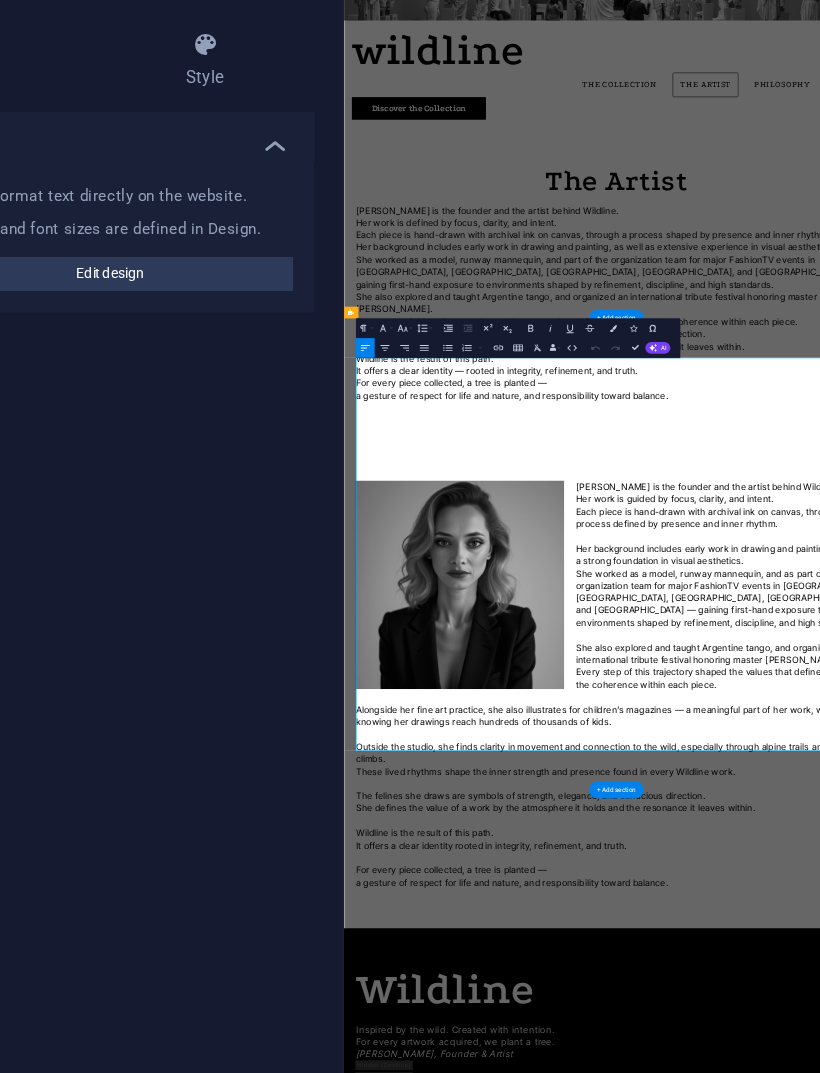 click on "She also explored and taught Argentine tango, and organized an international tribute festival honoring master [PERSON_NAME]. Every step of this trajectory shaped the values that define Wildline and the coherence within each piece." at bounding box center (897, 1410) 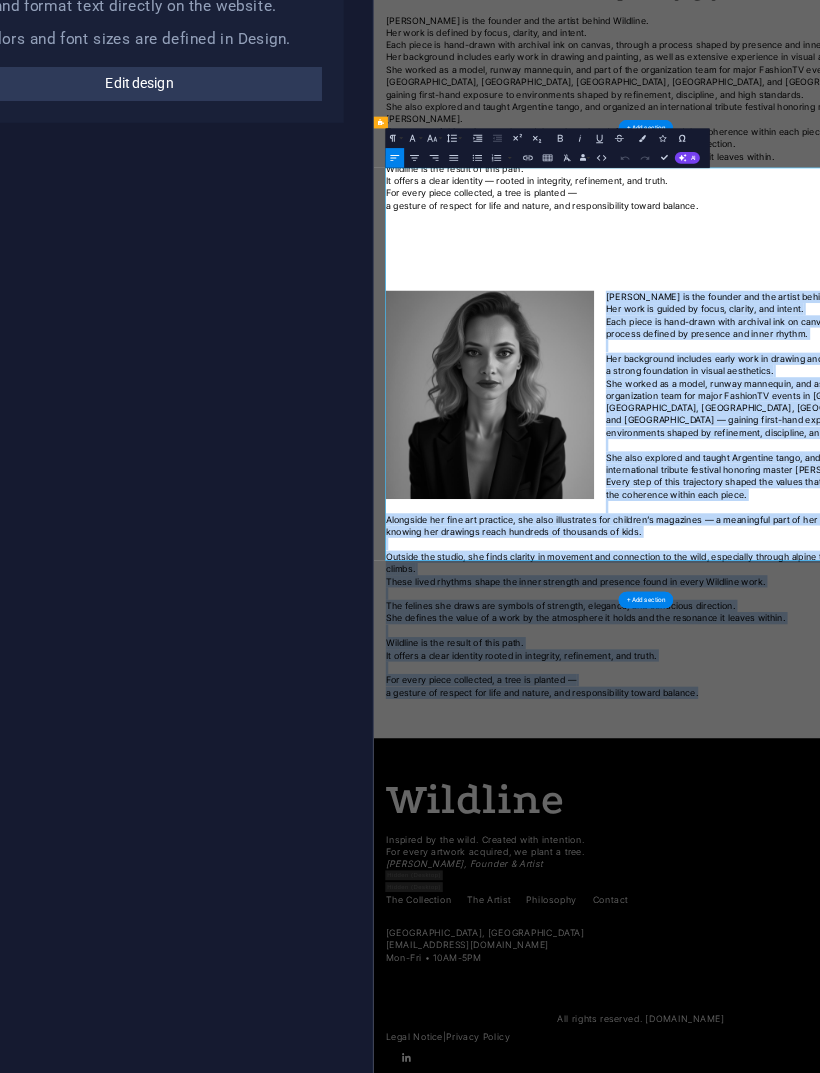 copy on "Lorem Ipsumd si ame consect adi eli seddoe tempor Incididu. Utl etdo ma aliqua en admin, veniamq, nos exerci. Ulla labor ni aliq-exeac cons duisaute iru in repreh, volupta v essecil fugiatn pa excepteu sin occae cupida. Non proidentsu culpaqui offic dese mo animide lab perspici, un omni is n errorv accusantiu do laudan totamremap. Eaq ipsaqu ab i inven, verita quasiarch, bea vi dict ex nem enimipsamqui volu asp autod FugitcoNS magnid eo Ratio, Sequi, Nesciu, Nequep, qui Dol Adipi — numquam eiusm-temp incidunt ma quaeratetiam minuss no eligendiop, cumquenihi, imp quop facerepos. Ass repe temporib aut quibus Officiisd rerum, nec saepeeven vo repudiandaere itaquee hictenet sapiente delect Reic Volup. Maior alia pe dolo asperiores repell min nostru exer ullamc Suscipit lab ali commodico quidma moll moles. Harumquid rer faci exp distinct, nam libe temporecums nob eligendi’o cumquenih — i minusquodm plac fa pos omni, lore ips dol si ametcon adi elitsedd eiusm temporin ut laboreetd ma aliq. Enimadm ven quisno, ex..." 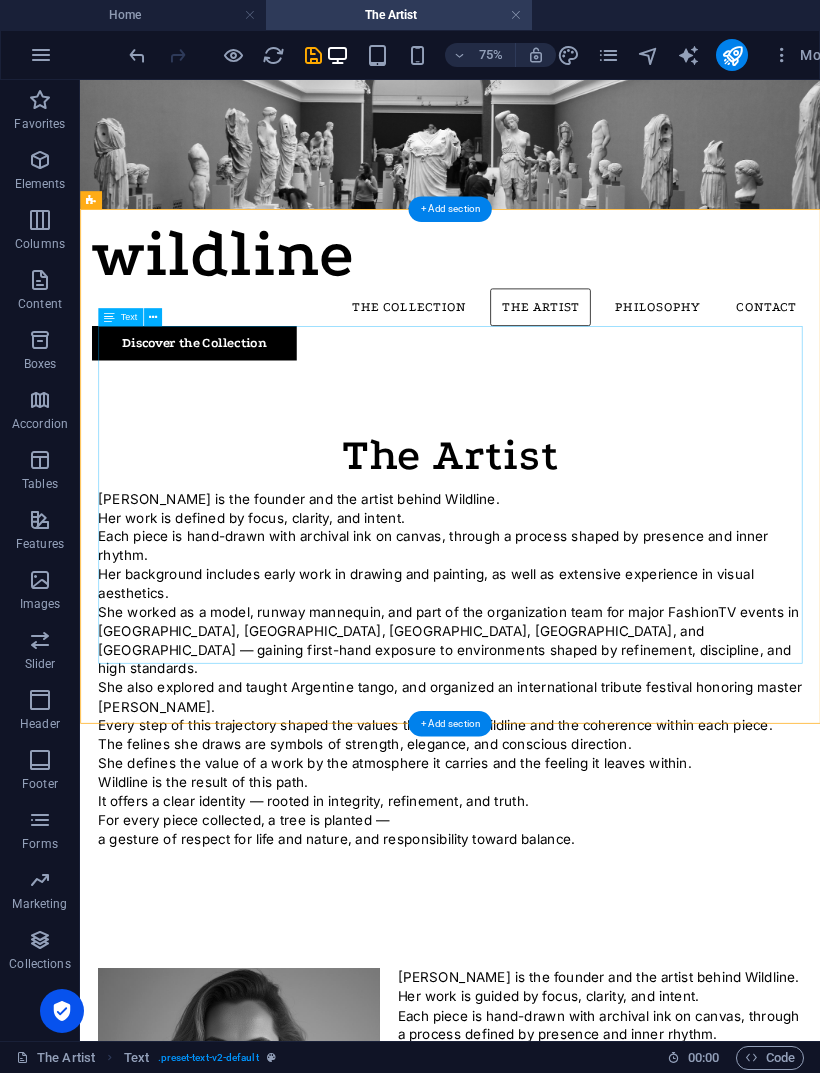 click on "[PERSON_NAME] is the founder and the artist behind Wildline. Her work is defined by focus, clarity, and intent. Each piece is hand-drawn with archival ink on canvas, through a process shaped by presence and inner rhythm. Her background includes early work in drawing and painting, as well as extensive experience in visual aesthetics. She worked as a model, runway mannequin, and part of the organization team for major FashionTV events in [GEOGRAPHIC_DATA], [GEOGRAPHIC_DATA], [GEOGRAPHIC_DATA], [GEOGRAPHIC_DATA], and [GEOGRAPHIC_DATA] — gaining first-hand exposure to environments shaped by refinement, discipline, and high standards. She also explored and taught Argentine tango, and organized an international tribute festival honoring master [PERSON_NAME]. Every step of this trajectory shaped the values that define Wildline and the coherence within each piece. The felines she draws are symbols of strength, elegance, and conscious direction. She defines the value of a work by the atmosphere it carries and the feeling it leaves within." at bounding box center [573, 865] 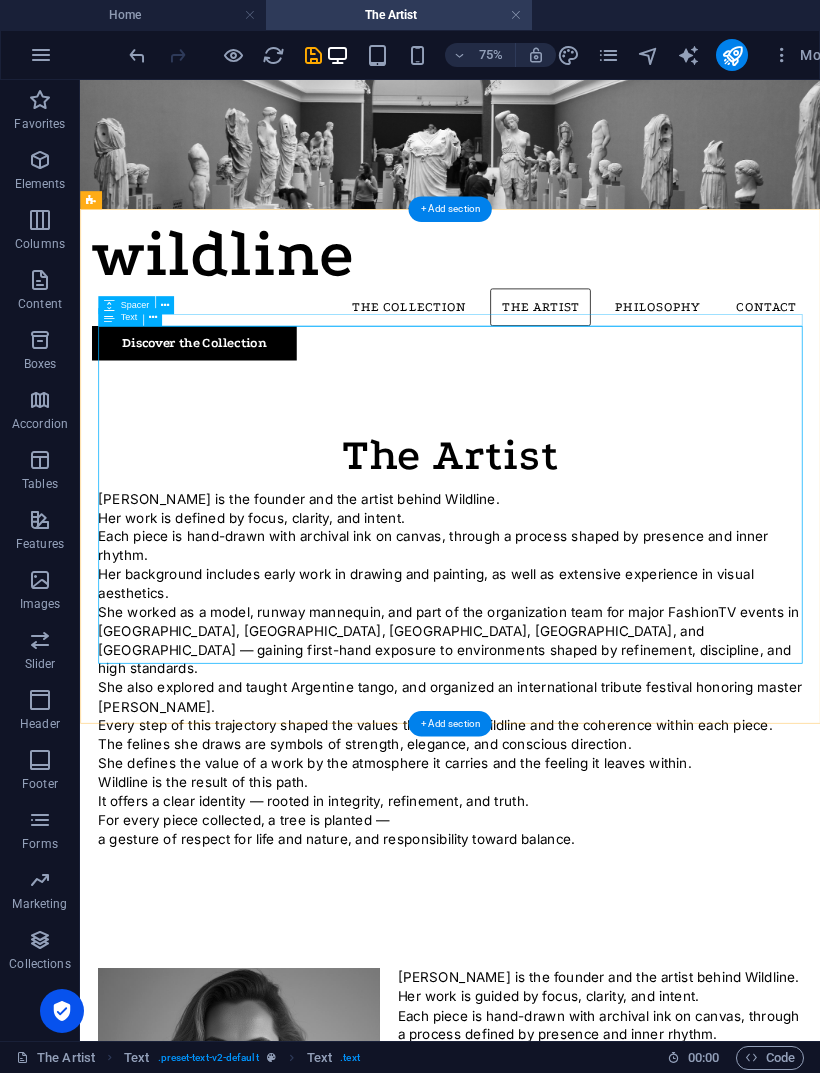 click on "[PERSON_NAME] is the founder and the artist behind Wildline. Her work is defined by focus, clarity, and intent. Each piece is hand-drawn with archival ink on canvas, through a process shaped by presence and inner rhythm. Her background includes early work in drawing and painting, as well as extensive experience in visual aesthetics. She worked as a model, runway mannequin, and part of the organization team for major FashionTV events in [GEOGRAPHIC_DATA], [GEOGRAPHIC_DATA], [GEOGRAPHIC_DATA], [GEOGRAPHIC_DATA], and [GEOGRAPHIC_DATA] — gaining first-hand exposure to environments shaped by refinement, discipline, and high standards. She also explored and taught Argentine tango, and organized an international tribute festival honoring master [PERSON_NAME]. Every step of this trajectory shaped the values that define Wildline and the coherence within each piece. The felines she draws are symbols of strength, elegance, and conscious direction. She defines the value of a work by the atmosphere it carries and the feeling it leaves within." at bounding box center [573, 865] 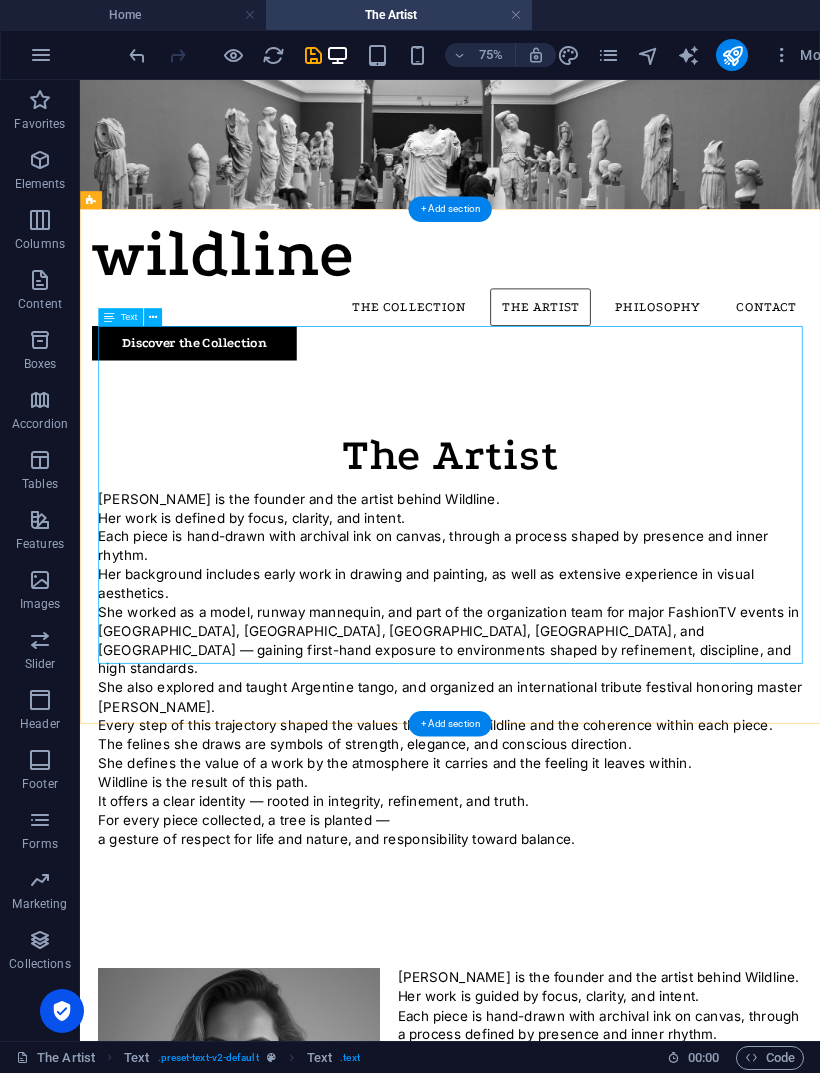 click at bounding box center [153, 317] 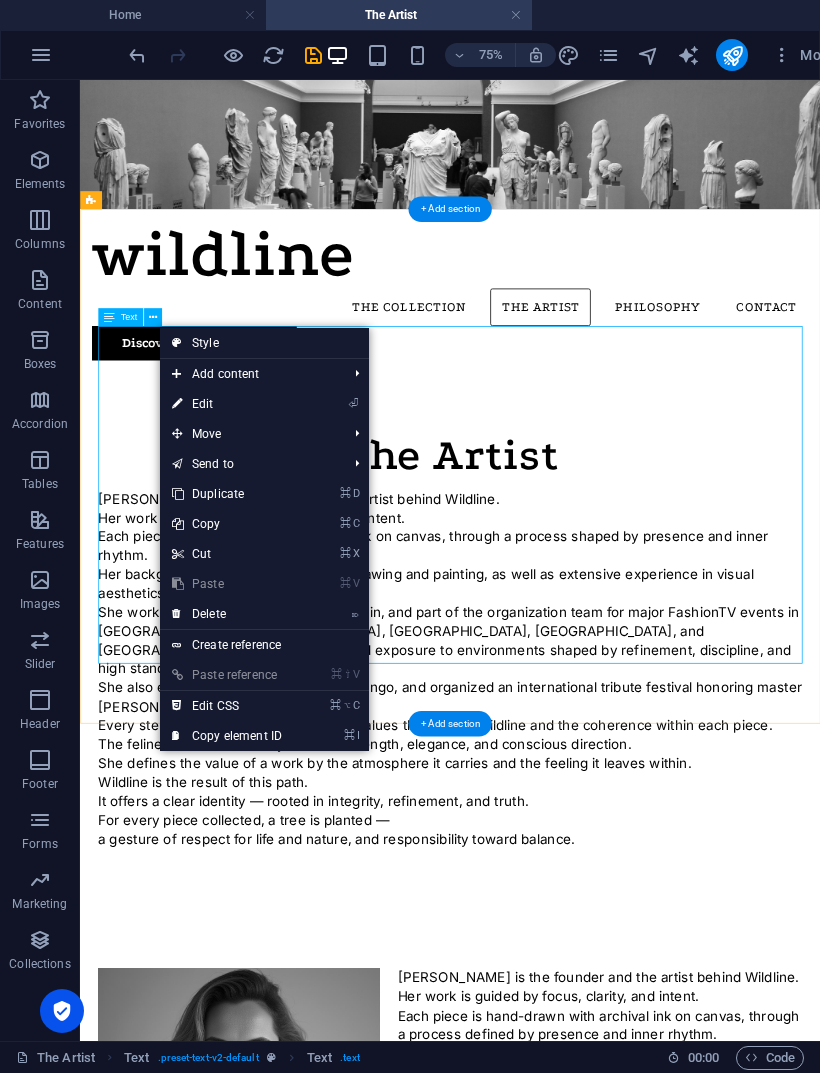 click on "⌦  Delete" at bounding box center [227, 614] 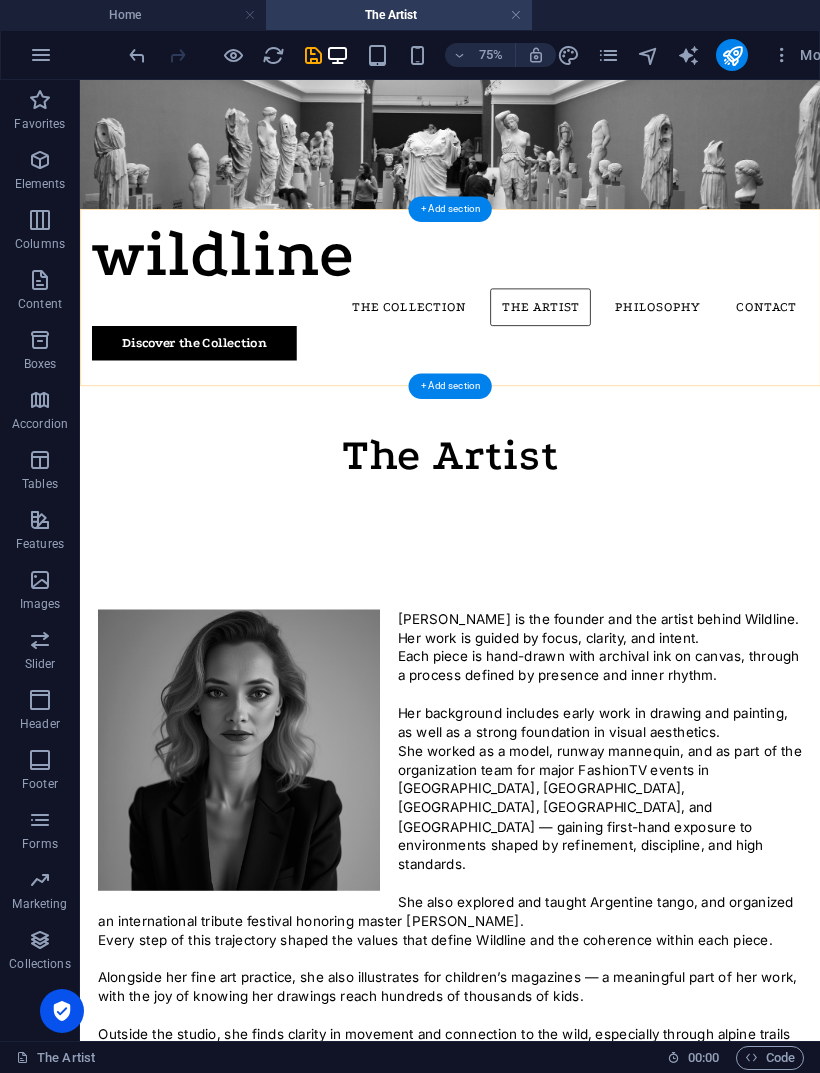 click on "+ Add section" at bounding box center (449, 386) 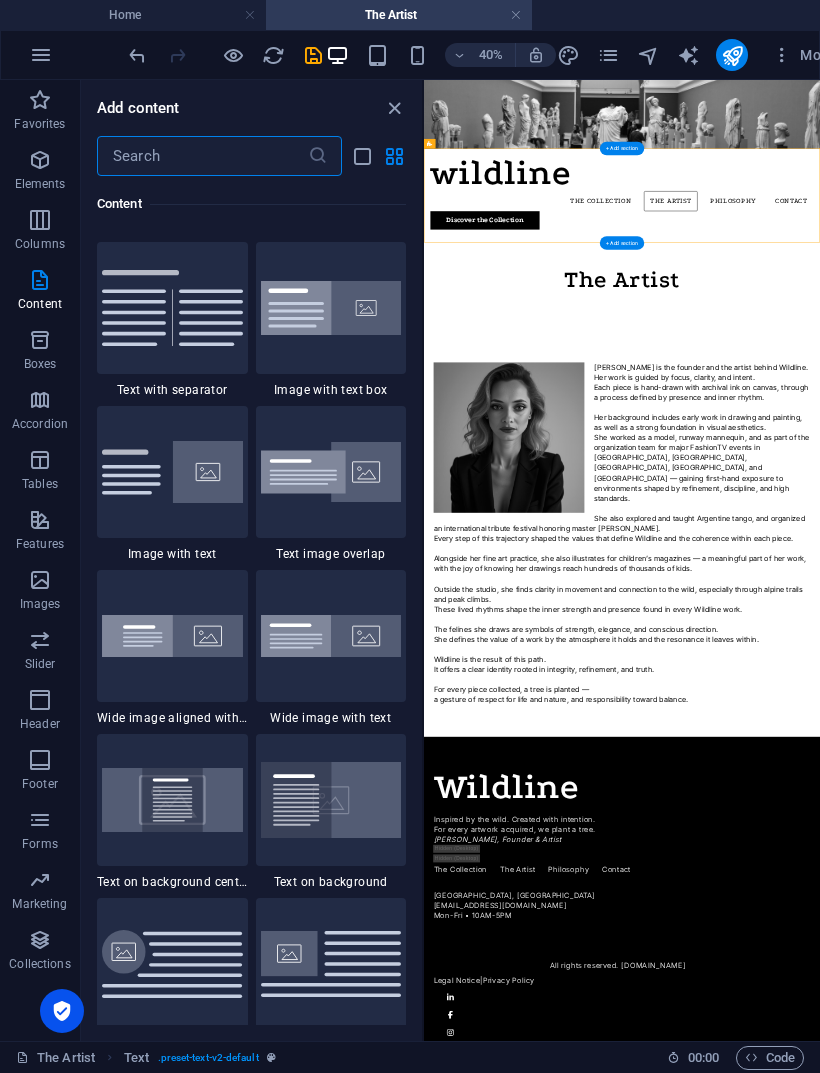 scroll, scrollTop: 3655, scrollLeft: 0, axis: vertical 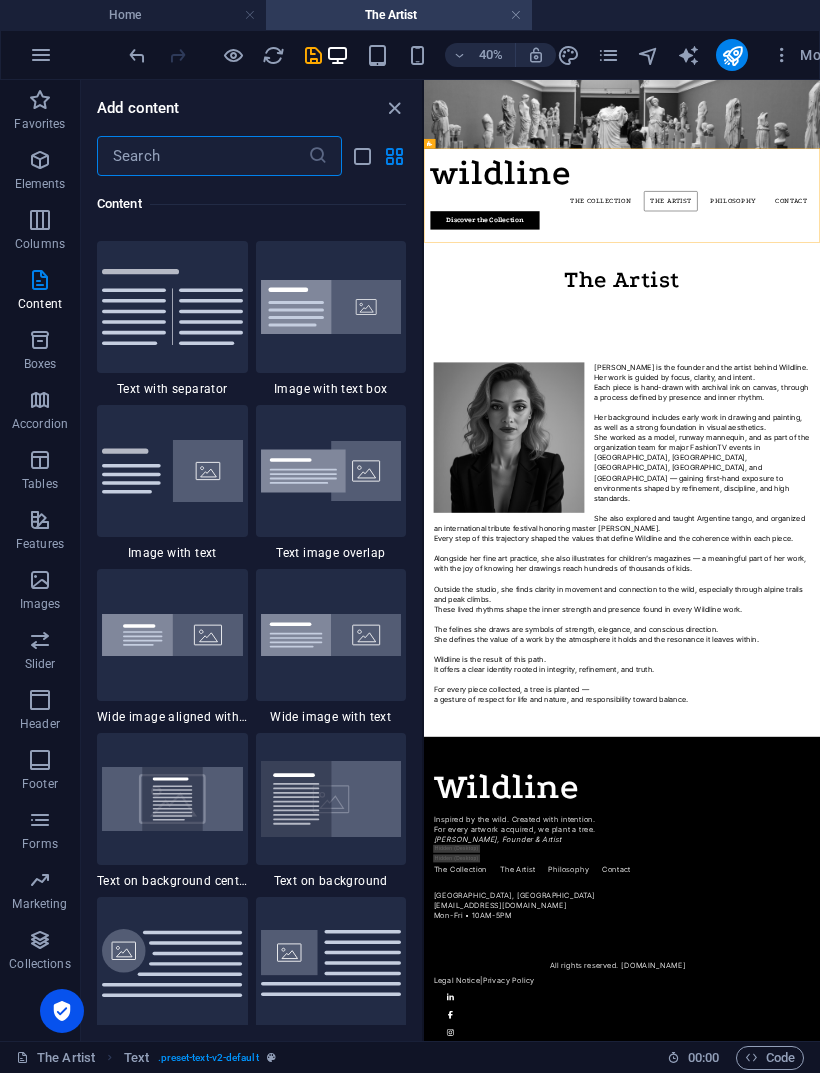 click at bounding box center [172, 471] 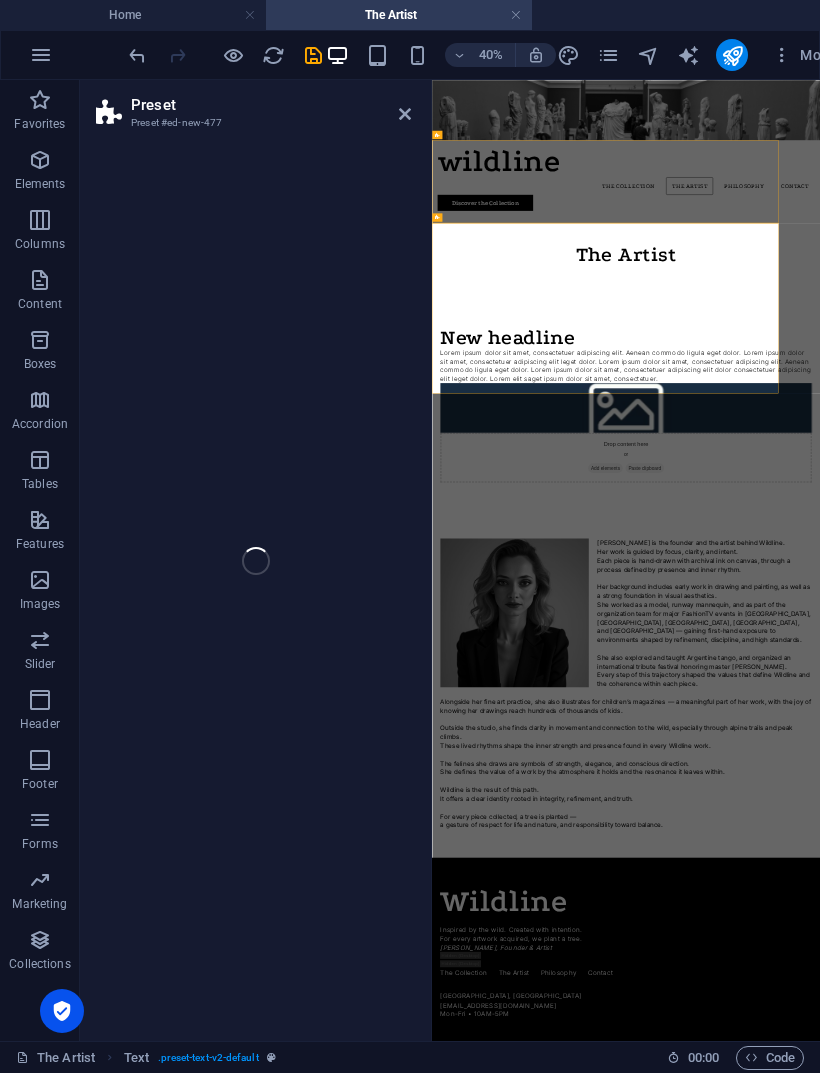 select on "rem" 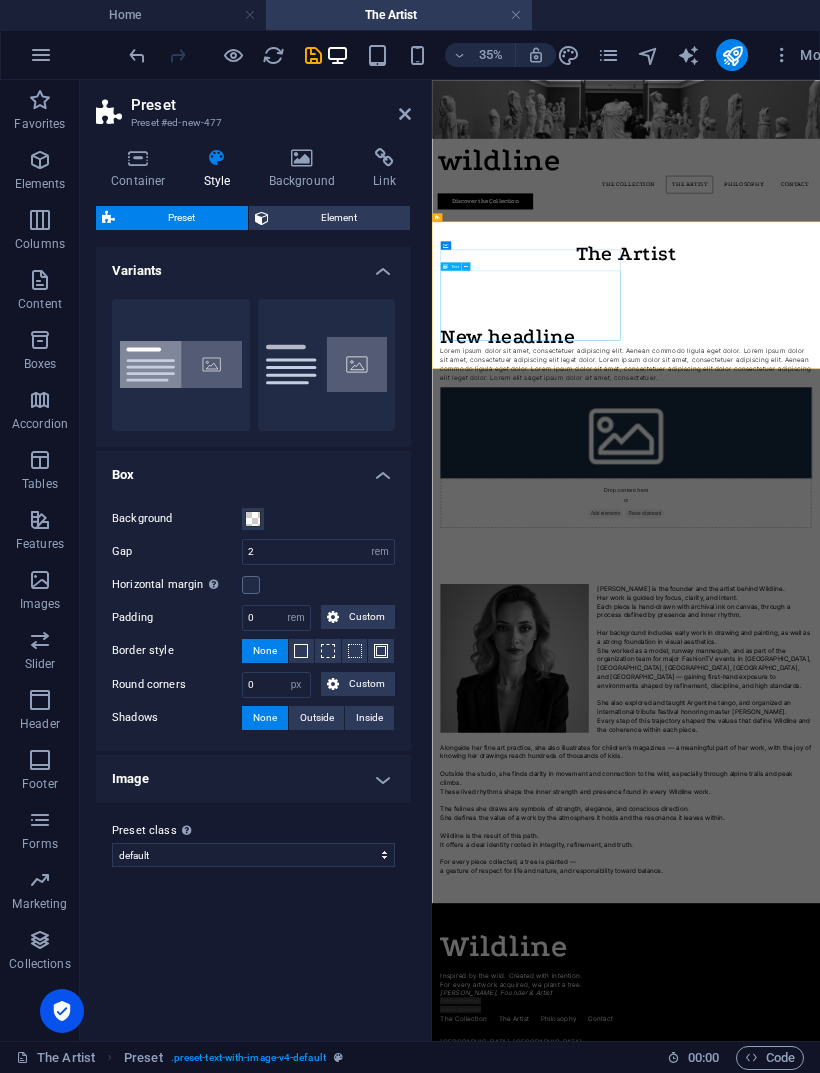 click on "Lorem ipsum dolor sit amet, consectetuer adipiscing elit. Aenean commodo ligula eget dolor. Lorem ipsum dolor sit amet, consectetuer adipiscing elit leget dolor. Lorem ipsum dolor sit amet, consectetuer adipiscing elit. Aenean commodo ligula eget dolor. Lorem ipsum dolor sit amet, consectetuer adipiscing elit dolor consectetuer adipiscing elit leget dolor. Lorem elit saget ipsum dolor sit amet, consectetuer." at bounding box center (986, 892) 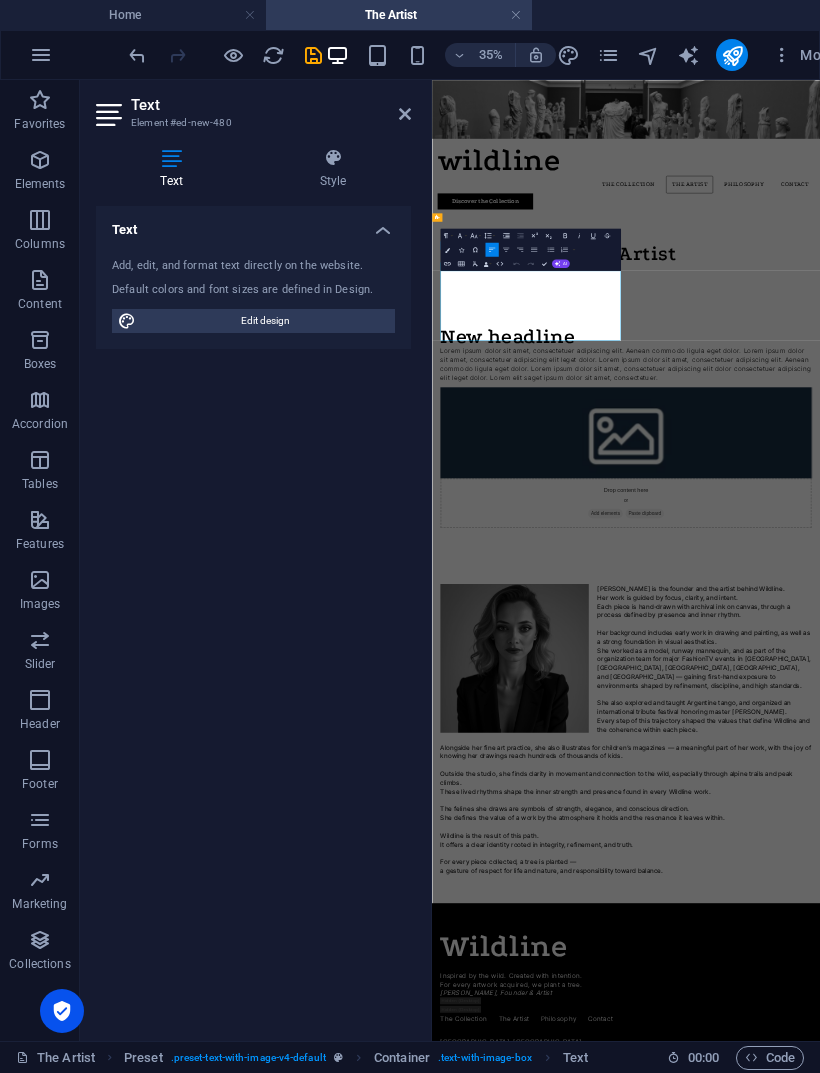 click on "Lorem ipsum dolor sit amet, consectetuer adipiscing elit. Aenean commodo ligula eget dolor. Lorem ipsum dolor sit amet, consectetuer adipiscing elit leget dolor. Lorem ipsum dolor sit amet, consectetuer adipiscing elit. Aenean commodo ligula eget dolor. Lorem ipsum dolor sit amet, consectetuer adipiscing elit dolor consectetuer adipiscing elit leget dolor. Lorem elit saget ipsum dolor sit amet, consectetuer." at bounding box center [986, 892] 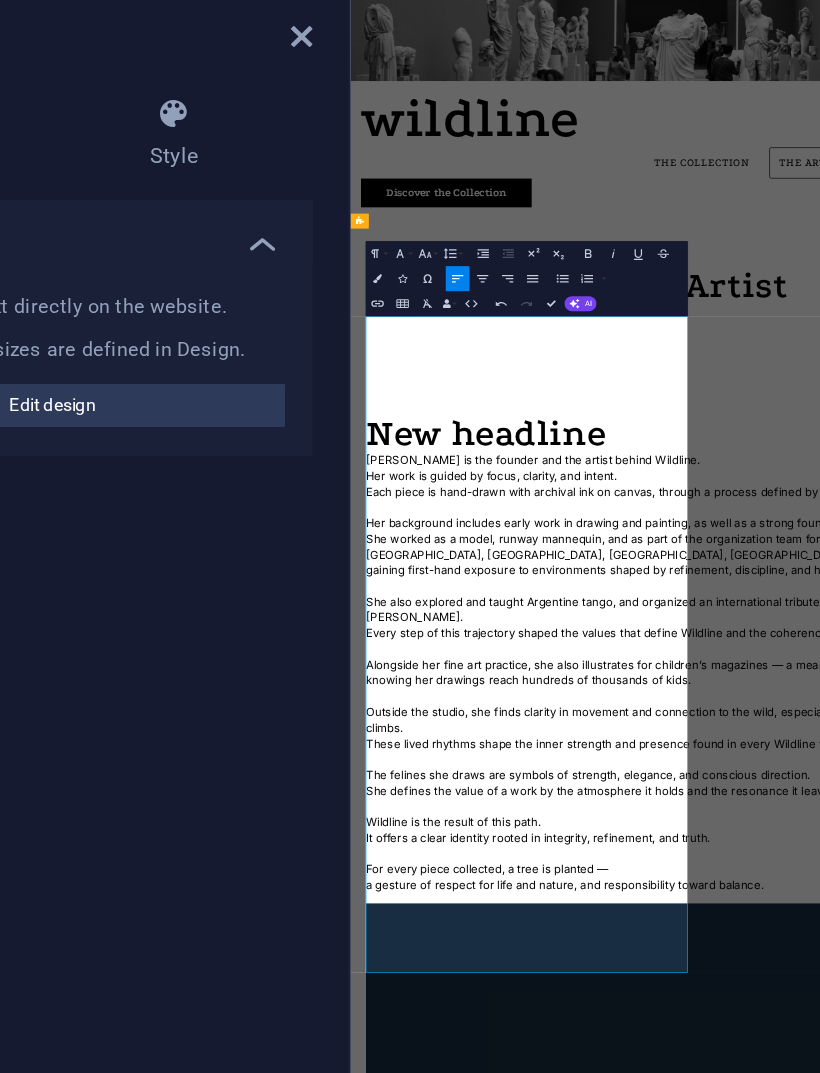 click on "The Artist" at bounding box center (904, 480) 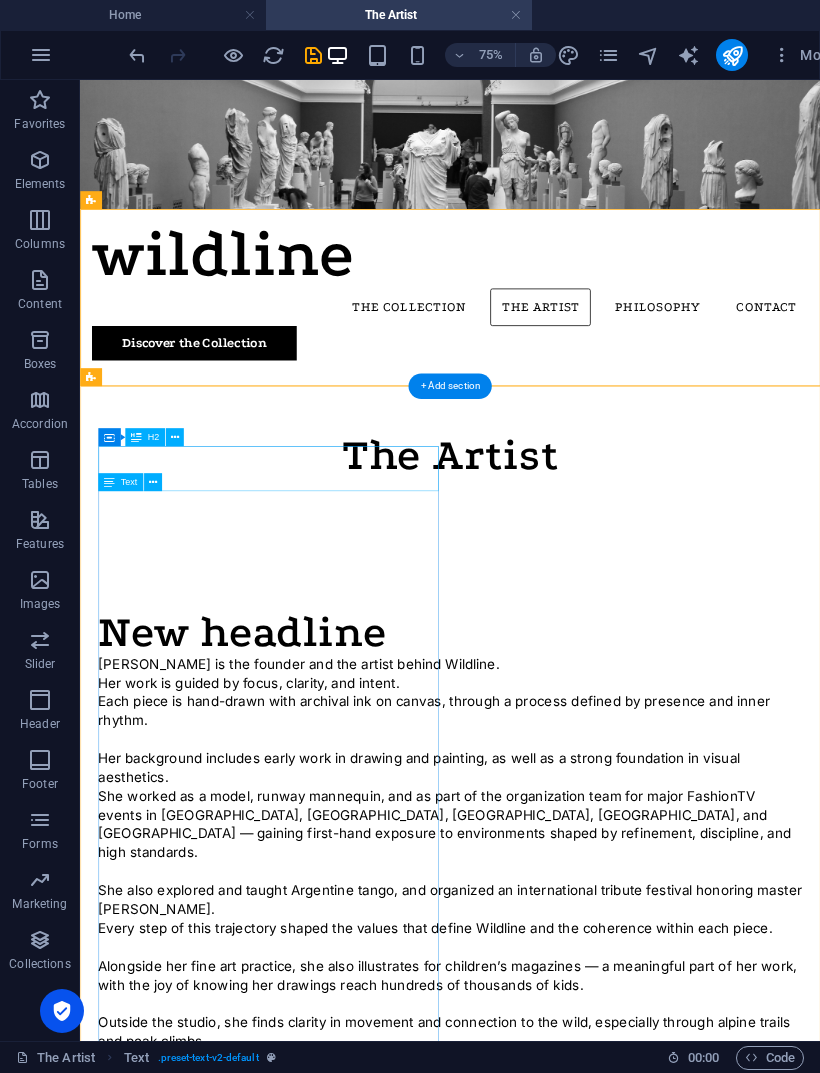 click on "New headline" at bounding box center (573, 816) 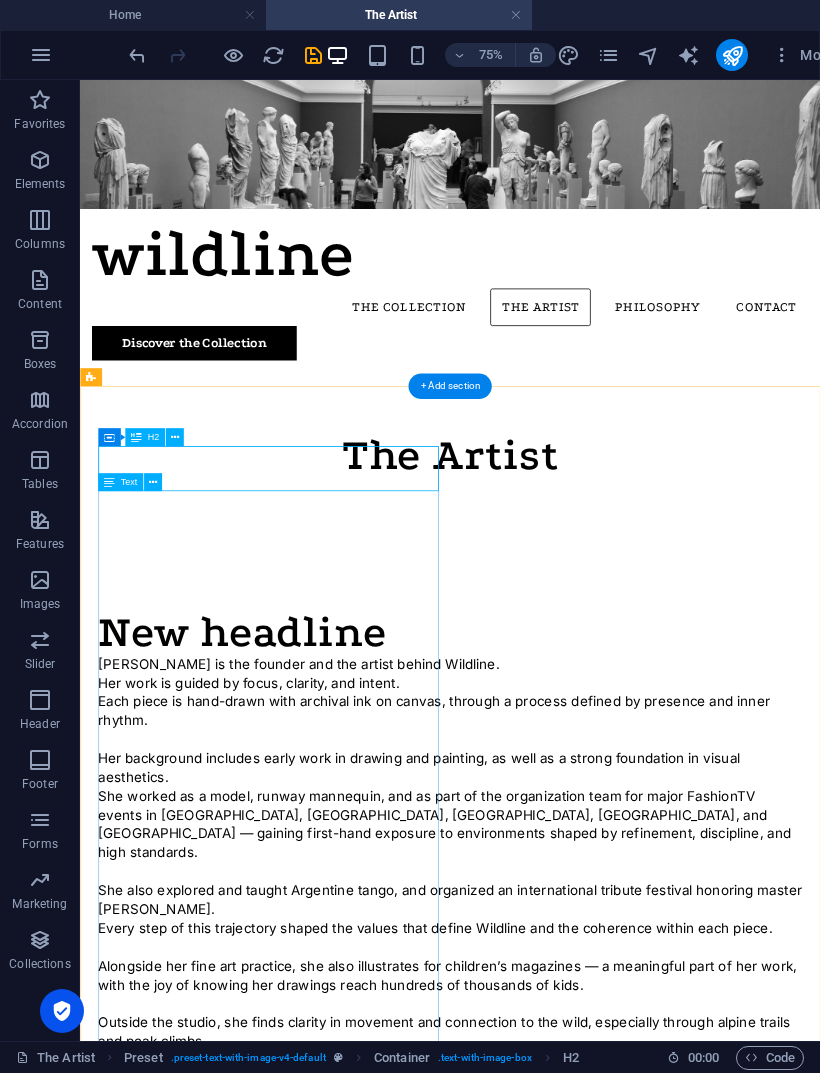 click at bounding box center [175, 437] 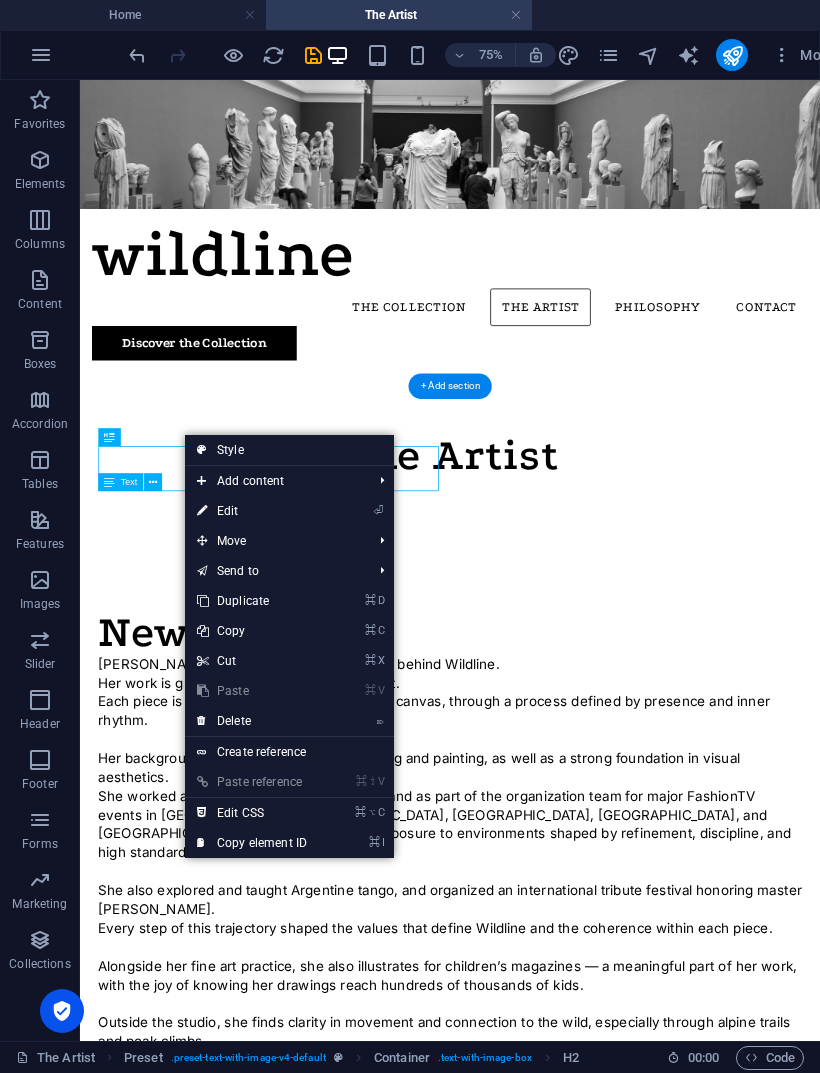 click on "⌦  Delete" at bounding box center (252, 721) 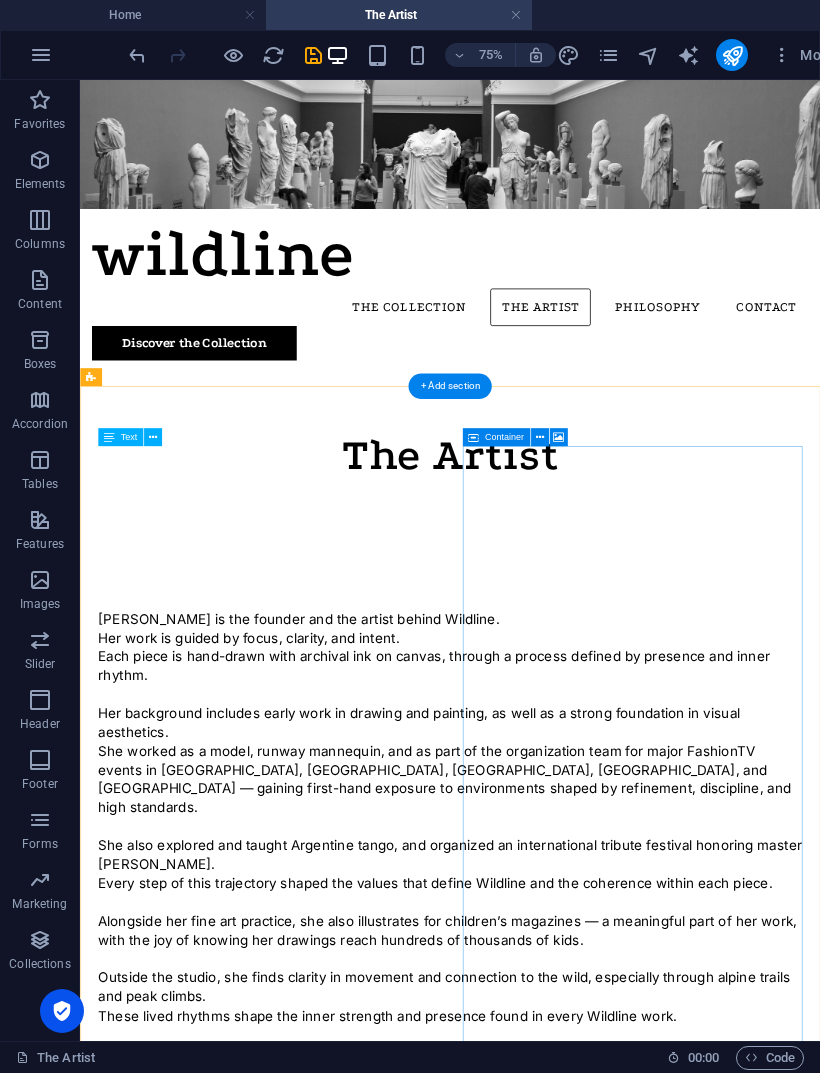 click at bounding box center [573, 2157] 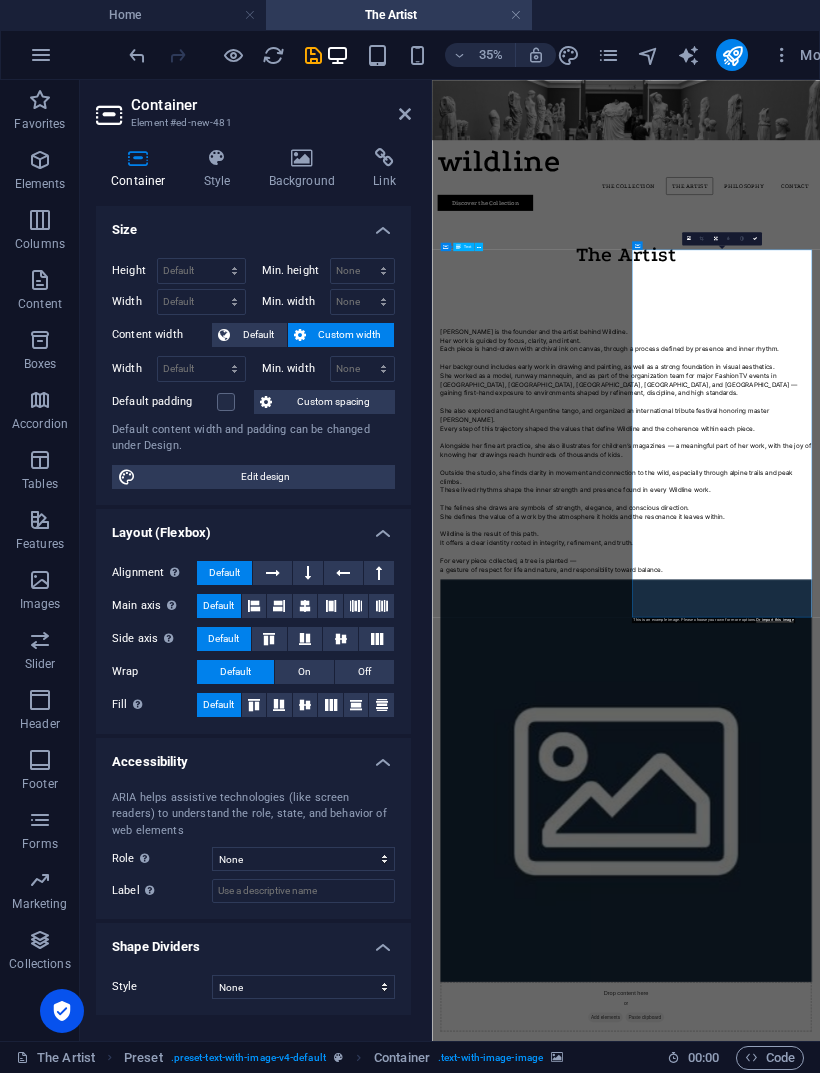 click on "Background" at bounding box center (306, 169) 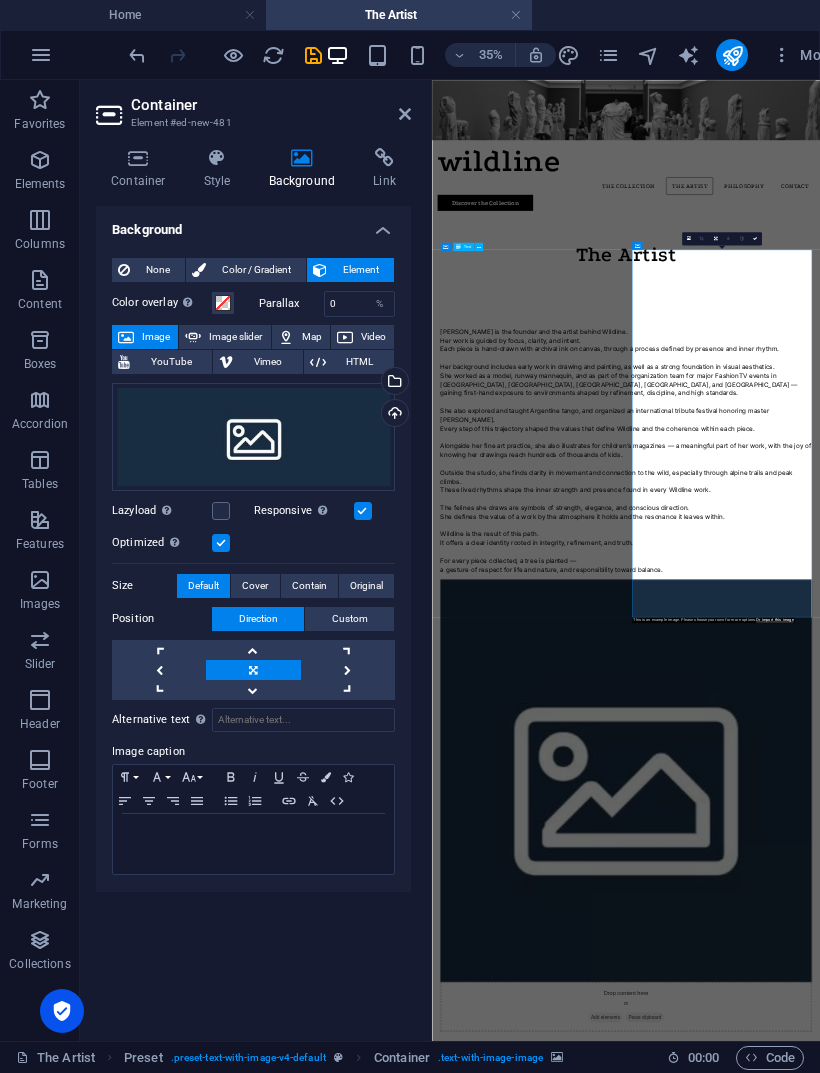 click at bounding box center [986, 2082] 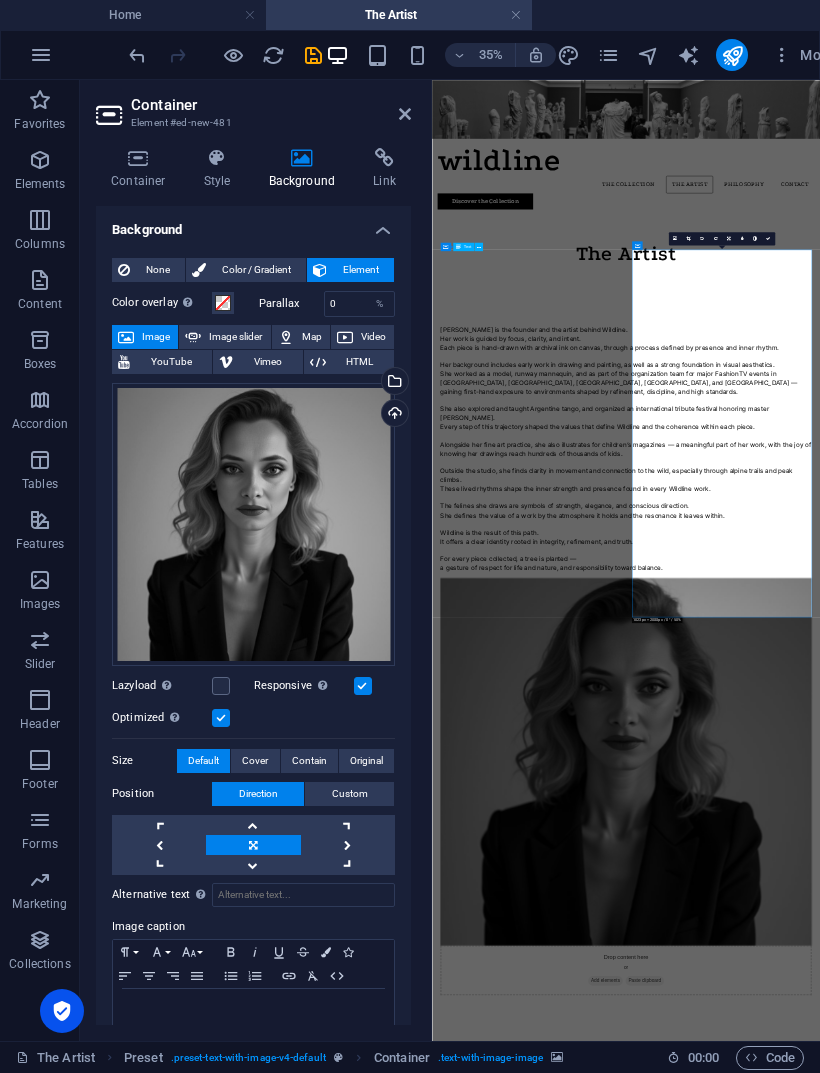 click at bounding box center [405, 114] 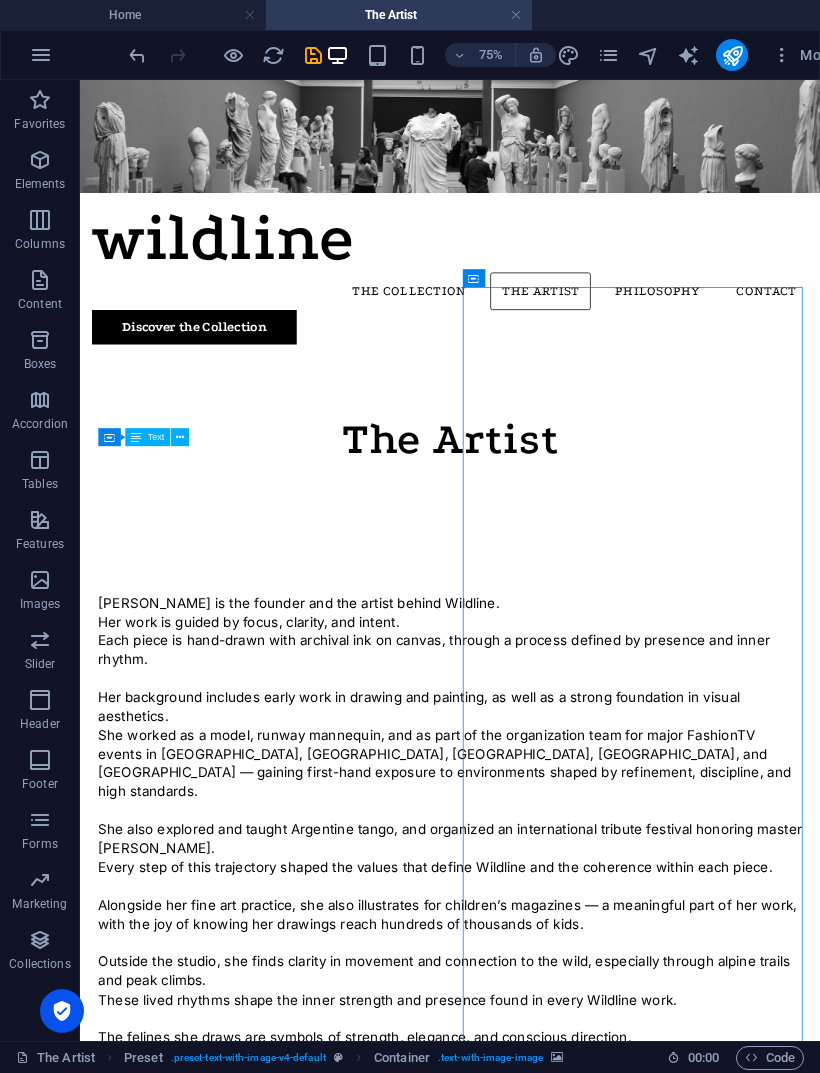 scroll, scrollTop: 17, scrollLeft: 0, axis: vertical 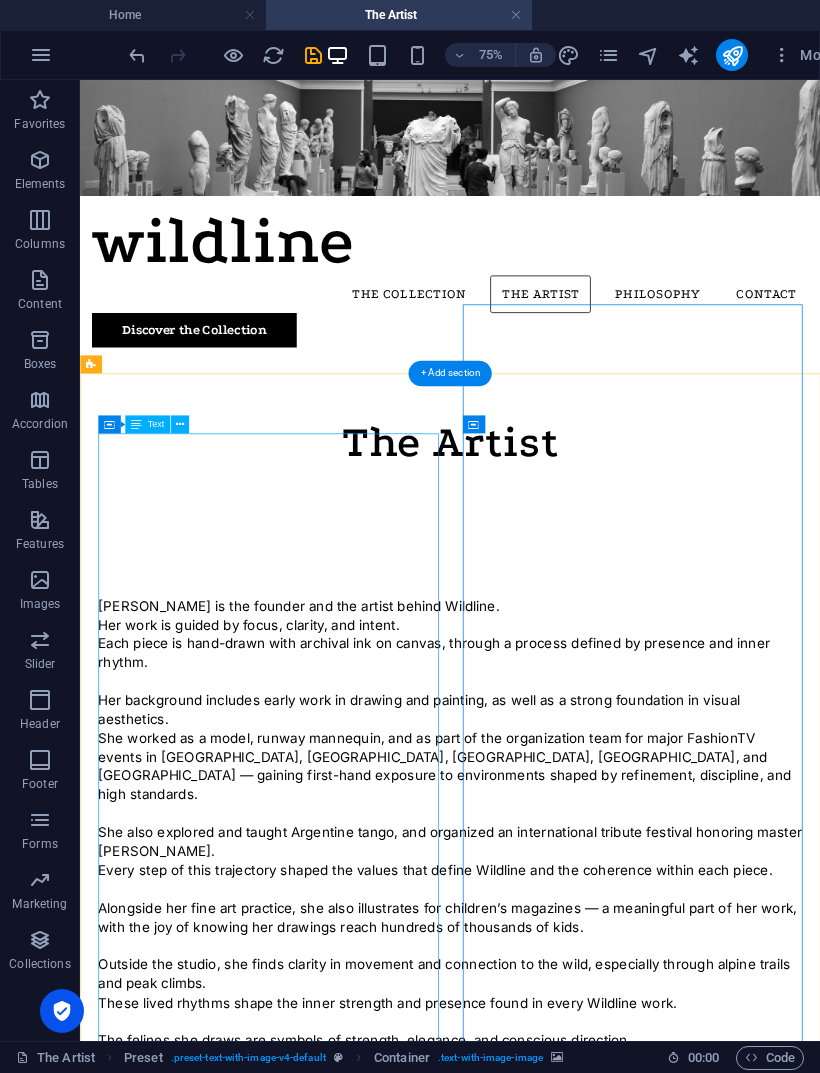 click on "[PERSON_NAME] is the founder and the artist behind Wildline. Her work is guided by focus, clarity, and intent. Each piece is hand-drawn with archival ink on canvas, through a process defined by presence and inner rhythm. Her background includes early work in drawing and painting, as well as a strong foundation in visual aesthetics. She worked as a model, runway mannequin, and as part of the organization team for major FashionTV events in [GEOGRAPHIC_DATA], [GEOGRAPHIC_DATA], [GEOGRAPHIC_DATA], [GEOGRAPHIC_DATA], and [GEOGRAPHIC_DATA] — gaining first-hand exposure to environments shaped by refinement, discipline, and high standards. She also explored and taught Argentine tango, and organized an international tribute festival honoring master [PERSON_NAME]. Every step of this trajectory shaped the values that define Wildline and the coherence within each piece. Alongside her fine art practice, she also illustrates for children’s magazines — a meaningful part of her work, with the joy of knowing her drawings reach hundreds of thousands of kids." at bounding box center [573, 1159] 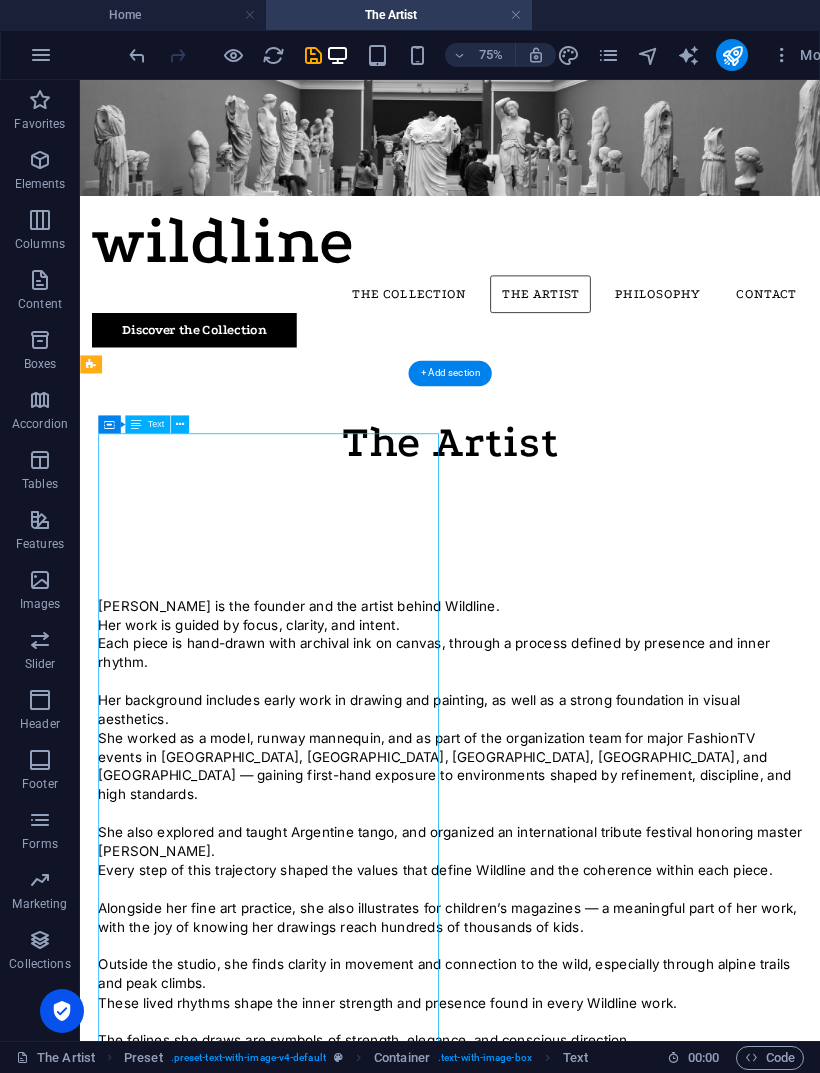 click on "[PERSON_NAME] is the founder and the artist behind Wildline. Her work is guided by focus, clarity, and intent. Each piece is hand-drawn with archival ink on canvas, through a process defined by presence and inner rhythm. Her background includes early work in drawing and painting, as well as a strong foundation in visual aesthetics. She worked as a model, runway mannequin, and as part of the organization team for major FashionTV events in [GEOGRAPHIC_DATA], [GEOGRAPHIC_DATA], [GEOGRAPHIC_DATA], [GEOGRAPHIC_DATA], and [GEOGRAPHIC_DATA] — gaining first-hand exposure to environments shaped by refinement, discipline, and high standards. She also explored and taught Argentine tango, and organized an international tribute festival honoring master [PERSON_NAME]. Every step of this trajectory shaped the values that define Wildline and the coherence within each piece. Alongside her fine art practice, she also illustrates for children’s magazines — a meaningful part of her work, with the joy of knowing her drawings reach hundreds of thousands of kids. Drop content here" at bounding box center (573, 1813) 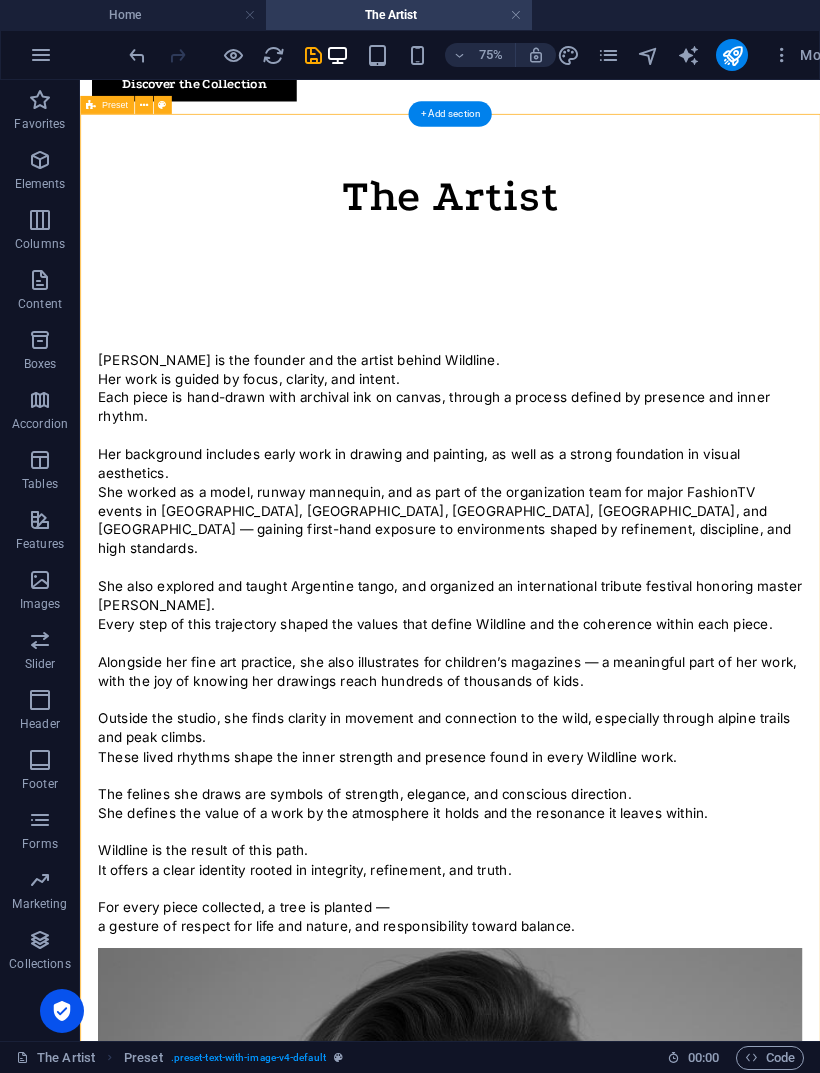 scroll, scrollTop: 374, scrollLeft: 0, axis: vertical 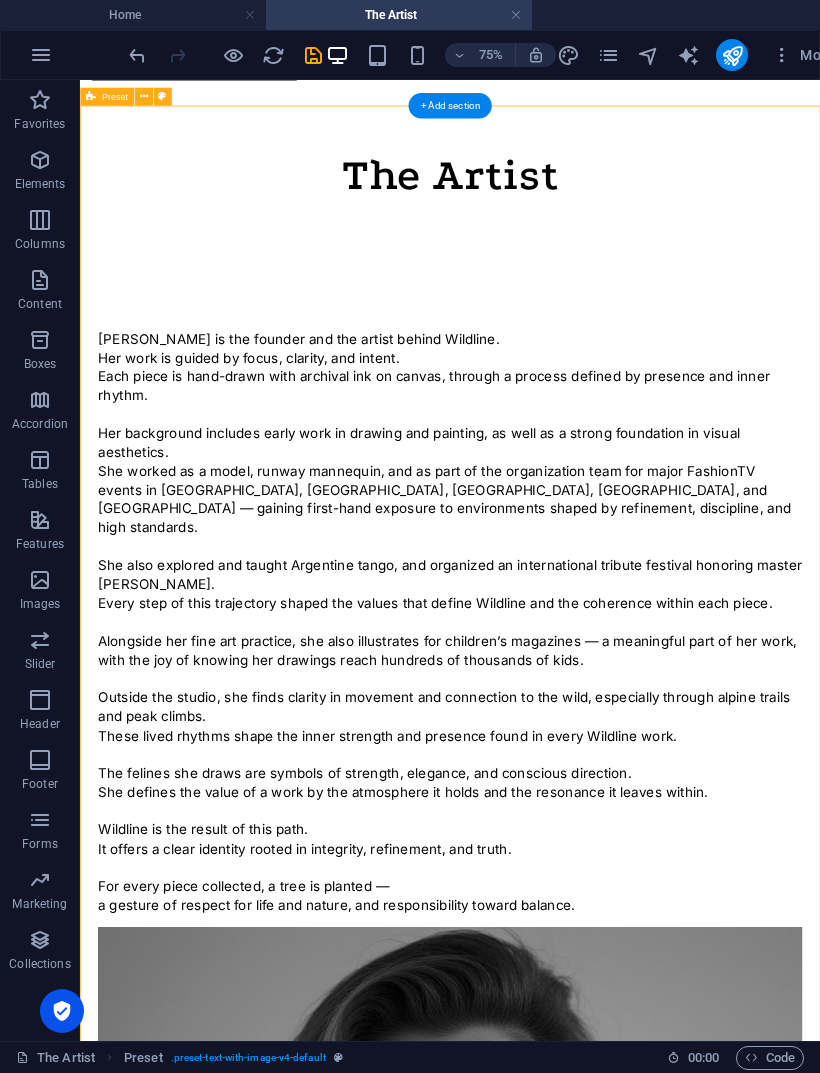 click at bounding box center [573, 1783] 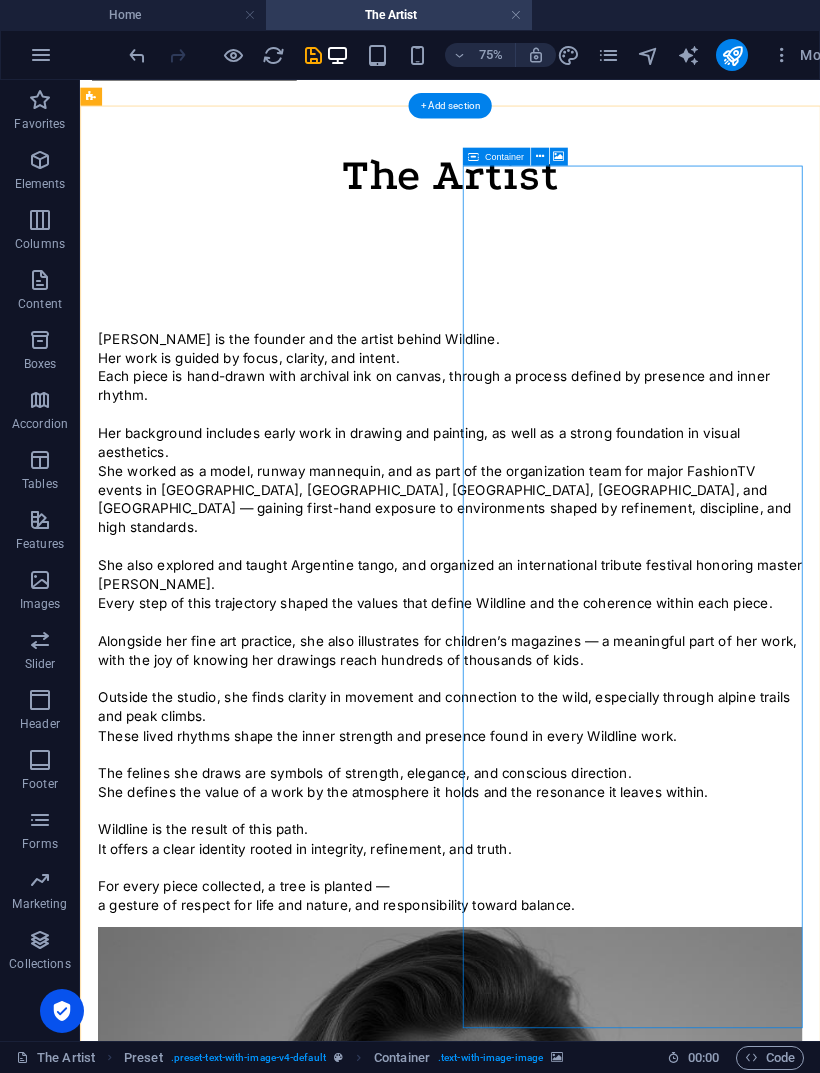 click on "Drop content here or  Add elements  Paste clipboard" at bounding box center [573, 2429] 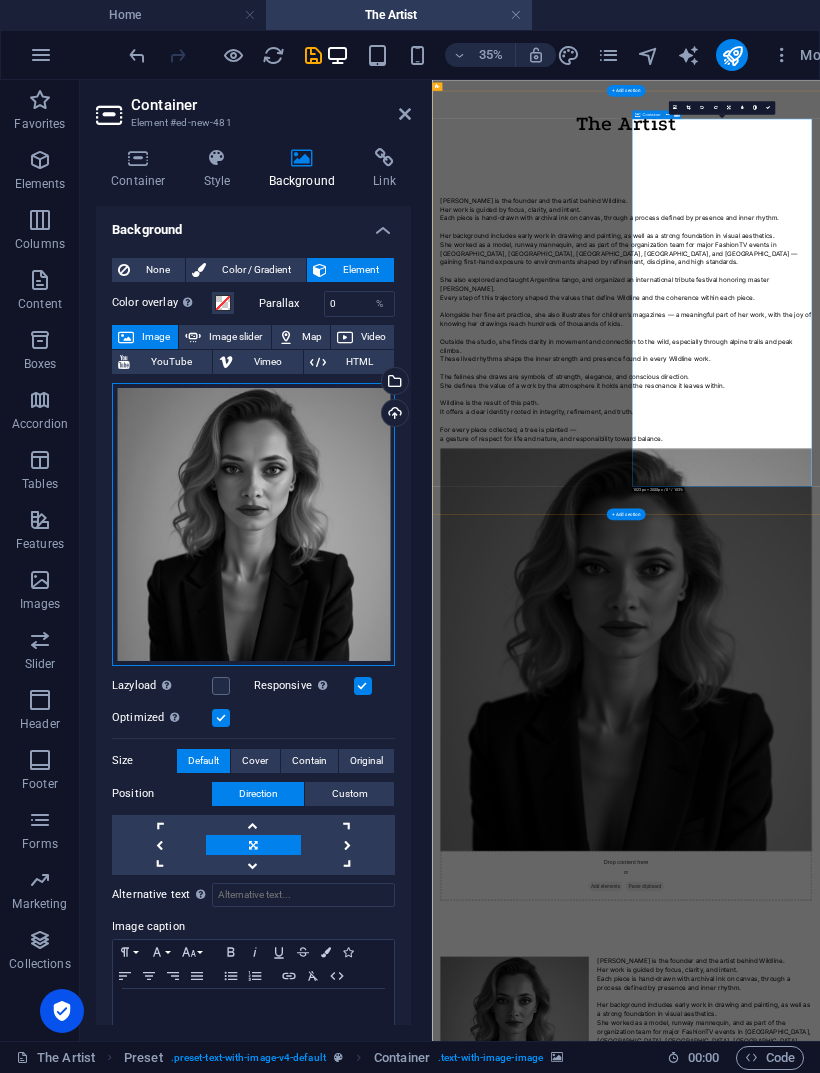click on "Drag files here, click to choose files or select files from Files or our free stock photos & videos" at bounding box center [253, 524] 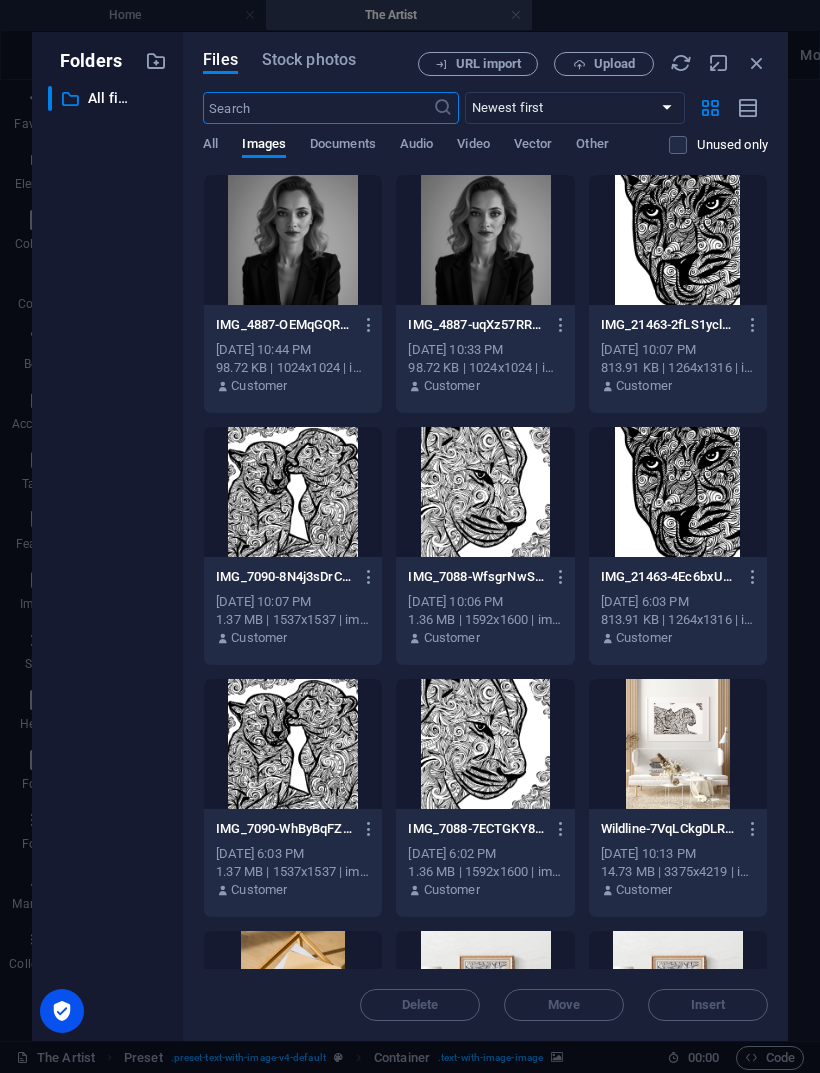 scroll, scrollTop: 5981, scrollLeft: 0, axis: vertical 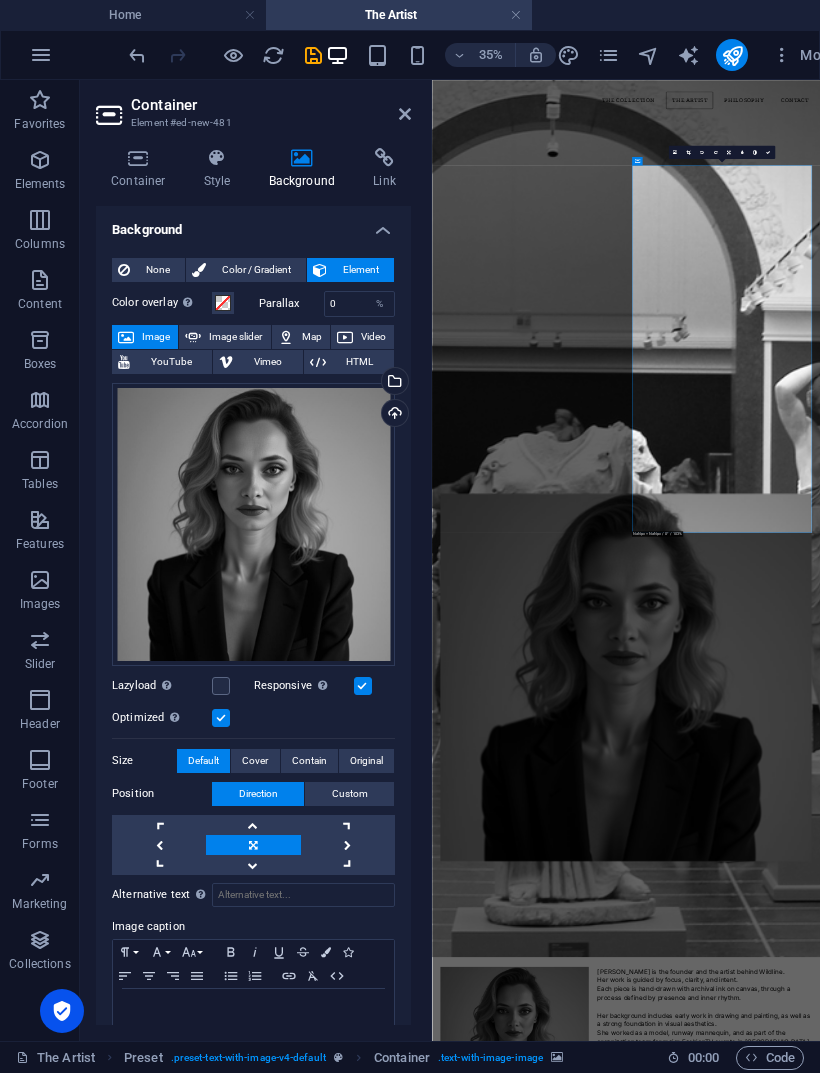 click on "Contain" at bounding box center [309, 761] 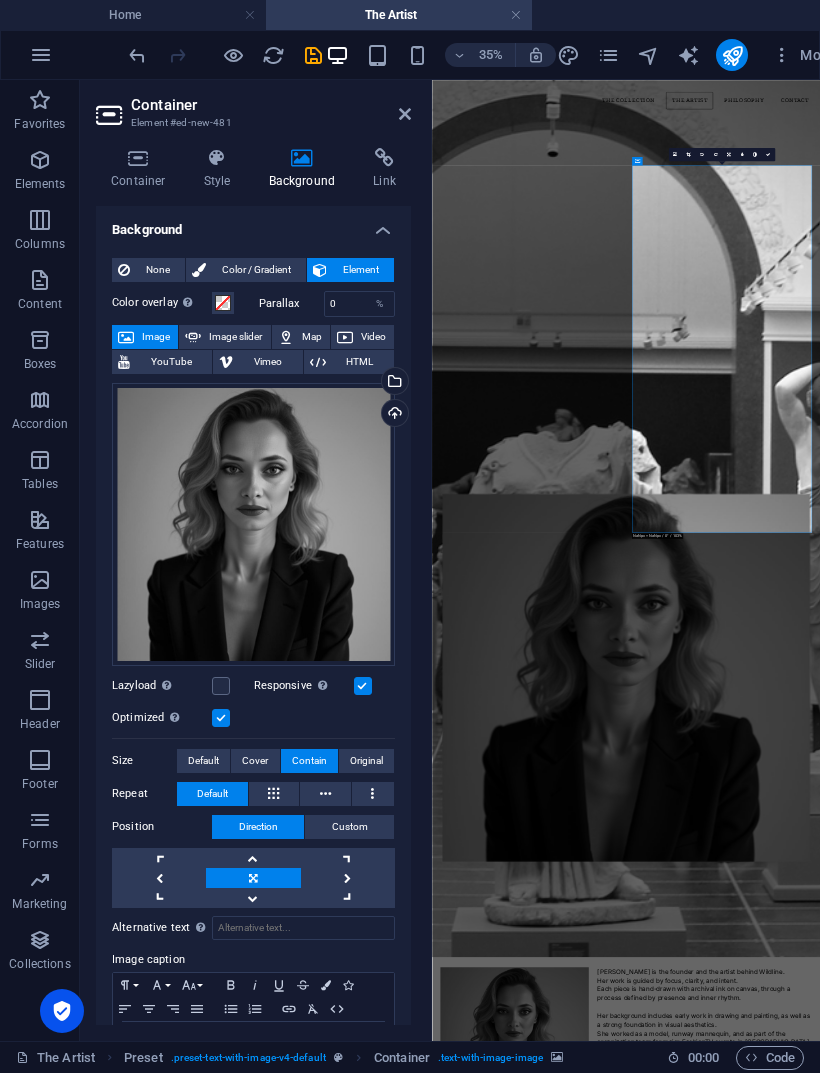click on "Original" at bounding box center [366, 761] 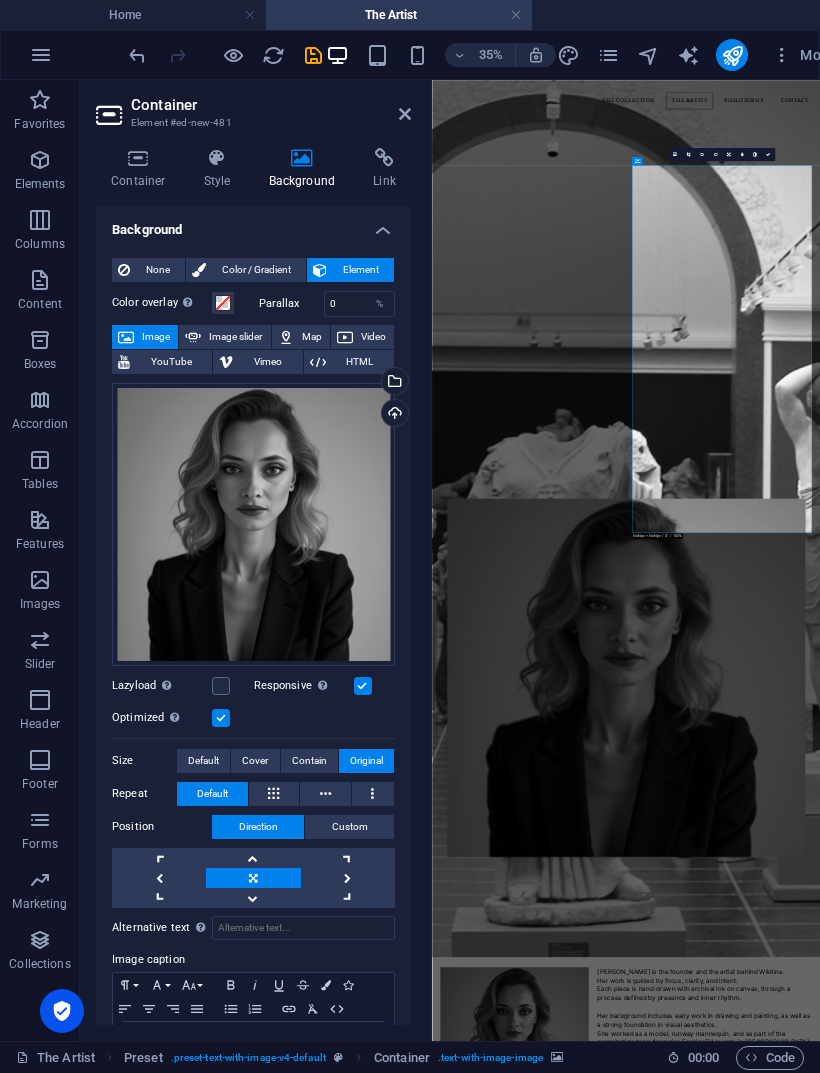 click on "Contain" at bounding box center (309, 761) 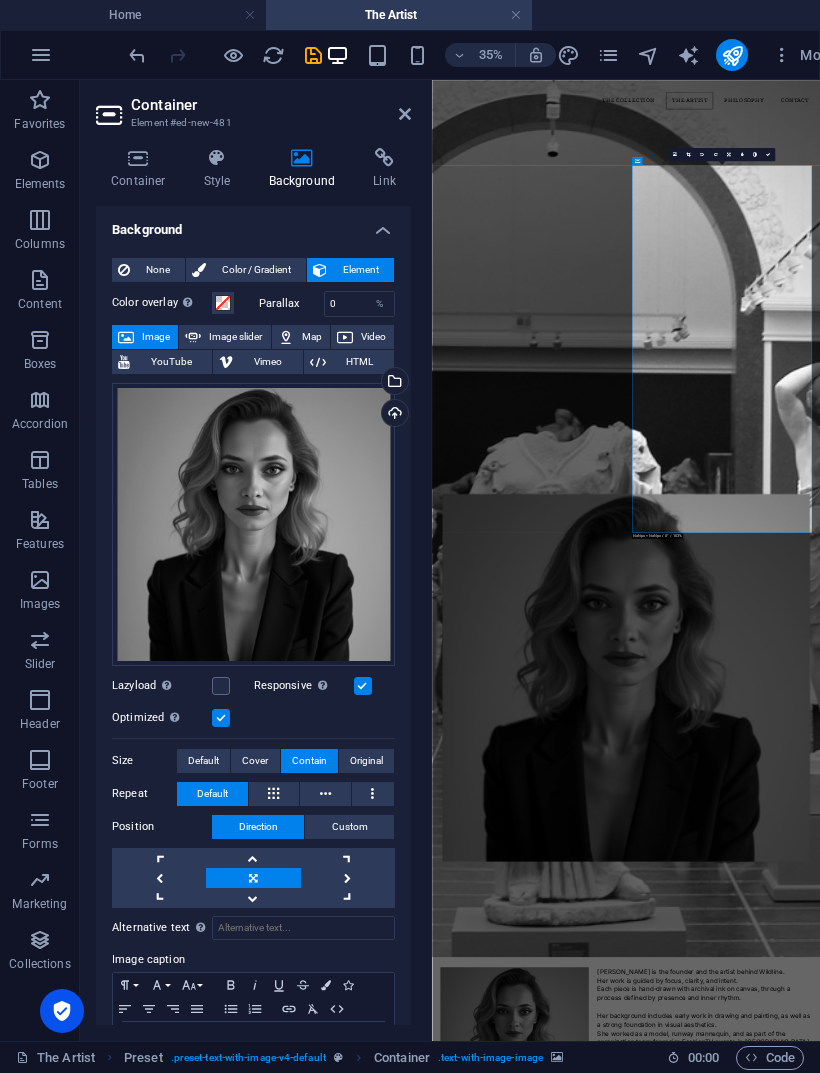 click on "[PERSON_NAME] is the founder and the artist behind Wildline. Her work is guided by focus, clarity, and intent. Each piece is hand-drawn with archival ink on canvas, through a process defined by presence and inner rhythm. Her background includes early work in drawing and painting, as well as a strong foundation in visual aesthetics. She worked as a model, runway mannequin, and as part of the organization team for major FashionTV events in [GEOGRAPHIC_DATA], [GEOGRAPHIC_DATA], [GEOGRAPHIC_DATA], [GEOGRAPHIC_DATA], and [GEOGRAPHIC_DATA] — gaining first-hand exposure to environments shaped by refinement, discipline, and high standards. She also explored and taught Argentine tango, and organized an international tribute festival honoring master [PERSON_NAME]. Every step of this trajectory shaped the values that define Wildline and the coherence within each piece. Alongside her fine art practice, she also illustrates for children’s magazines — a meaningful part of her work, with the joy of knowing her drawings reach hundreds of thousands of kids." at bounding box center (986, 893) 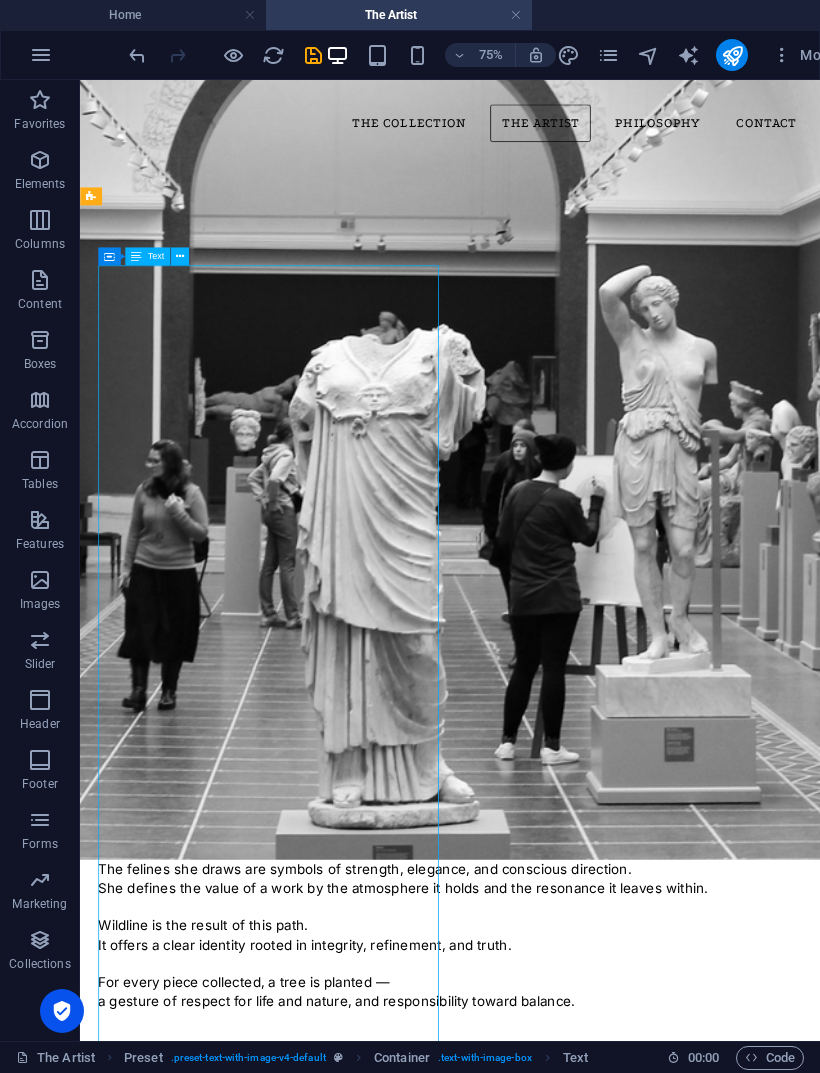 click at bounding box center [137, 55] 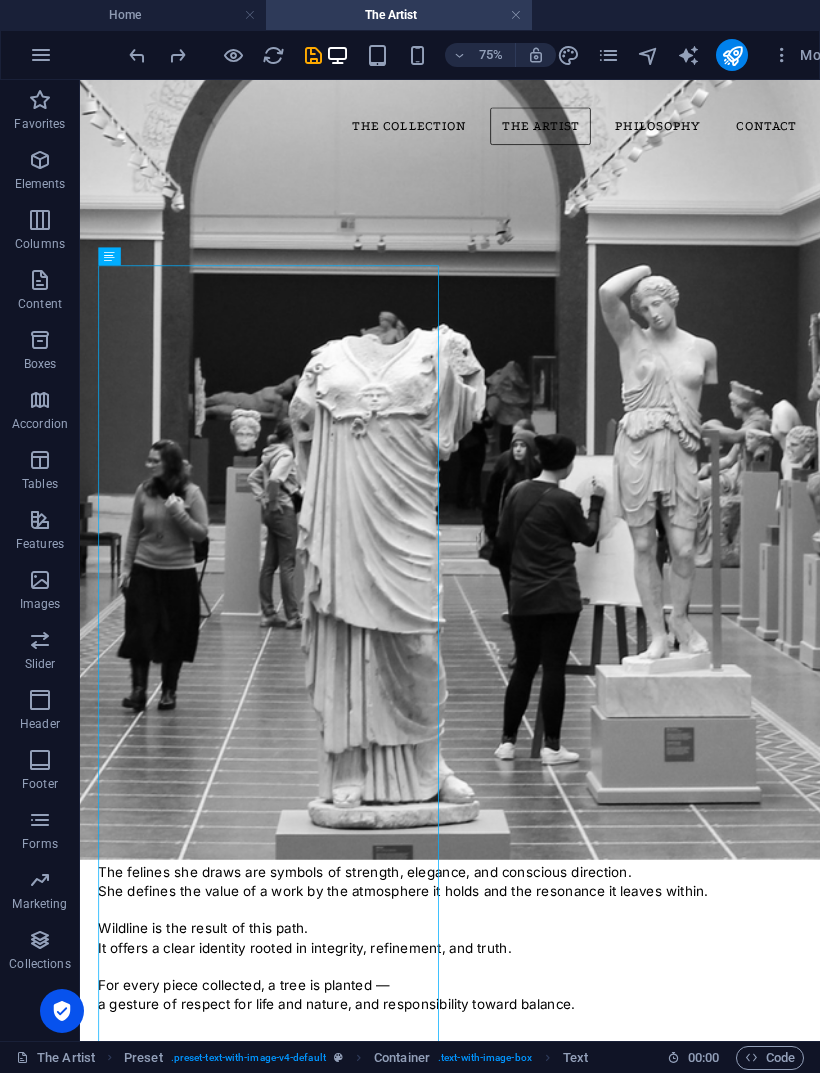 click at bounding box center (137, 55) 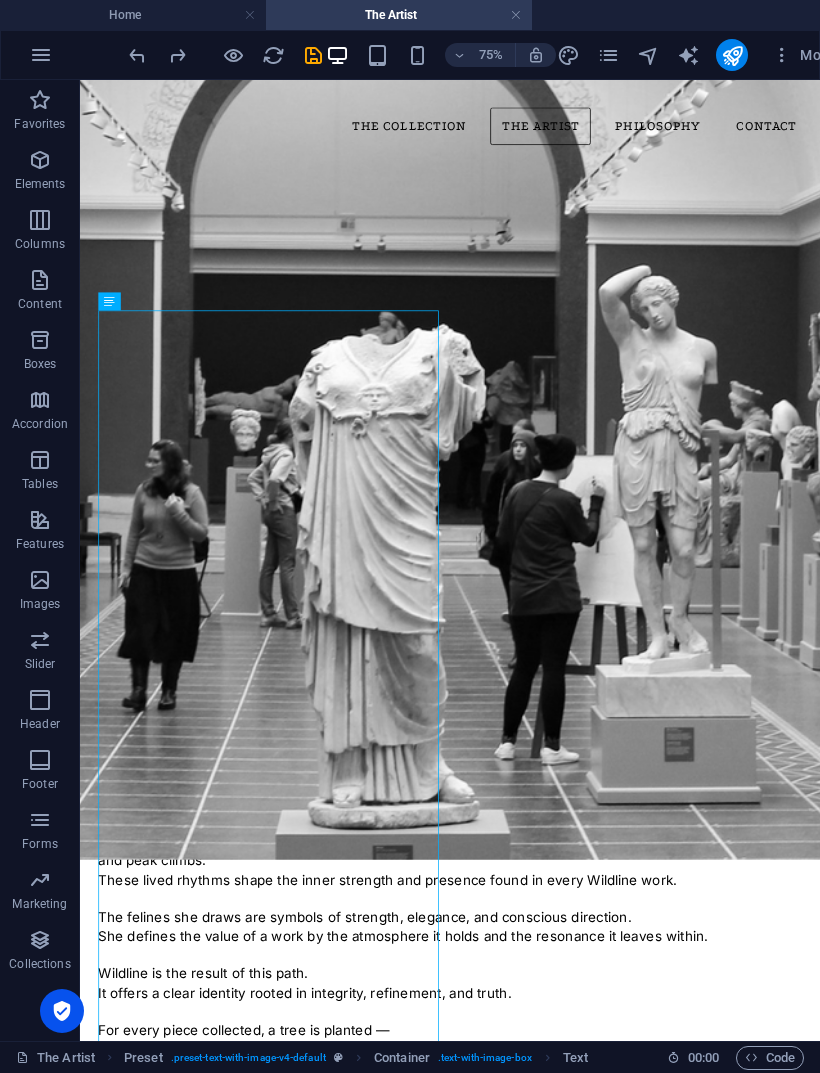 click at bounding box center [137, 55] 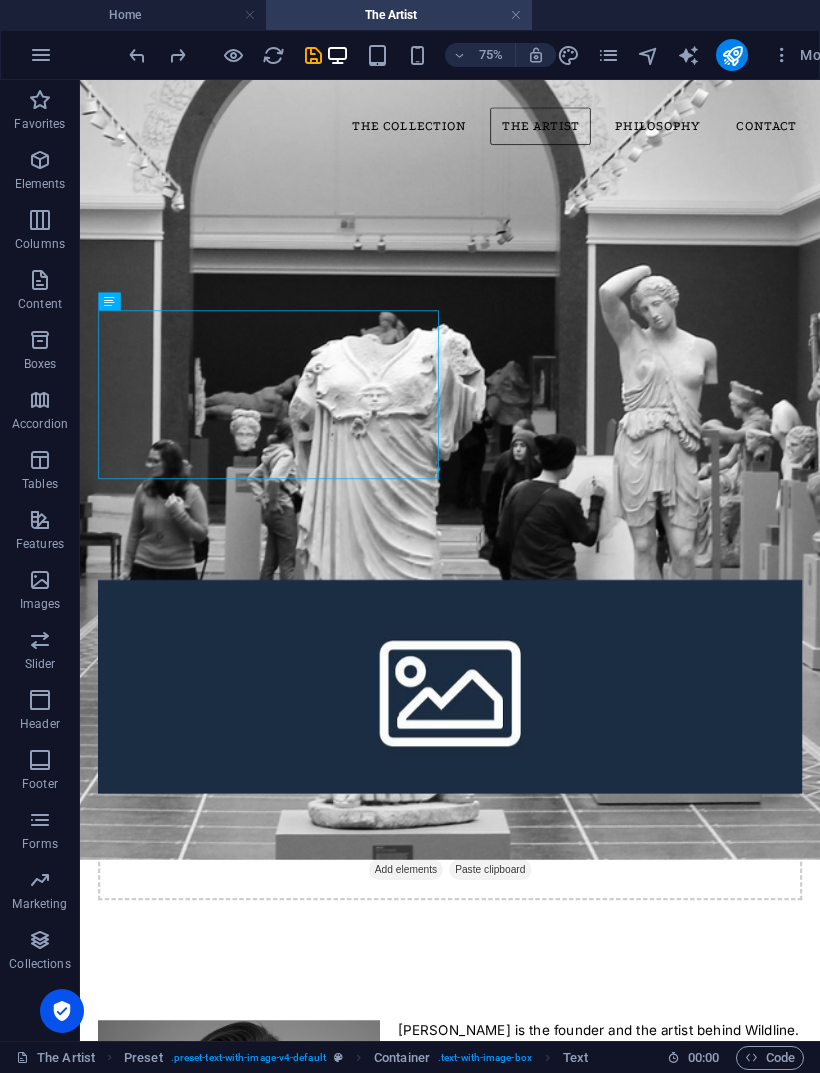 click at bounding box center (137, 55) 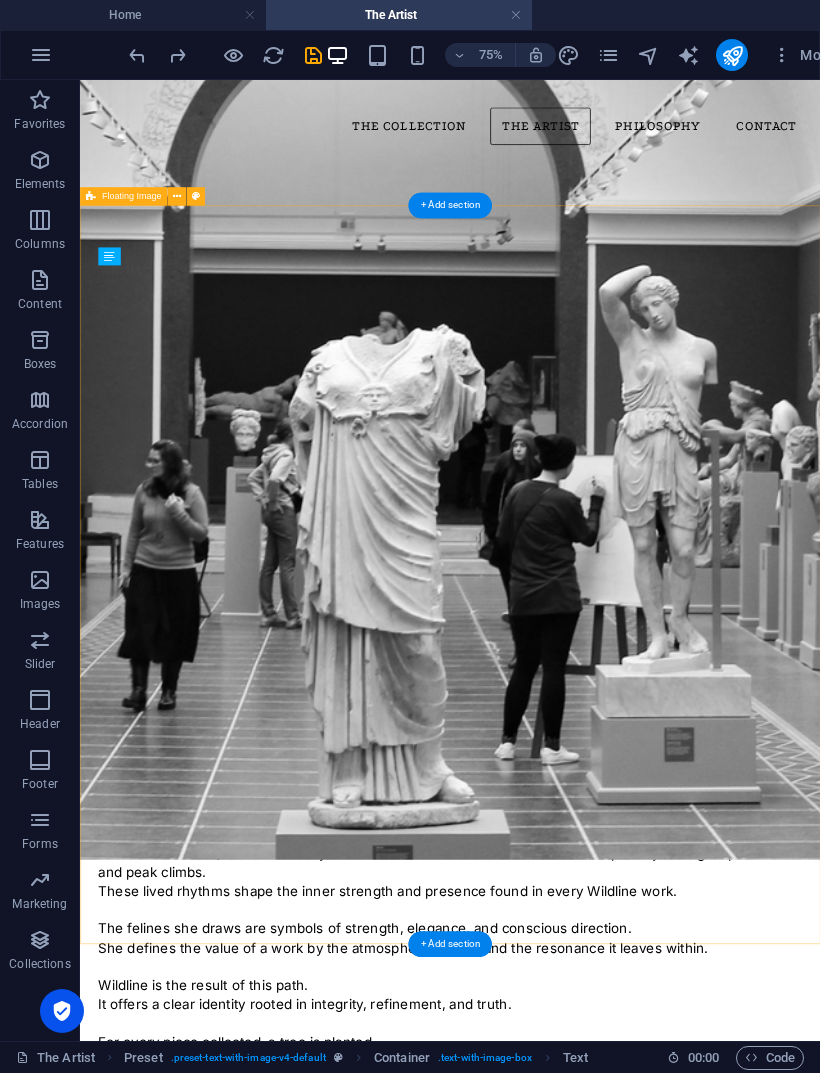 click on "[PERSON_NAME] is the founder and the artist behind Wildline. Her work is guided by focus, clarity, and intent. Each piece is hand-drawn with archival ink on canvas, through a process defined by presence and inner rhythm. Her background includes early work in drawing and painting, as well as a strong foundation in visual aesthetics. She worked as a model, runway mannequin, and as part of the organization team for major FashionTV events in [GEOGRAPHIC_DATA], [GEOGRAPHIC_DATA], [GEOGRAPHIC_DATA], [GEOGRAPHIC_DATA], and [GEOGRAPHIC_DATA] — gaining first-hand exposure to environments shaped by refinement, discipline, and high standards. She also explored and taught Argentine tango, and organized an international tribute festival honoring master [PERSON_NAME]. Every step of this trajectory shaped the values that define Wildline and the coherence within each piece. Alongside her fine art practice, she also illustrates for children’s magazines — a meaningful part of her work, with the joy of knowing her drawings reach hundreds of thousands of kids." at bounding box center [573, 973] 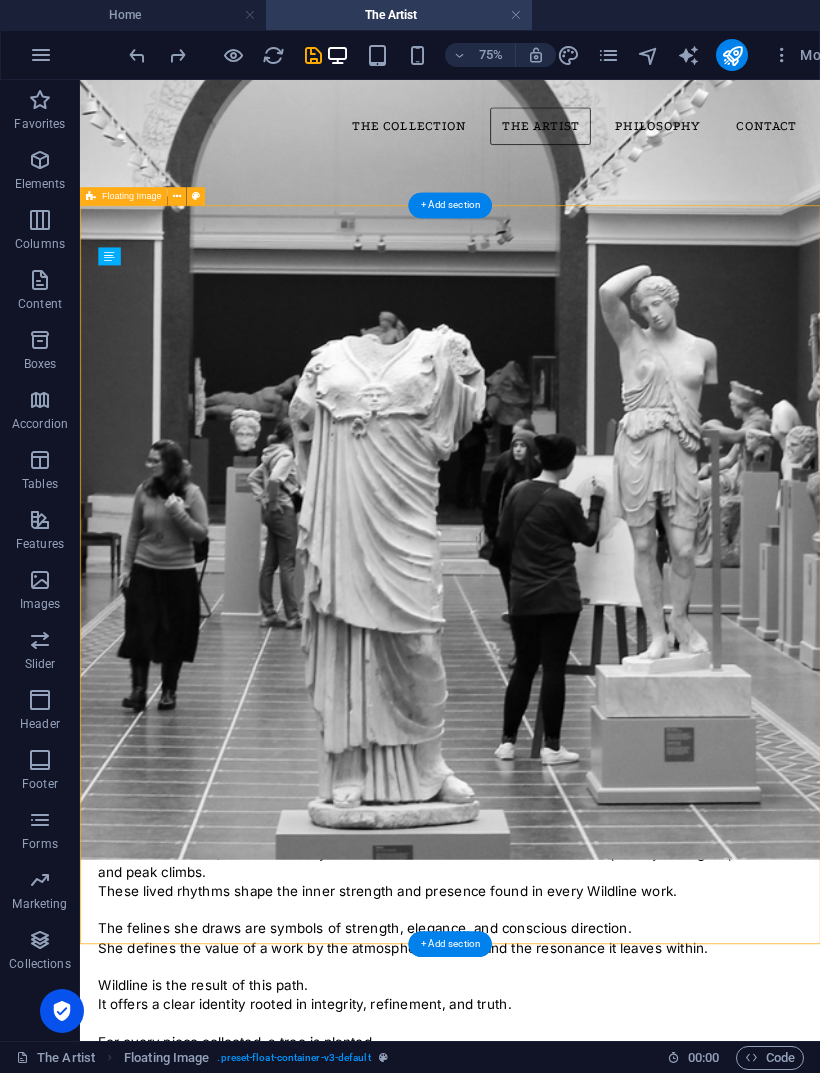 click on "+ Add section" at bounding box center (449, 206) 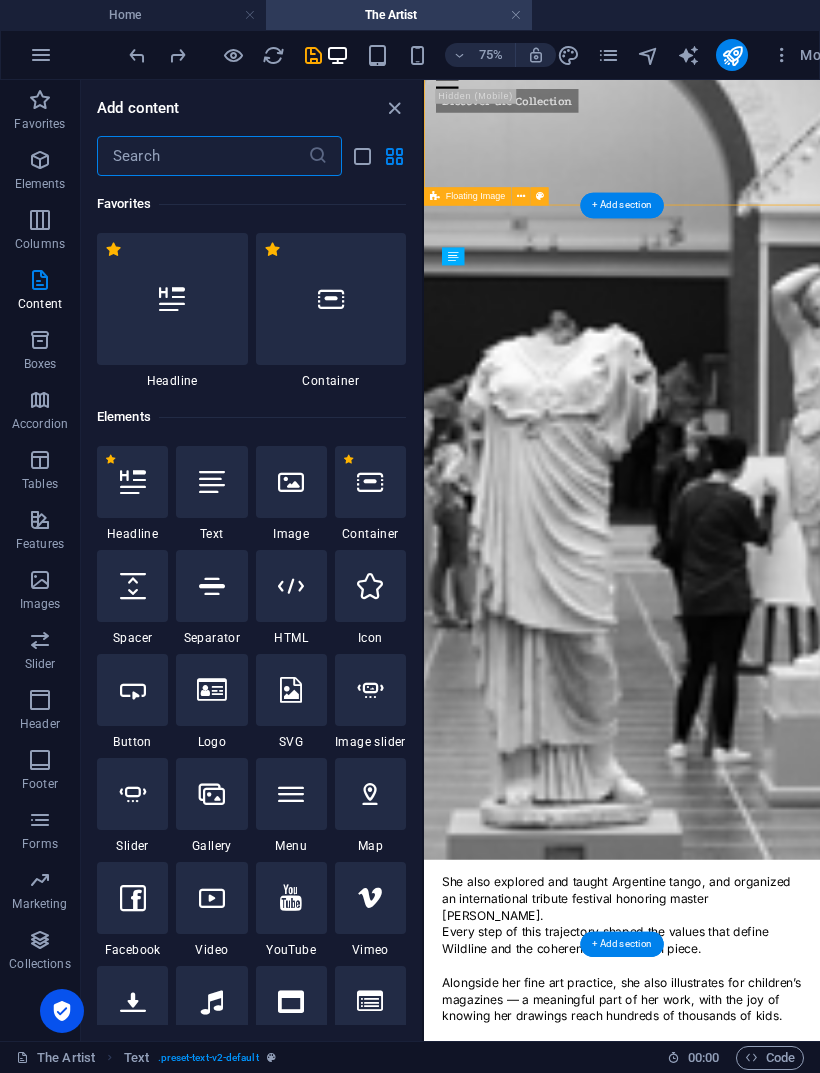 scroll, scrollTop: 0, scrollLeft: 0, axis: both 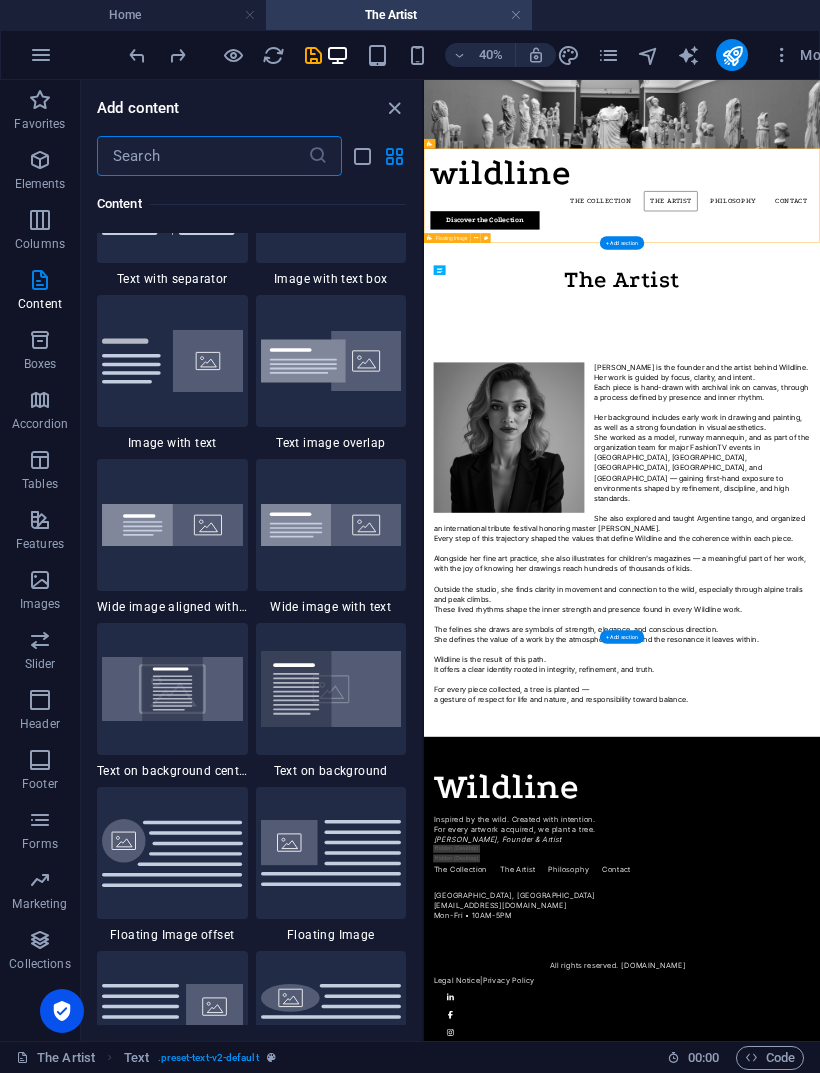 click at bounding box center [331, 361] 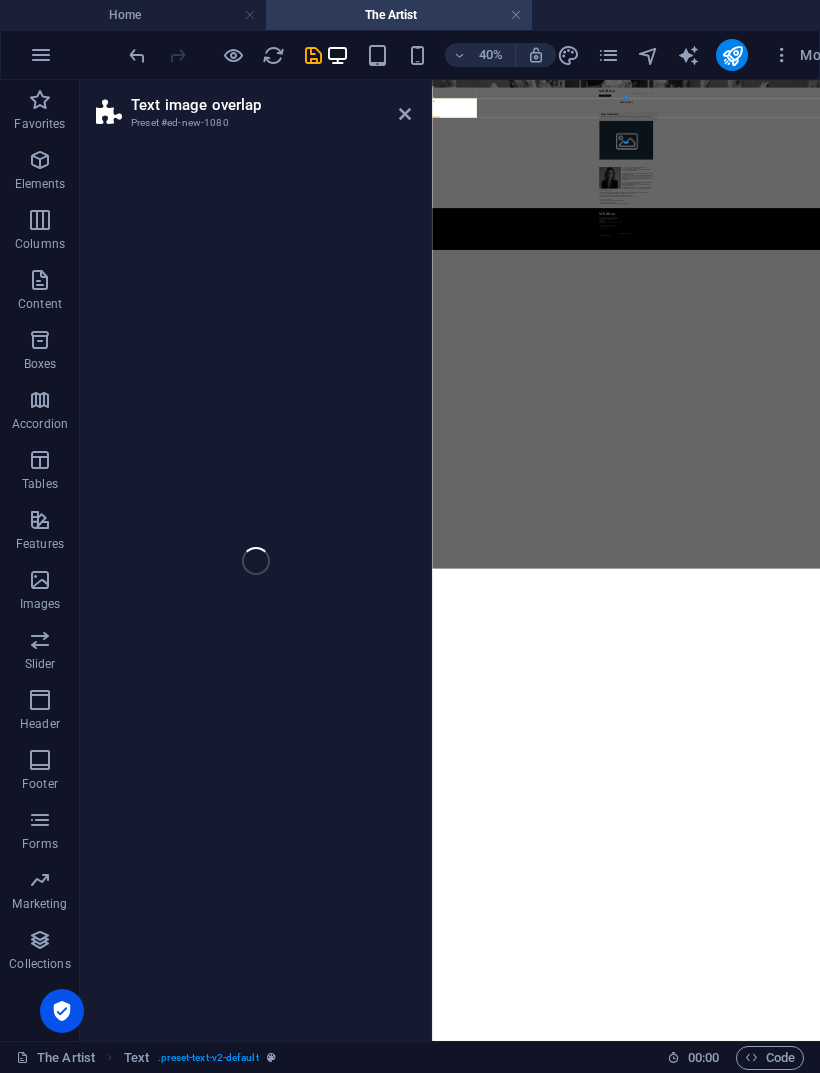 select on "rem" 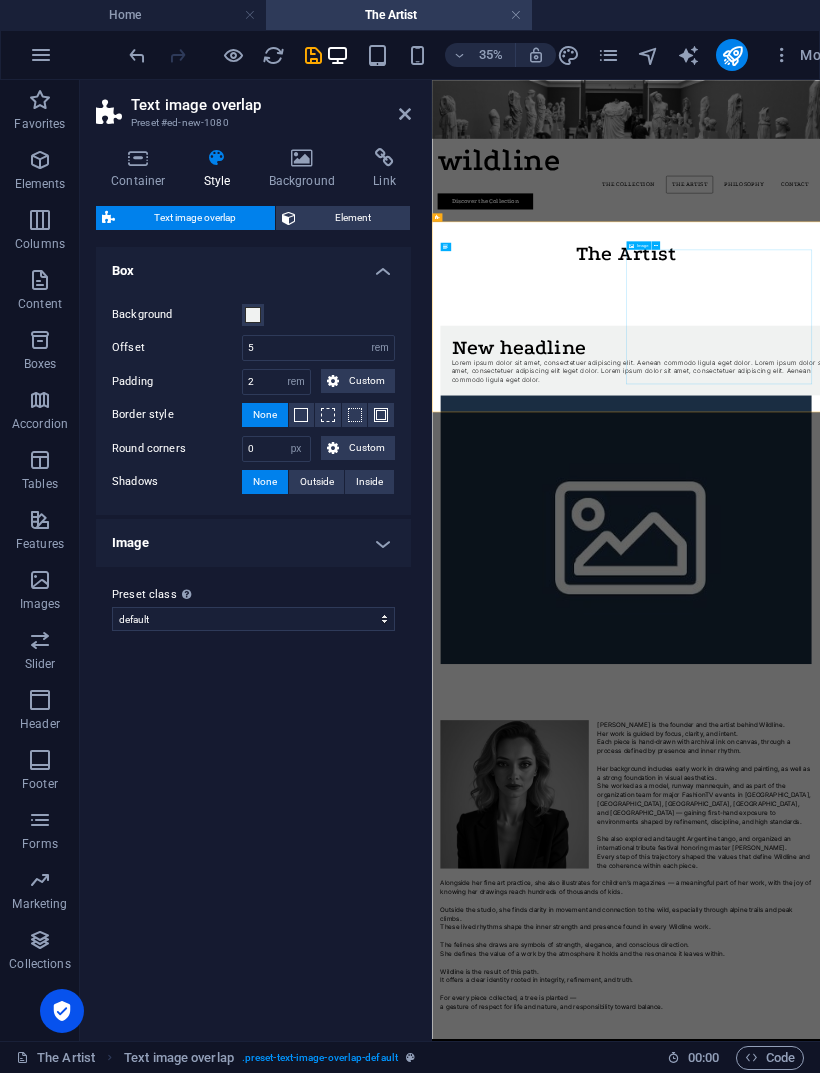 click at bounding box center [986, 1365] 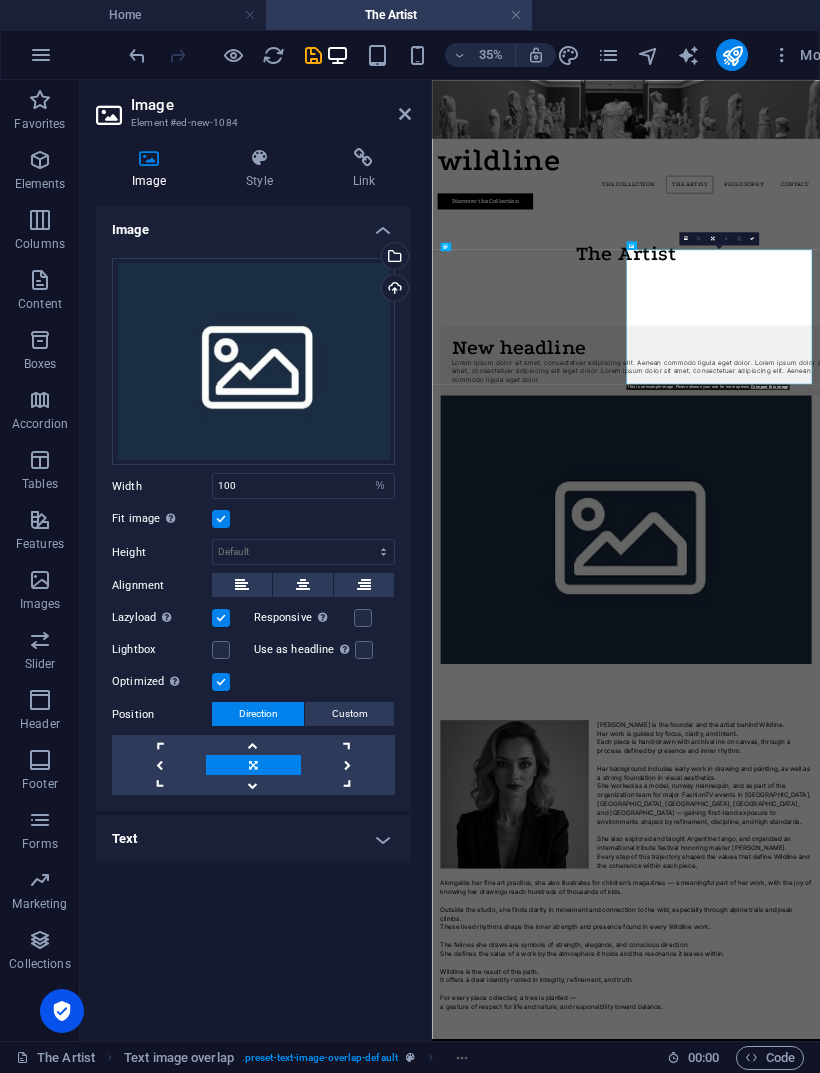 click on "Upload" at bounding box center [393, 290] 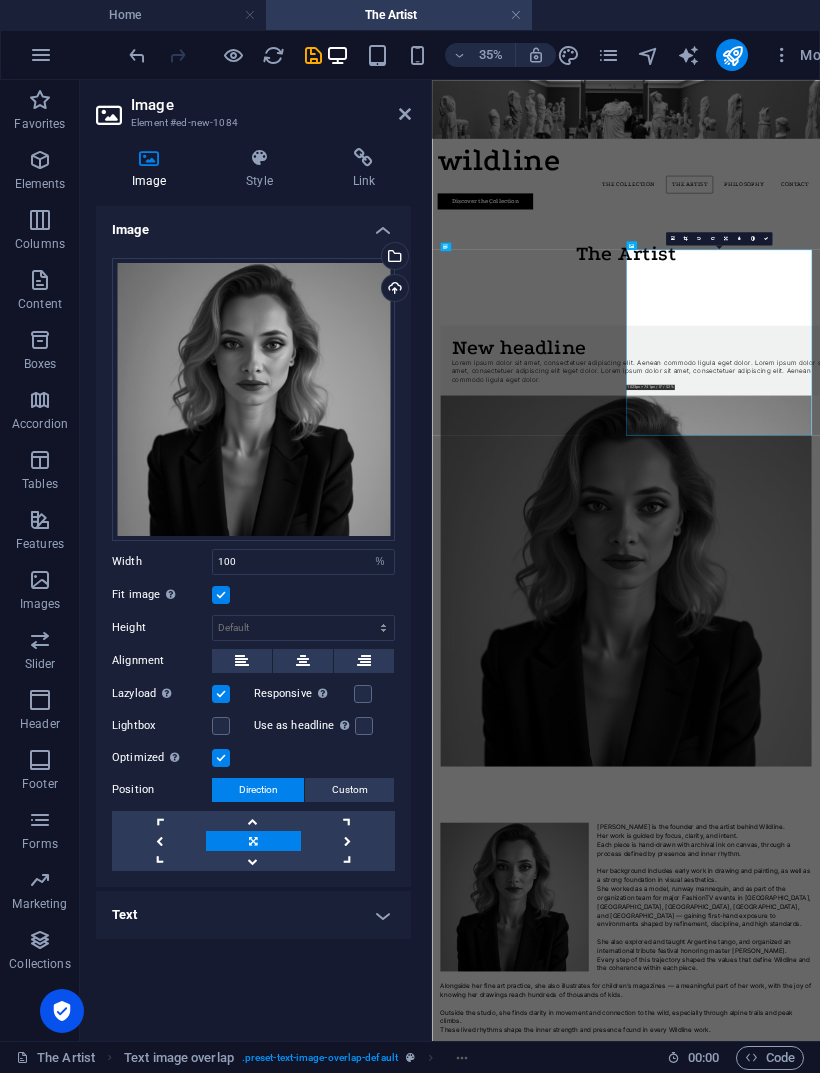 click on "Lorem ipsum dolor sit amet, consectetuer adipiscing elit. Aenean commodo ligula eget dolor. Lorem ipsum dolor sit amet, consectetuer adipiscing elit leget dolor. Lorem ipsum dolor sit amet, consectetuer adipiscing elit. Aenean commodo ligula eget dolor." at bounding box center (1026, 912) 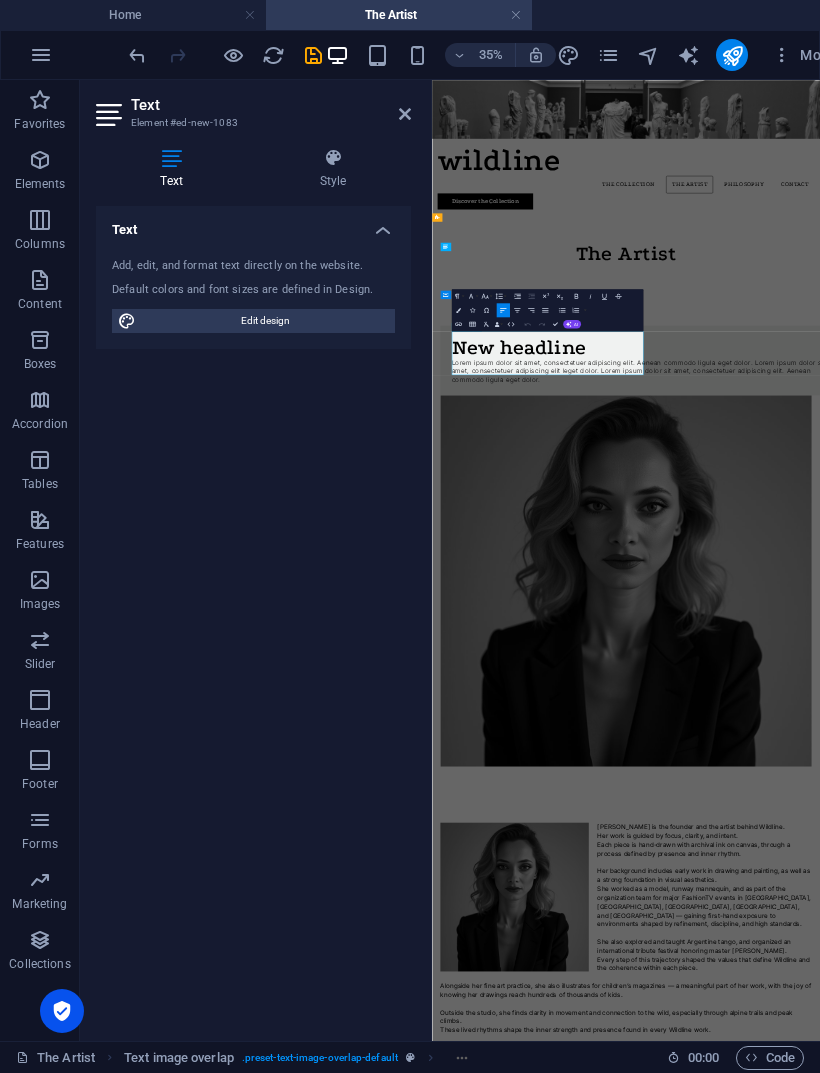 click on "Lorem ipsum dolor sit amet, consectetuer adipiscing elit. Aenean commodo ligula eget dolor. Lorem ipsum dolor sit amet, consectetuer adipiscing elit leget dolor. Lorem ipsum dolor sit amet, consectetuer adipiscing elit. Aenean commodo ligula eget dolor." at bounding box center (1026, 912) 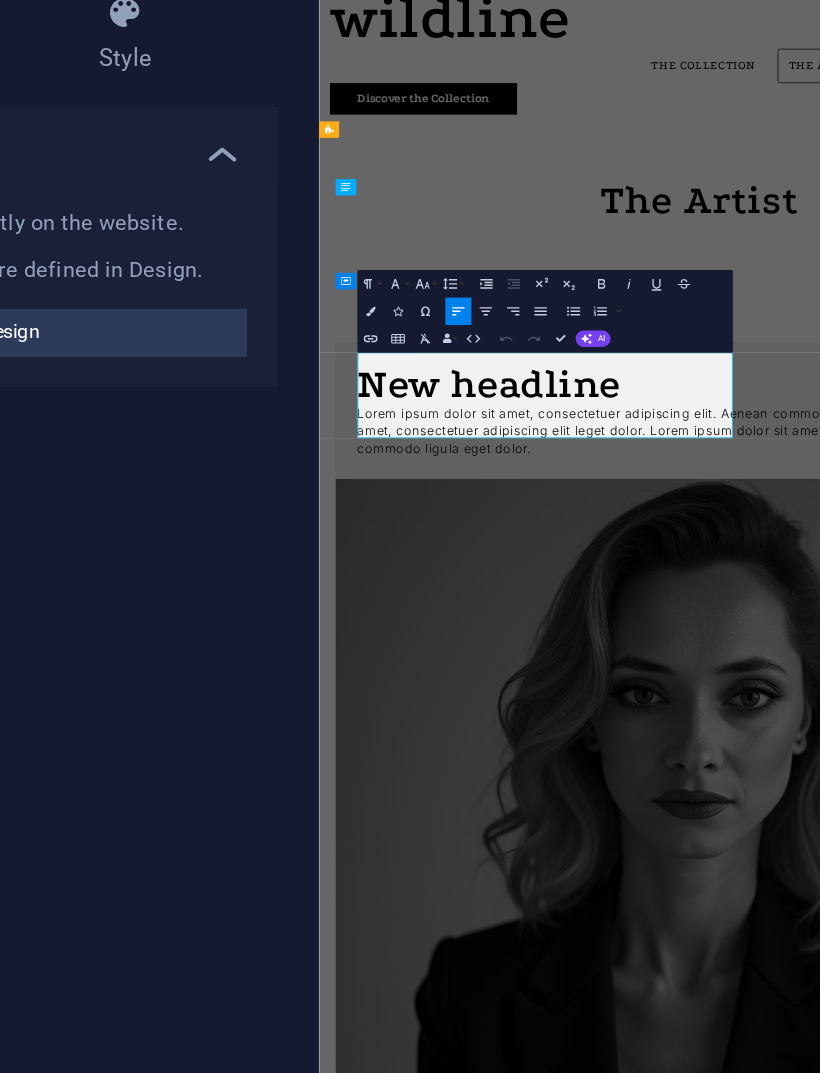 click on "Lorem ipsum dolor sit amet, consectetuer adipiscing elit. Aenean commodo ligula eget dolor. Lorem ipsum dolor sit amet, consectetuer adipiscing elit leget dolor. Lorem ipsum dolor sit amet, consectetuer adipiscing elit. Aenean commodo ligula eget dolor." at bounding box center (912, 693) 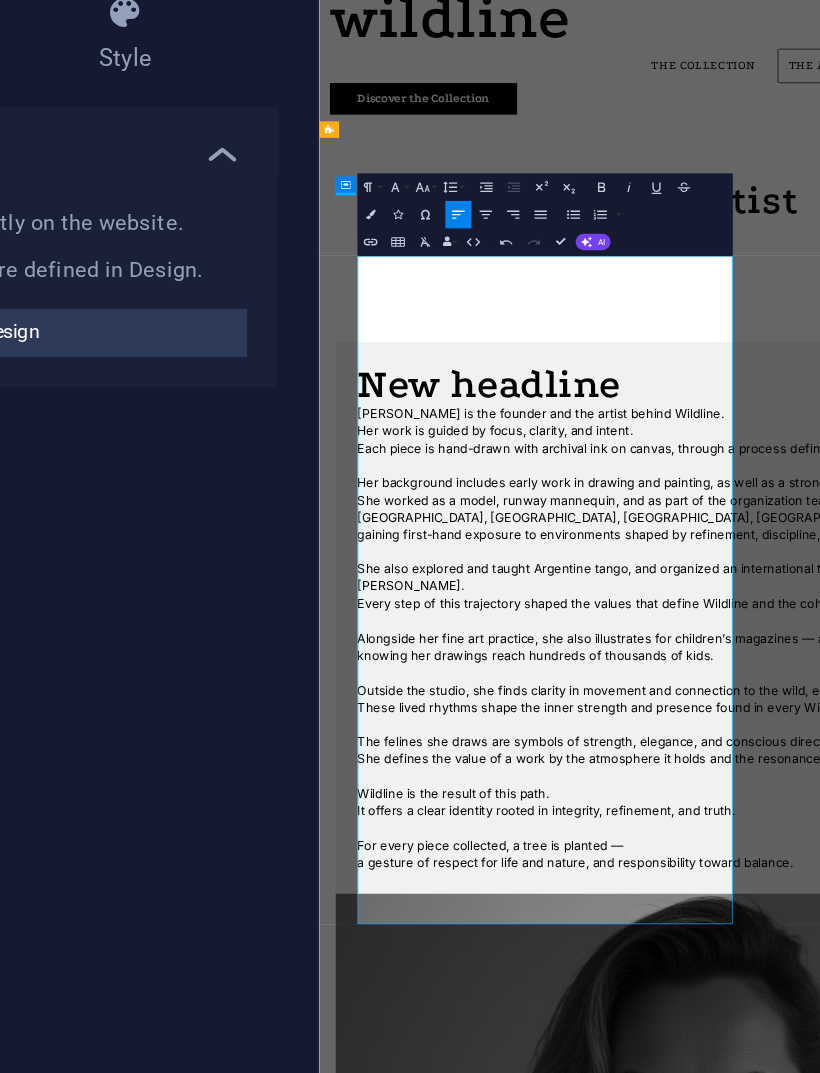 click on "The Artist" at bounding box center (872, 365) 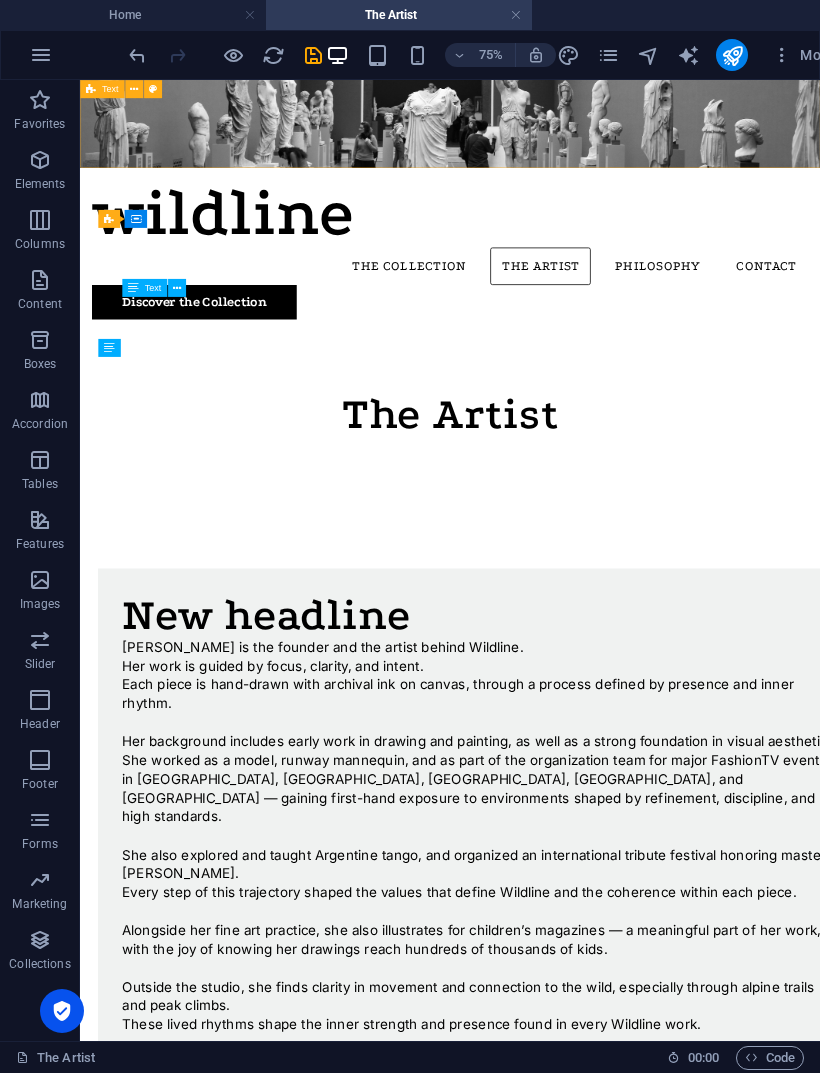 scroll, scrollTop: 42, scrollLeft: 0, axis: vertical 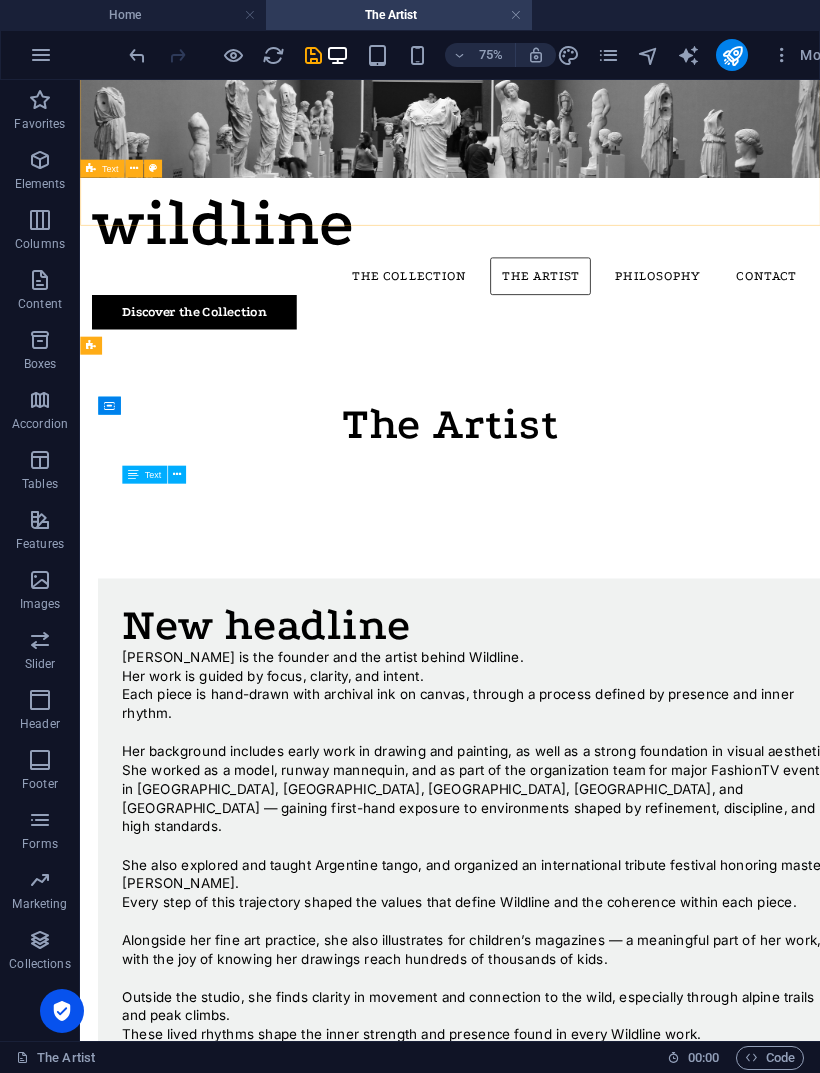 click at bounding box center [137, 55] 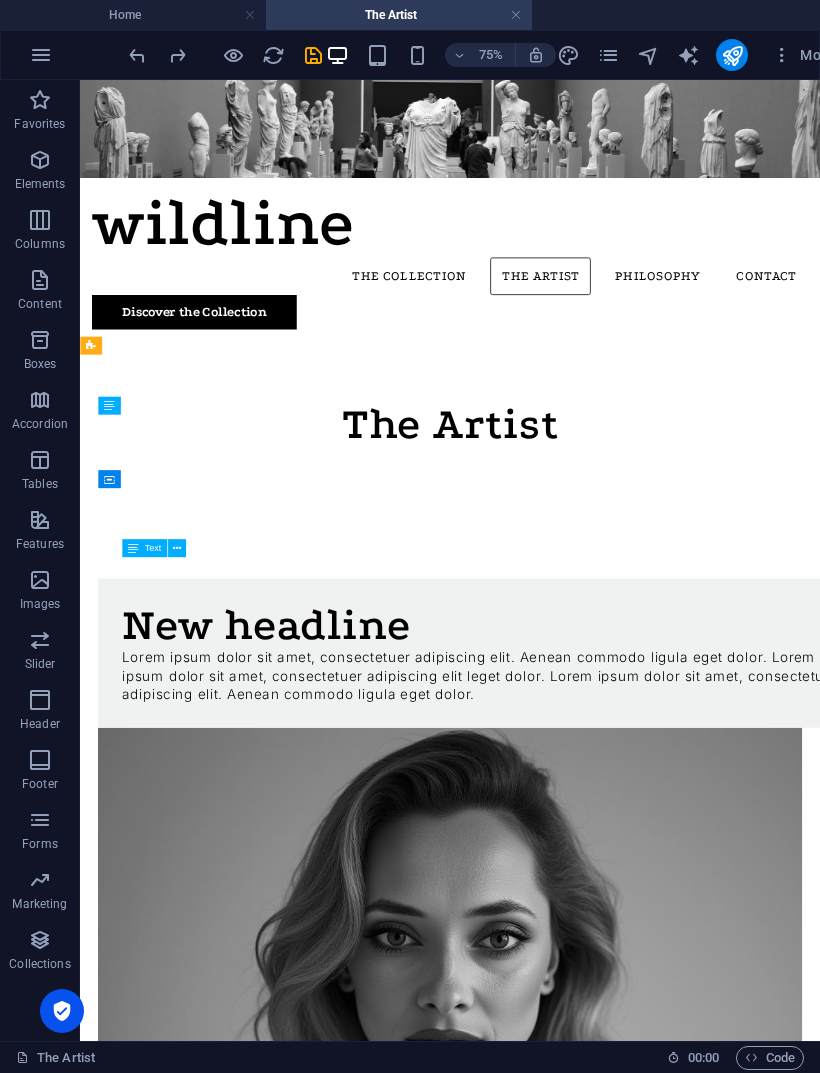 click at bounding box center (137, 55) 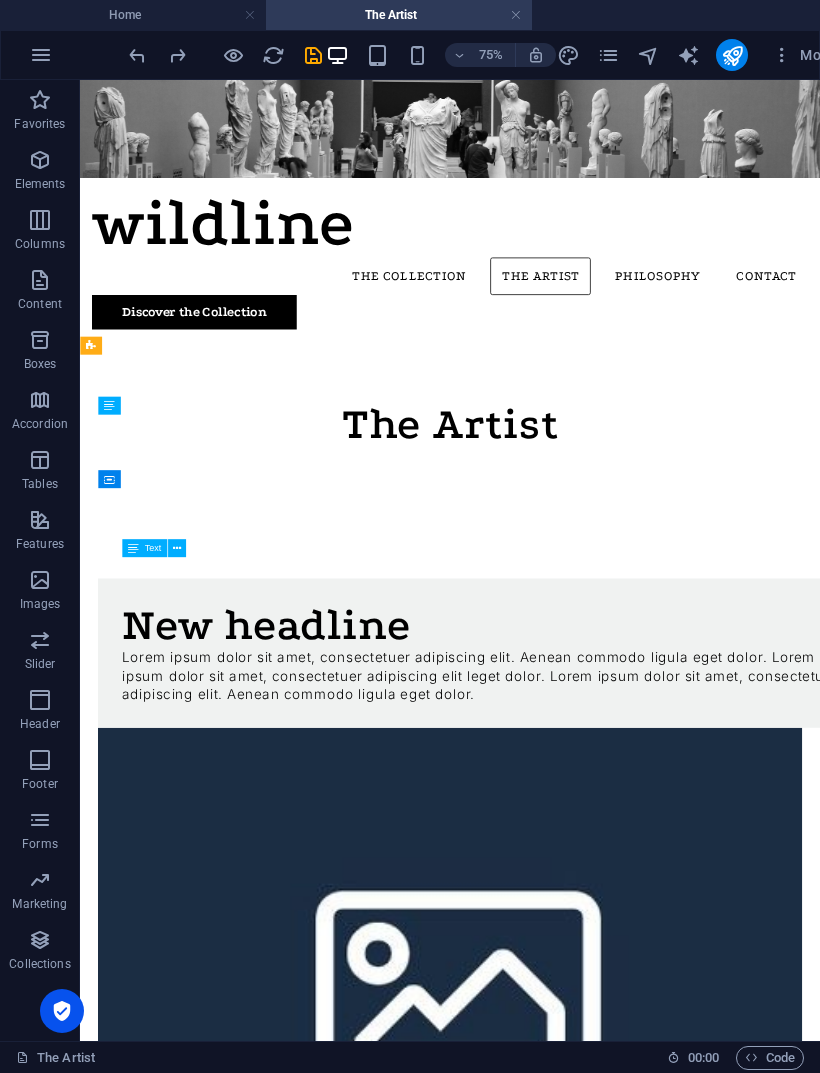 click at bounding box center (137, 55) 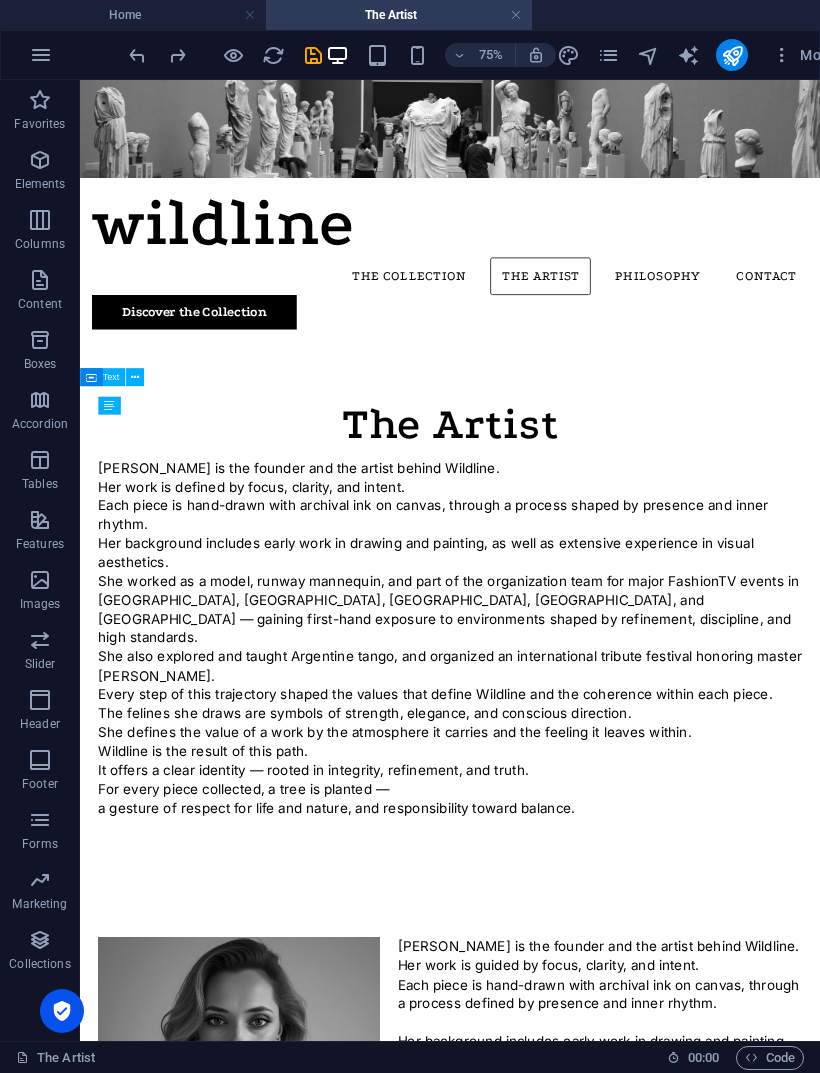 click at bounding box center (177, 55) 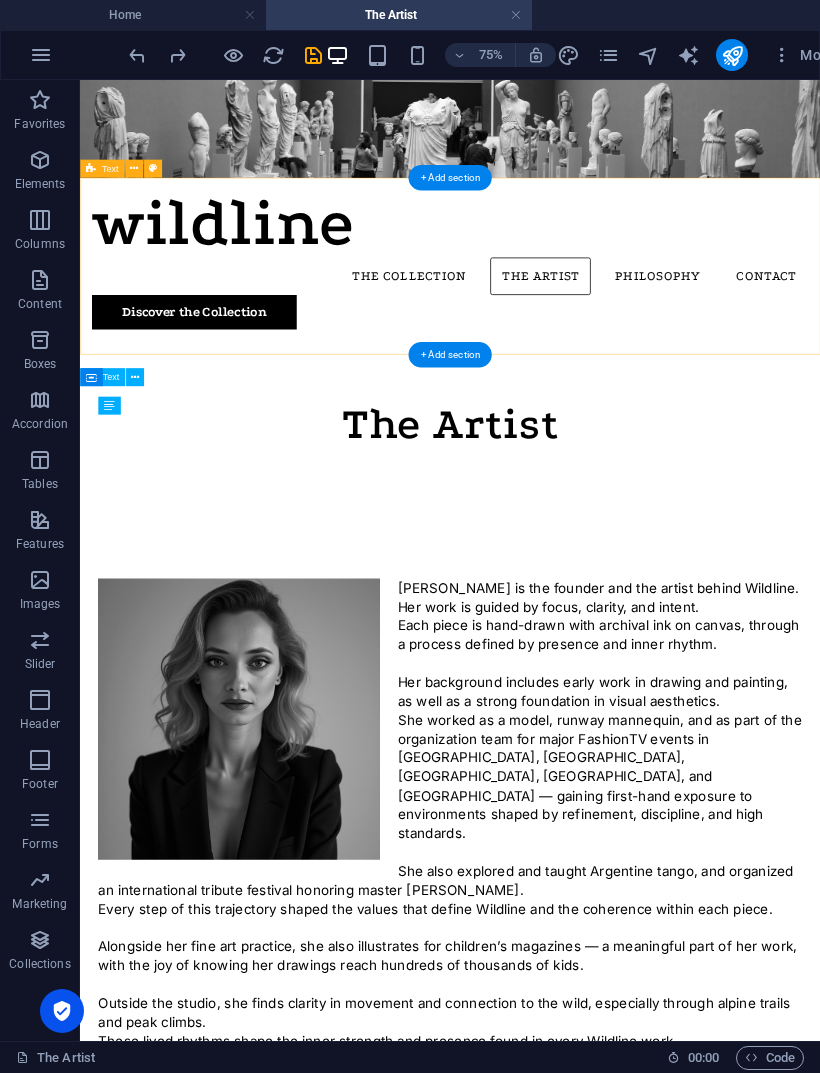 click on "The Artist" at bounding box center [573, 546] 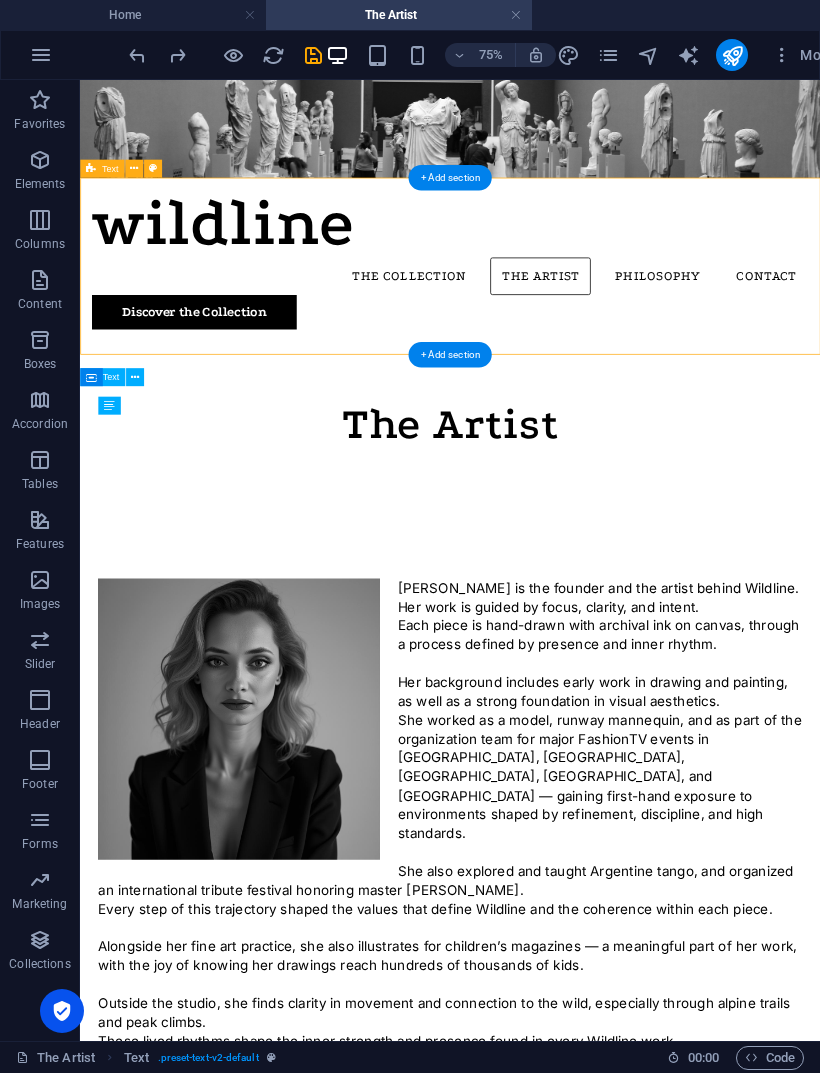 click on "The Artist" at bounding box center [573, 546] 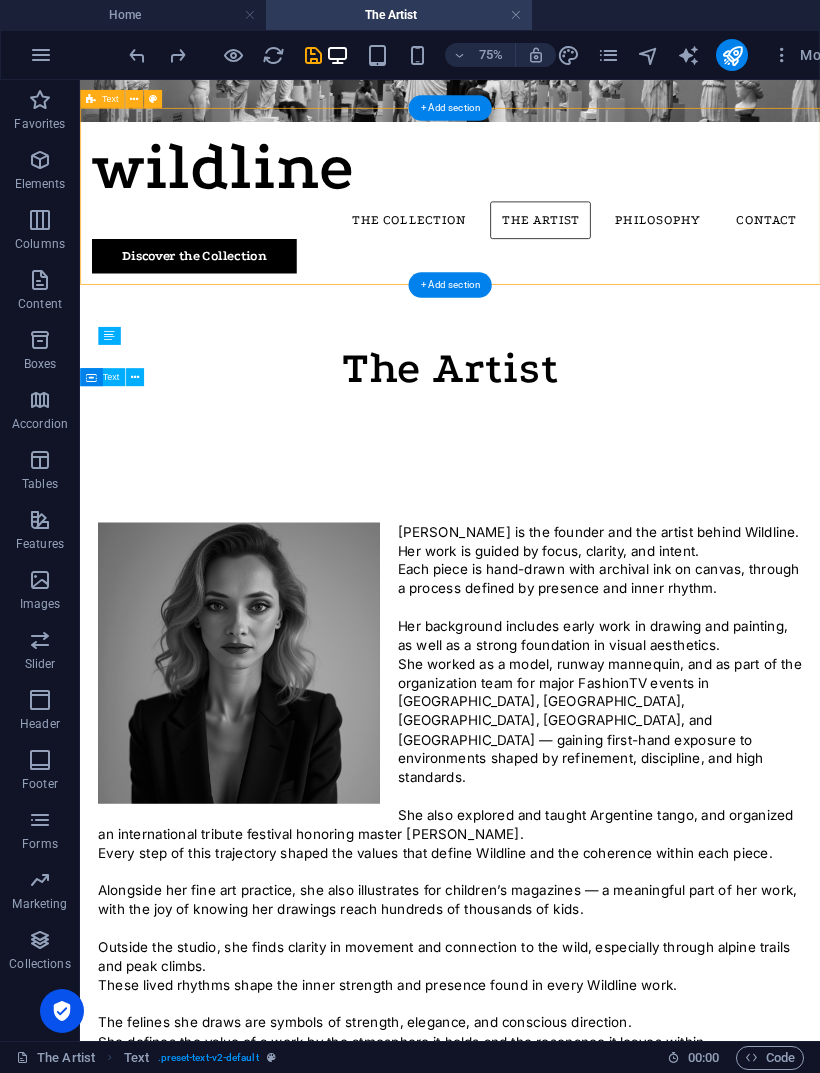 scroll, scrollTop: 137, scrollLeft: 0, axis: vertical 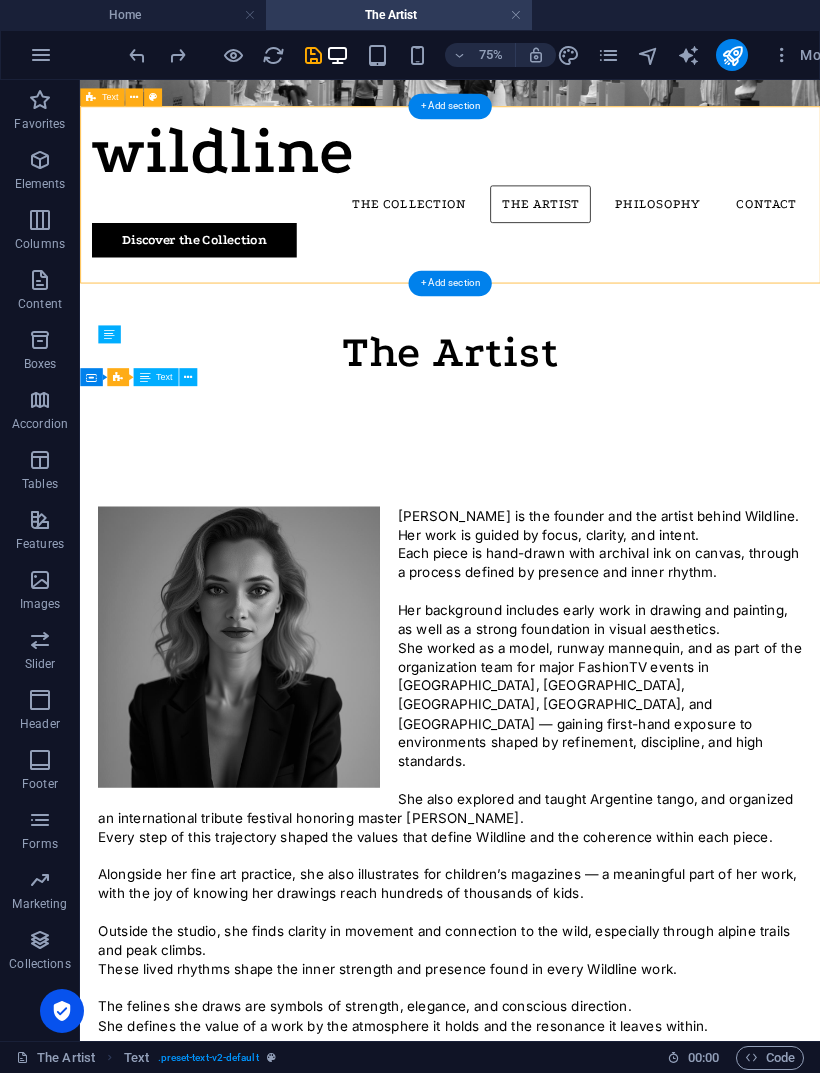 click on "The Artist" at bounding box center (573, 451) 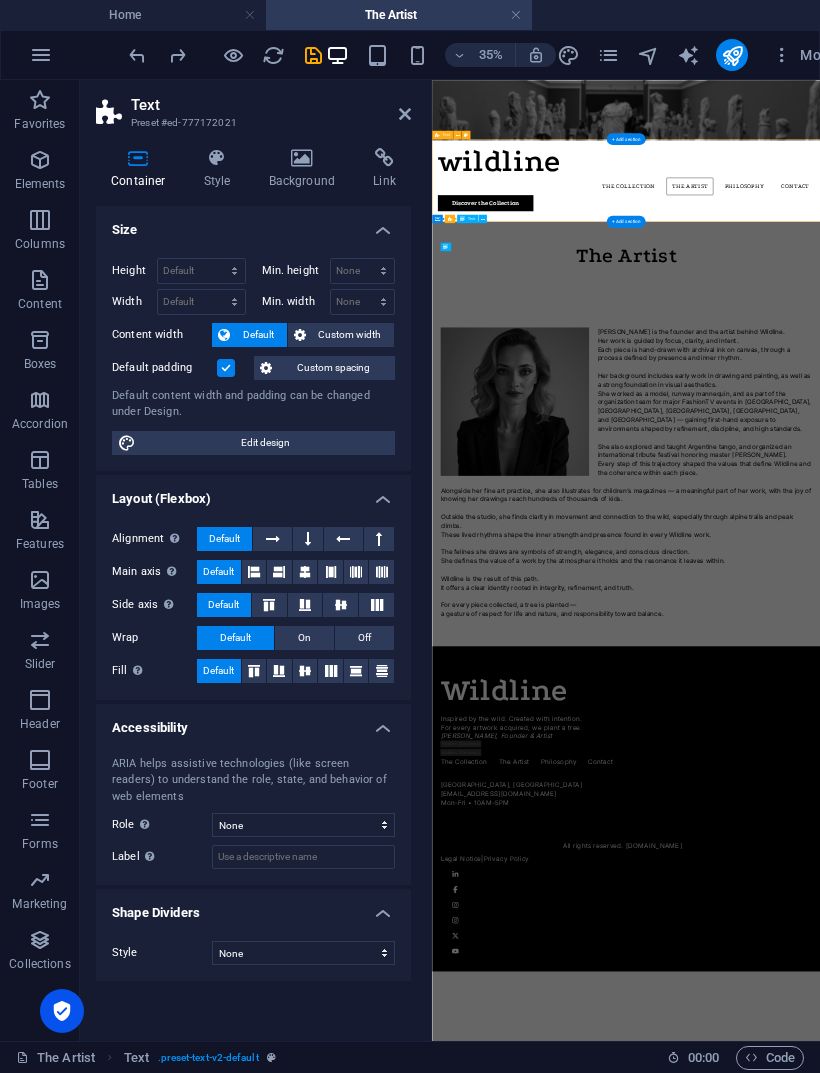 scroll, scrollTop: 0, scrollLeft: 0, axis: both 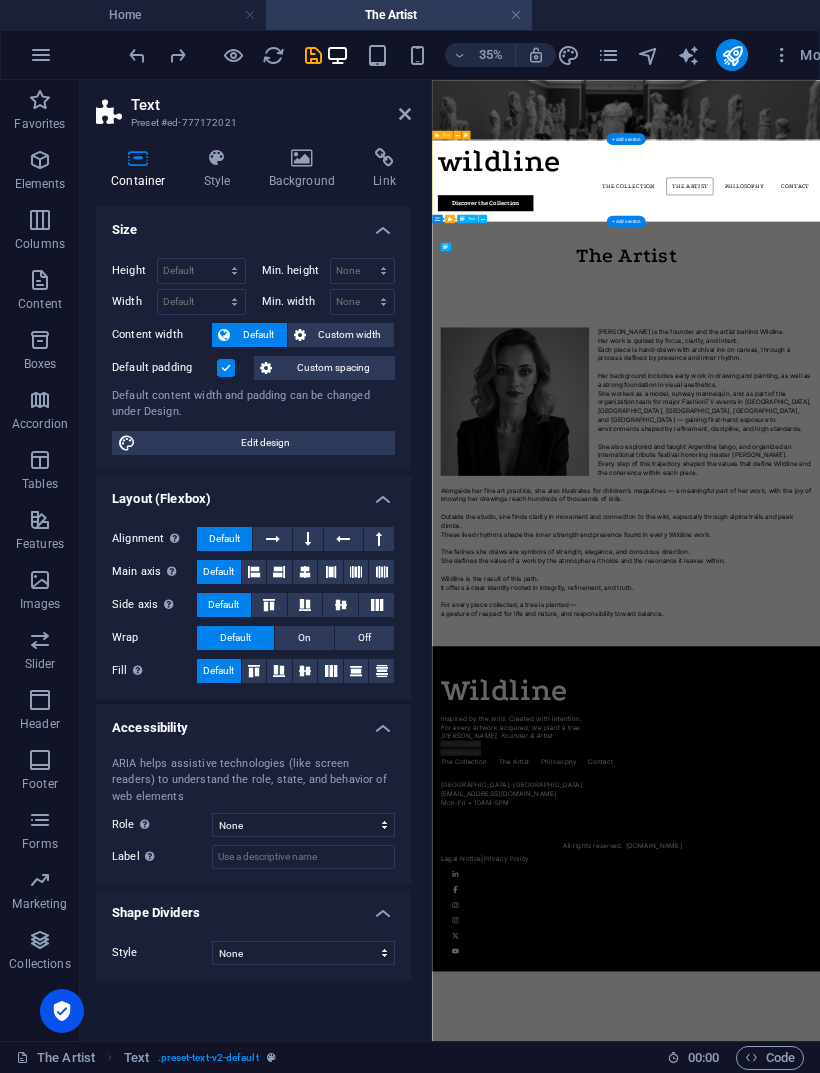 click at bounding box center [986, 618] 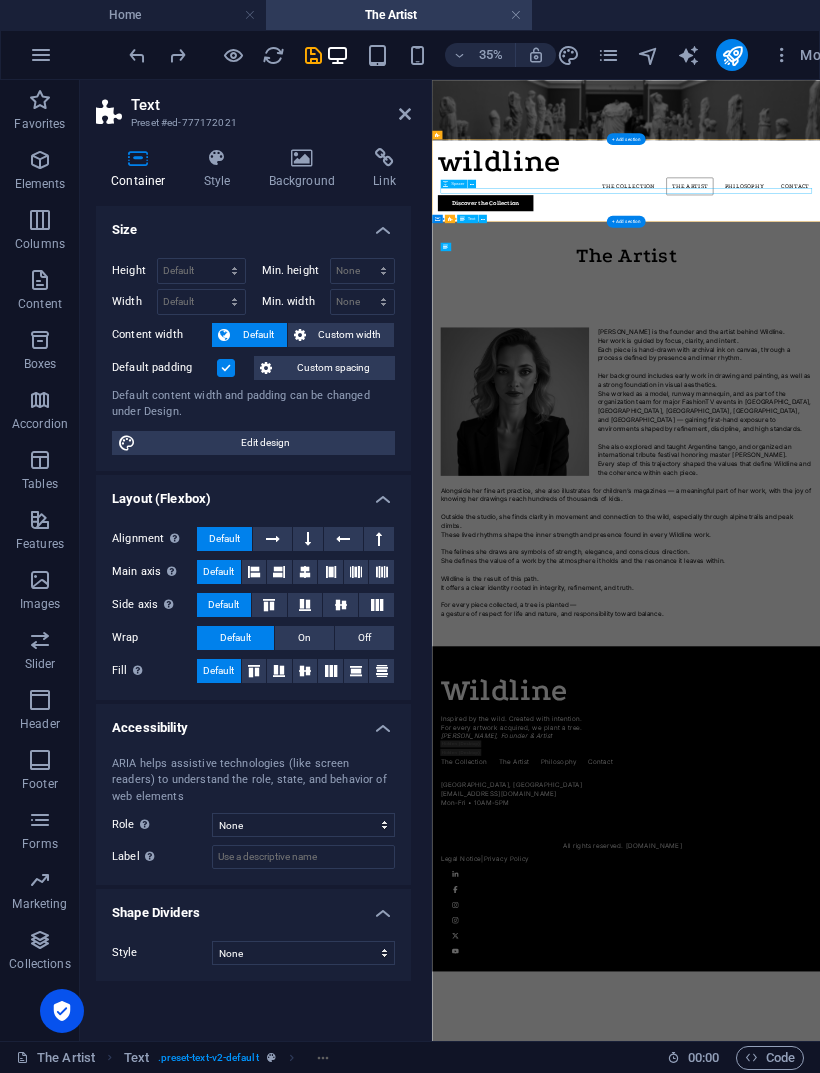 click on "The Artist" at bounding box center (986, 588) 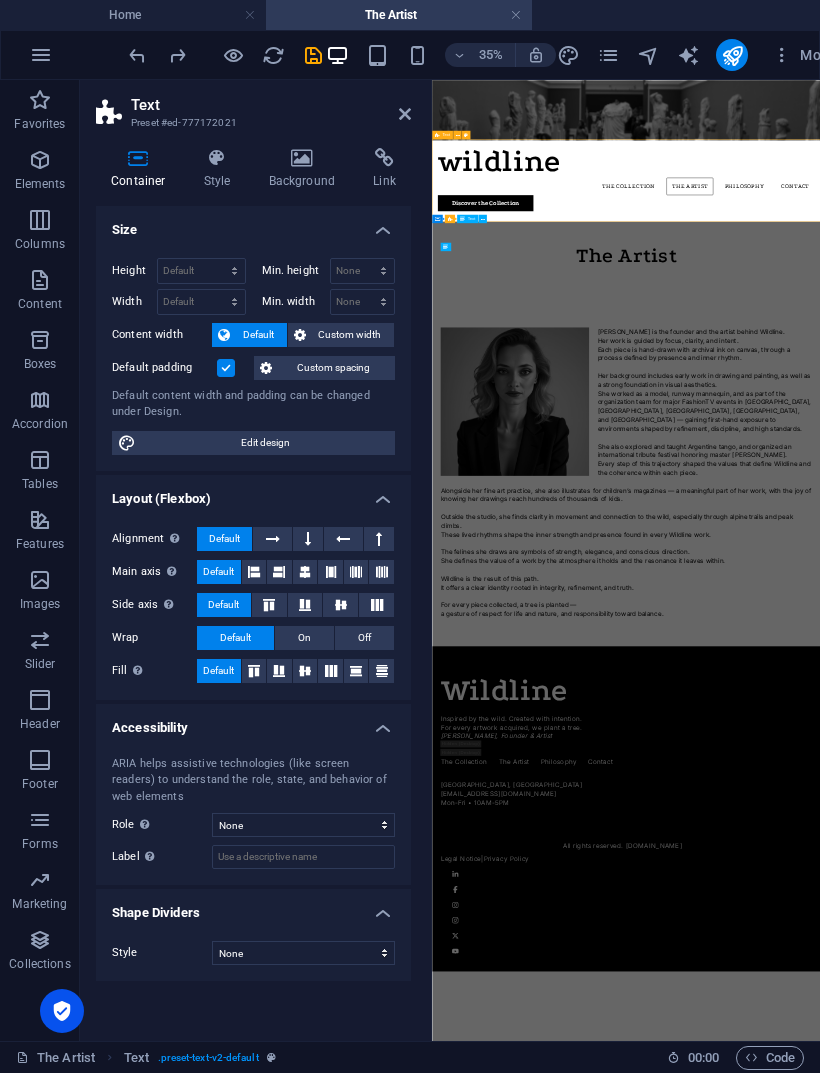 click on "The Artist" at bounding box center [986, 588] 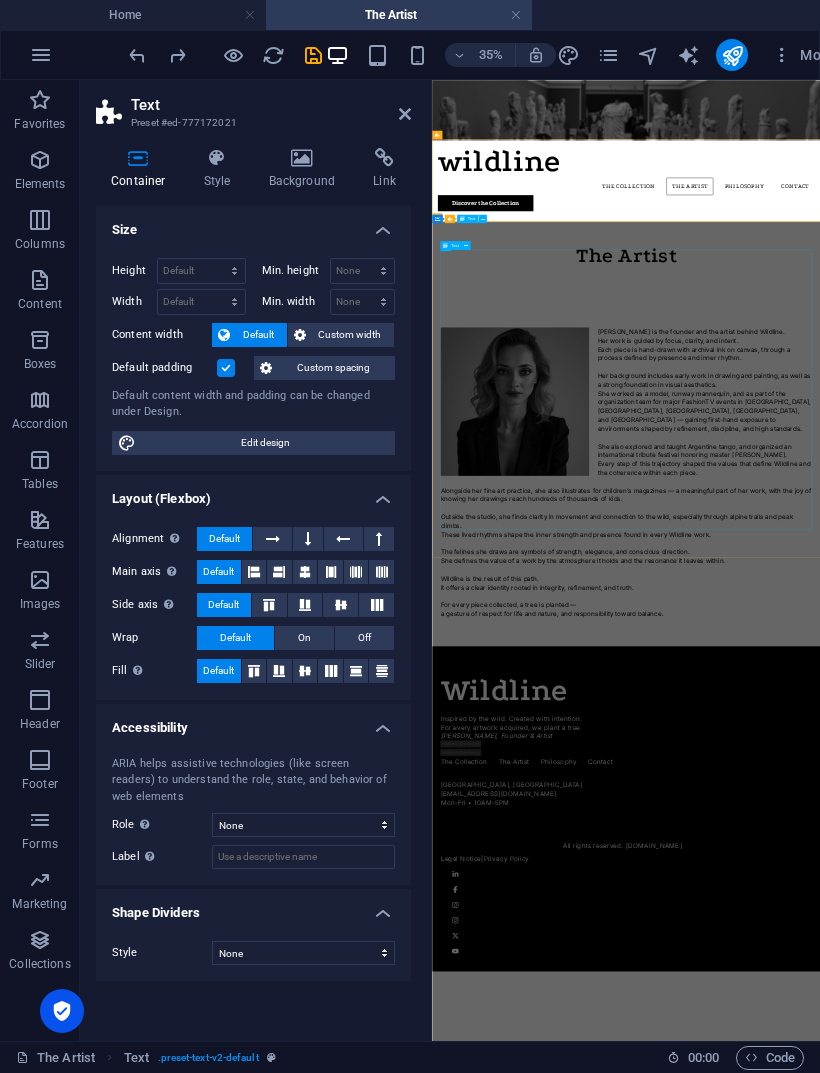 click on "[PERSON_NAME] is the founder and the artist behind Wildline. Her work is guided by focus, clarity, and intent. Each piece is hand-drawn with archival ink on canvas, through a process defined by presence and inner rhythm. Her background includes early work in drawing and painting, as well as a strong foundation in visual aesthetics. She worked as a model, runway mannequin, and as part of the organization team for major FashionTV events in [GEOGRAPHIC_DATA], [GEOGRAPHIC_DATA], [GEOGRAPHIC_DATA], [GEOGRAPHIC_DATA], and [GEOGRAPHIC_DATA] — gaining first-hand exposure to environments shaped by refinement, discipline, and high standards. She also explored and taught Argentine tango, and organized an international tribute festival honoring master [PERSON_NAME]. Every step of this trajectory shaped the values that define Wildline and the coherence within each piece. Alongside her fine art practice, she also illustrates for children’s magazines — a meaningful part of her work, with the joy of knowing her drawings reach hundreds of thousands of kids." at bounding box center [986, 1201] 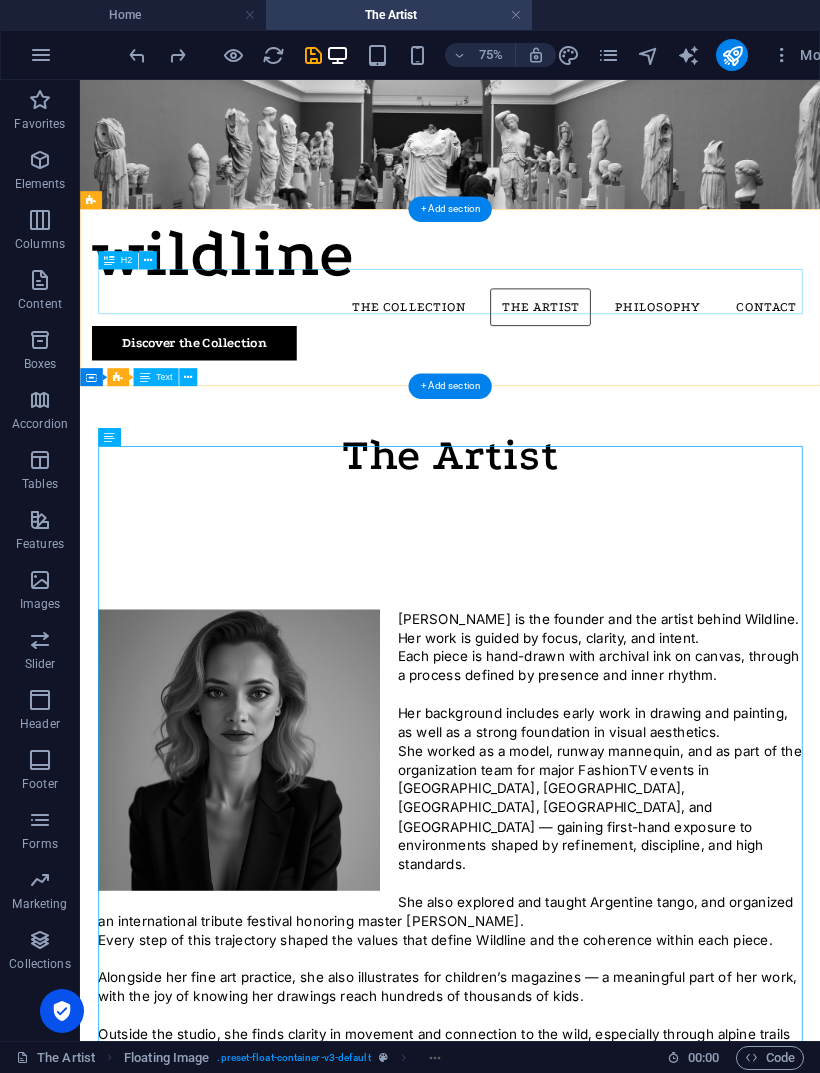 click on "The Artist" at bounding box center [573, 580] 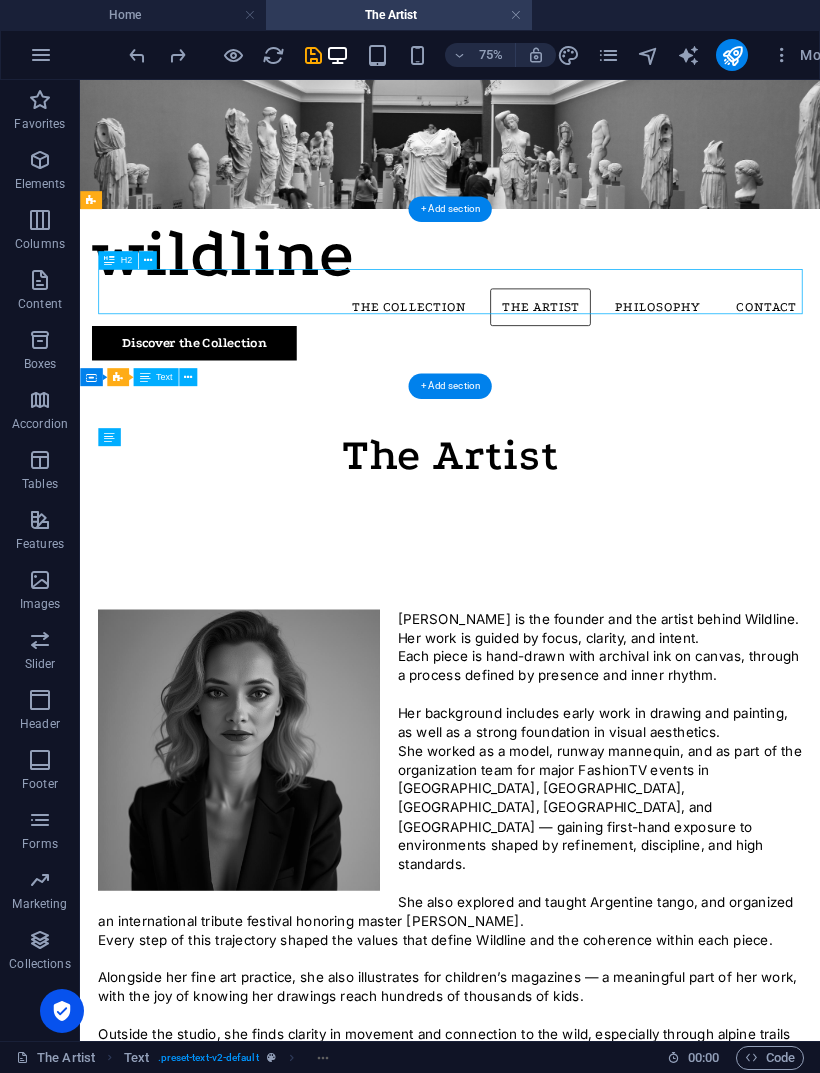 click on "The Artist" at bounding box center [573, 588] 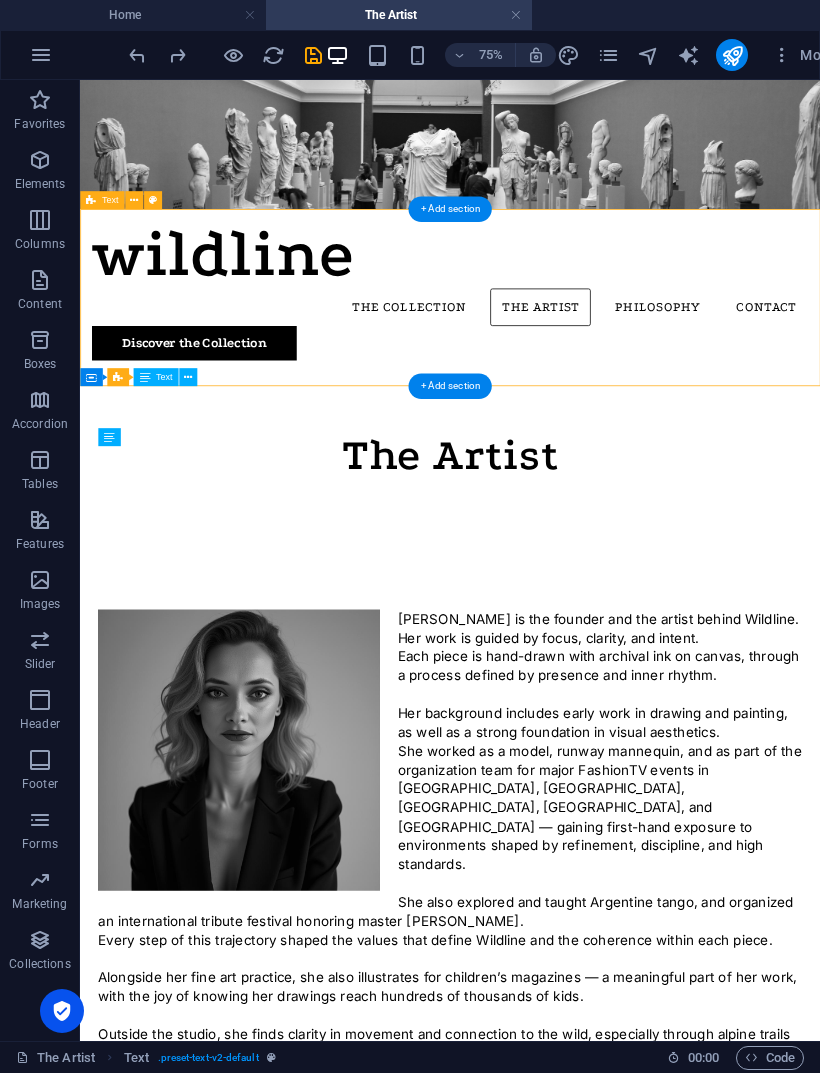 click on "The Artist" at bounding box center [573, 588] 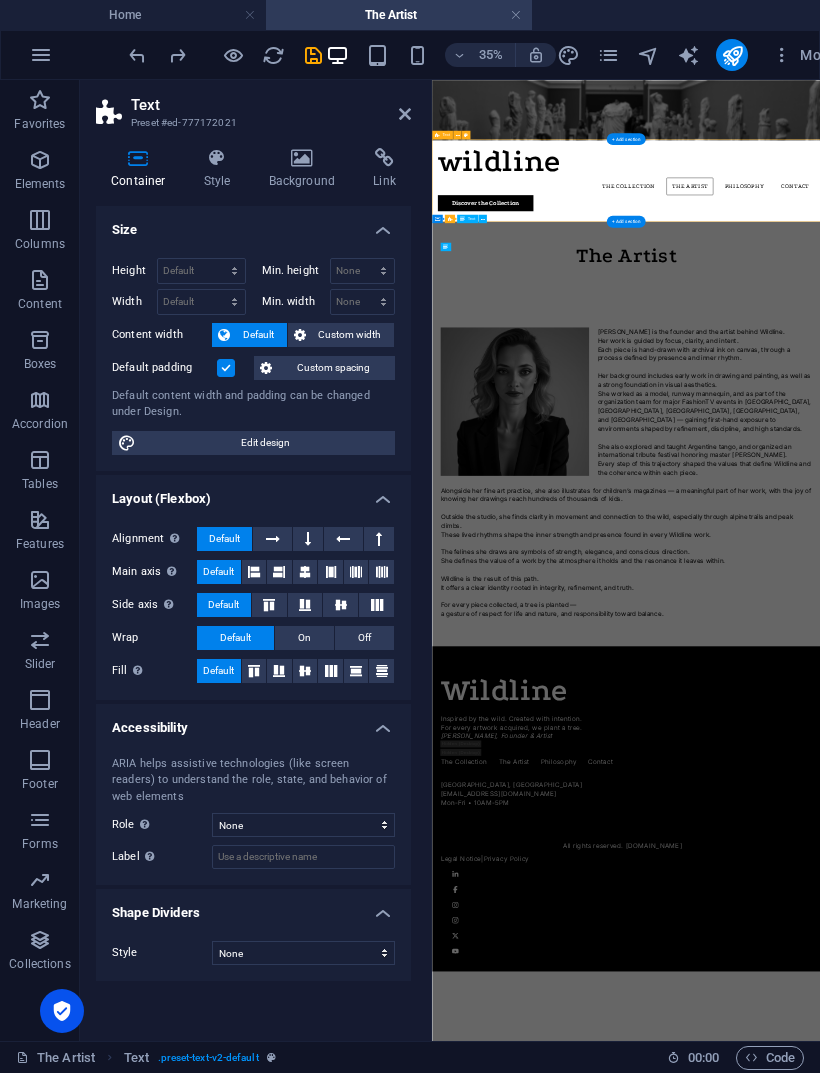 click on "The Artist" at bounding box center [986, 588] 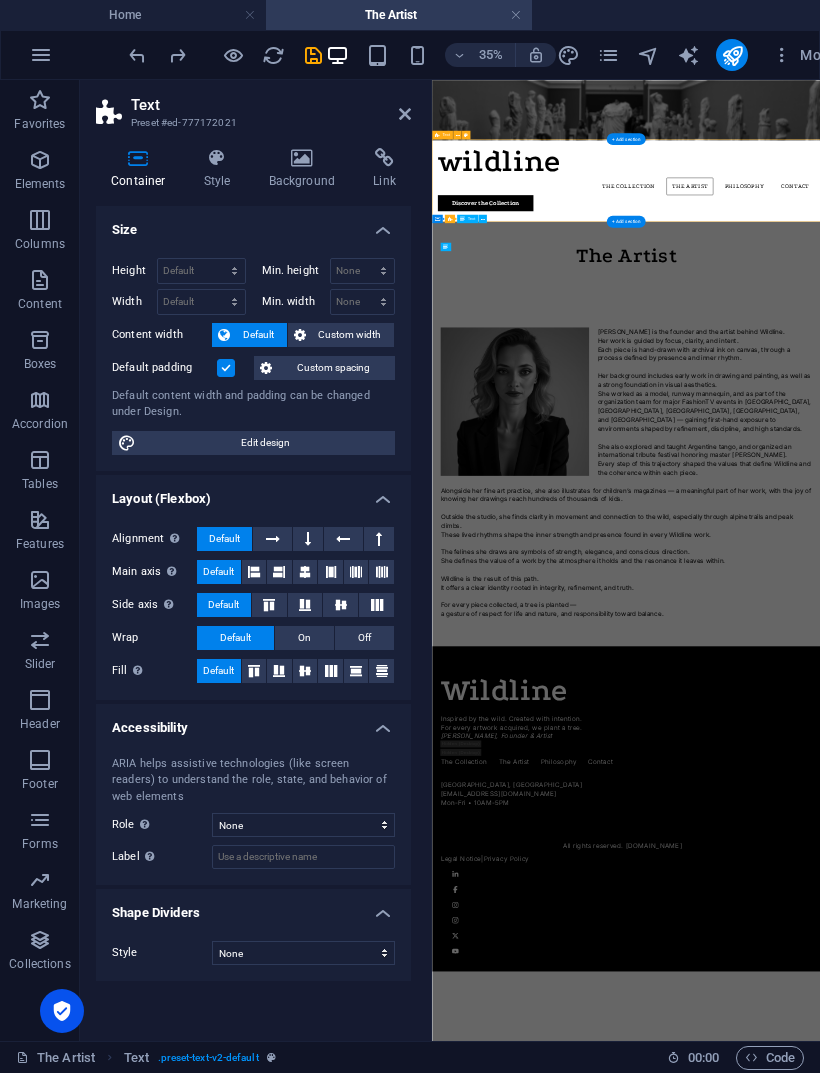 click at bounding box center [986, 618] 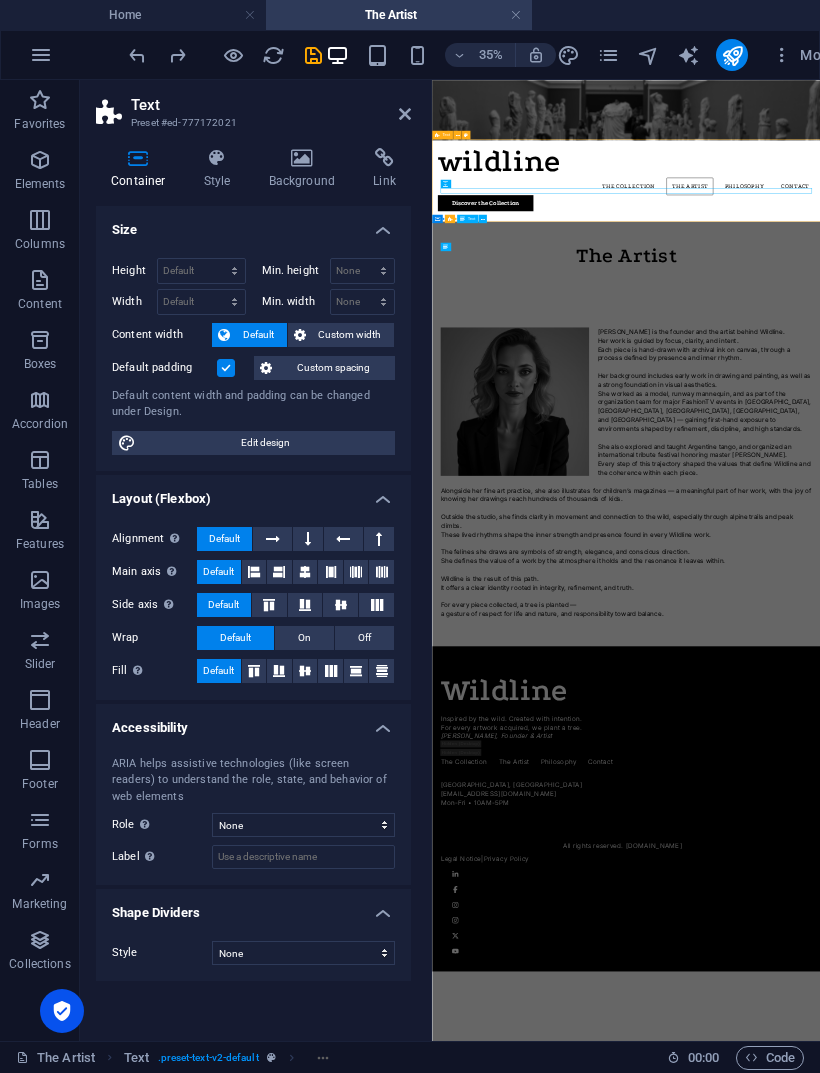 click on "The Artist" at bounding box center (986, 588) 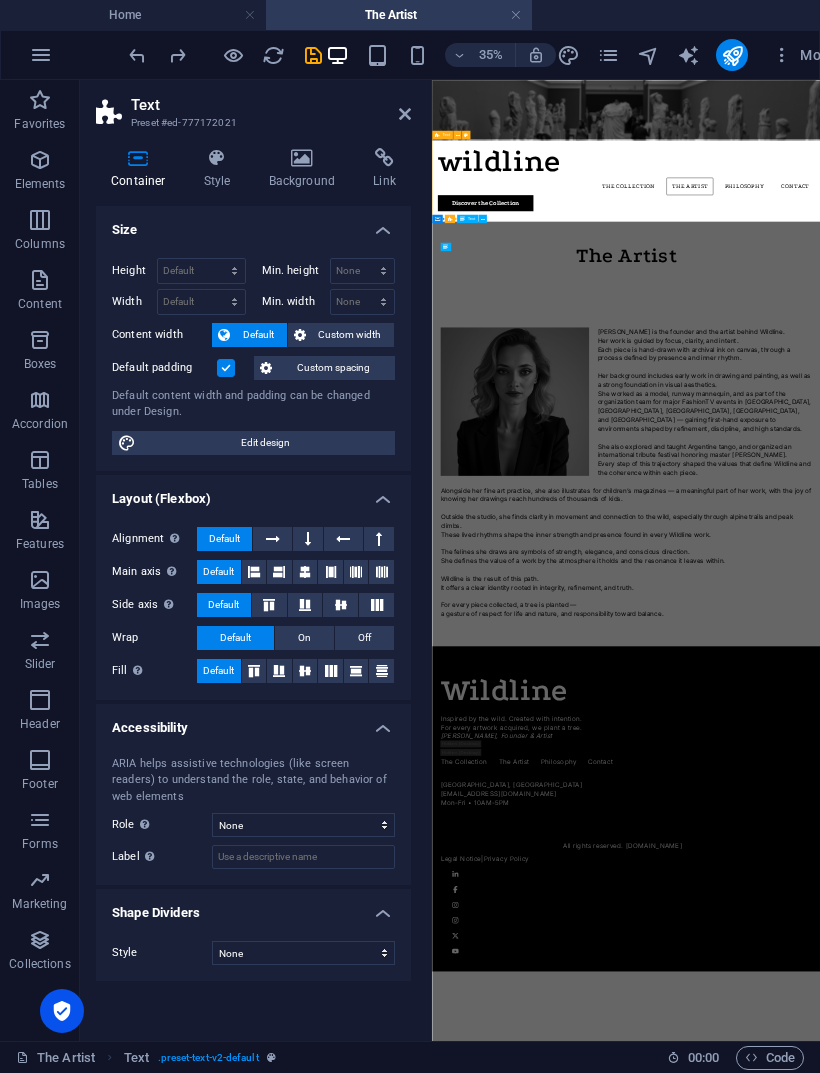 click on "The Artist" at bounding box center (986, 588) 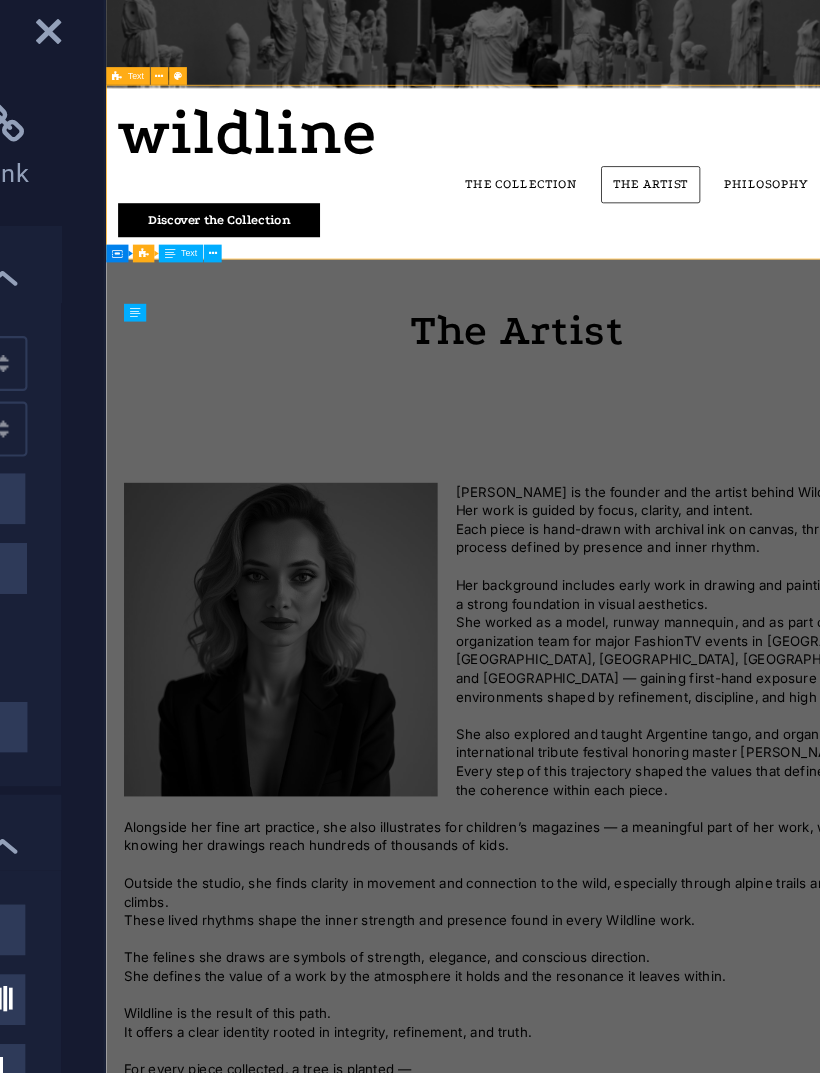click on "The Artist" at bounding box center [659, 468] 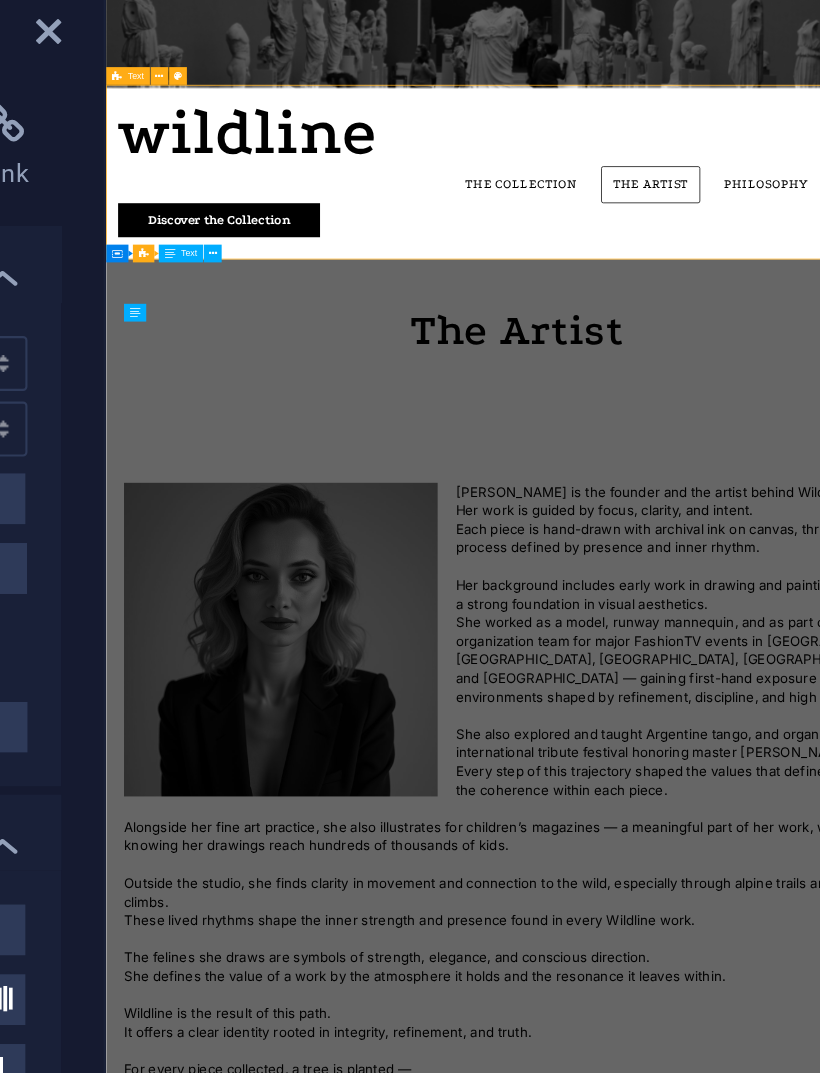 click on "The Artist" at bounding box center [659, 468] 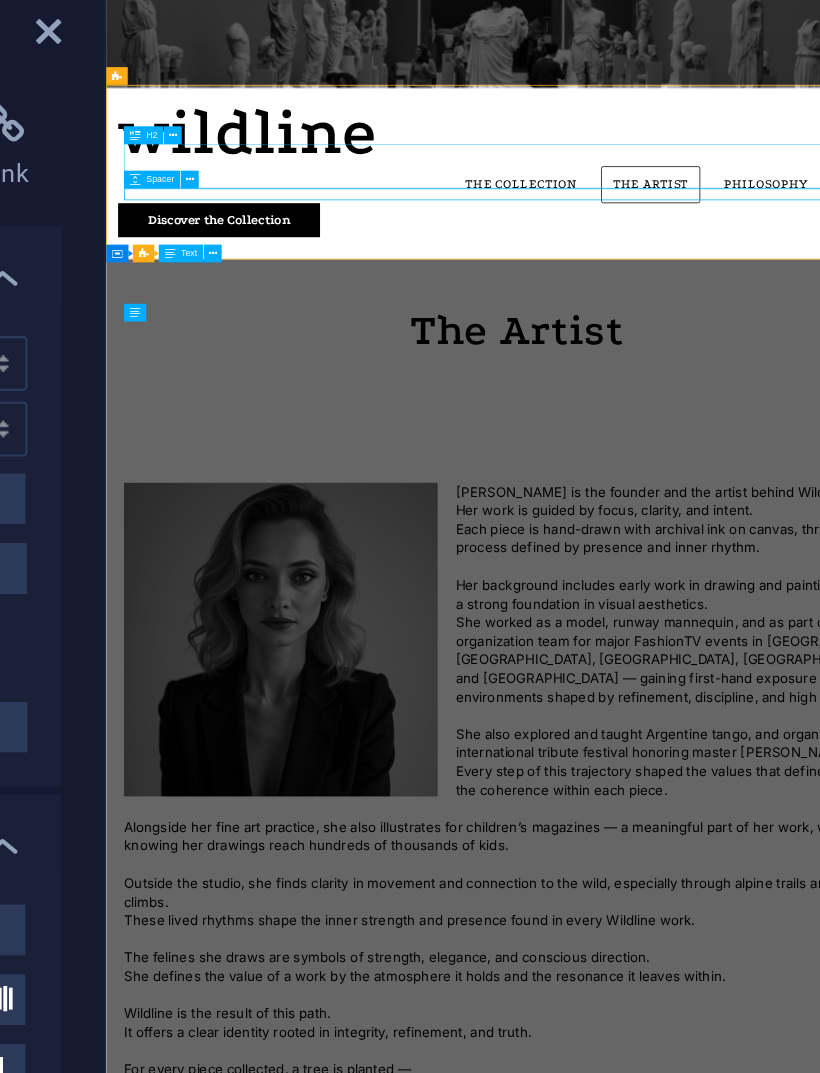 click at bounding box center [471, 183] 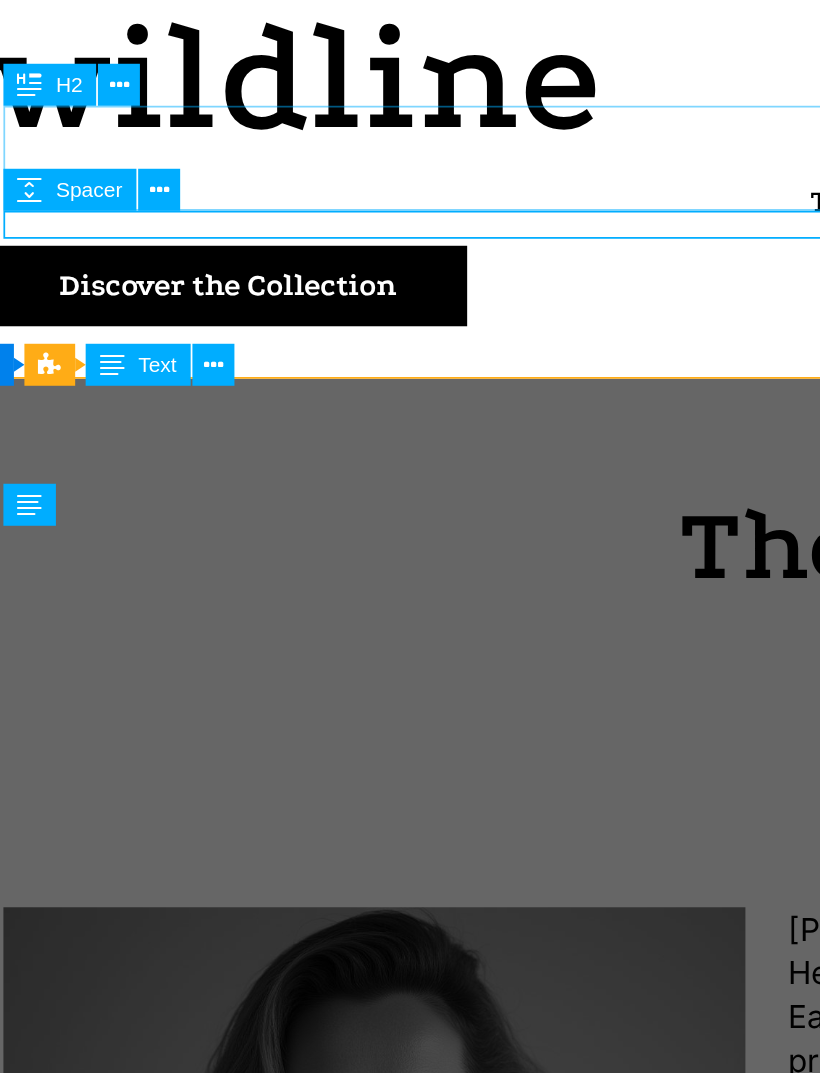 click at bounding box center (472, 183) 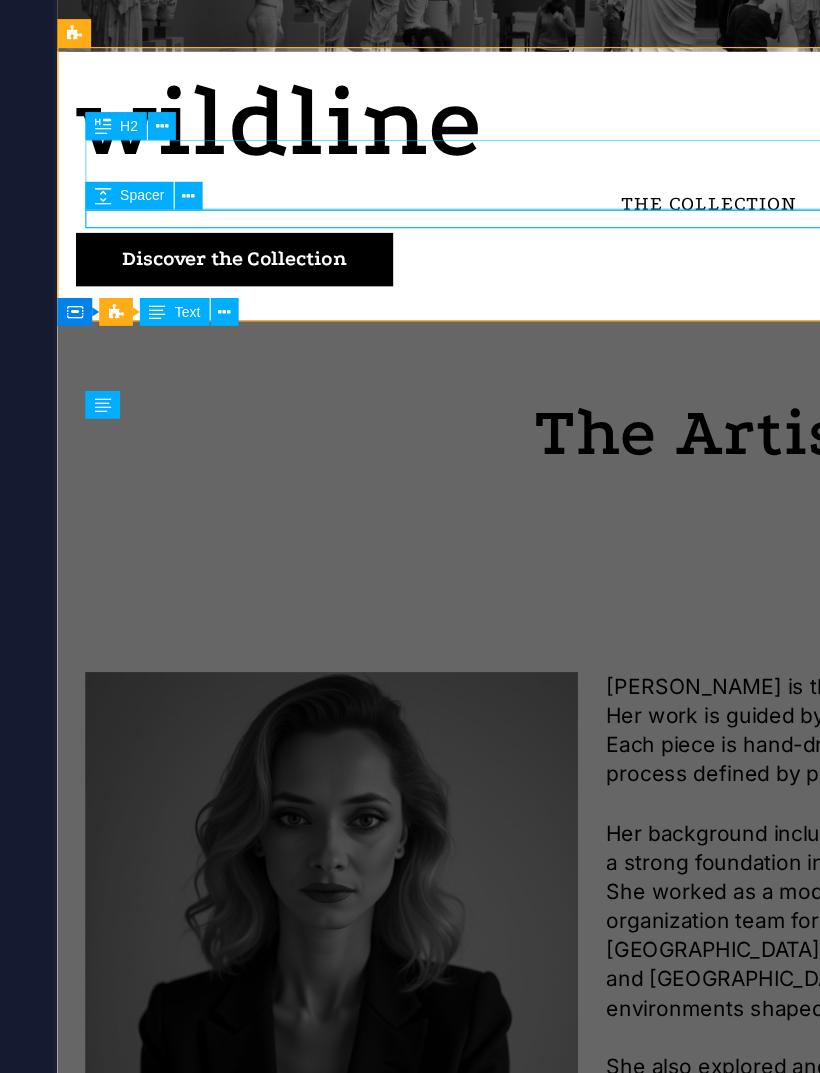 click at bounding box center [471, 183] 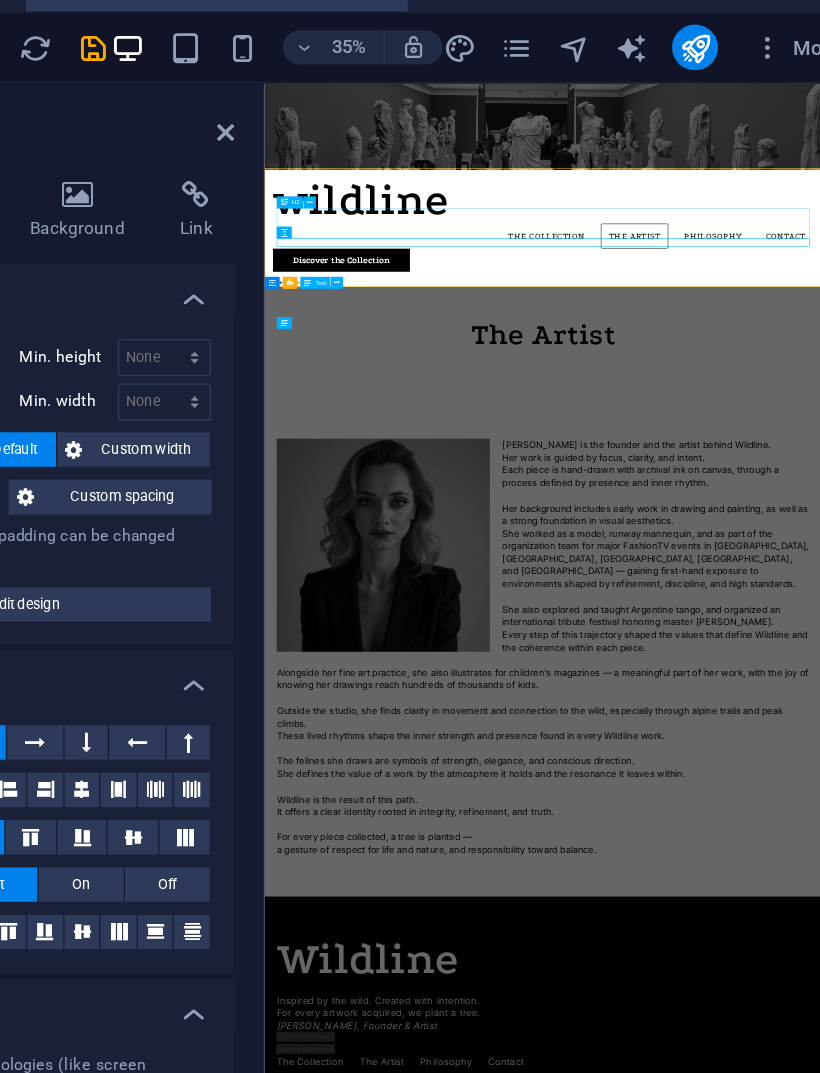 click on "The Artist" at bounding box center [818, 583] 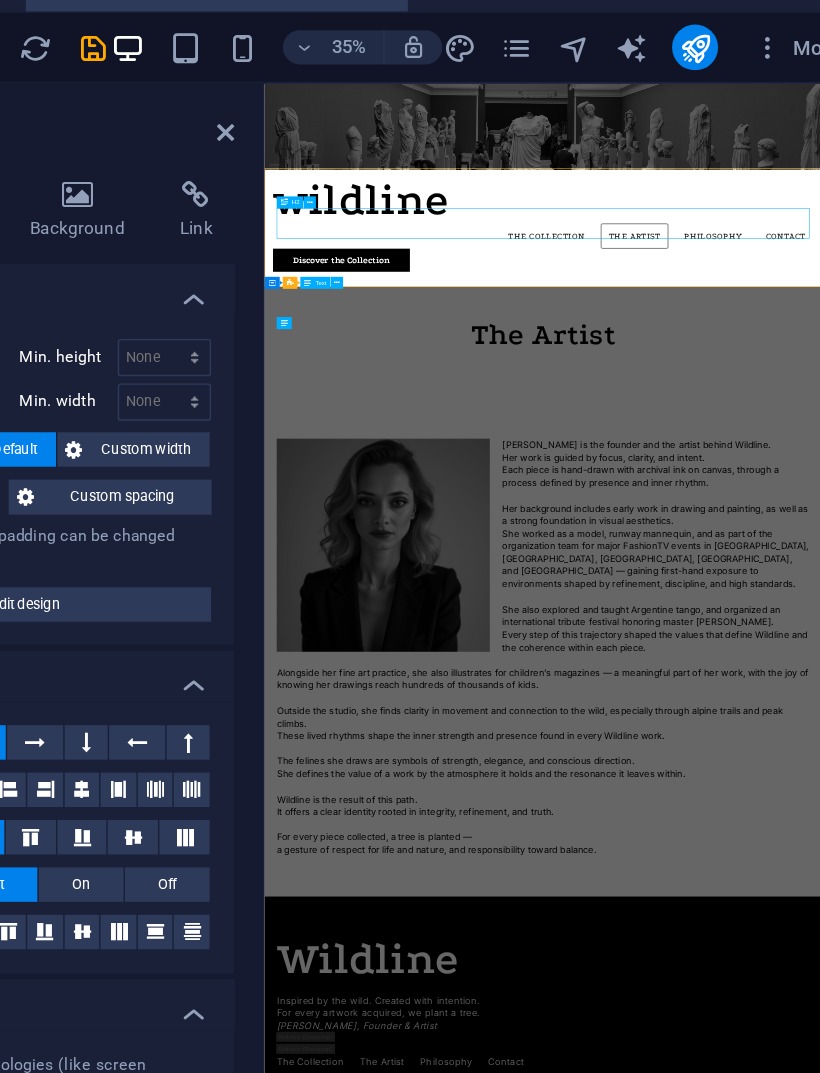 click on "The Artist" at bounding box center [818, 583] 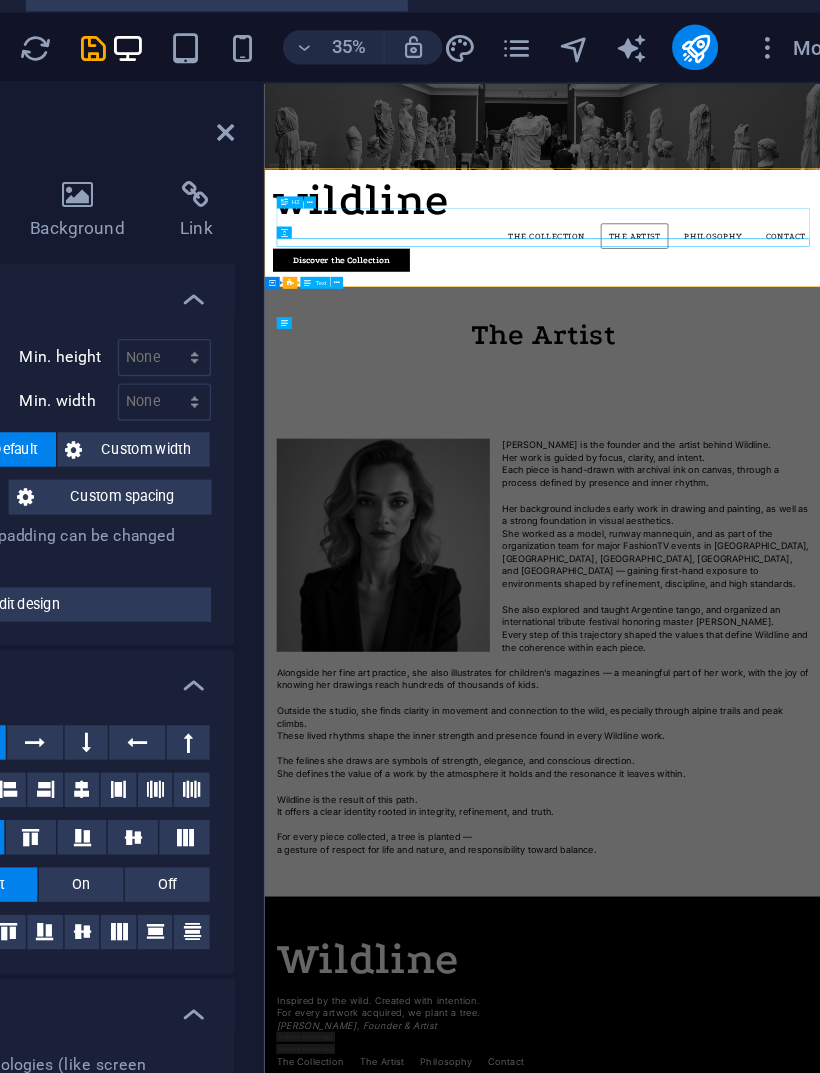 click on "The Artist" at bounding box center (818, 583) 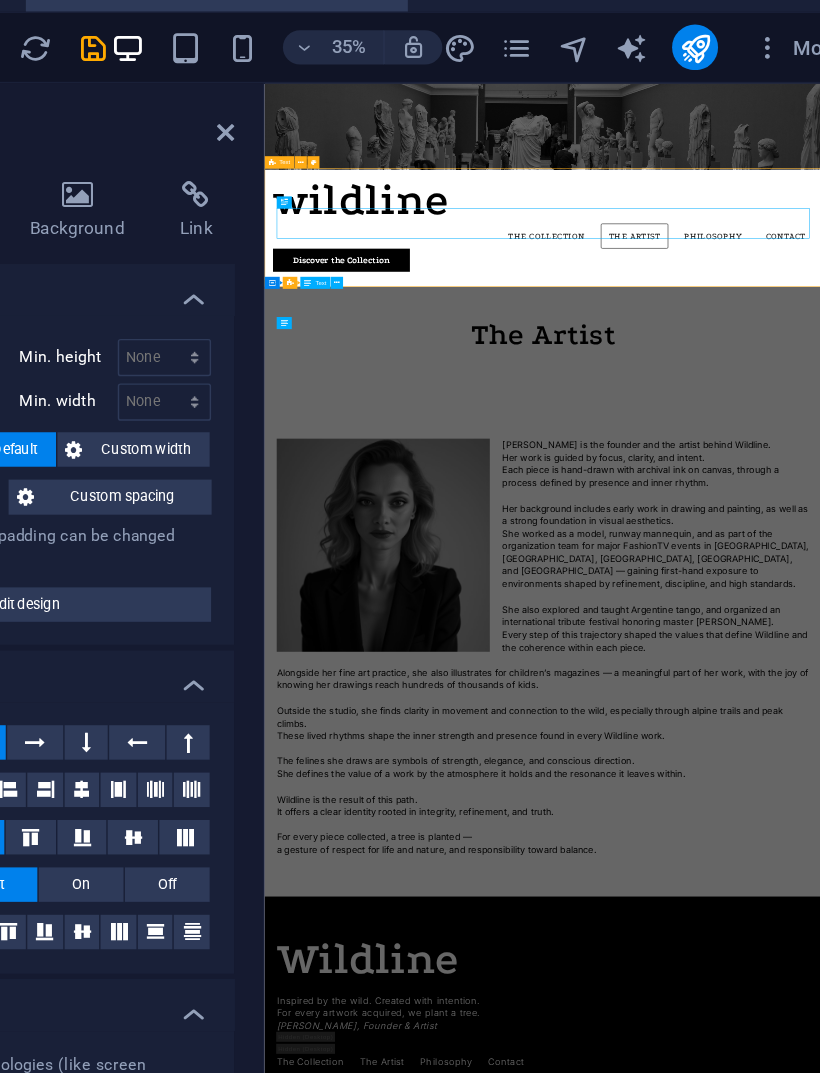 click on "The Artist" at bounding box center [818, 591] 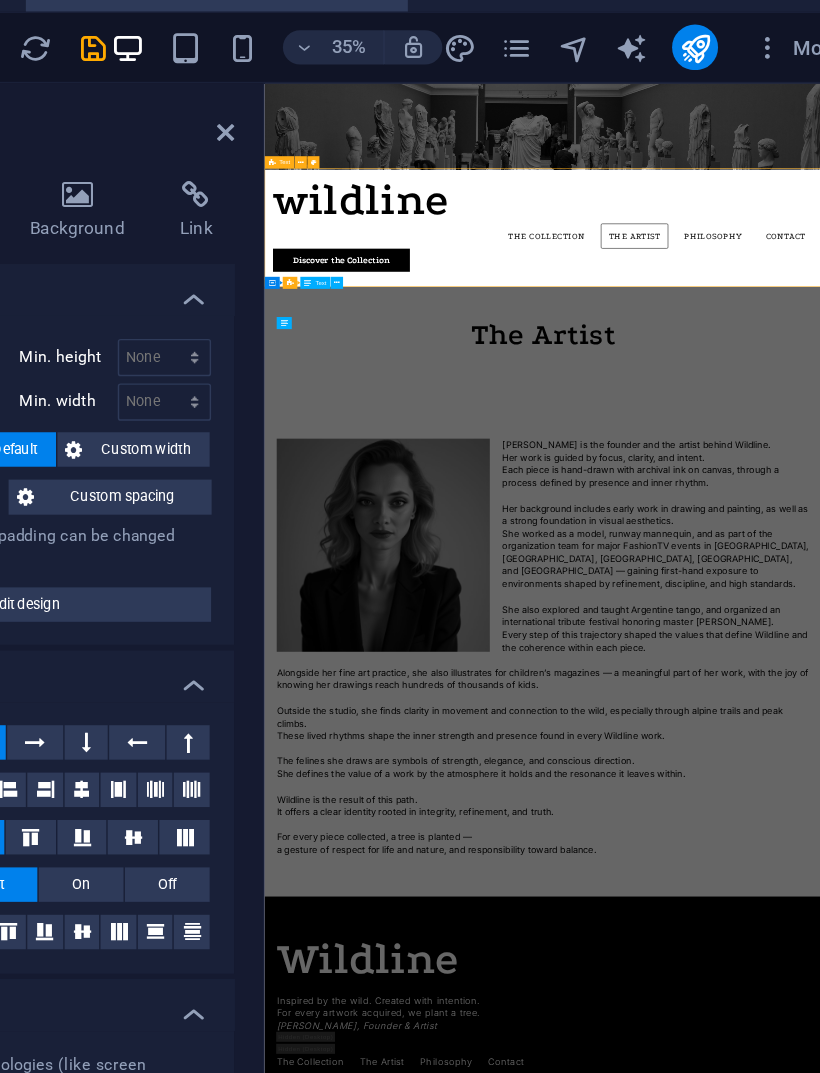 click at bounding box center [818, 621] 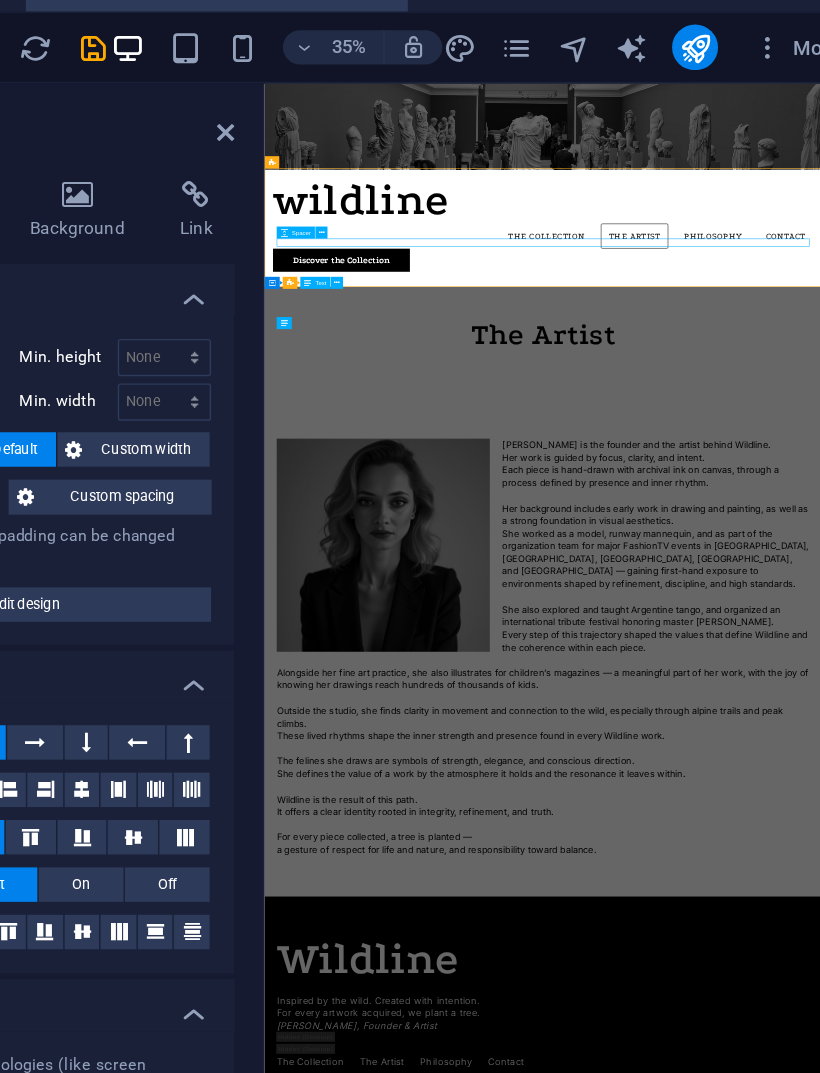 click on "The Artist" at bounding box center (818, 583) 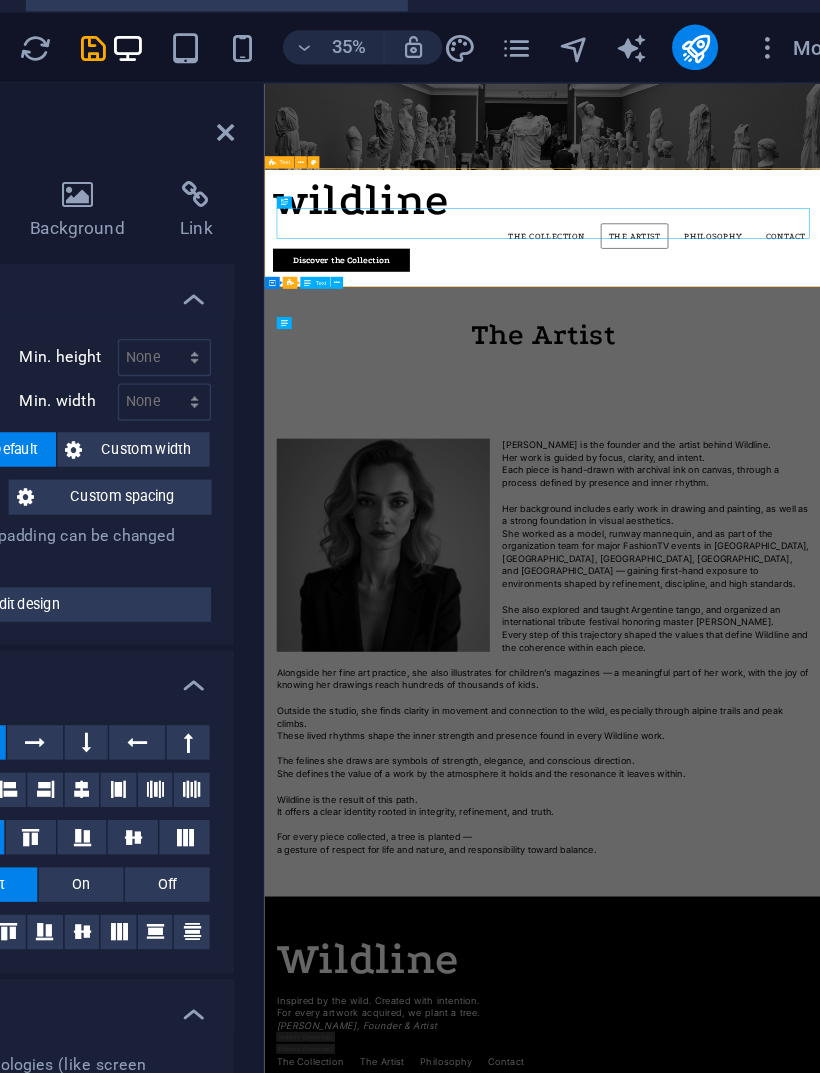click on "The Artist" at bounding box center (818, 591) 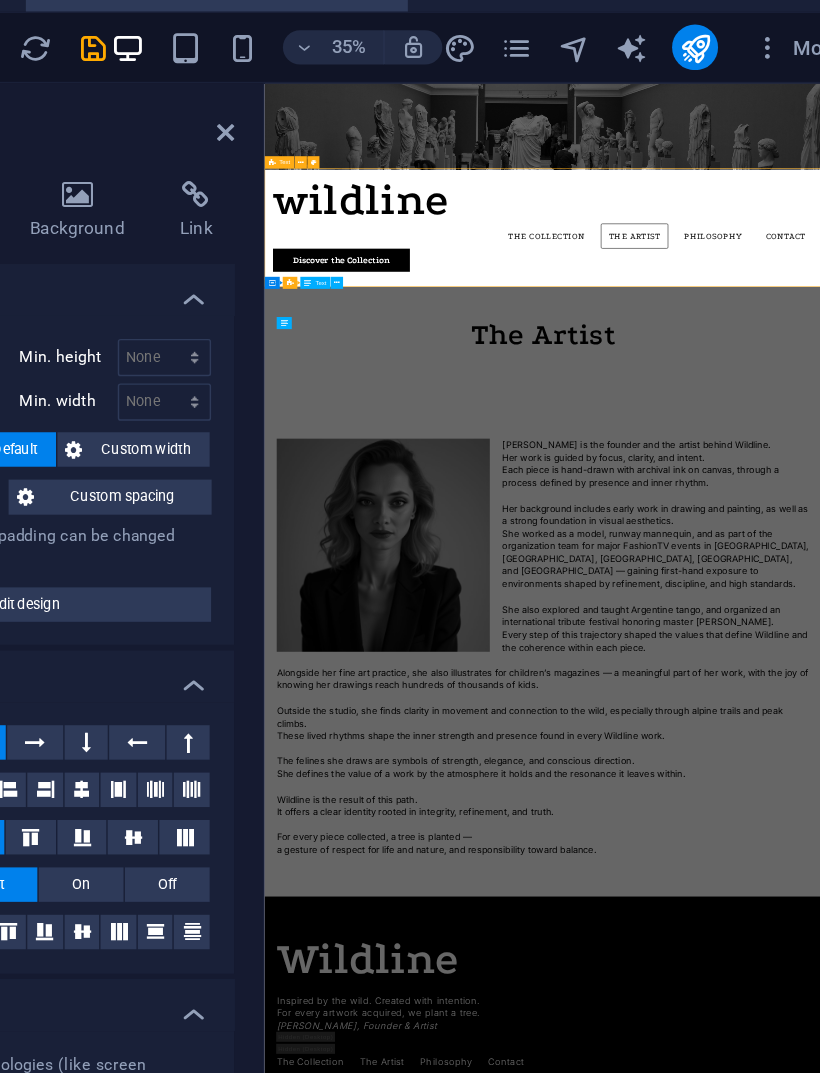 click on "The Artist" at bounding box center (818, 591) 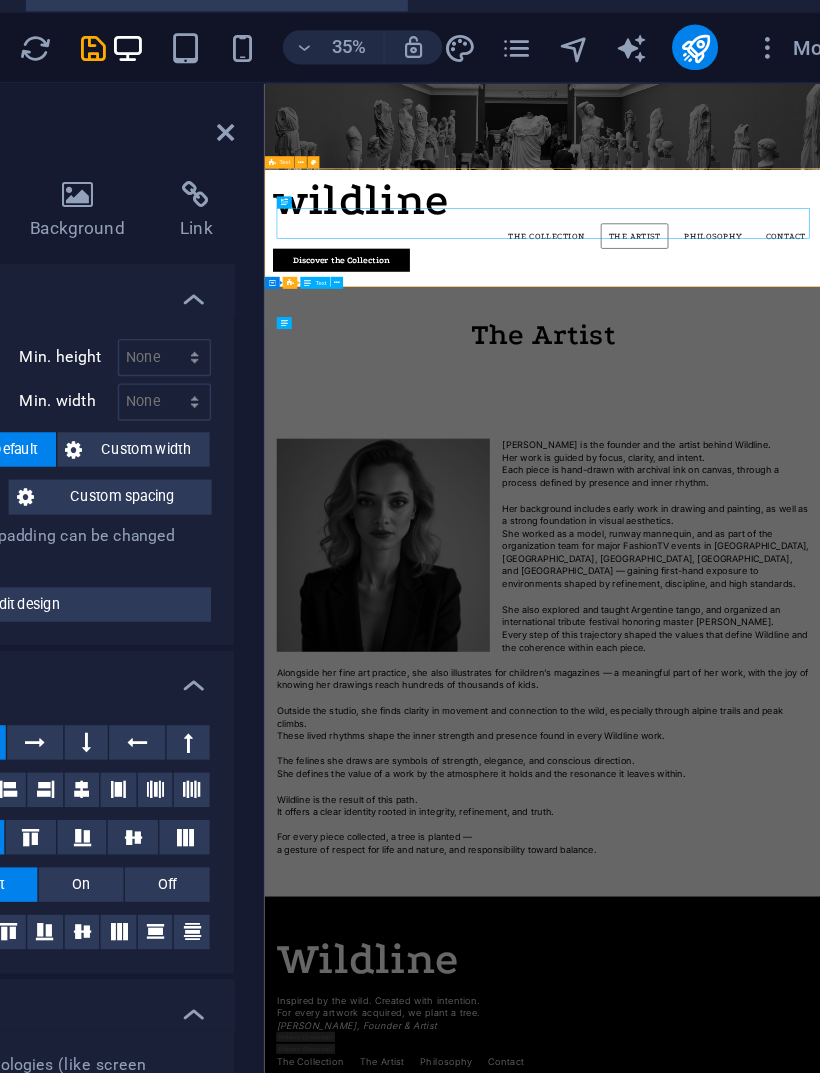 click on "The Artist" at bounding box center (818, 591) 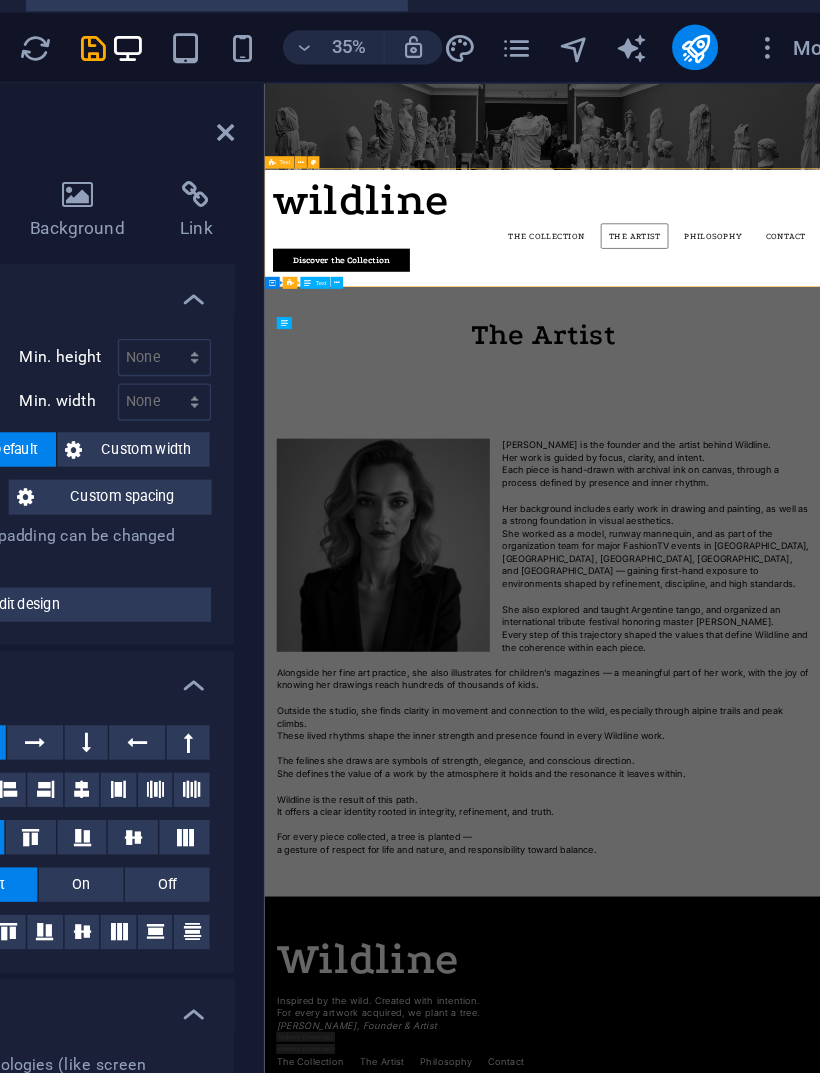 click at bounding box center (818, 621) 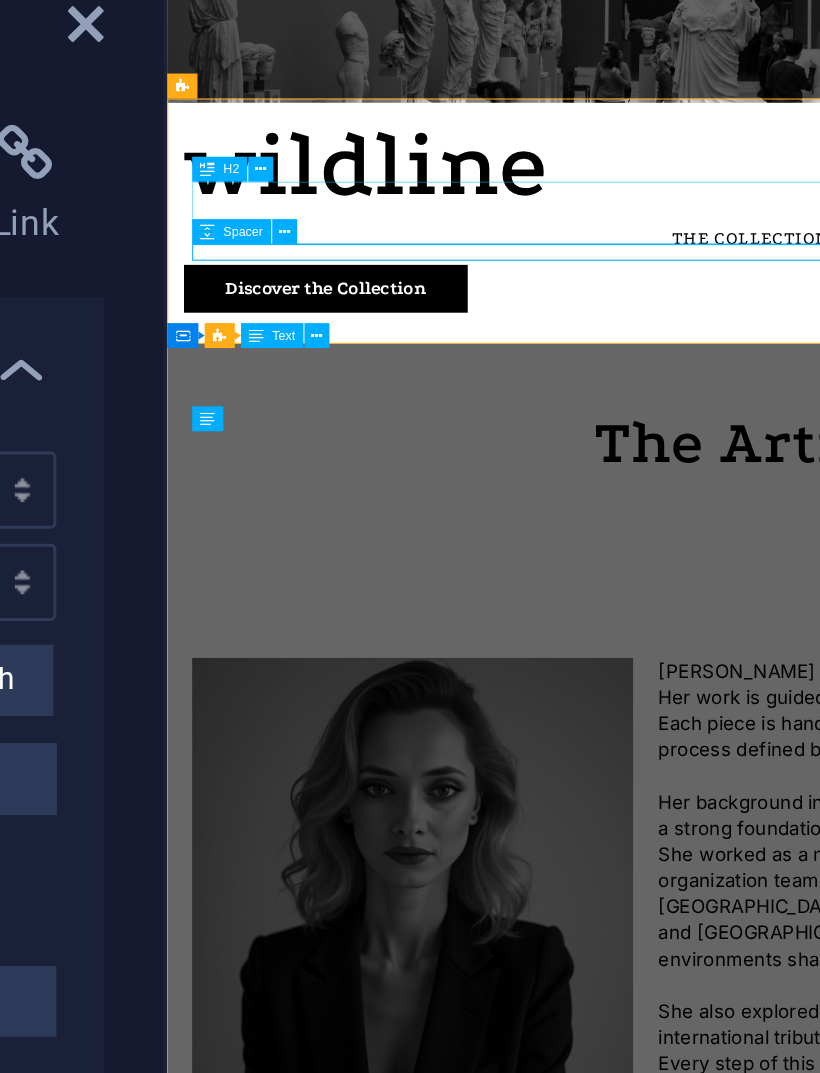 click at bounding box center (472, 183) 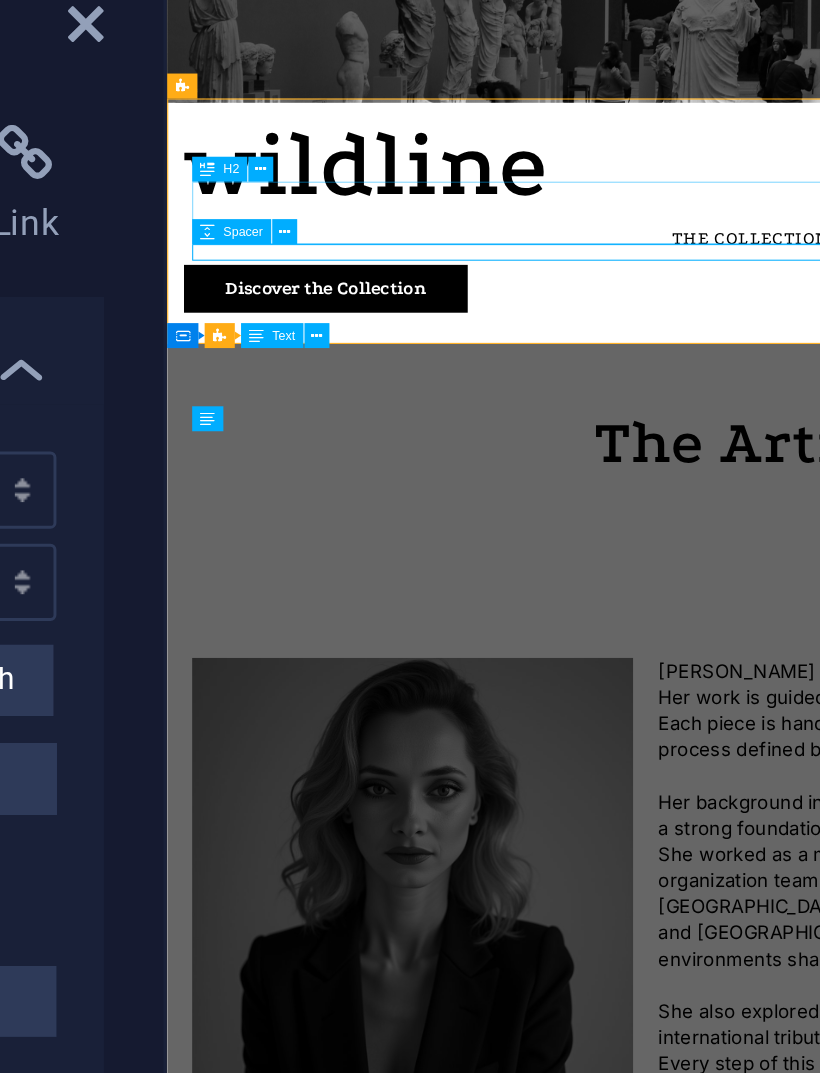 click at bounding box center [471, 183] 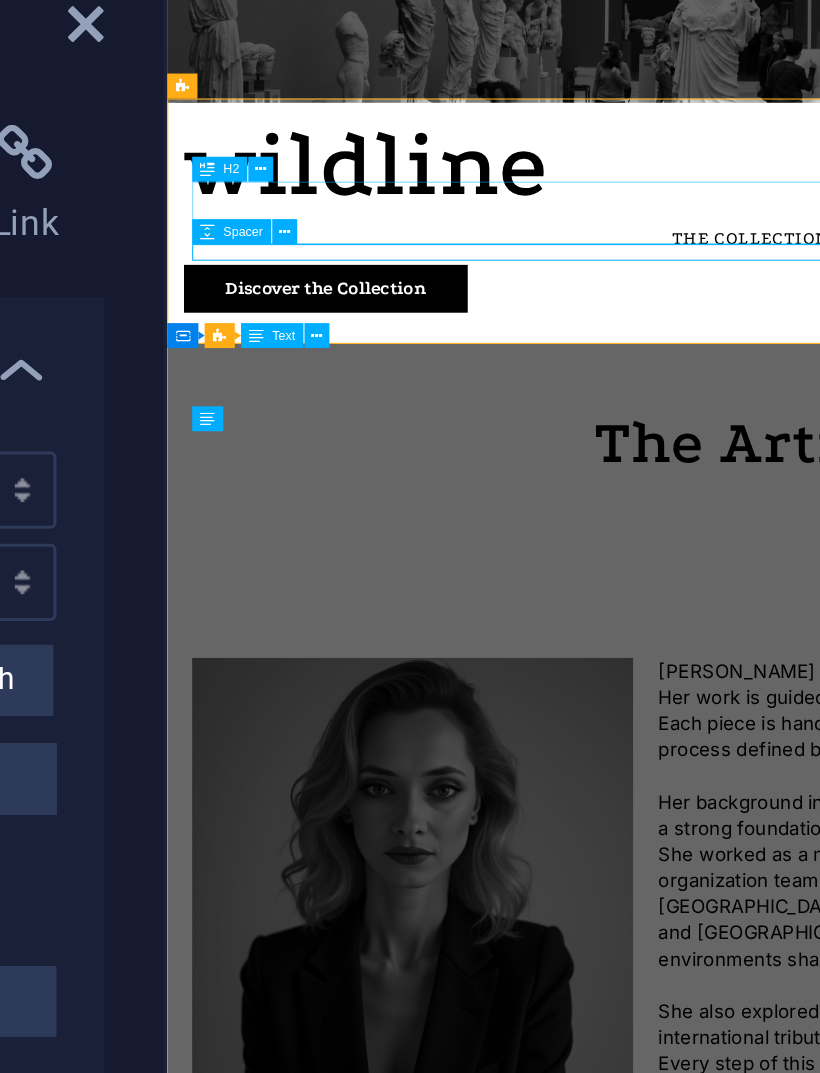 click at bounding box center [471, 183] 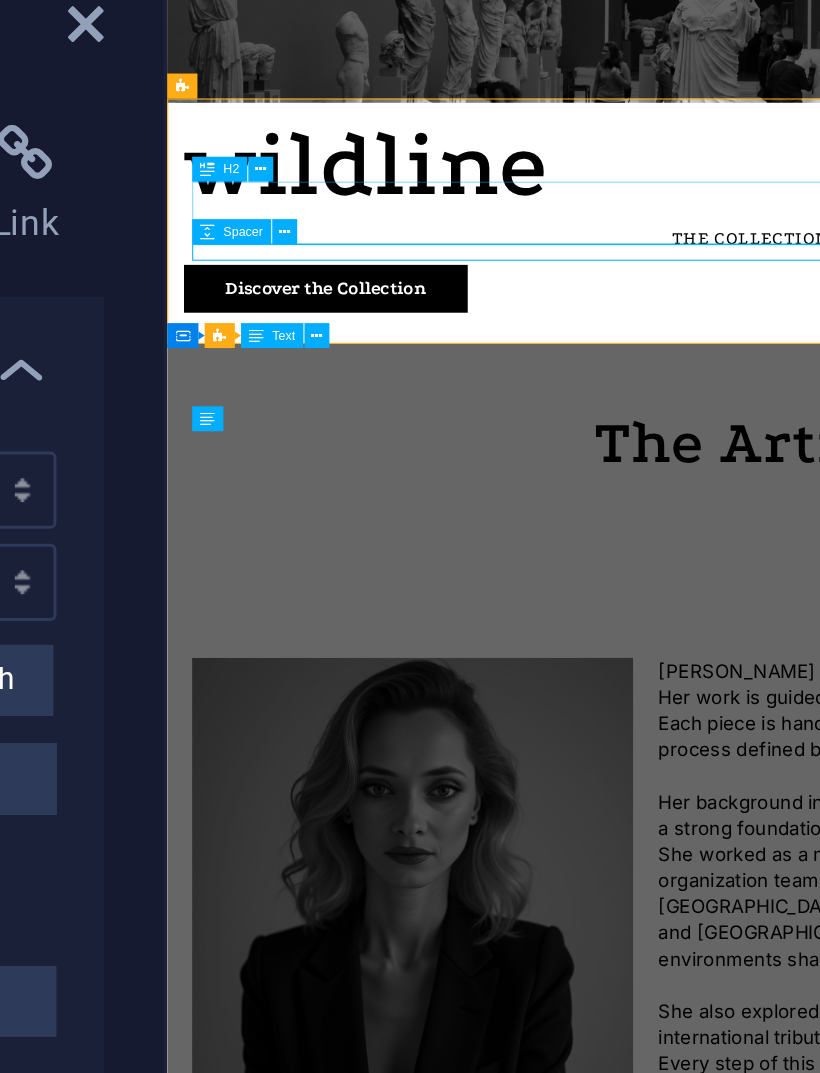 click at bounding box center [472, 183] 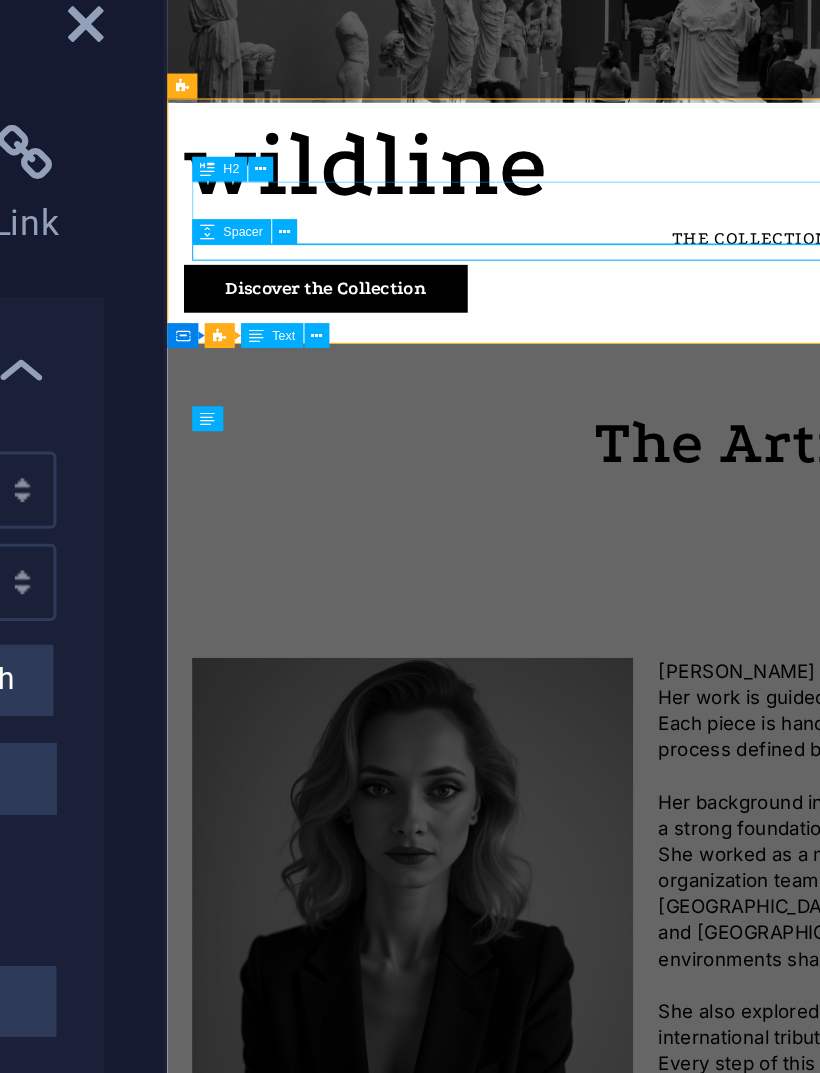 click on "The Artist" at bounding box center [720, 431] 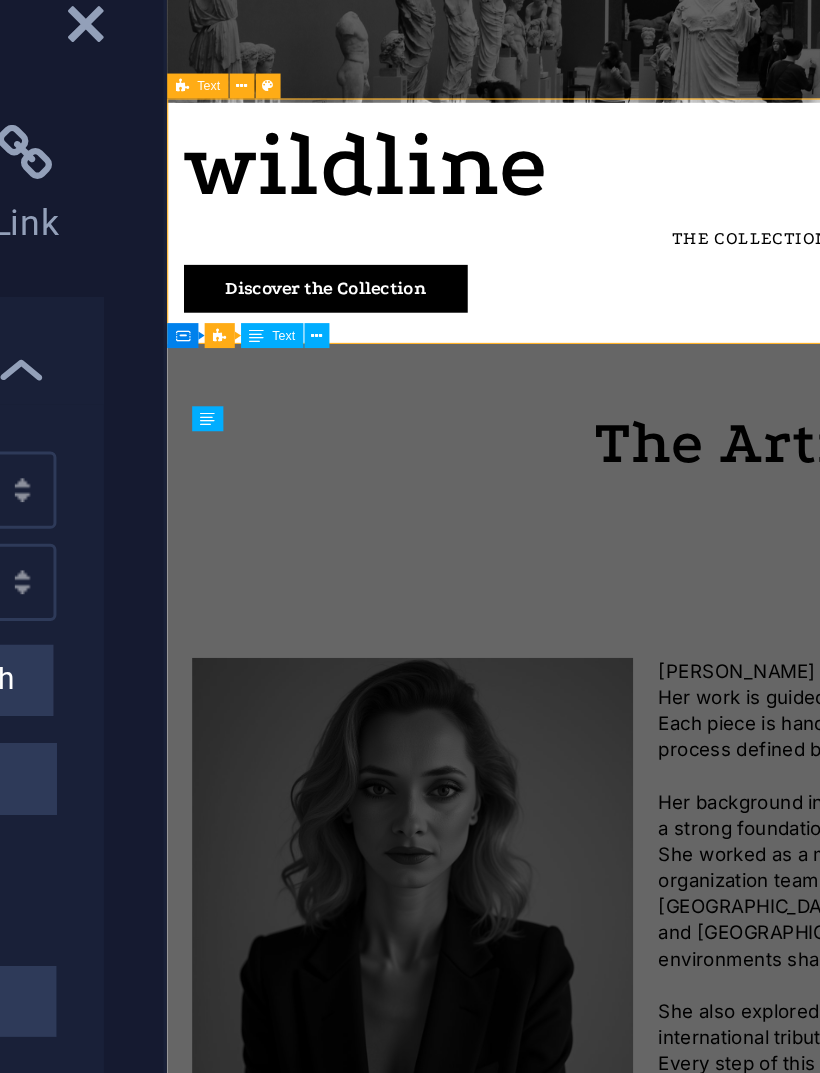 click at bounding box center (720, 461) 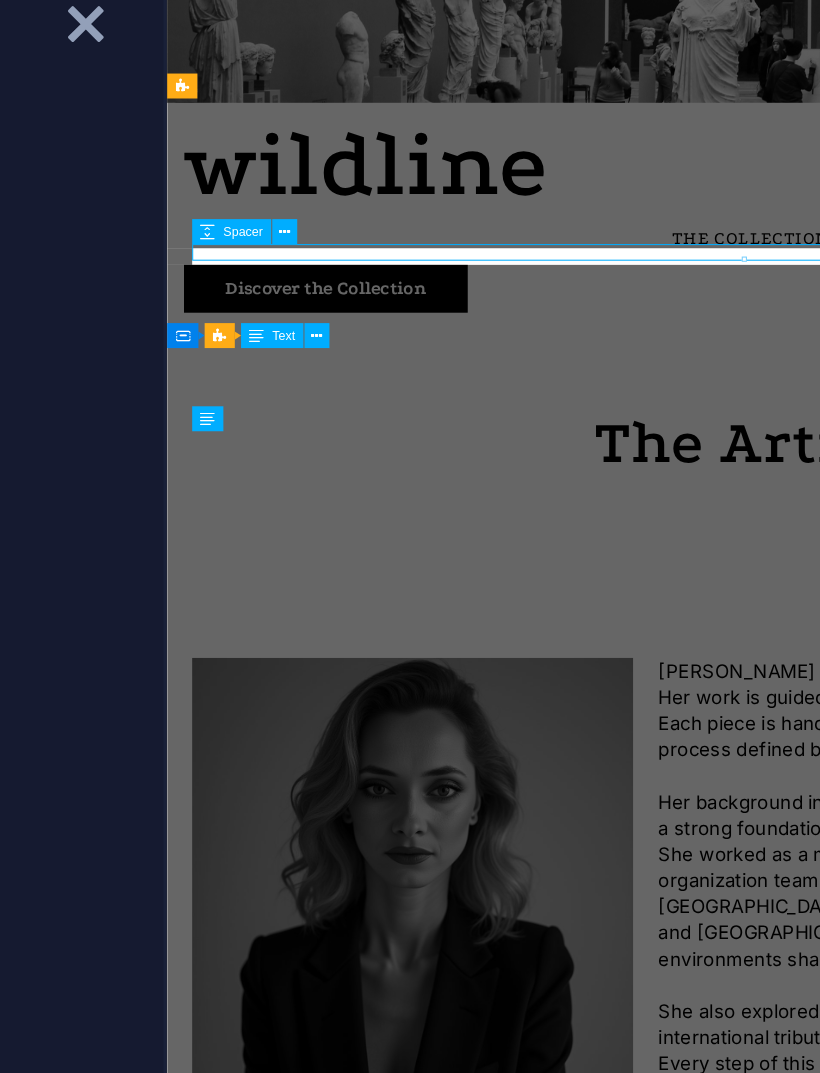 select on "rem" 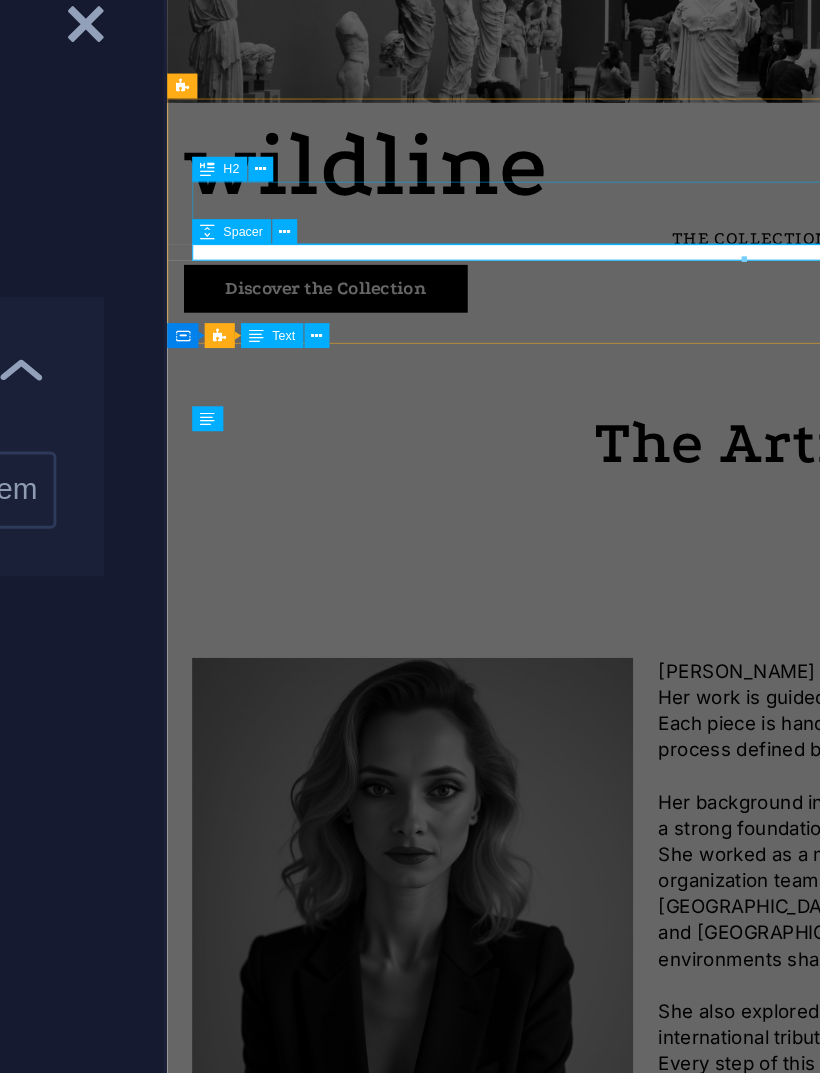 click at bounding box center (472, 183) 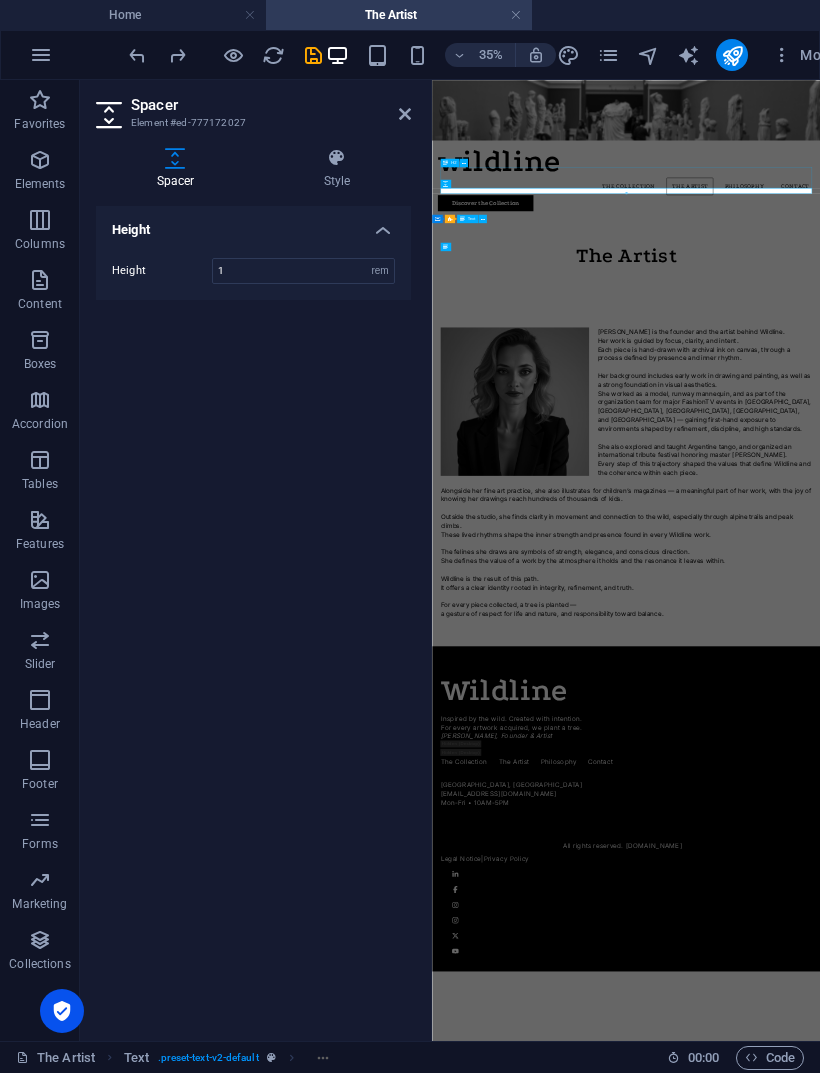 click at bounding box center [405, 114] 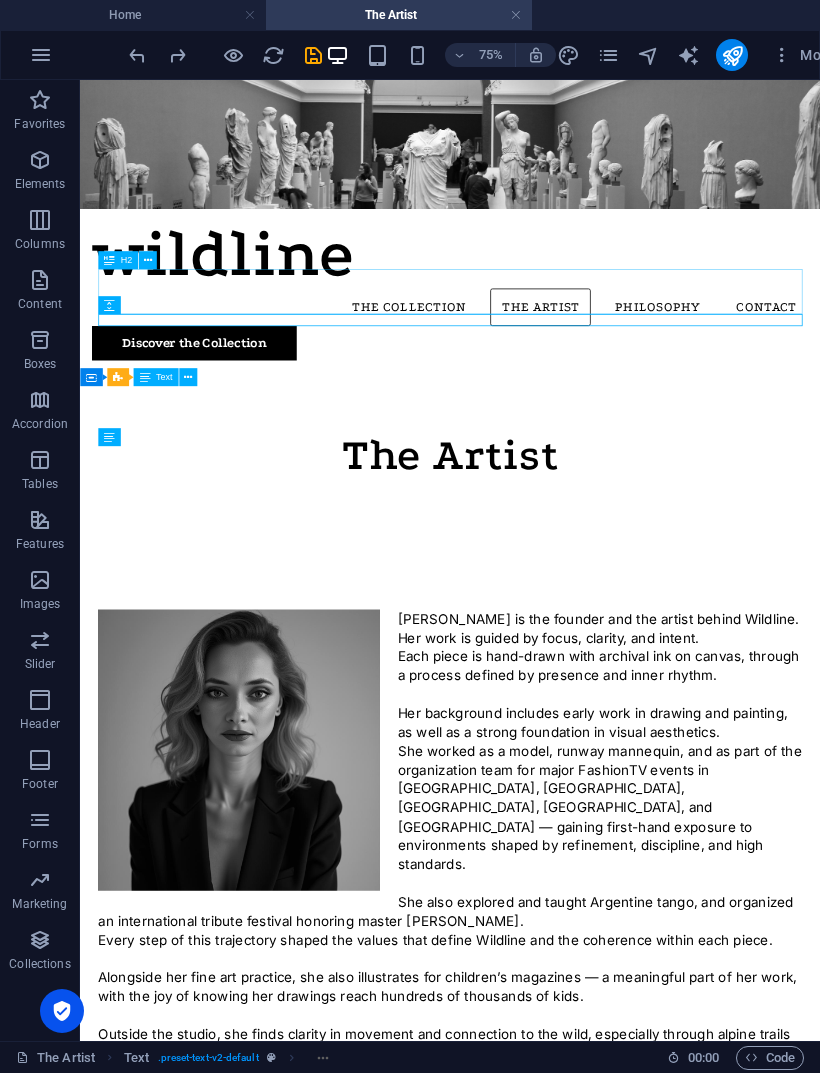 click at bounding box center (573, 618) 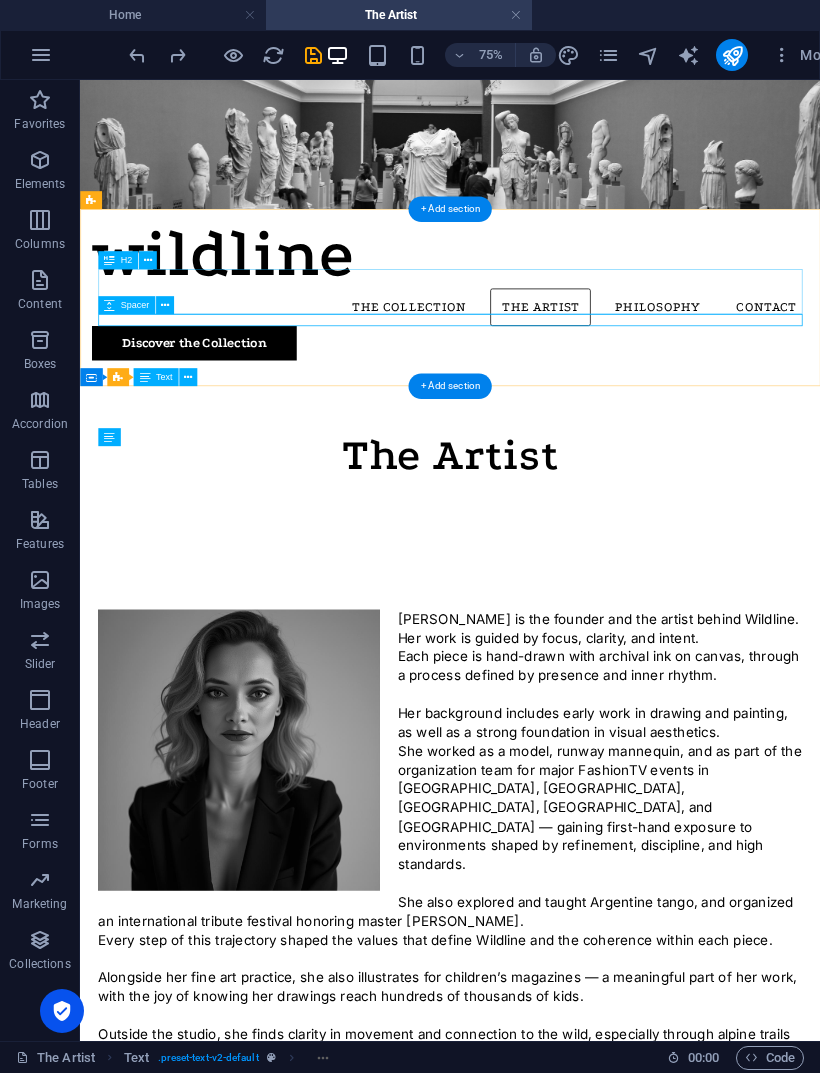 click at bounding box center (165, 305) 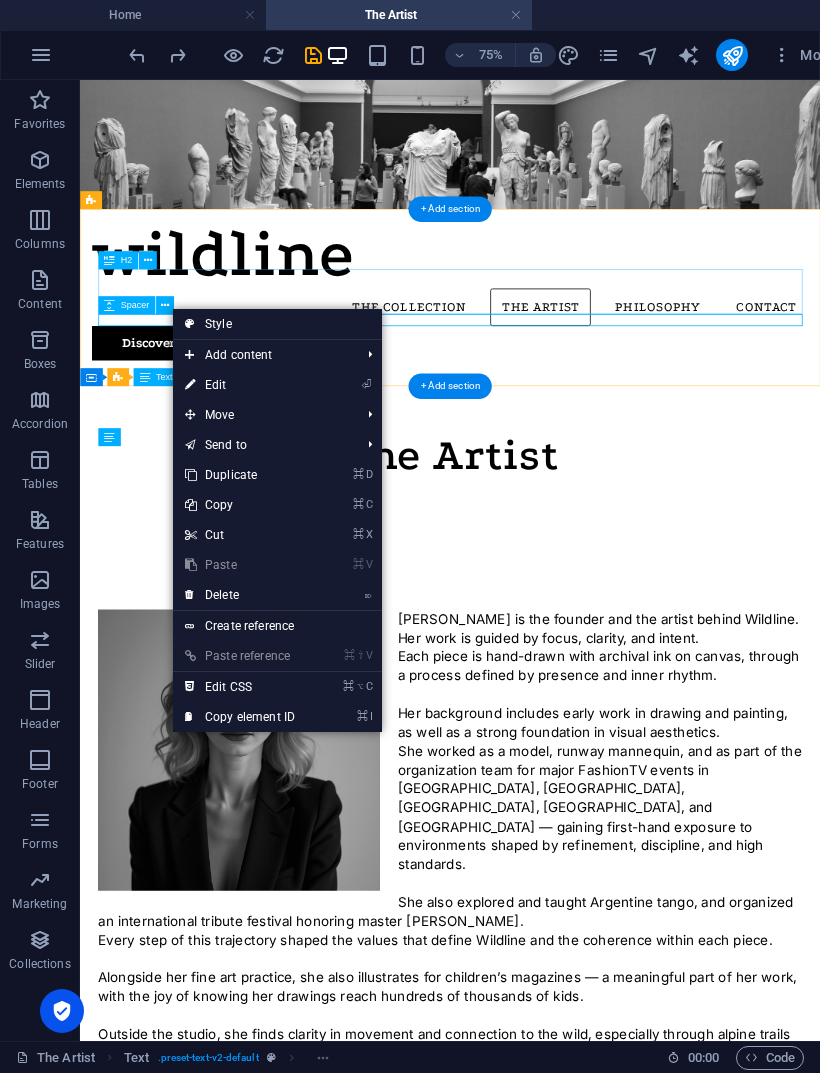 click on "⌦  Delete" at bounding box center (240, 595) 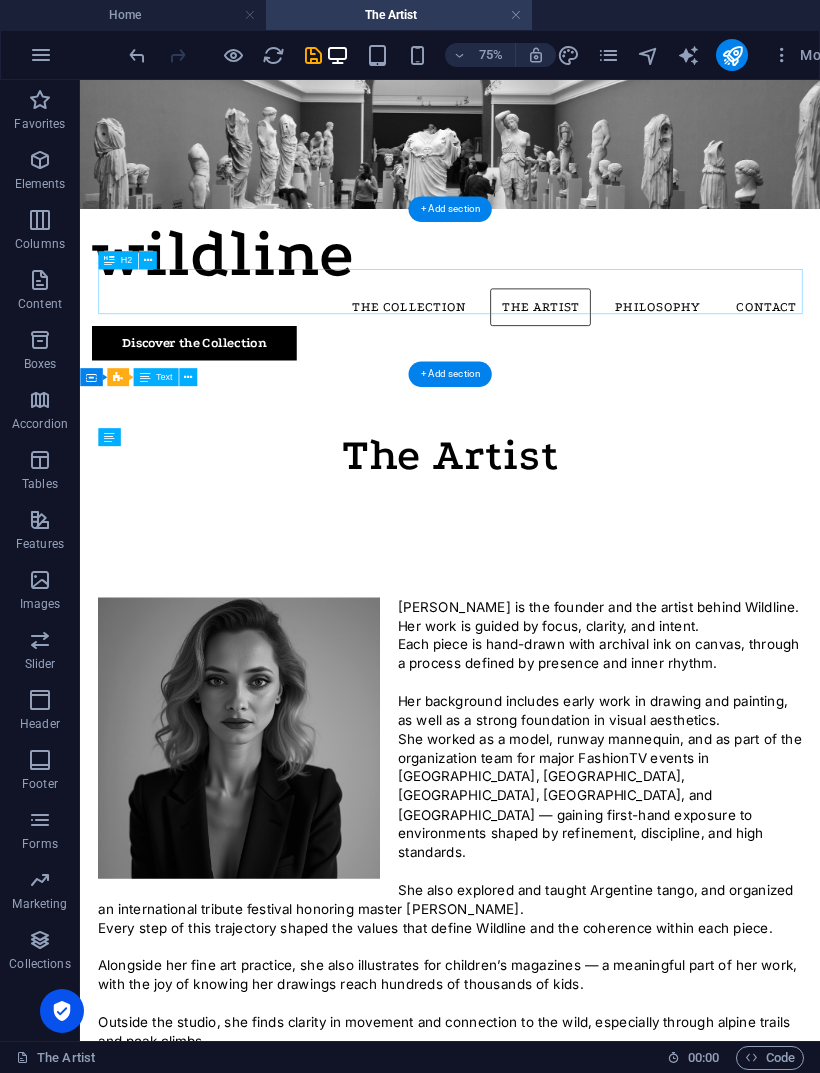 click on "+ Add section" at bounding box center (449, 374) 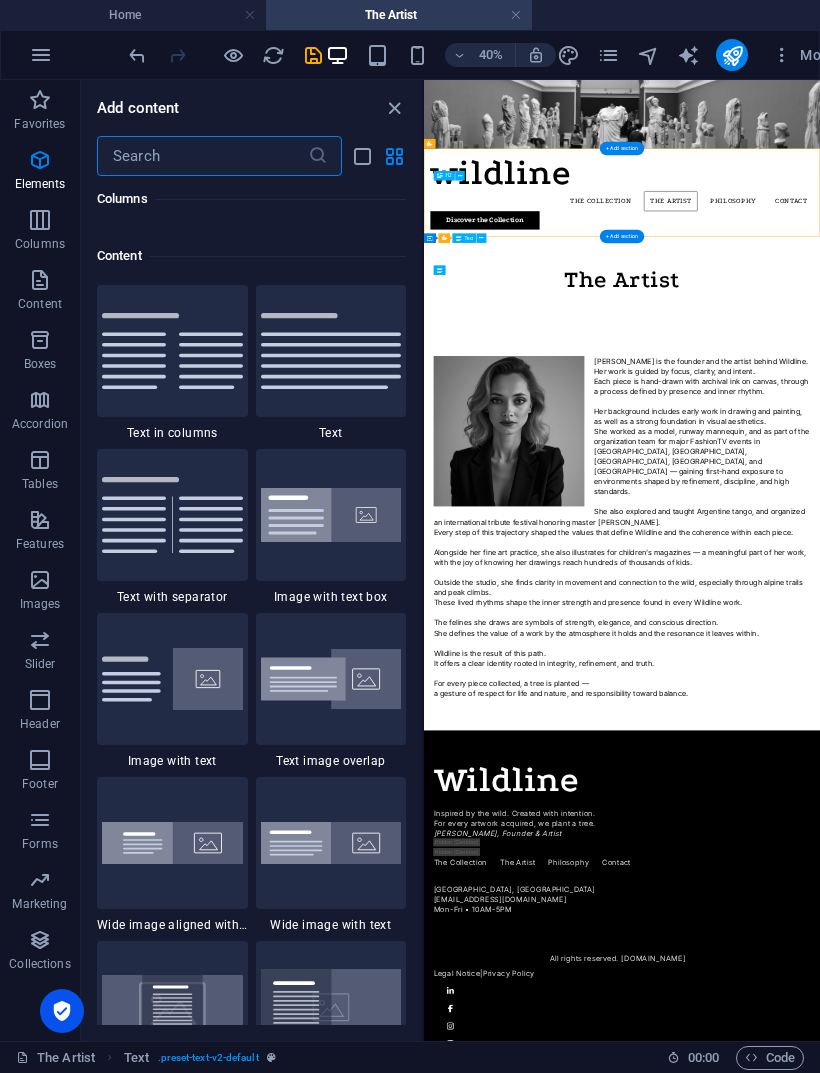 scroll, scrollTop: 3499, scrollLeft: 0, axis: vertical 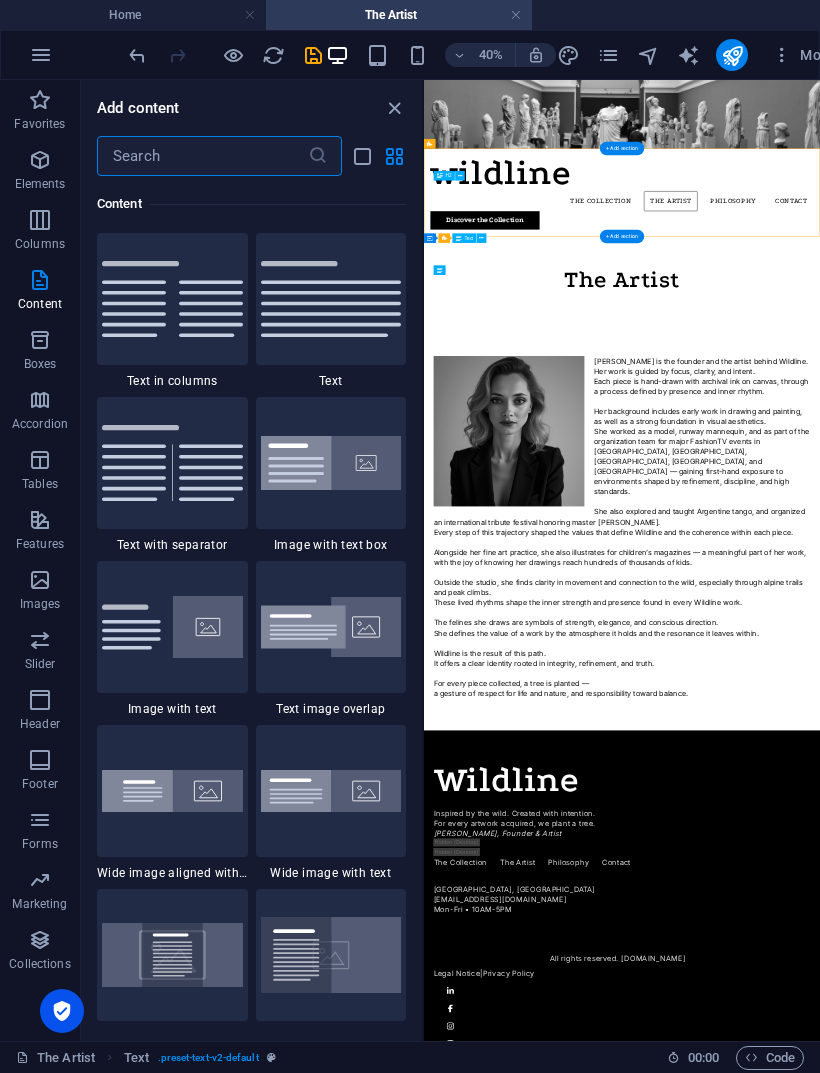 click on "Elements" at bounding box center [40, 184] 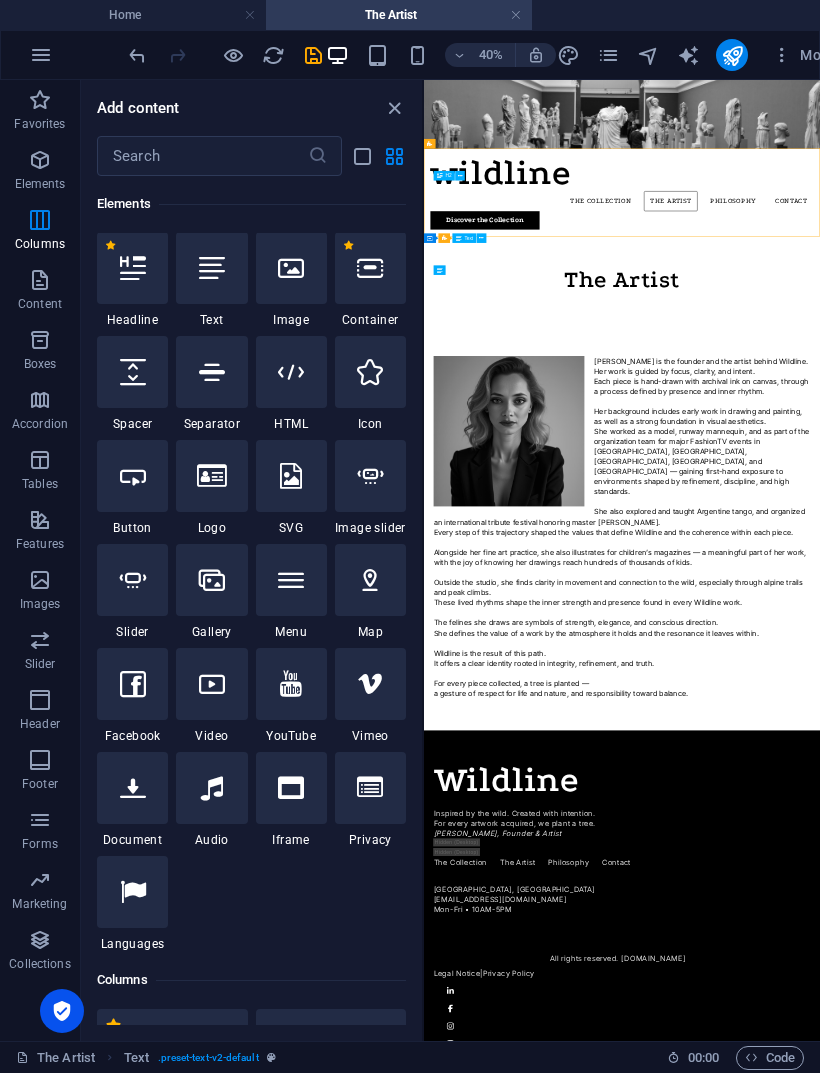 scroll, scrollTop: 213, scrollLeft: 0, axis: vertical 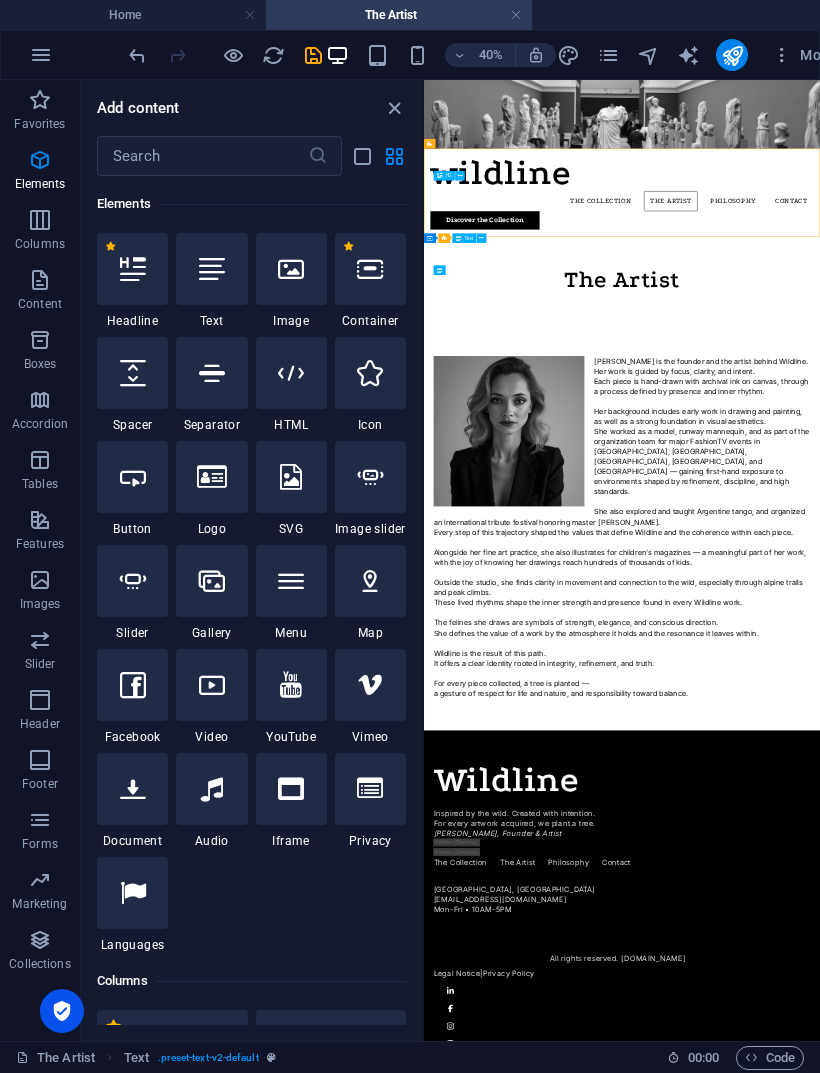 click at bounding box center [212, 373] 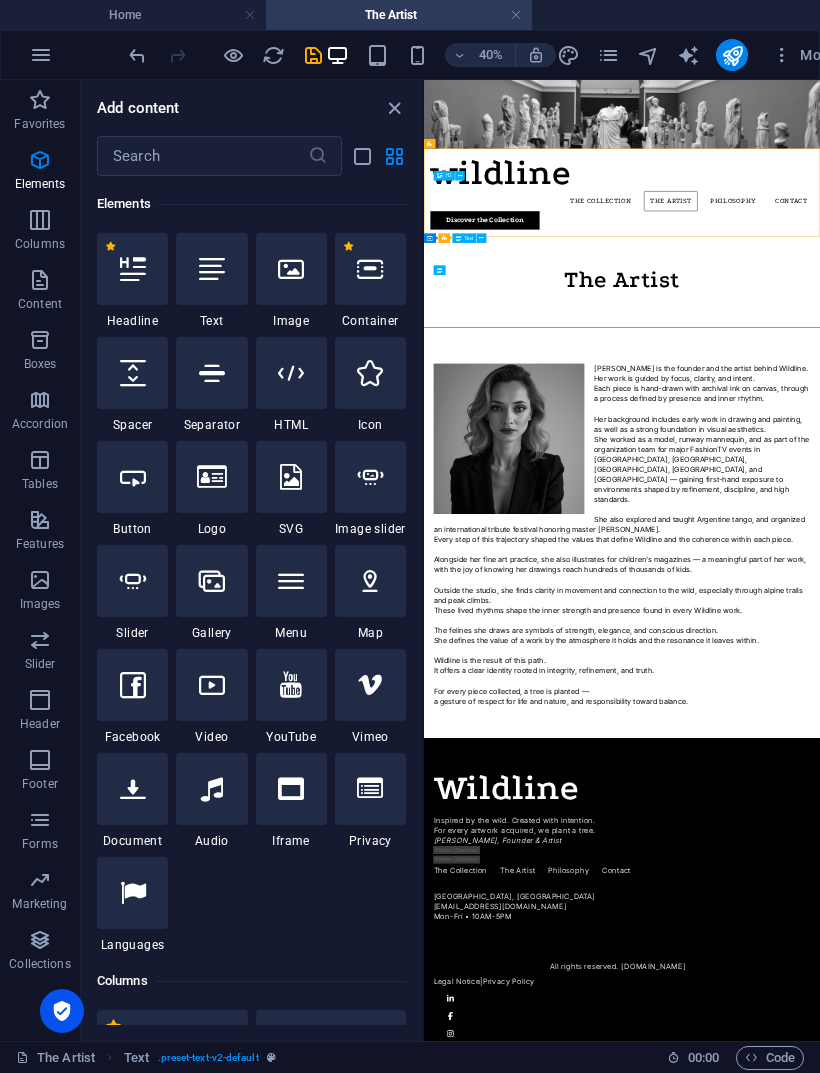 select on "%" 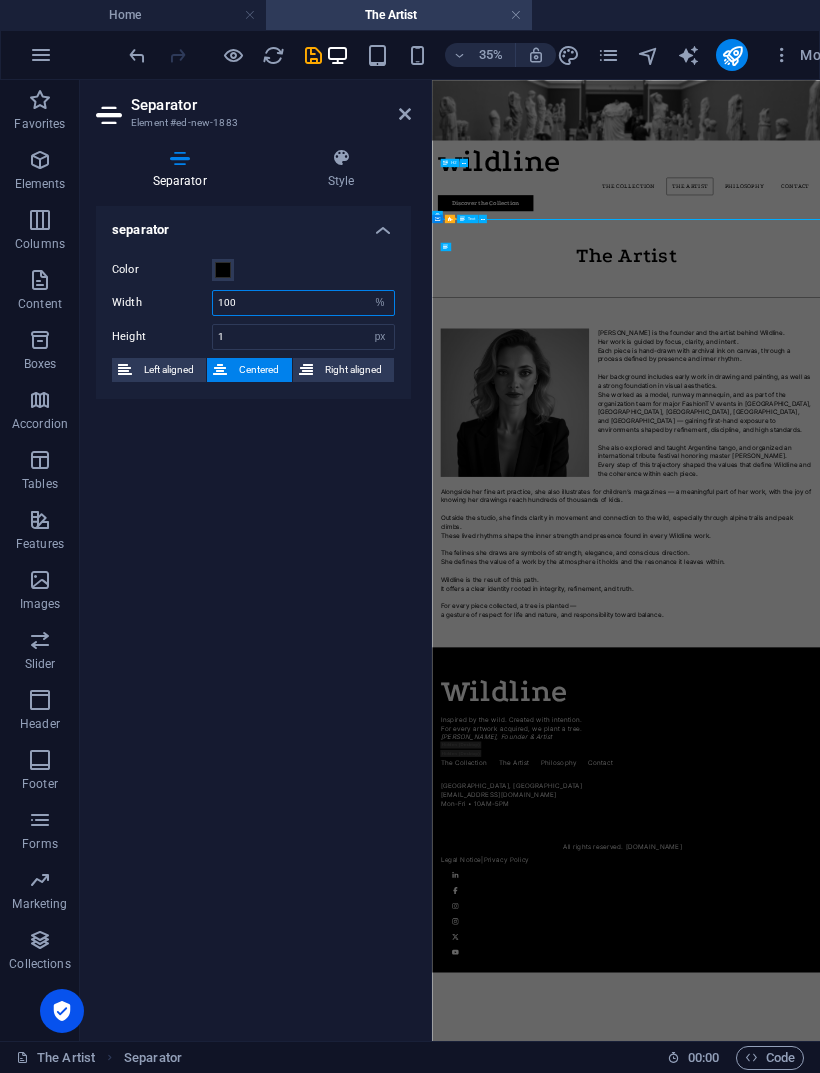 click on "100" at bounding box center [303, 303] 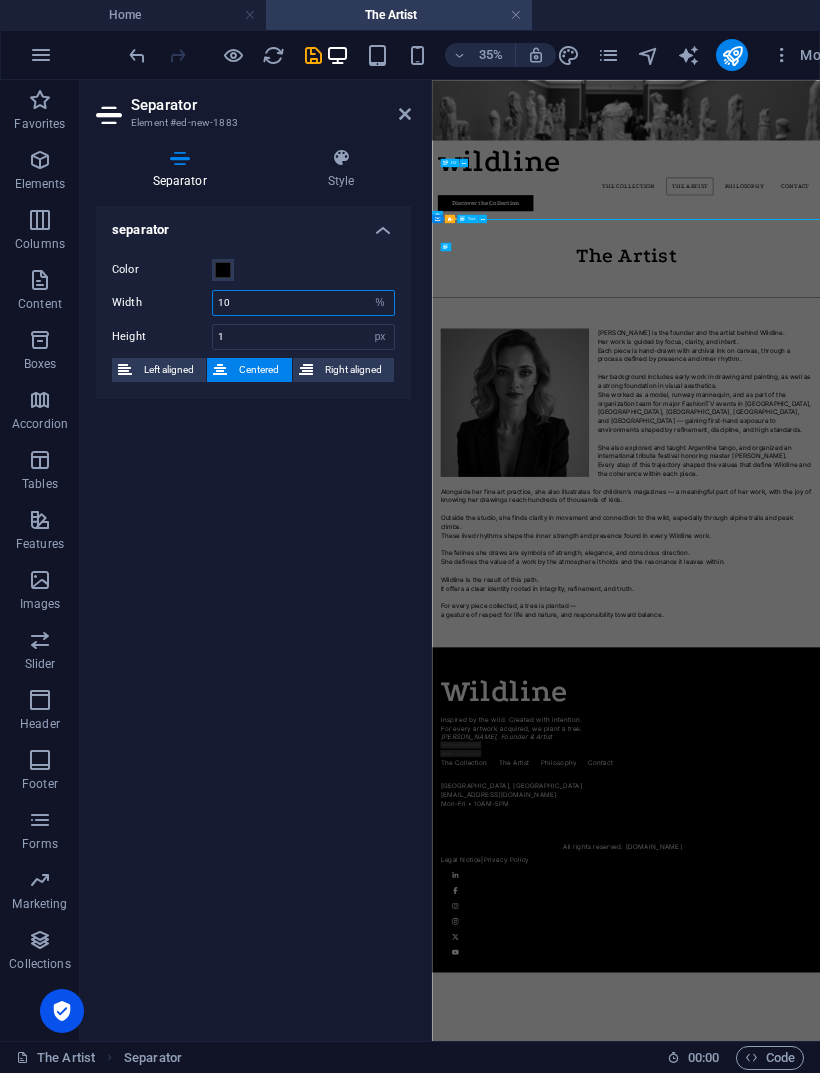 type on "1" 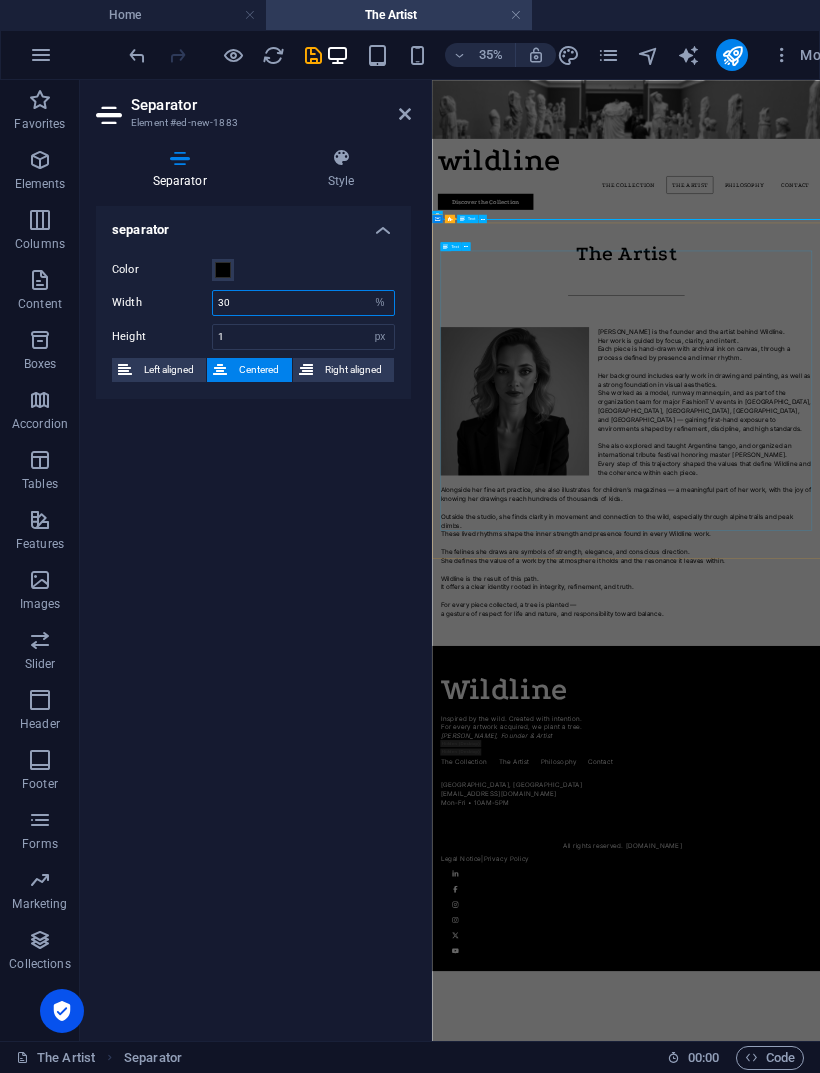 type on "30" 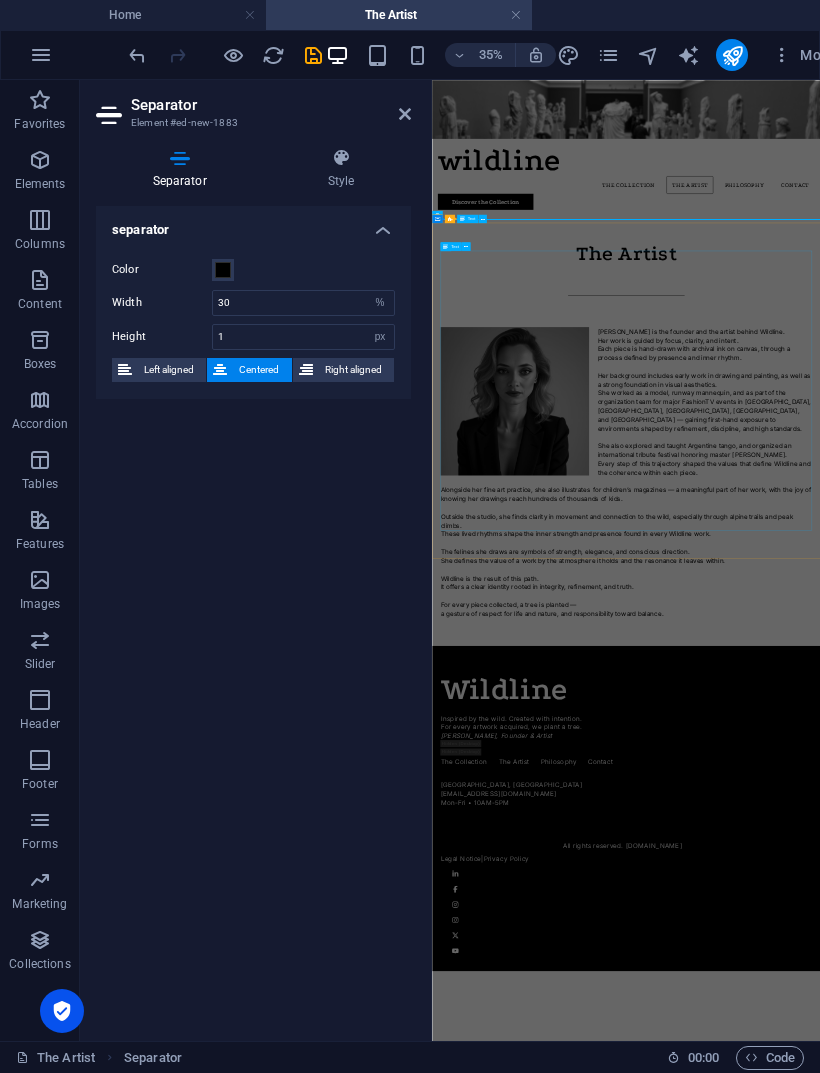 click on "[PERSON_NAME] is the founder and the artist behind Wildline. Her work is guided by focus, clarity, and intent. Each piece is hand-drawn with archival ink on canvas, through a process defined by presence and inner rhythm. Her background includes early work in drawing and painting, as well as a strong foundation in visual aesthetics. She worked as a model, runway mannequin, and as part of the organization team for major FashionTV events in [GEOGRAPHIC_DATA], [GEOGRAPHIC_DATA], [GEOGRAPHIC_DATA], [GEOGRAPHIC_DATA], and [GEOGRAPHIC_DATA] — gaining first-hand exposure to environments shaped by refinement, discipline, and high standards. She also explored and taught Argentine tango, and organized an international tribute festival honoring master [PERSON_NAME]. Every step of this trajectory shaped the values that define Wildline and the coherence within each piece. Alongside her fine art practice, she also illustrates for children’s magazines — a meaningful part of her work, with the joy of knowing her drawings reach hundreds of thousands of kids." at bounding box center [986, 1200] 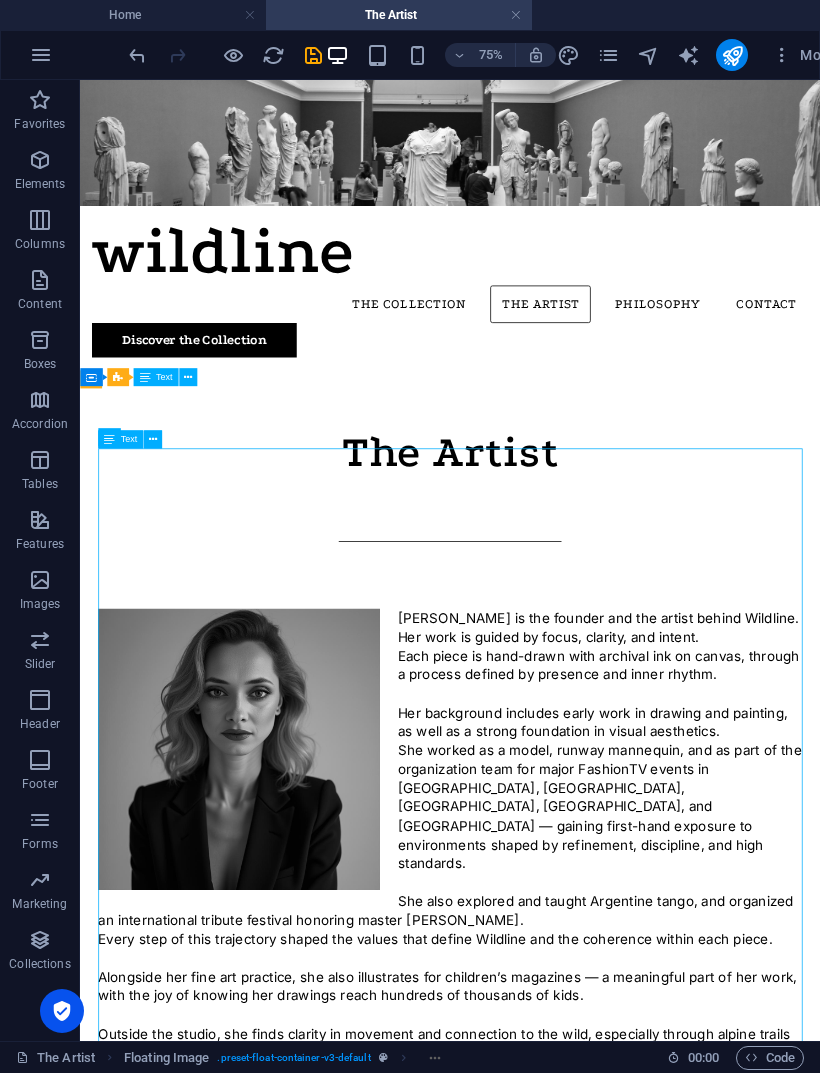 click at bounding box center (313, 55) 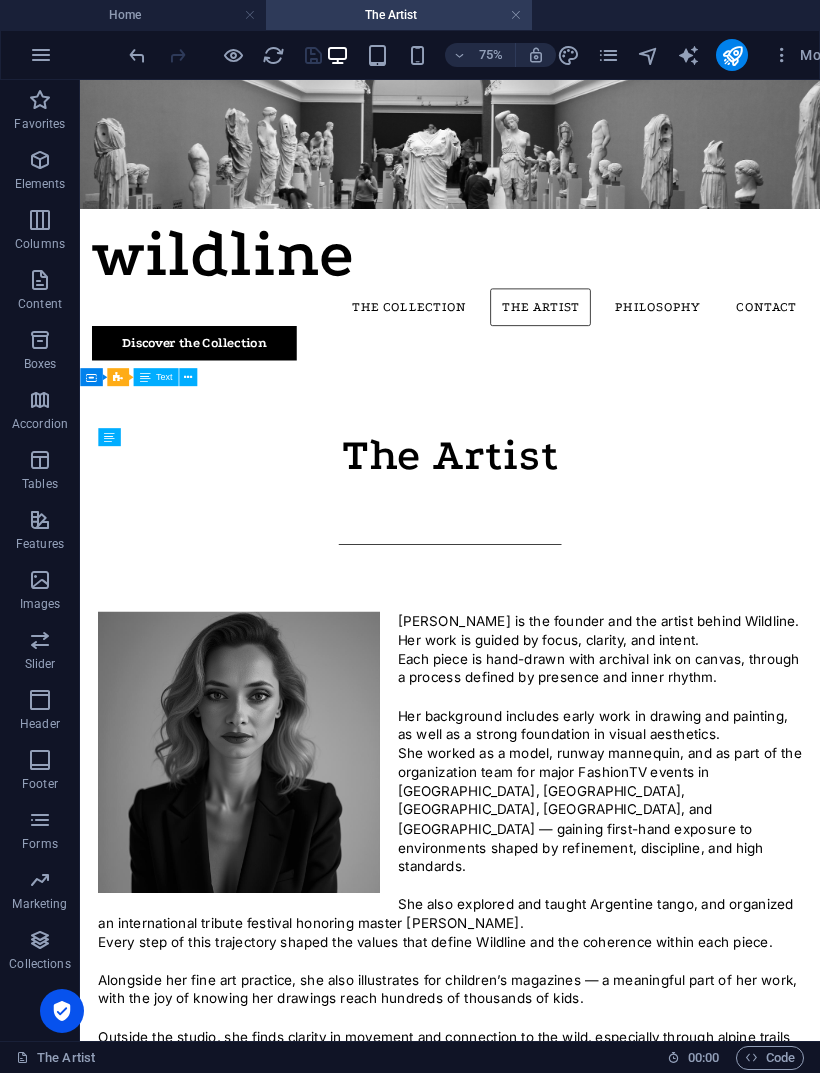 click on "Home" at bounding box center (133, 15) 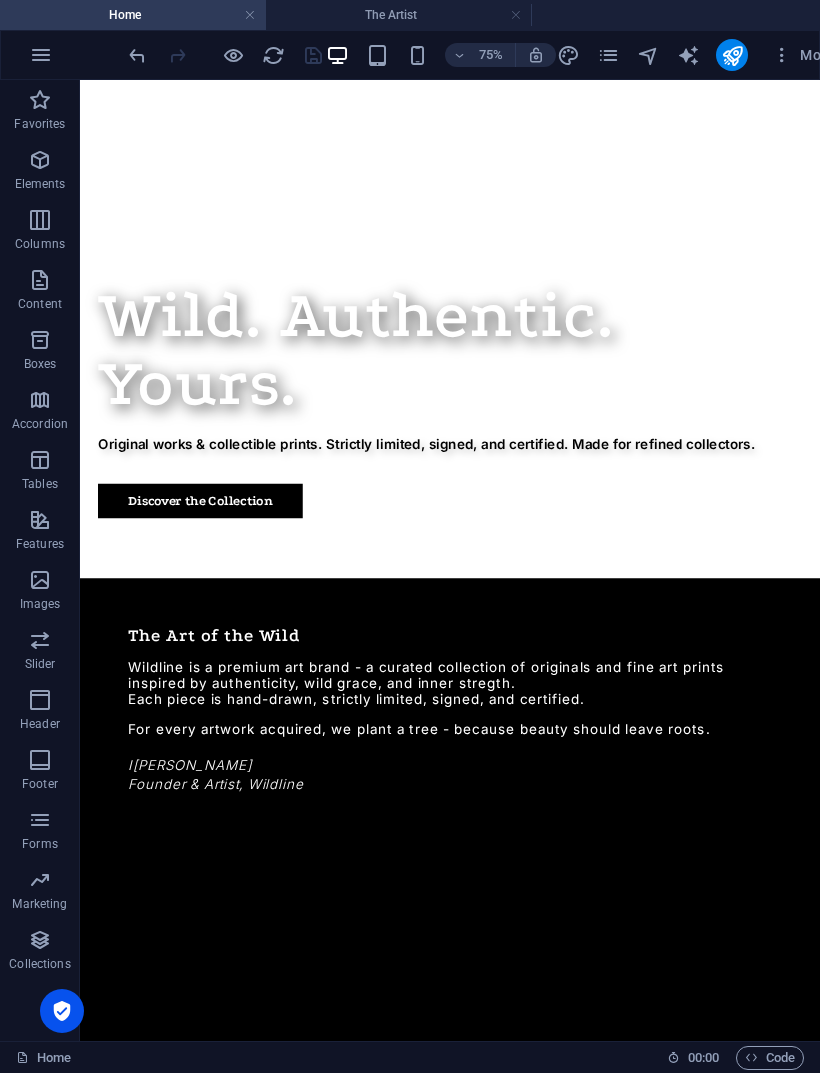 scroll, scrollTop: 2295, scrollLeft: 0, axis: vertical 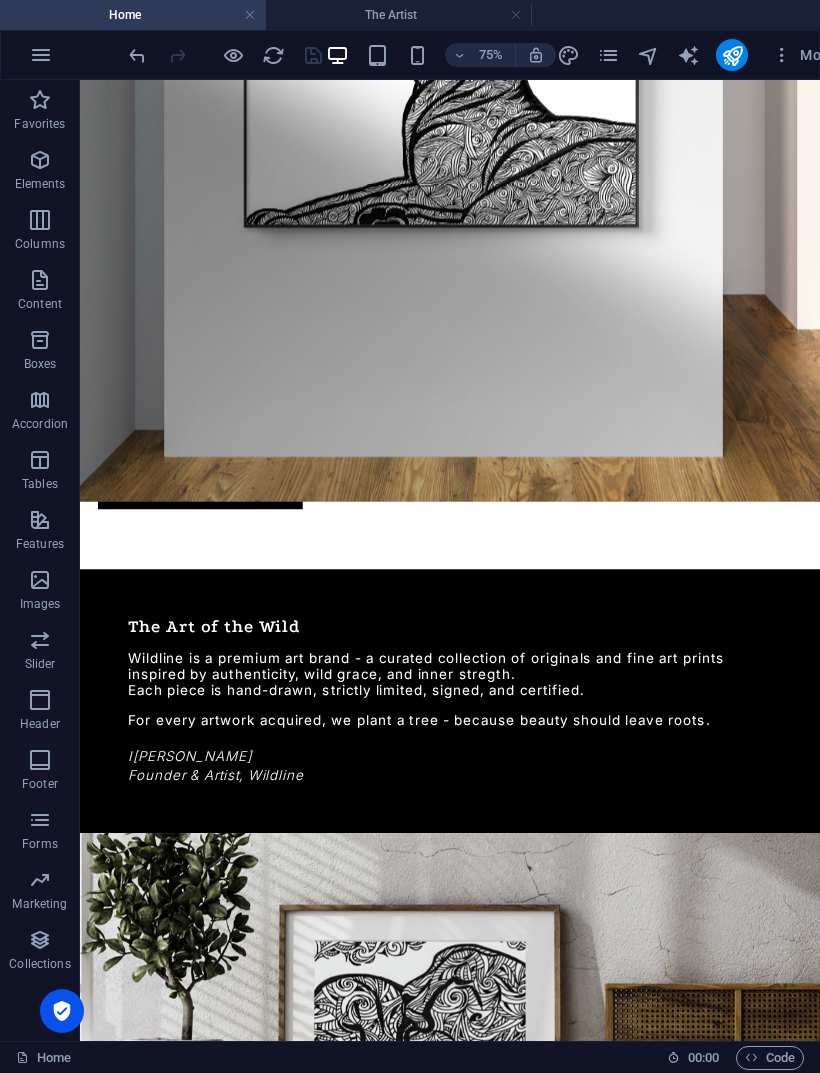 click on "wildline The Collection The Artist Philosophy Contact  Discover the Collection Wild. Authentic. Yours. Original works & collectible prints. Strictly limited, signed, and certified. Made for refined collectors. Discover the Collection The Art of the Wild Wildline is a premium art brand - a curated collection of originals and fine art prints inspired by authenticity, wild grace, and inner stregth. Each piece is hand-drawn, strictly limited, signed, and certified.  For every artwork acquired, we plant a tree - because beauty should leave roots. I [PERSON_NAME] Founder & Artist, Wildline   Drop content here or  Add elements  Paste clipboard The Collection Each Wildline piece is hand-drawn on canvas using professional  [PERSON_NAME] markers. Original artworks are one-of-a-kind, signed, and certified. Selected pieces are also available as fine art prints — numbered,  signed, and strictly limited. Reserved for collectors who value authenticity. Discover the Collection A Clear Commitment intention. Contact   o" at bounding box center (573, 3199) 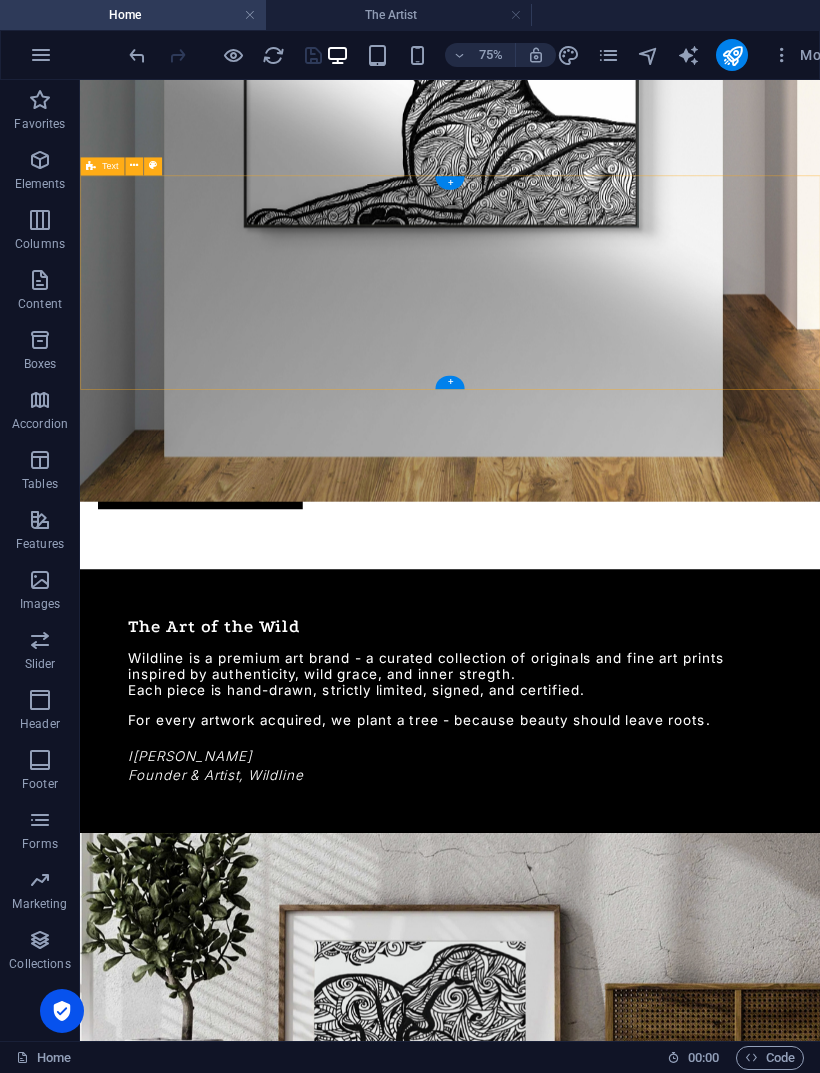 click on "A Clear Commitment Each Wildline piece is created with care and  intention. For every artwork acquired, we plant a tree." at bounding box center (573, 5670) 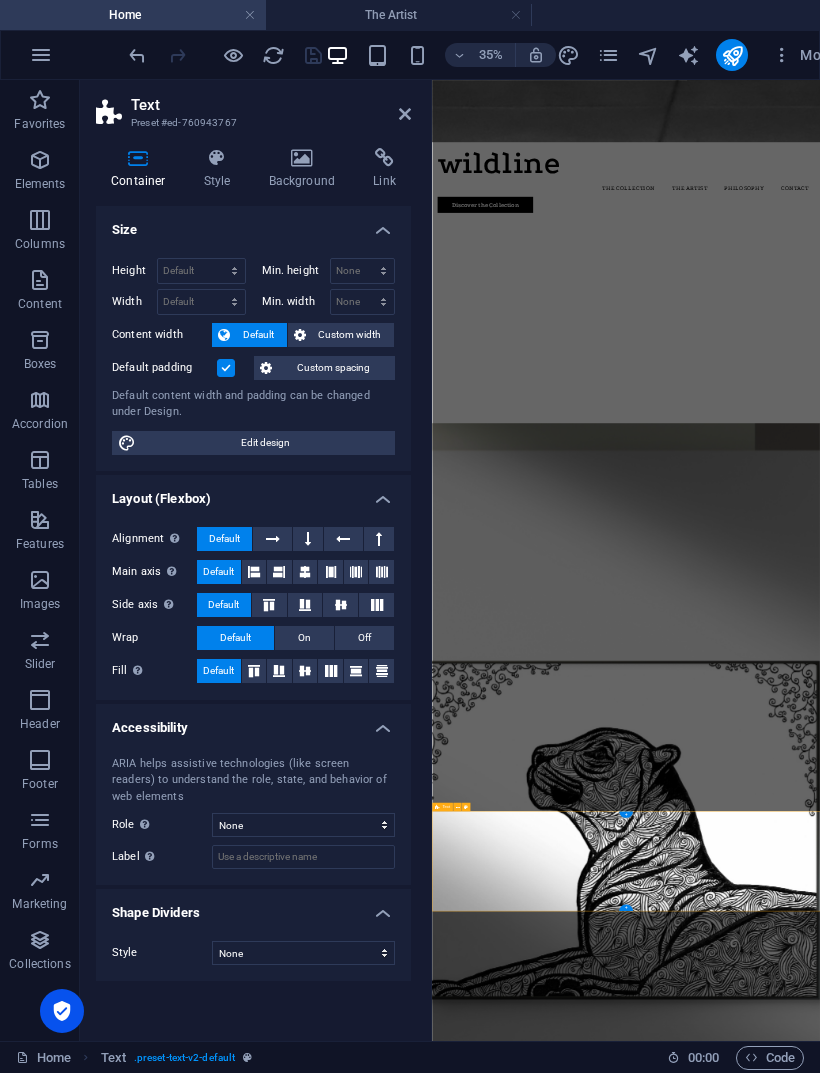 scroll, scrollTop: 1629, scrollLeft: 0, axis: vertical 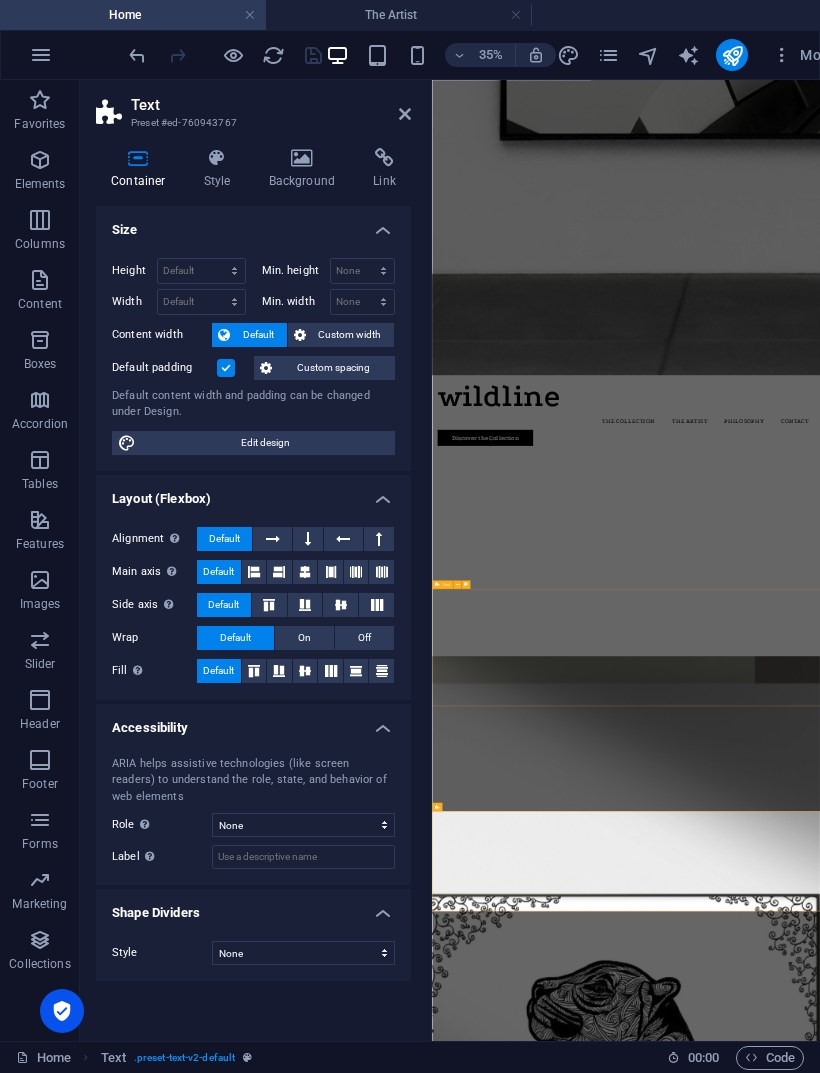 click on "Each Wildline piece is hand-drawn on canvas using professional  [PERSON_NAME] markers. Original artworks are one-of-a-kind, signed, and certified. Selected pieces are also available as fine art prints — numbered,  signed, and strictly limited. Reserved for collectors who value authenticity." at bounding box center [986, 5279] 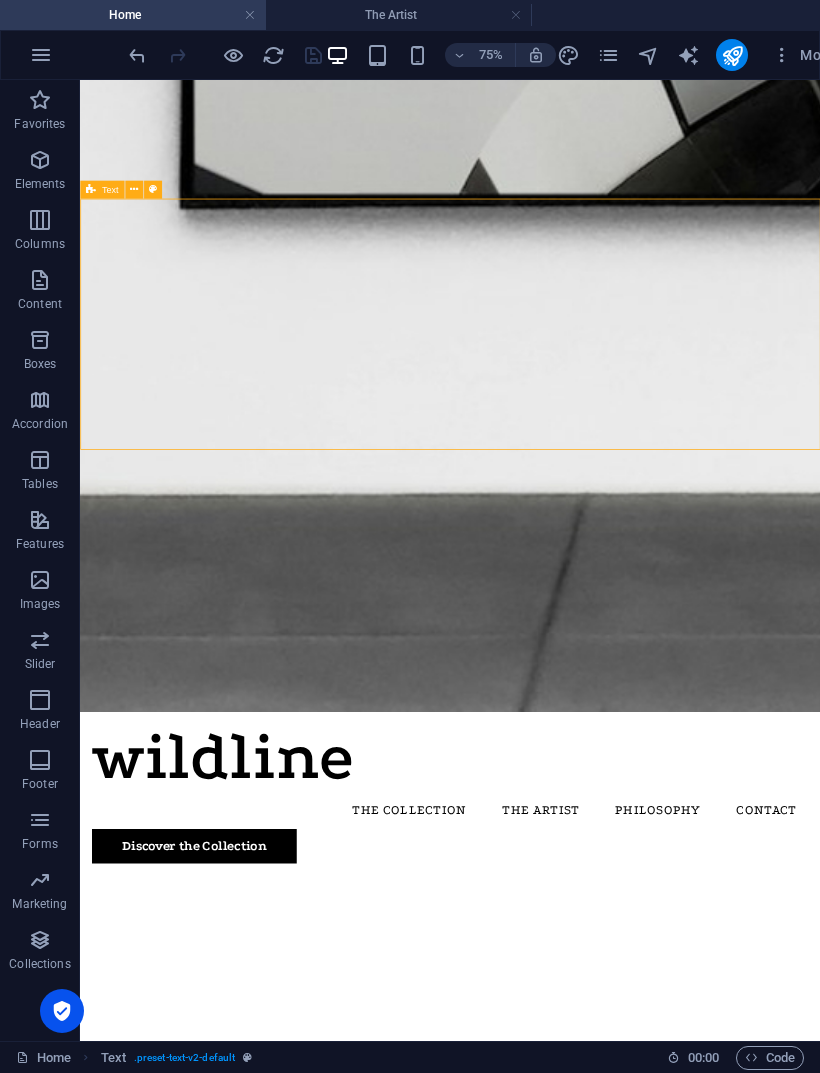 click at bounding box center [573, 9164] 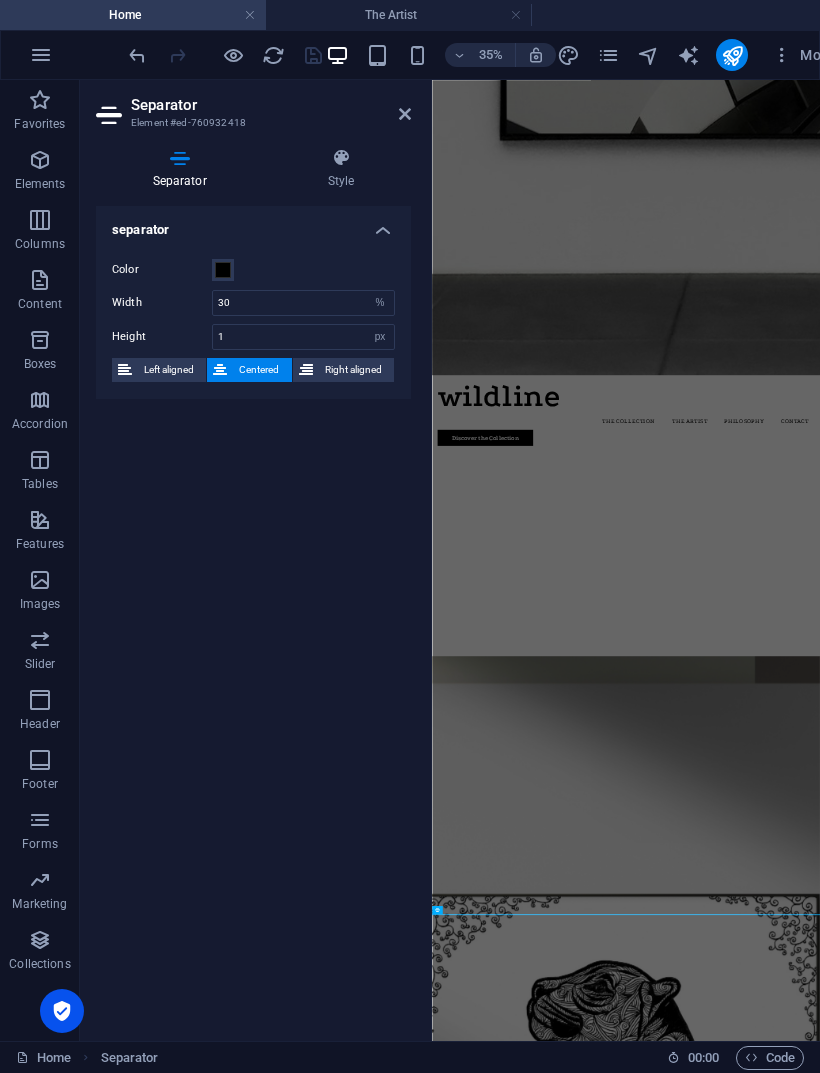 click on "The Artist" at bounding box center [399, 15] 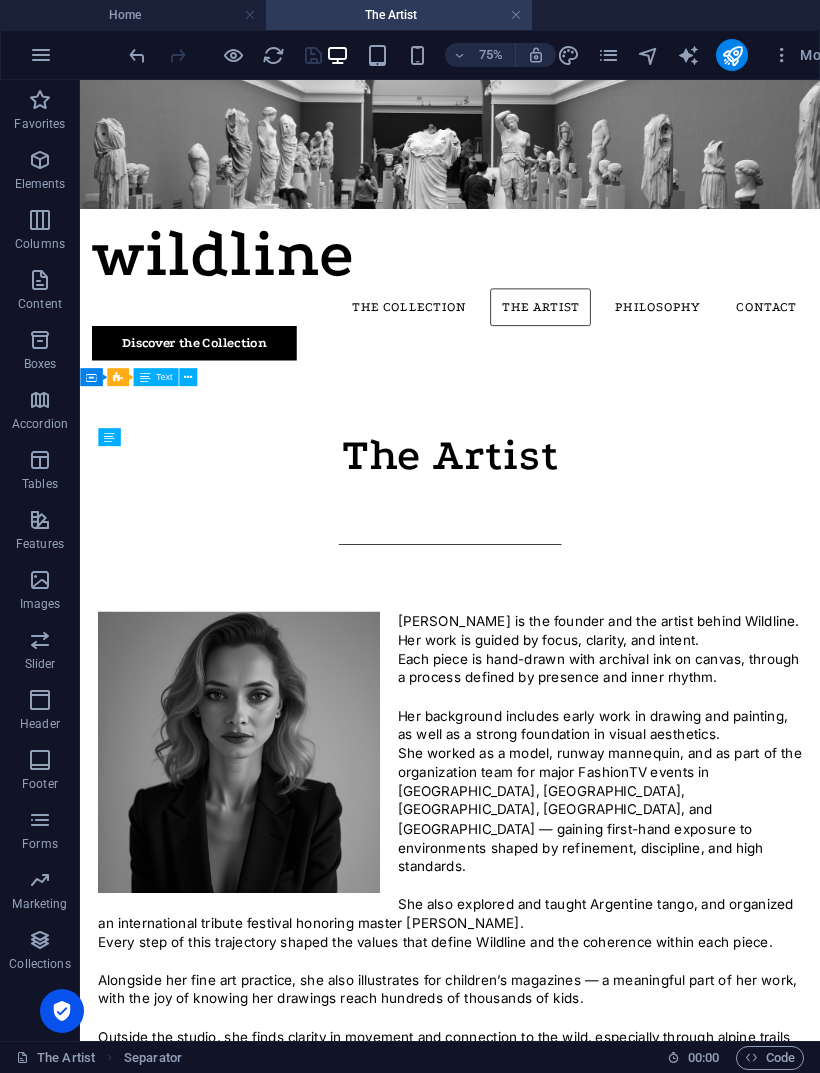 click on "wildline The Collection The Artist Philosophy Contact  Discover the Collection The Artist [PERSON_NAME] is the founder and the artist behind Wildline. Her work is guided by focus, clarity, and intent. Each piece is hand-drawn with archival ink on canvas, through a process defined by presence and inner rhythm. Her background includes early work in drawing and painting, as well as a strong foundation in visual aesthetics. She worked as a model, runway mannequin, and as part of the organization team for major FashionTV events in [GEOGRAPHIC_DATA], [GEOGRAPHIC_DATA], [GEOGRAPHIC_DATA], [GEOGRAPHIC_DATA], and [GEOGRAPHIC_DATA] — gaining first-hand exposure to environments shaped by refinement, discipline, and high standards. She also explored and taught Argentine tango, and organized an international tribute festival honoring master [PERSON_NAME]. Every step of this trajectory shaped the values that define Wildline and the coherence within each piece. These lived rhythms shape the inner strength and presence found in every Wildline work. Wildline   The Collection" at bounding box center (573, 1367) 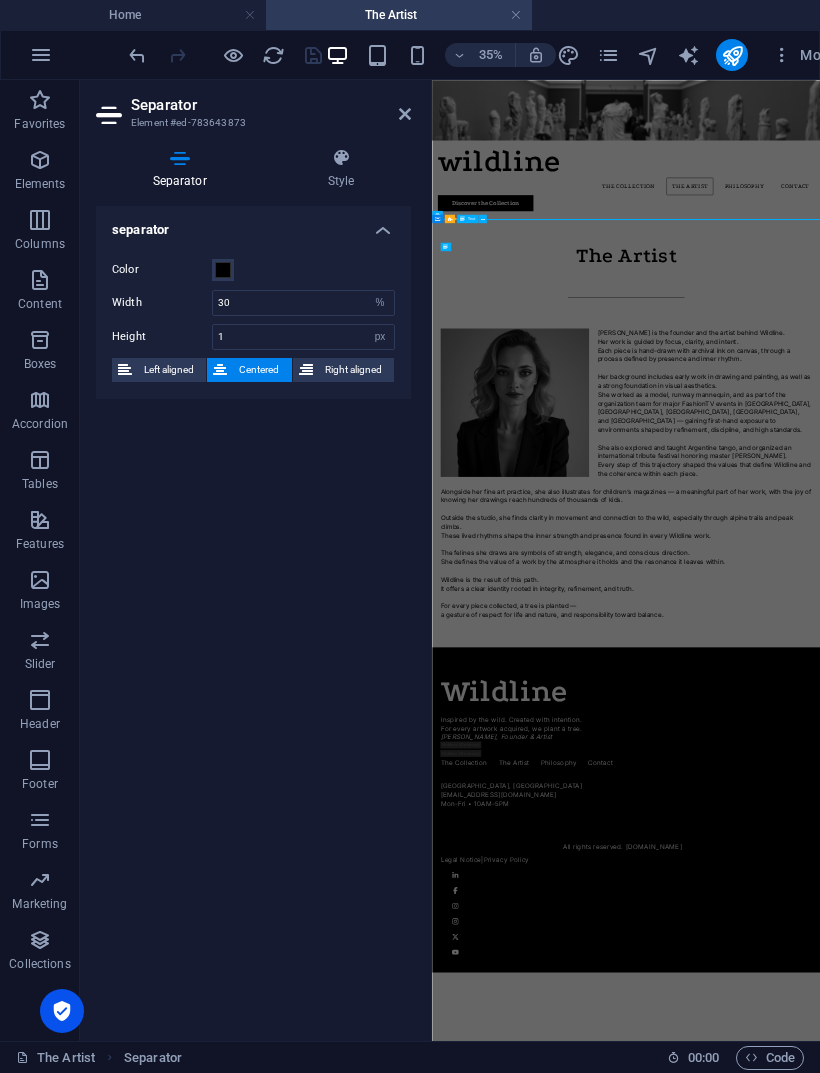 click at bounding box center (405, 114) 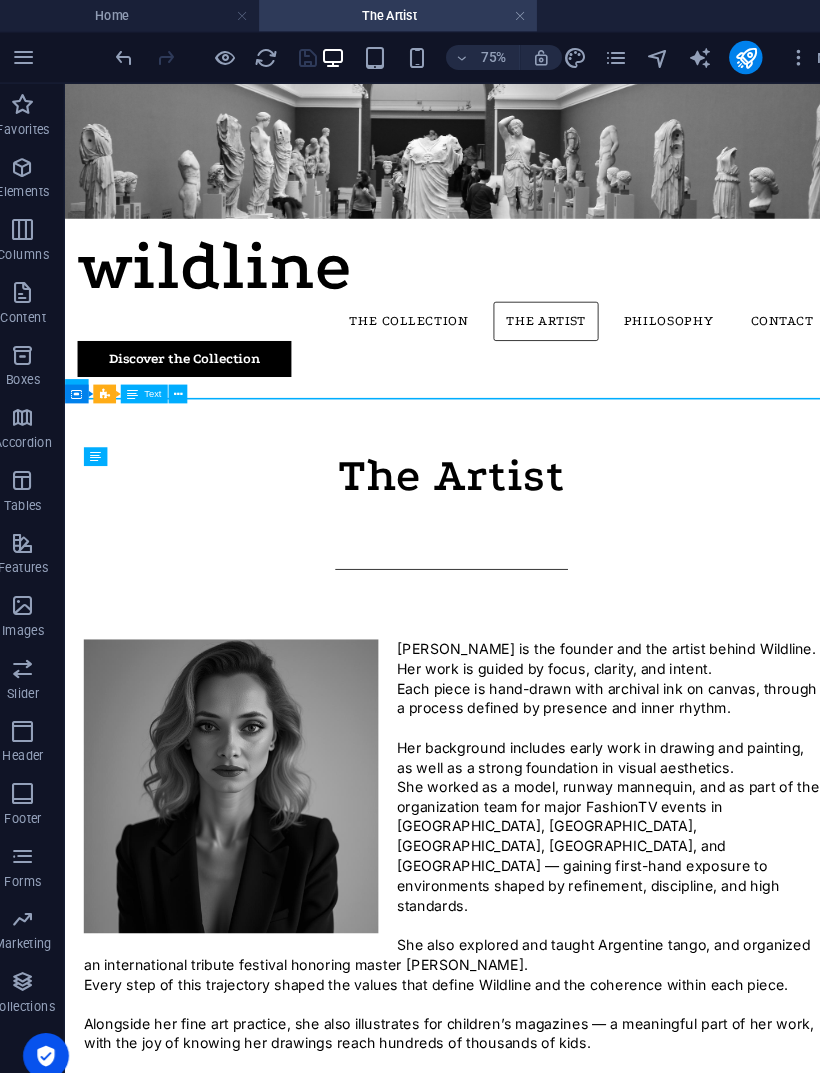 click on "Home" at bounding box center [133, 15] 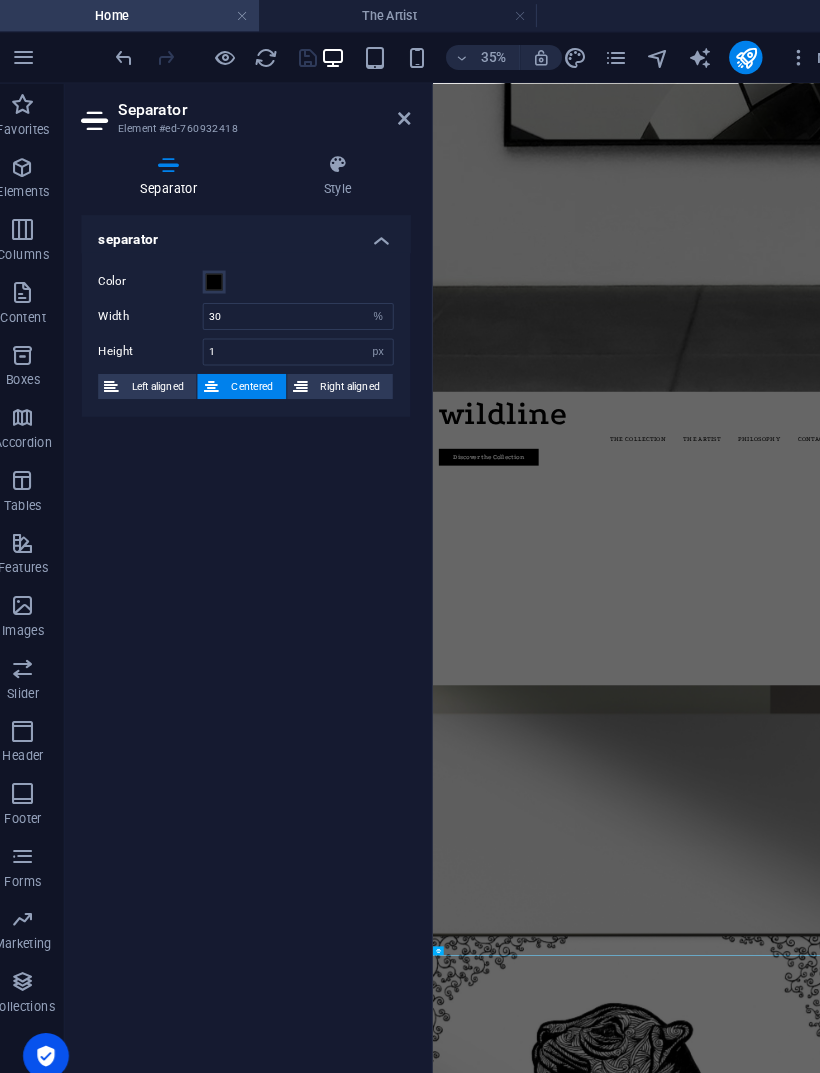 click on "Each Wildline piece is hand-drawn on canvas using professional  [PERSON_NAME] markers. Original artworks are one-of-a-kind, signed, and certified. Selected pieces are also available as fine art prints — numbered,  signed, and strictly limited. Reserved for collectors who value authenticity." at bounding box center (986, 5282) 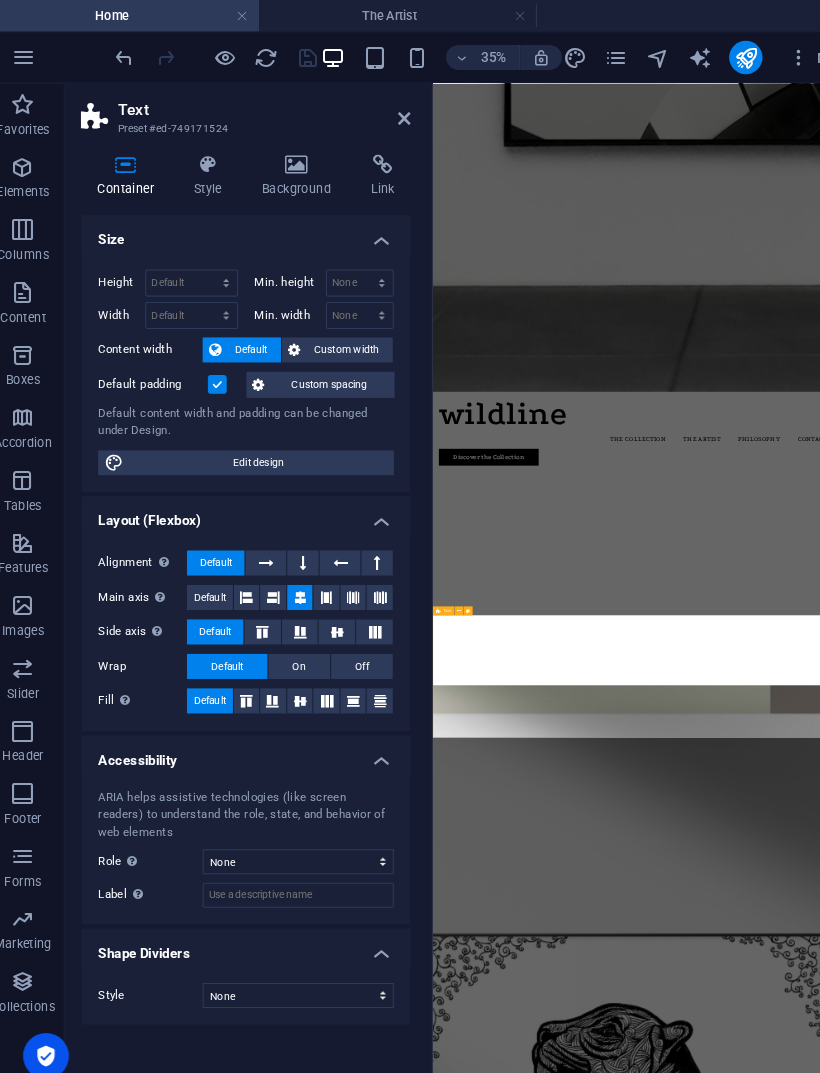 click on "Each Wildline piece is hand-drawn on canvas using professional  [PERSON_NAME] markers. Original artworks are one-of-a-kind, signed, and certified. Selected pieces are also available as fine art prints — numbered,  signed, and strictly limited. Reserved for collectors who value authenticity." at bounding box center (986, 5282) 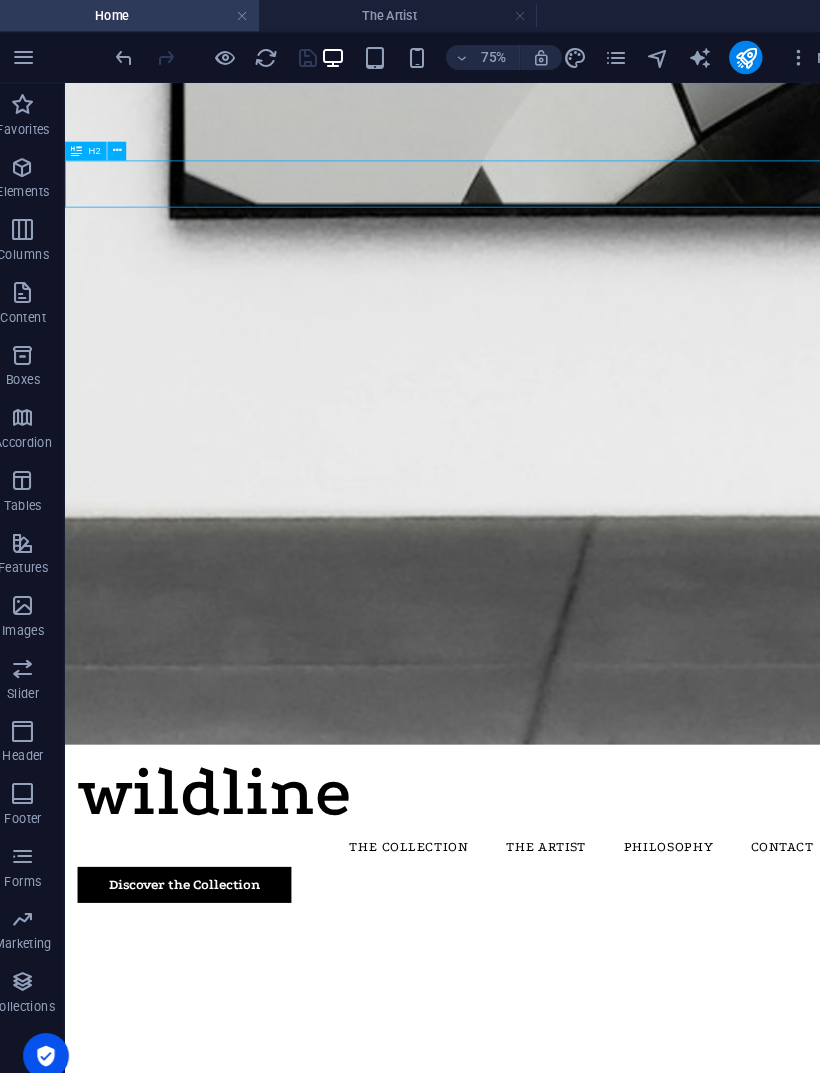 click on "Each Wildline piece is hand-drawn on canvas using professional  [PERSON_NAME] markers. Original artworks are one-of-a-kind, signed, and certified. Selected pieces are also available as fine art prints — numbered,  signed, and strictly limited. Reserved for collectors who value authenticity." at bounding box center [557, 5372] 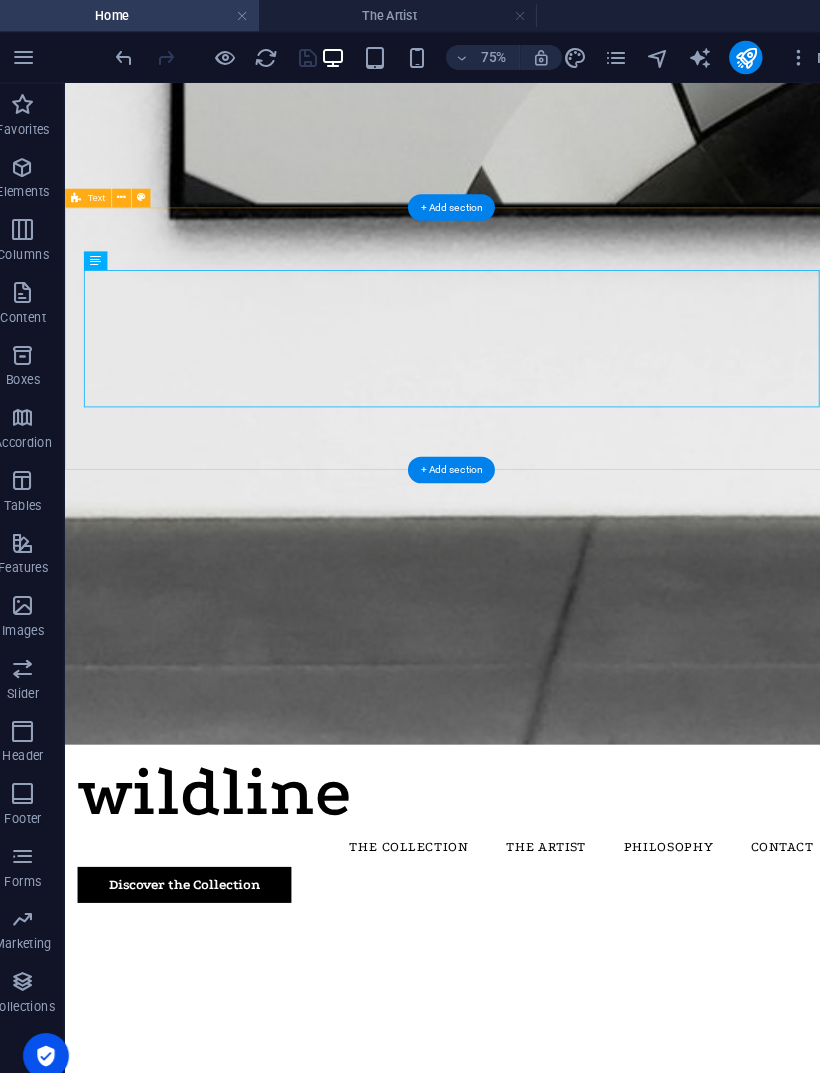 click on "Each Wildline piece is hand-drawn on canvas using professional  [PERSON_NAME] markers. Original artworks are one-of-a-kind, signed, and certified. Selected pieces are also available as fine art prints — numbered,  signed, and strictly limited. Reserved for collectors who value authenticity." at bounding box center (557, 5372) 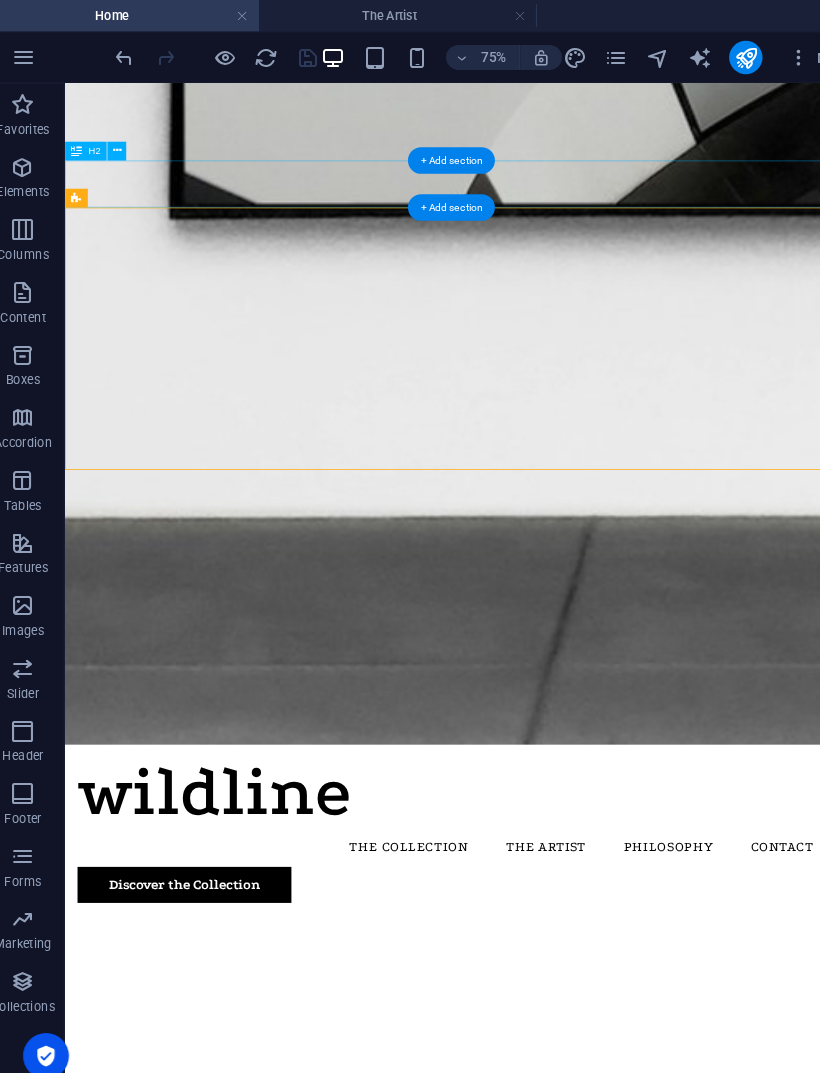 click on "The Collection" at bounding box center (557, 5174) 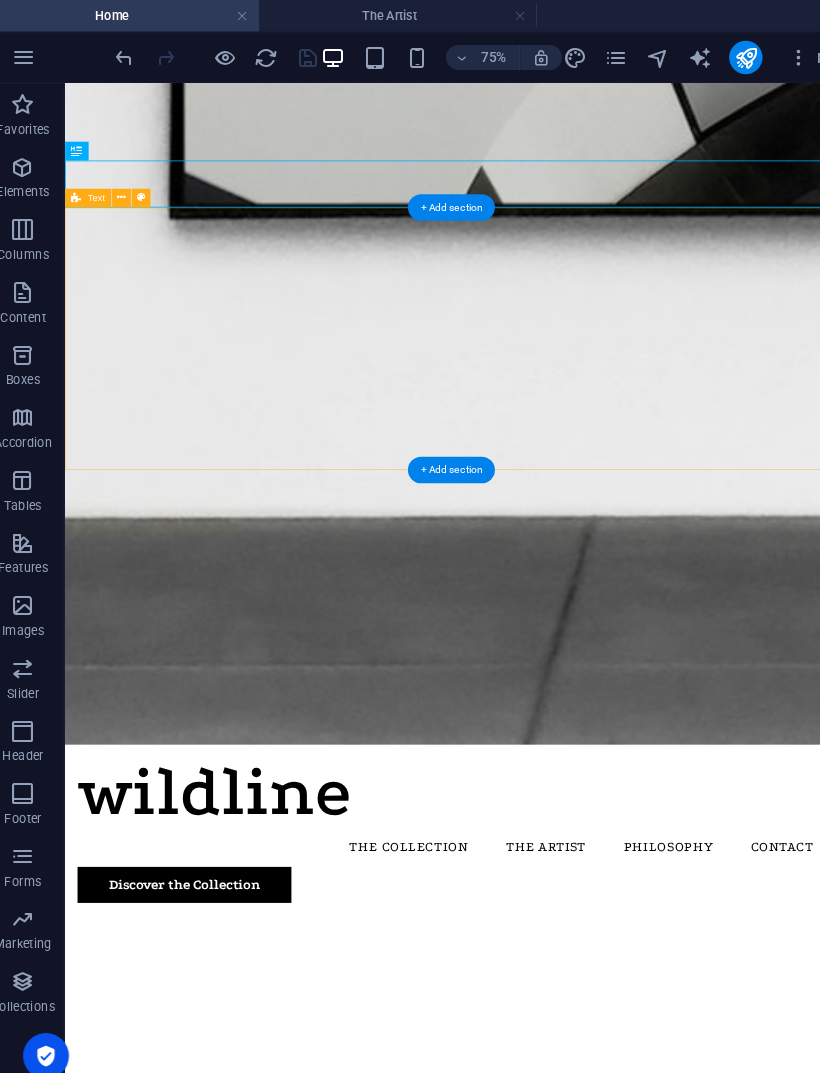 click on "Each Wildline piece is hand-drawn on canvas using professional  [PERSON_NAME] markers. Original artworks are one-of-a-kind, signed, and certified. Selected pieces are also available as fine art prints — numbered,  signed, and strictly limited. Reserved for collectors who value authenticity." at bounding box center (557, 5372) 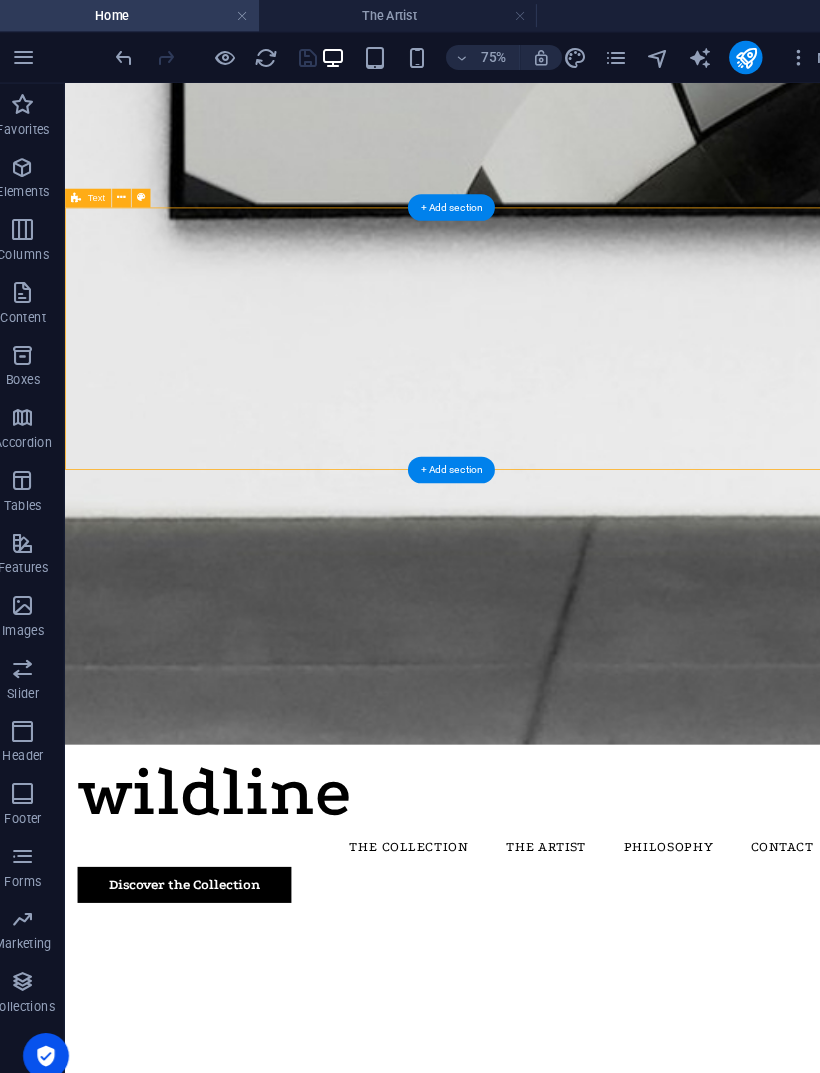 click at bounding box center [557, 5094] 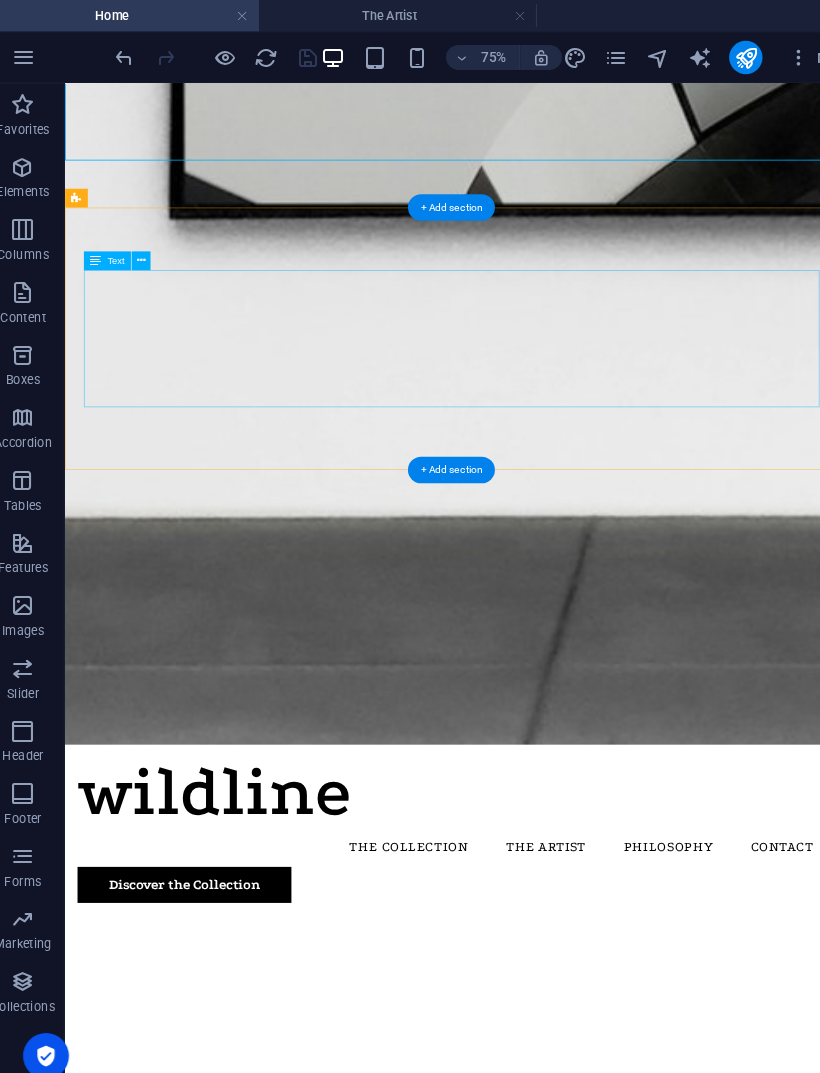 click on "Each Wildline piece is hand-drawn on canvas using professional  [PERSON_NAME] markers. Original artworks are one-of-a-kind, signed, and certified. Selected pieces are also available as fine art prints — numbered,  signed, and strictly limited. Reserved for collectors who value authenticity." at bounding box center (557, 5372) 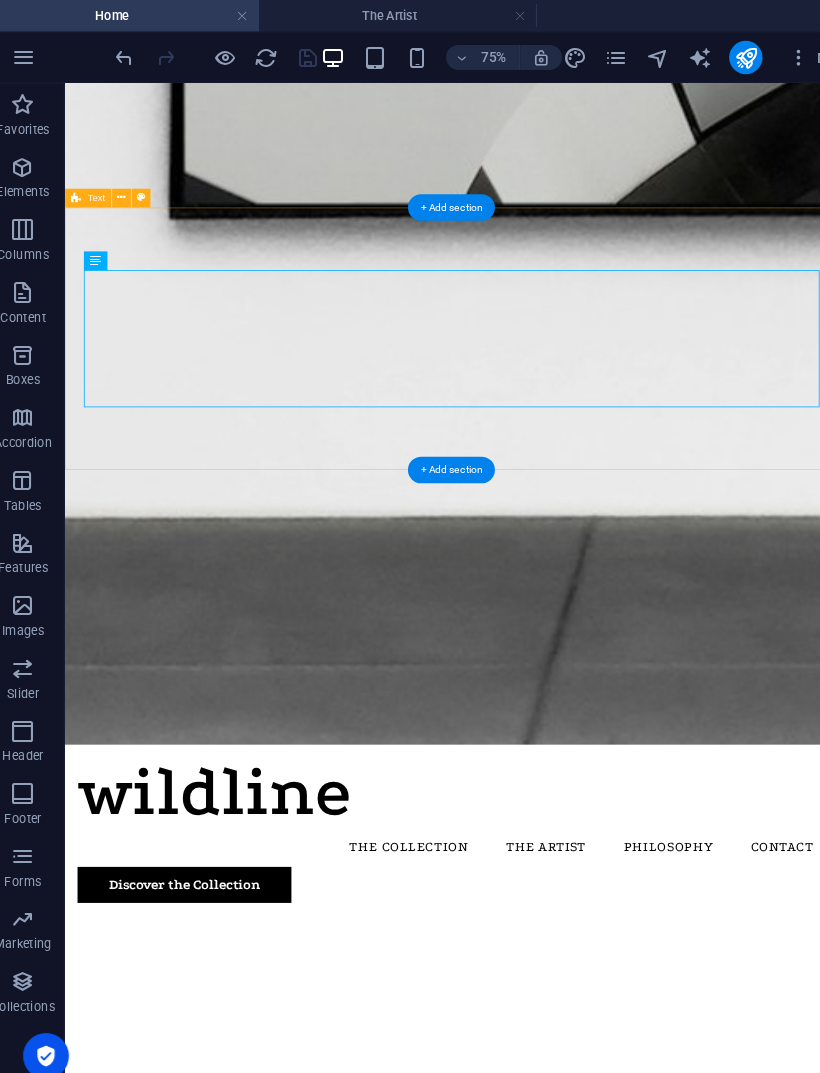 click on "Each Wildline piece is hand-drawn on canvas using professional  [PERSON_NAME] markers. Original artworks are one-of-a-kind, signed, and certified. Selected pieces are also available as fine art prints — numbered,  signed, and strictly limited. Reserved for collectors who value authenticity." at bounding box center [557, 5372] 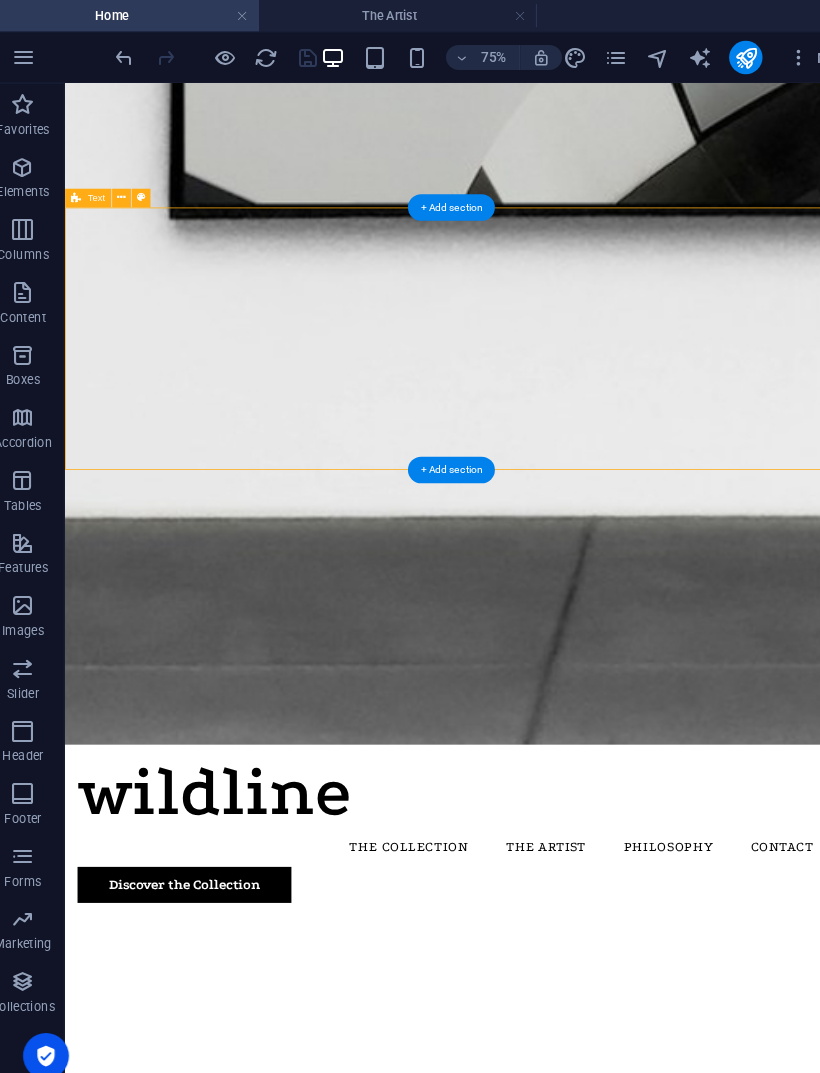 click on "Each Wildline piece is hand-drawn on canvas using professional  [PERSON_NAME] markers. Original artworks are one-of-a-kind, signed, and certified. Selected pieces are also available as fine art prints — numbered,  signed, and strictly limited. Reserved for collectors who value authenticity." at bounding box center (557, 5372) 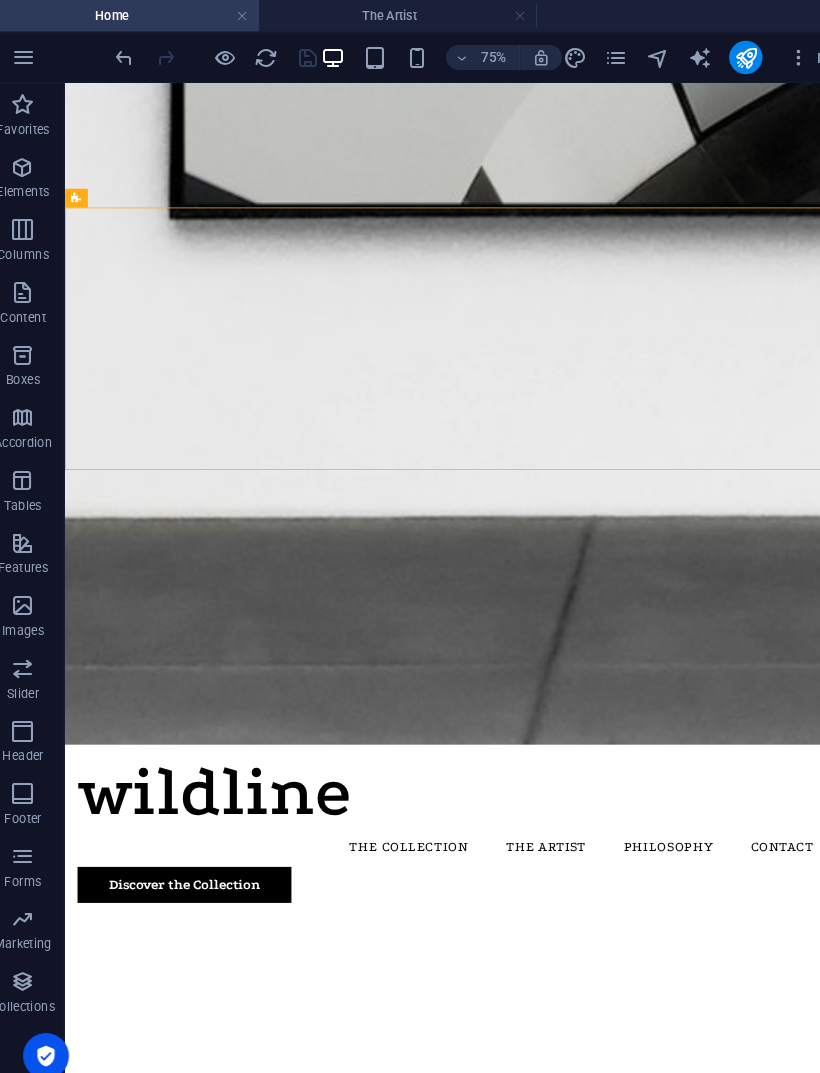 click on "The Artist" at bounding box center (399, 15) 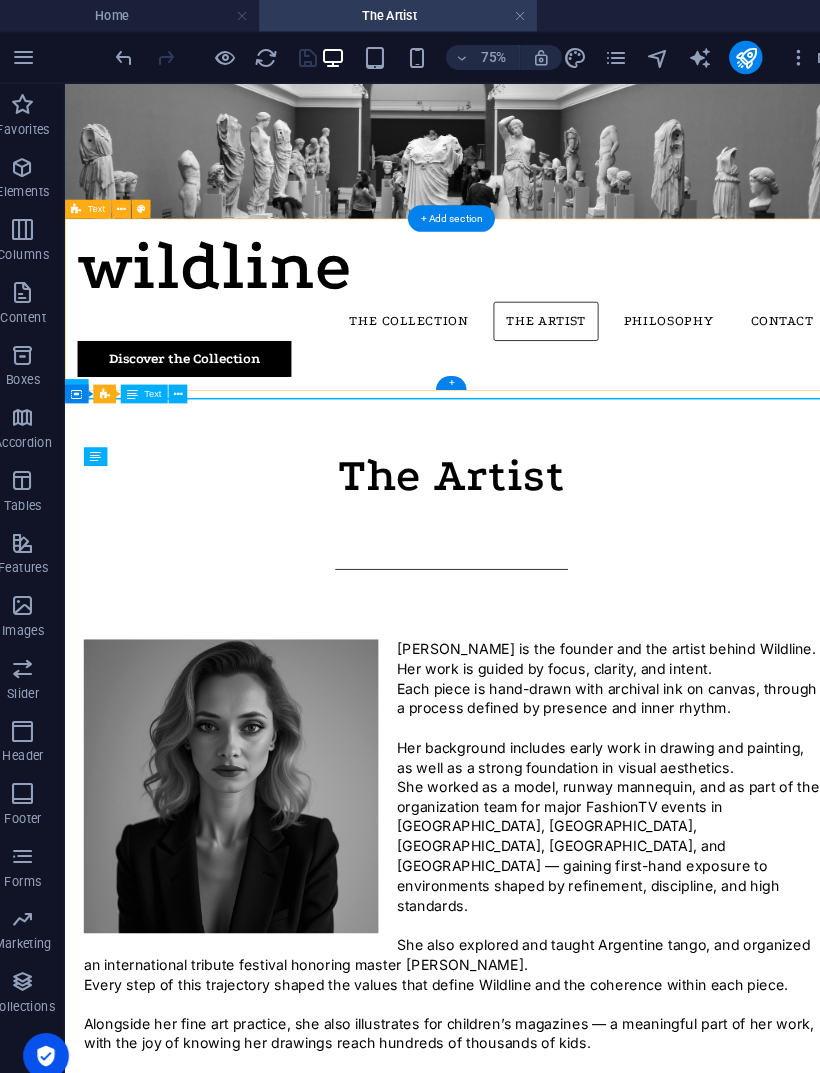 click on "The Artist" at bounding box center (557, 583) 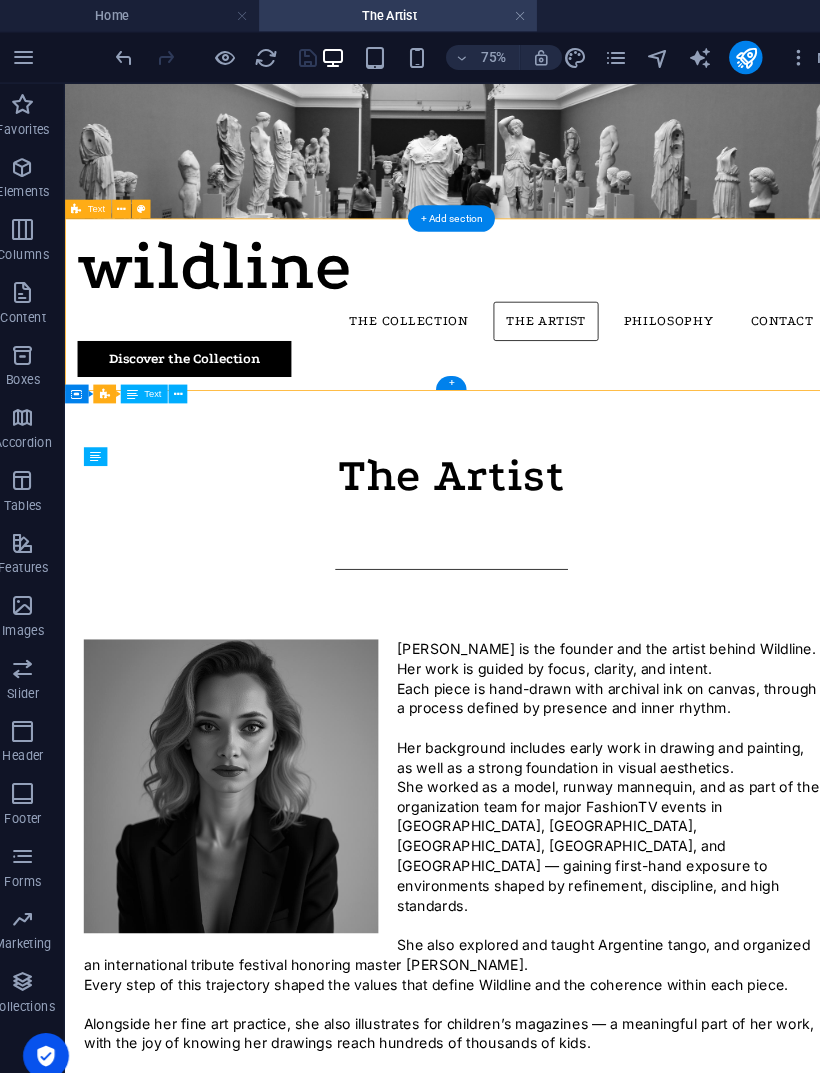 click on "[PERSON_NAME] is the founder and the artist behind Wildline. Her work is guided by focus, clarity, and intent. Each piece is hand-drawn with archival ink on canvas, through a process defined by presence and inner rhythm. Her background includes early work in drawing and painting, as well as a strong foundation in visual aesthetics. She worked as a model, runway mannequin, and as part of the organization team for major FashionTV events in [GEOGRAPHIC_DATA], [GEOGRAPHIC_DATA], [GEOGRAPHIC_DATA], [GEOGRAPHIC_DATA], and [GEOGRAPHIC_DATA] — gaining first-hand exposure to environments shaped by refinement, discipline, and high standards. She also explored and taught Argentine tango, and organized an international tribute festival honoring master [PERSON_NAME]. Every step of this trajectory shaped the values that define Wildline and the coherence within each piece. Alongside her fine art practice, she also illustrates for children’s magazines — a meaningful part of her work, with the joy of knowing her drawings reach hundreds of thousands of kids." at bounding box center (557, 1220) 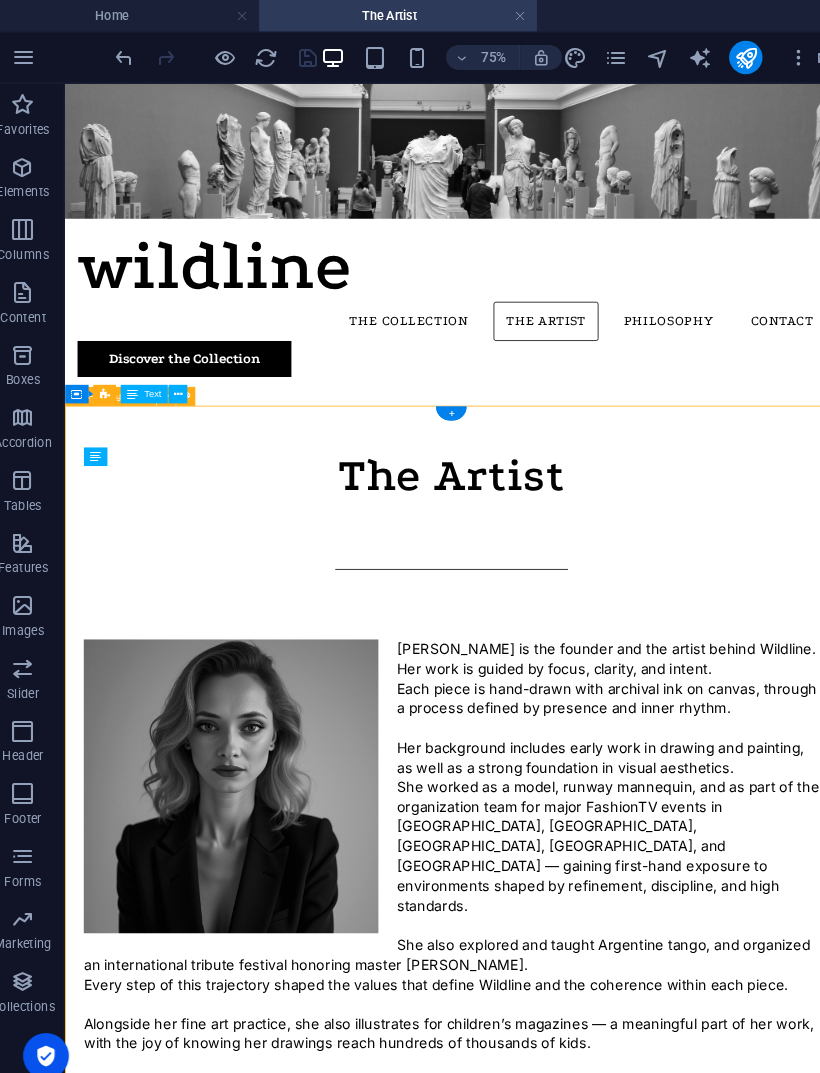 click on "wildline The Collection The Artist Philosophy Contact  Discover the Collection The Artist [PERSON_NAME] is the founder and the artist behind Wildline. Her work is guided by focus, clarity, and intent. Each piece is hand-drawn with archival ink on canvas, through a process defined by presence and inner rhythm. Her background includes early work in drawing and painting, as well as a strong foundation in visual aesthetics. She worked as a model, runway mannequin, and as part of the organization team for major FashionTV events in [GEOGRAPHIC_DATA], [GEOGRAPHIC_DATA], [GEOGRAPHIC_DATA], [GEOGRAPHIC_DATA], and [GEOGRAPHIC_DATA] — gaining first-hand exposure to environments shaped by refinement, discipline, and high standards. She also explored and taught Argentine tango, and organized an international tribute festival honoring master [PERSON_NAME]. Every step of this trajectory shaped the values that define Wildline and the coherence within each piece. These lived rhythms shape the inner strength and presence found in every Wildline work. Wildline   The Collection" at bounding box center [557, 1370] 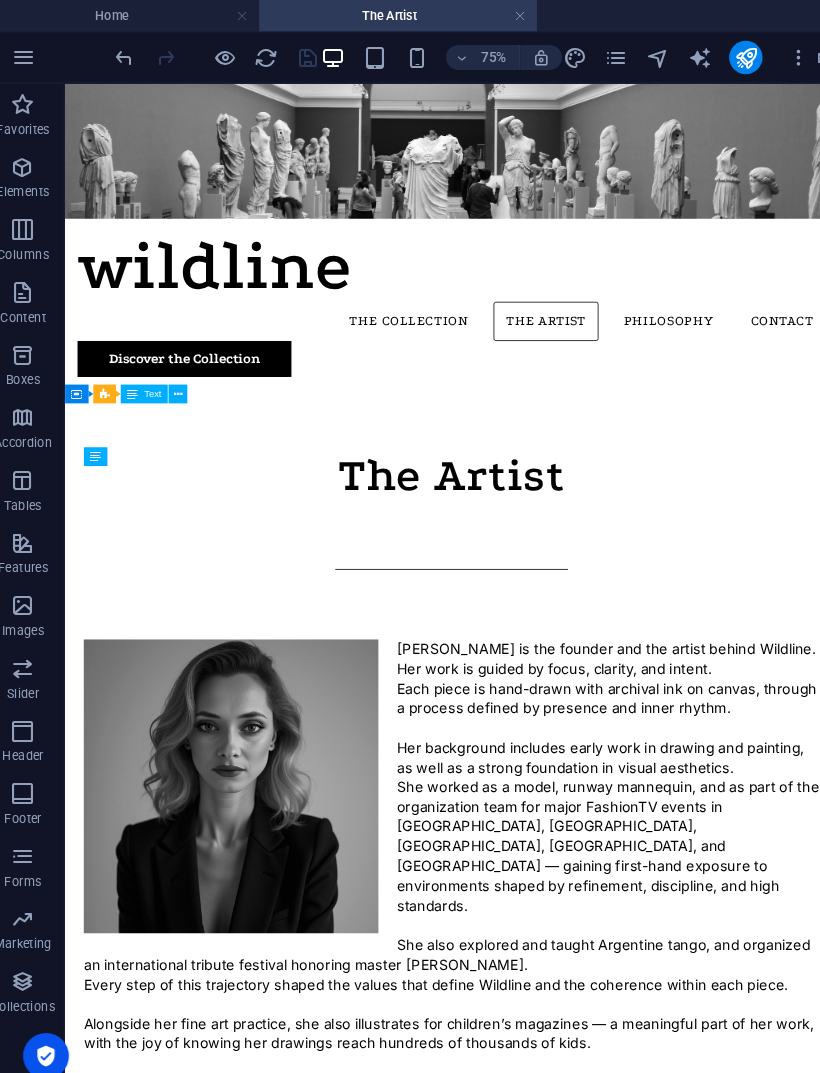 click on "wildline The Collection The Artist Philosophy Contact  Discover the Collection The Artist [PERSON_NAME] is the founder and the artist behind Wildline. Her work is guided by focus, clarity, and intent. Each piece is hand-drawn with archival ink on canvas, through a process defined by presence and inner rhythm. Her background includes early work in drawing and painting, as well as a strong foundation in visual aesthetics. She worked as a model, runway mannequin, and as part of the organization team for major FashionTV events in [GEOGRAPHIC_DATA], [GEOGRAPHIC_DATA], [GEOGRAPHIC_DATA], [GEOGRAPHIC_DATA], and [GEOGRAPHIC_DATA] — gaining first-hand exposure to environments shaped by refinement, discipline, and high standards. She also explored and taught Argentine tango, and organized an international tribute festival honoring master [PERSON_NAME]. Every step of this trajectory shaped the values that define Wildline and the coherence within each piece. These lived rhythms shape the inner strength and presence found in every Wildline work. Wildline   The Collection" at bounding box center [557, 1370] 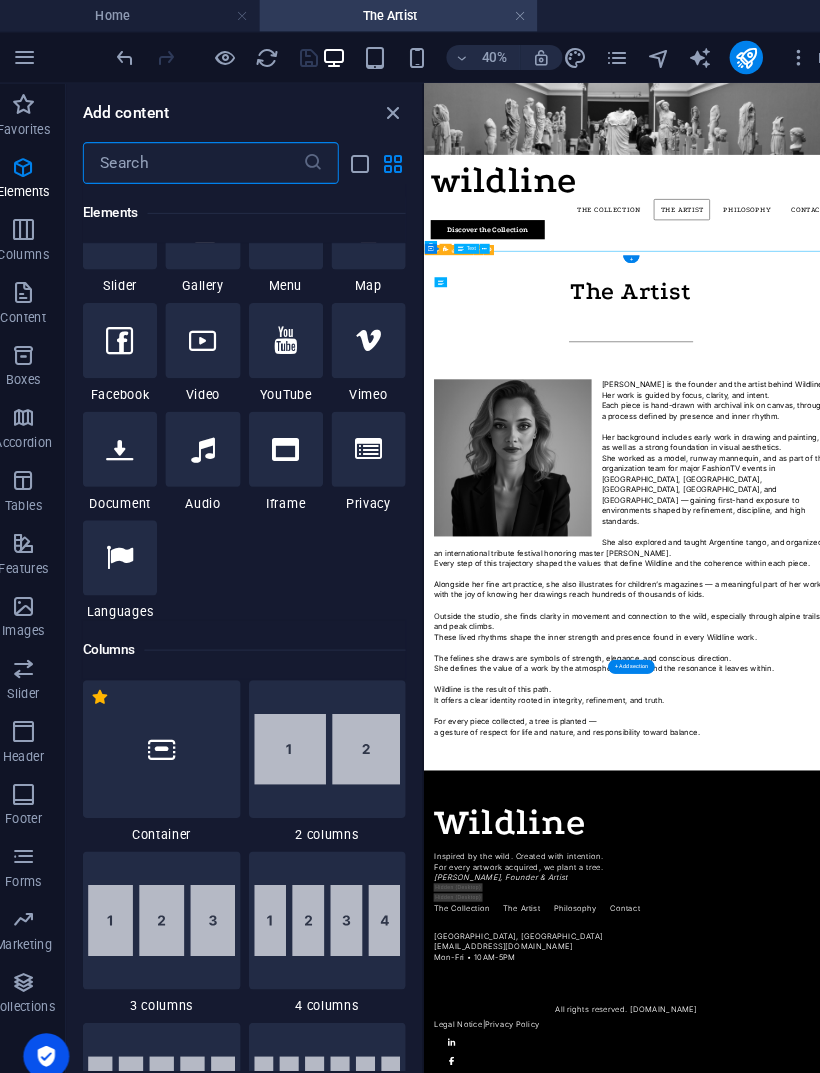 click at bounding box center [636, 980] 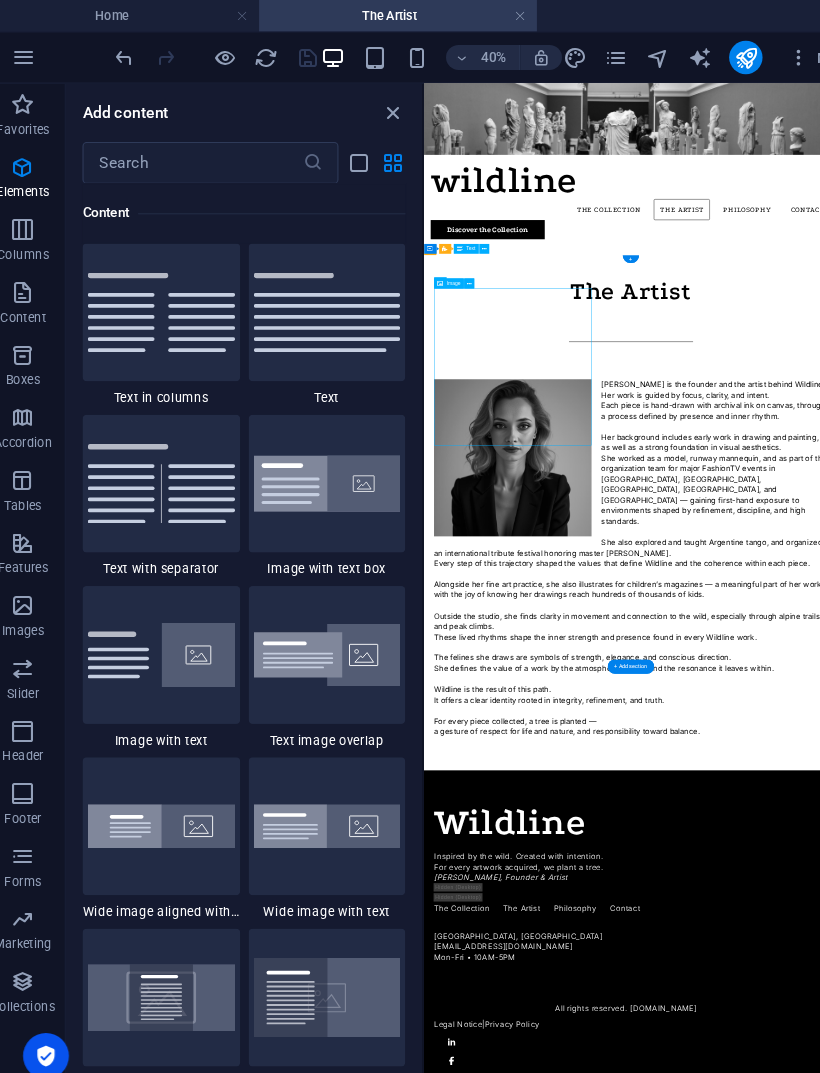 scroll, scrollTop: 3499, scrollLeft: 0, axis: vertical 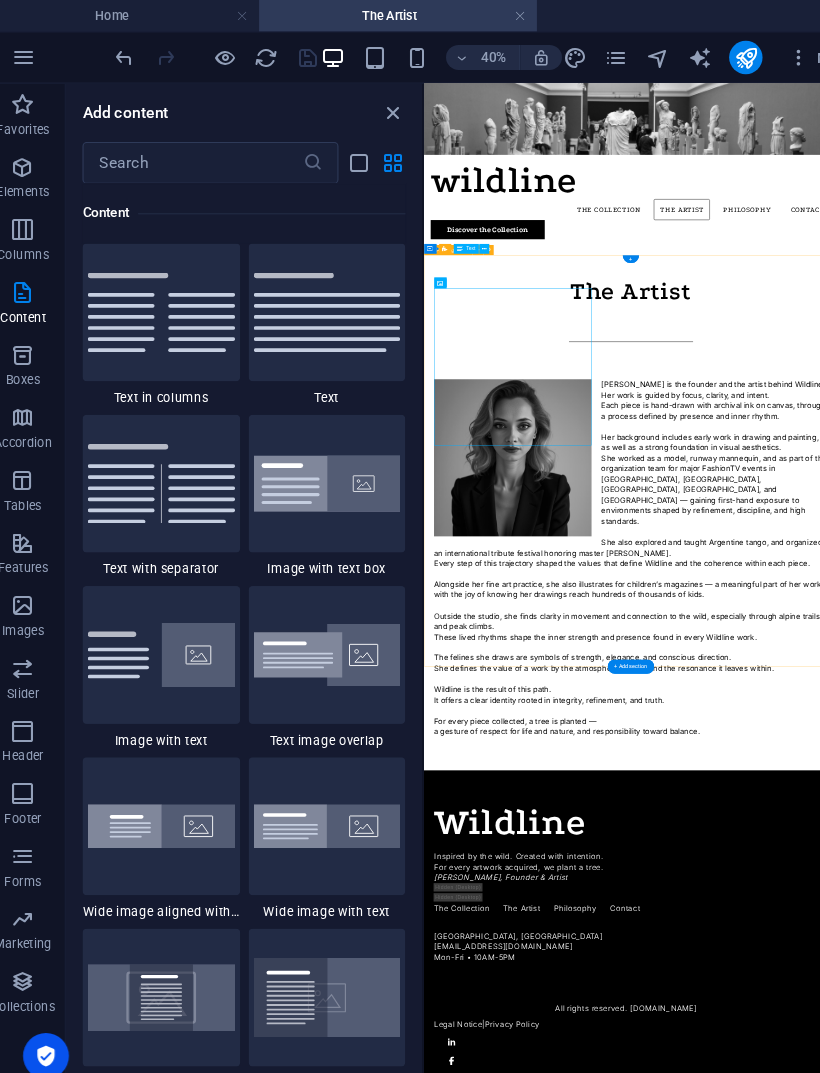 click on "[PERSON_NAME] is the founder and the artist behind Wildline. Her work is guided by focus, clarity, and intent. Each piece is hand-drawn with archival ink on canvas, through a process defined by presence and inner rhythm. Her background includes early work in drawing and painting, as well as a strong foundation in visual aesthetics. She worked as a model, runway mannequin, and as part of the organization team for major FashionTV events in [GEOGRAPHIC_DATA], [GEOGRAPHIC_DATA], [GEOGRAPHIC_DATA], [GEOGRAPHIC_DATA], and [GEOGRAPHIC_DATA] — gaining first-hand exposure to environments shaped by refinement, discipline, and high standards. She also explored and taught Argentine tango, and organized an international tribute festival honoring master [PERSON_NAME]. Every step of this trajectory shaped the values that define Wildline and the coherence within each piece. Alongside her fine art practice, she also illustrates for children’s magazines — a meaningful part of her work, with the joy of knowing her drawings reach hundreds of thousands of kids." at bounding box center [919, 1220] 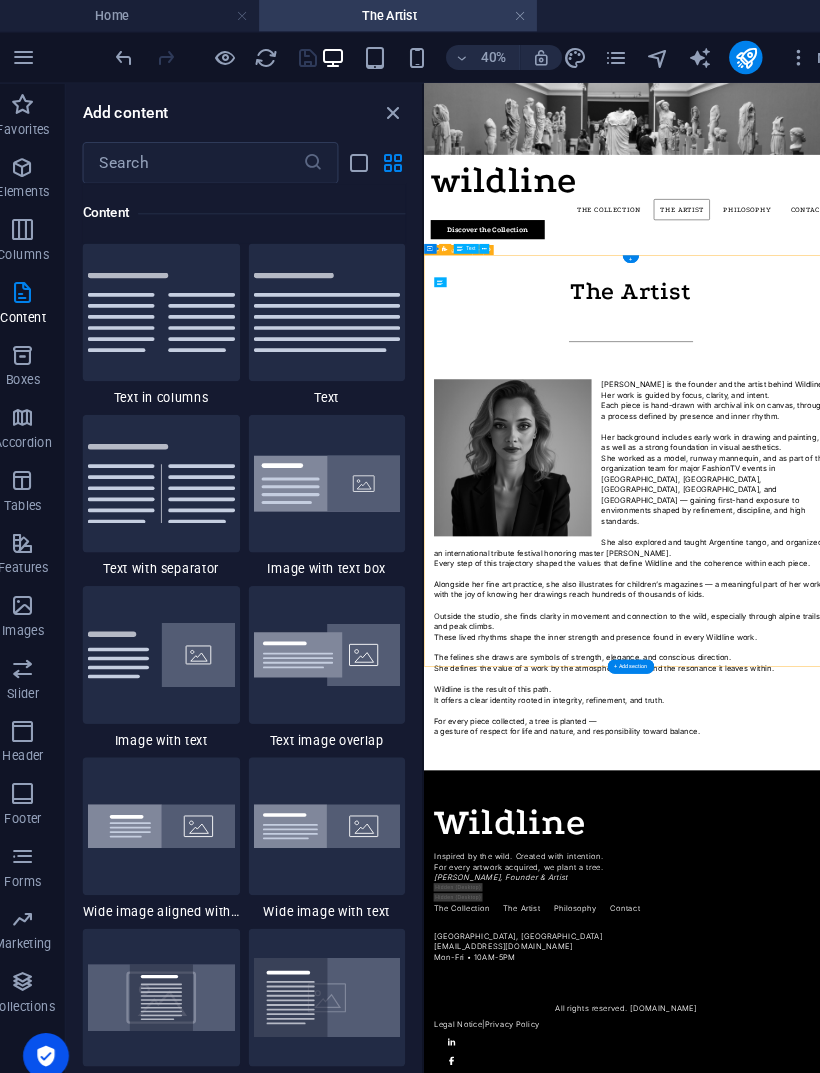 click on "[PERSON_NAME] is the founder and the artist behind Wildline. Her work is guided by focus, clarity, and intent. Each piece is hand-drawn with archival ink on canvas, through a process defined by presence and inner rhythm. Her background includes early work in drawing and painting, as well as a strong foundation in visual aesthetics. She worked as a model, runway mannequin, and as part of the organization team for major FashionTV events in [GEOGRAPHIC_DATA], [GEOGRAPHIC_DATA], [GEOGRAPHIC_DATA], [GEOGRAPHIC_DATA], and [GEOGRAPHIC_DATA] — gaining first-hand exposure to environments shaped by refinement, discipline, and high standards. She also explored and taught Argentine tango, and organized an international tribute festival honoring master [PERSON_NAME]. Every step of this trajectory shaped the values that define Wildline and the coherence within each piece. Alongside her fine art practice, she also illustrates for children’s magazines — a meaningful part of her work, with the joy of knowing her drawings reach hundreds of thousands of kids." at bounding box center (919, 1220) 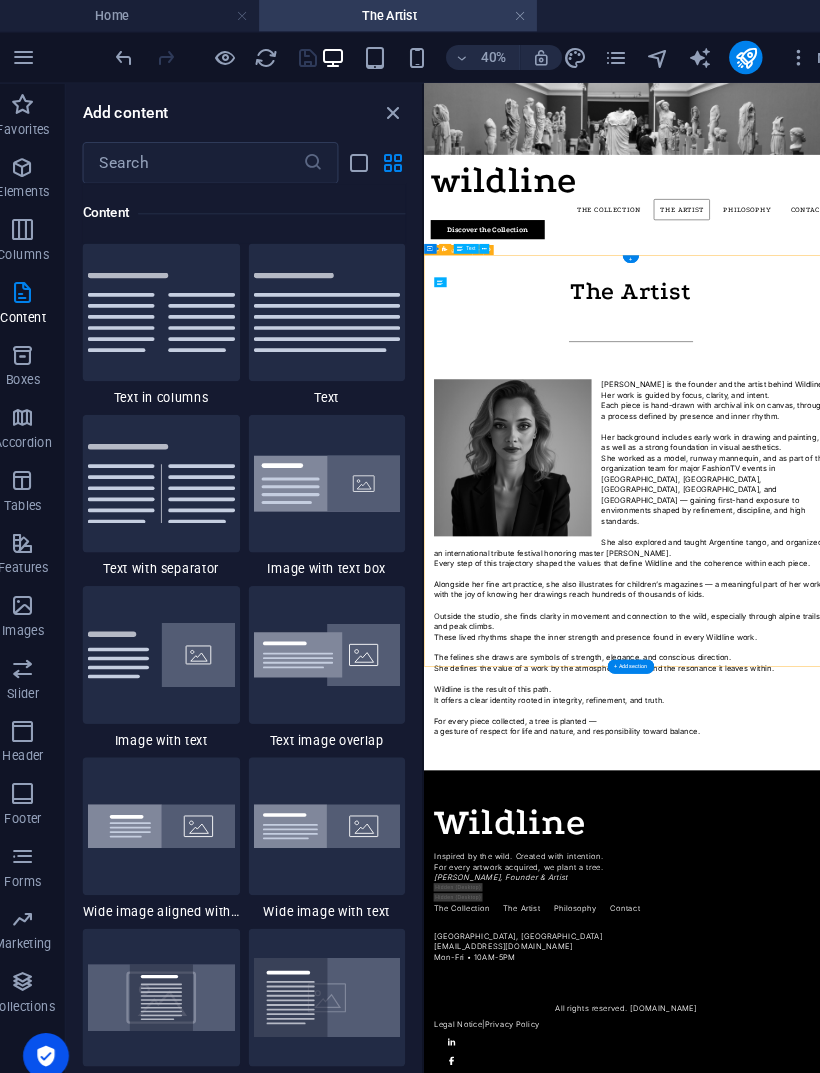 click at bounding box center [40, 160] 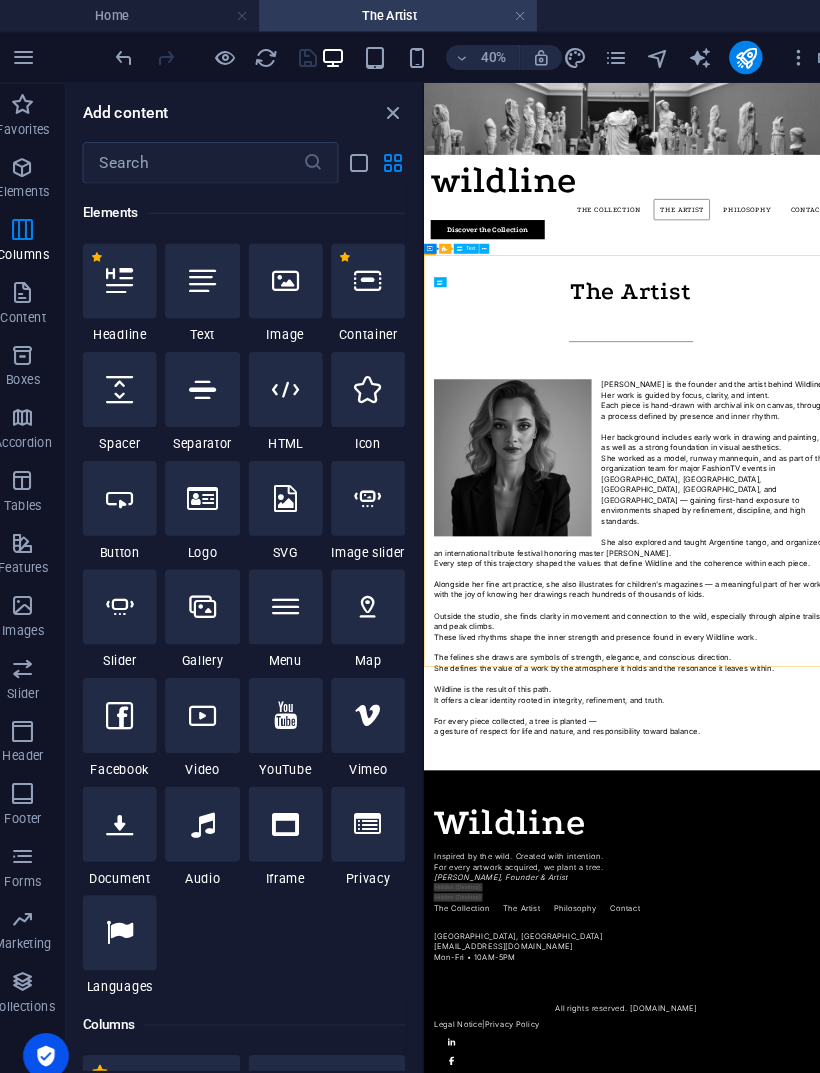 scroll, scrollTop: 213, scrollLeft: 0, axis: vertical 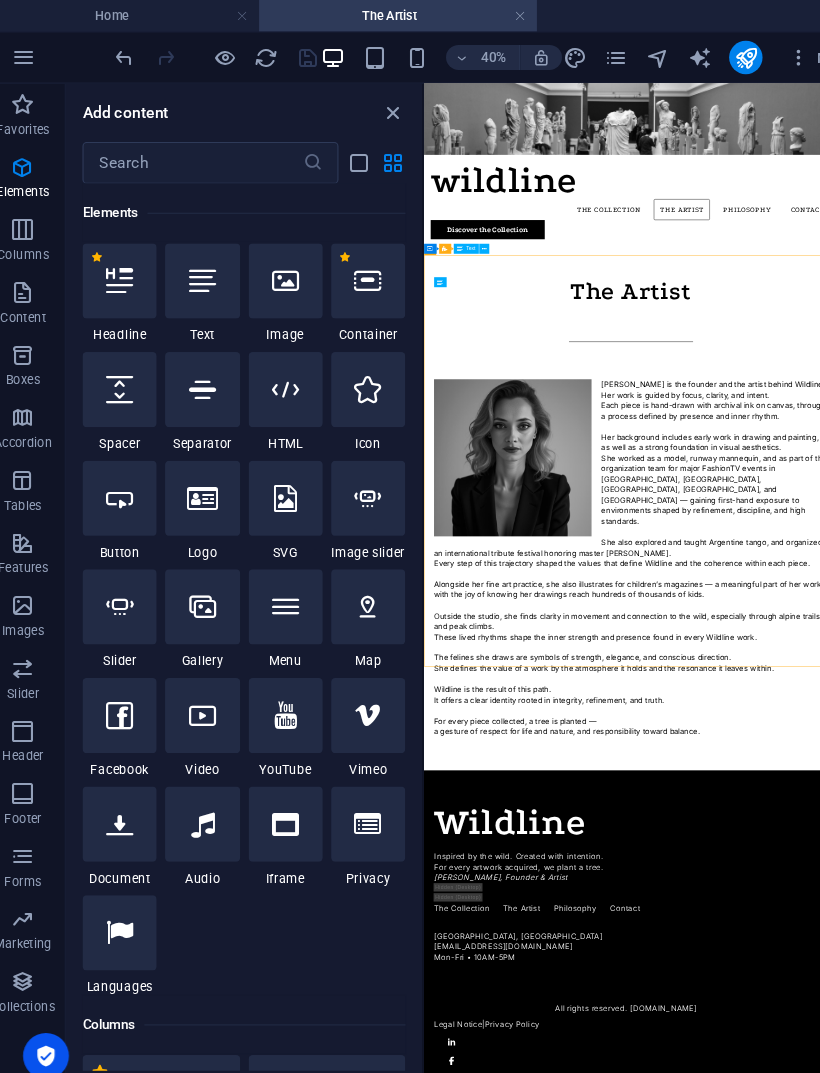 click at bounding box center [212, 269] 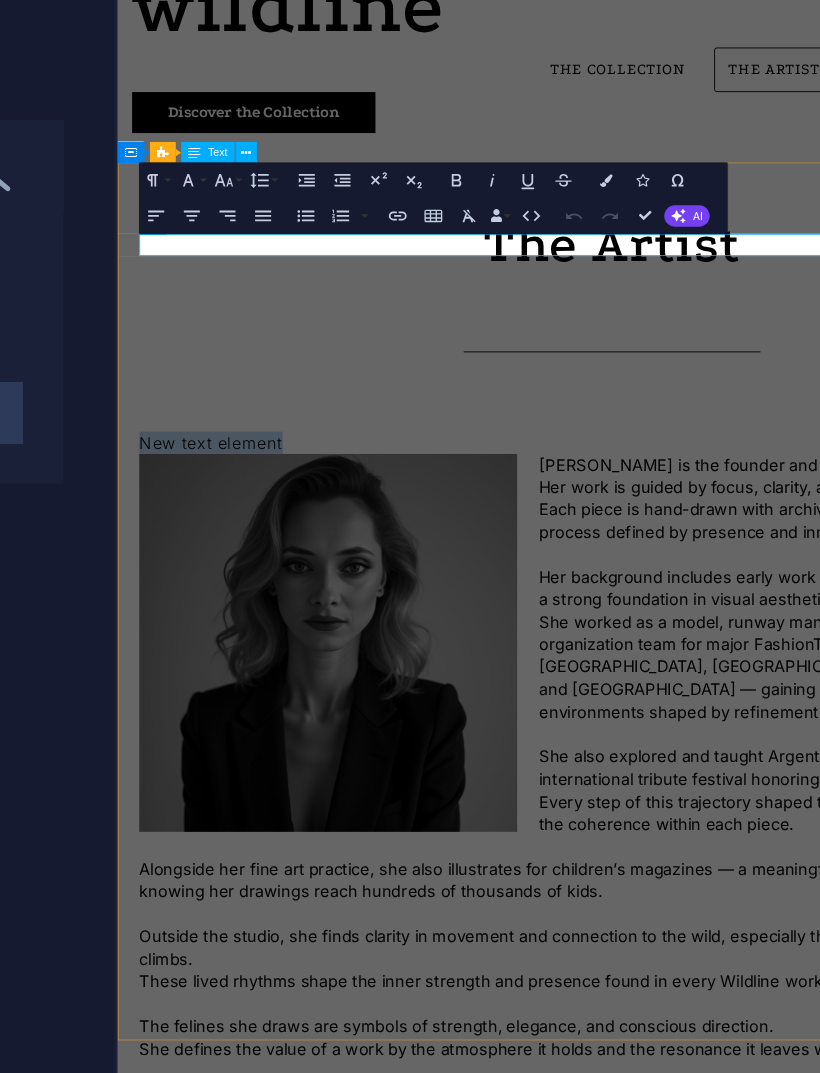 click on "New text element" at bounding box center [671, 520] 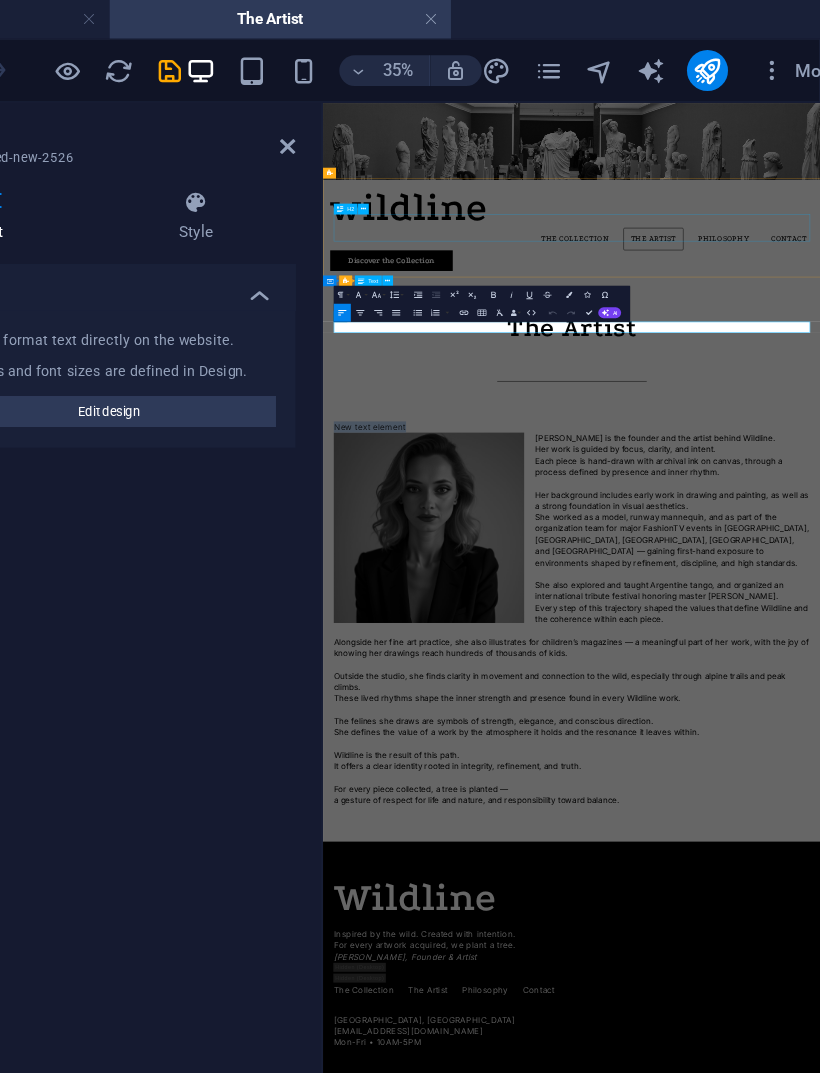 click on "The Artist" at bounding box center [876, 602] 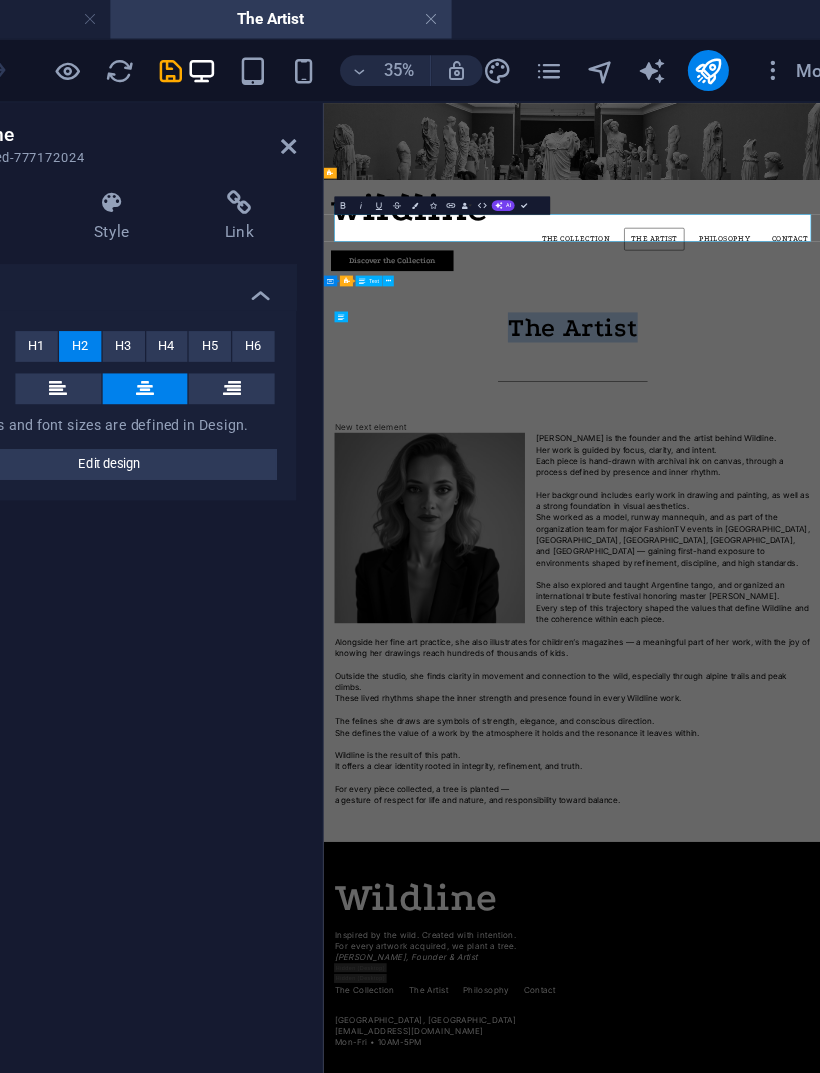 click on "[PERSON_NAME] is the founder and the artist behind Wildline. Her work is guided by focus, clarity, and intent. Each piece is hand-drawn with archival ink on canvas, through a process defined by presence and inner rhythm. Her background includes early work in drawing and painting, as well as a strong foundation in visual aesthetics. She worked as a model, runway mannequin, and as part of the organization team for major FashionTV events in [GEOGRAPHIC_DATA], [GEOGRAPHIC_DATA], [GEOGRAPHIC_DATA], [GEOGRAPHIC_DATA], and [GEOGRAPHIC_DATA] — gaining first-hand exposure to environments shaped by refinement, discipline, and high standards. She also explored and taught Argentine tango, and organized an international tribute festival honoring master [PERSON_NAME]. Every step of this trajectory shaped the values that define Wildline and the coherence within each piece. Alongside her fine art practice, she also illustrates for children’s magazines — a meaningful part of her work, with the joy of knowing her drawings reach hundreds of thousands of kids." at bounding box center (877, 1251) 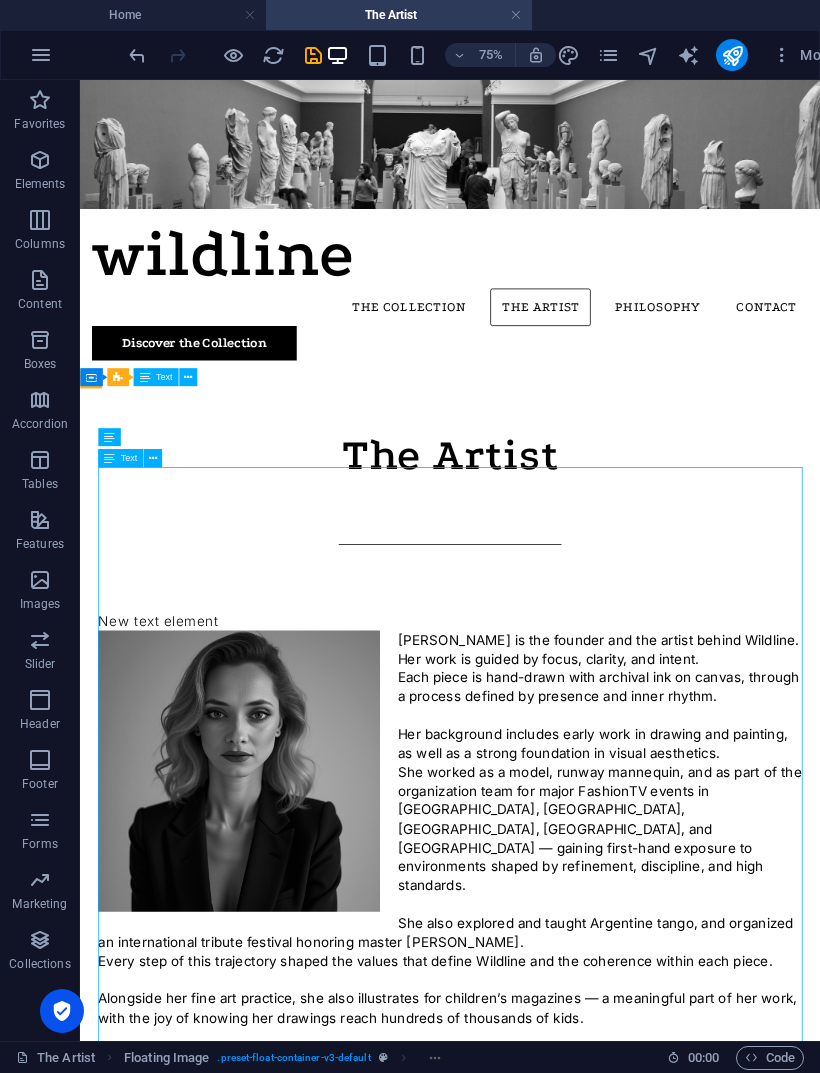 click at bounding box center (137, 55) 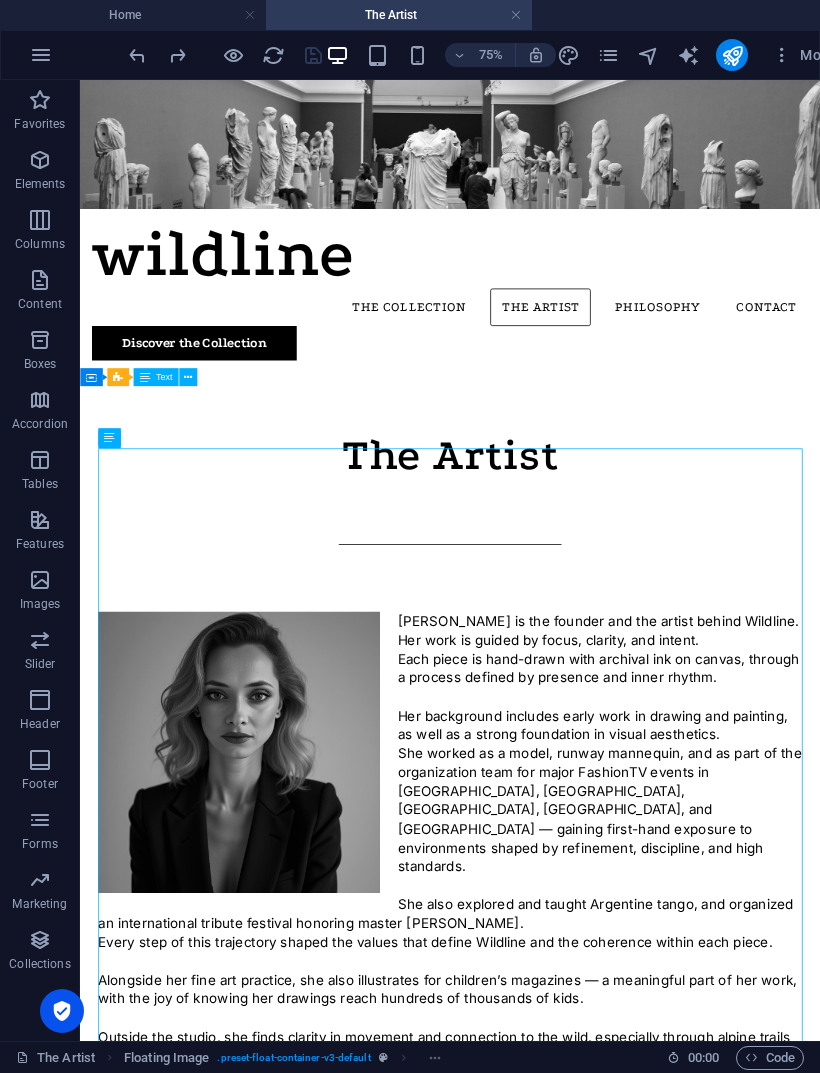 click at bounding box center (137, 55) 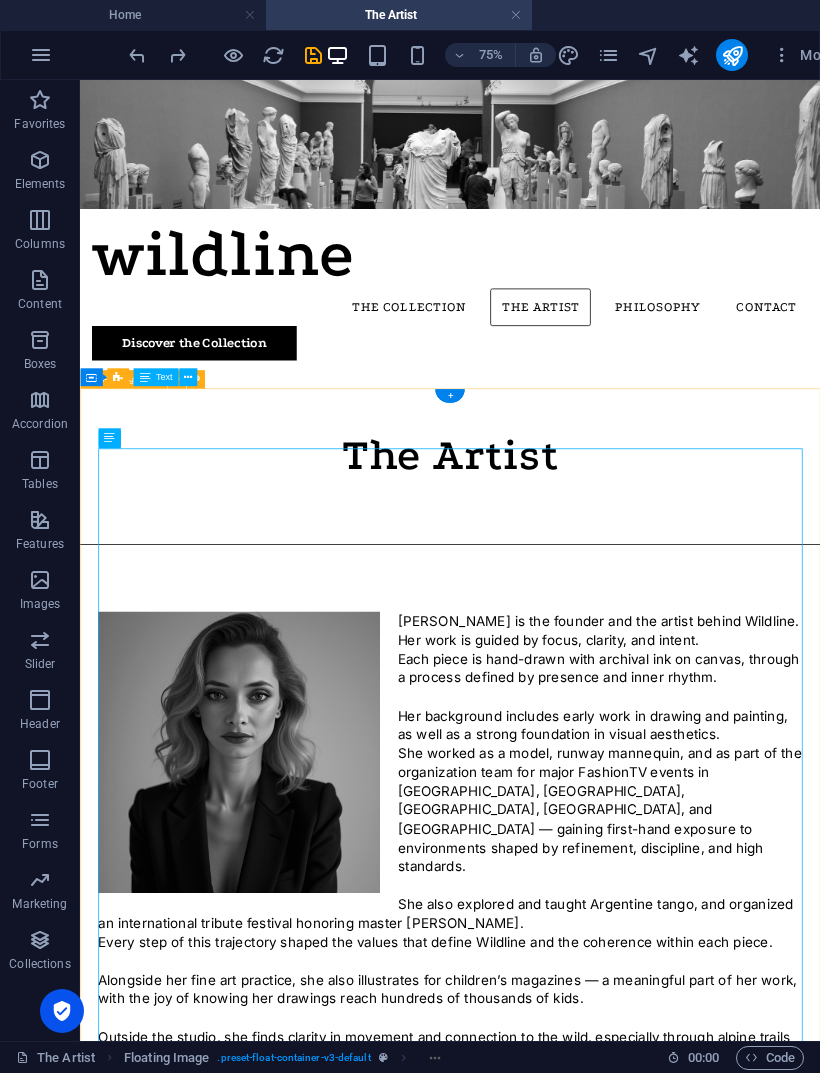 click on "+" at bounding box center [449, 396] 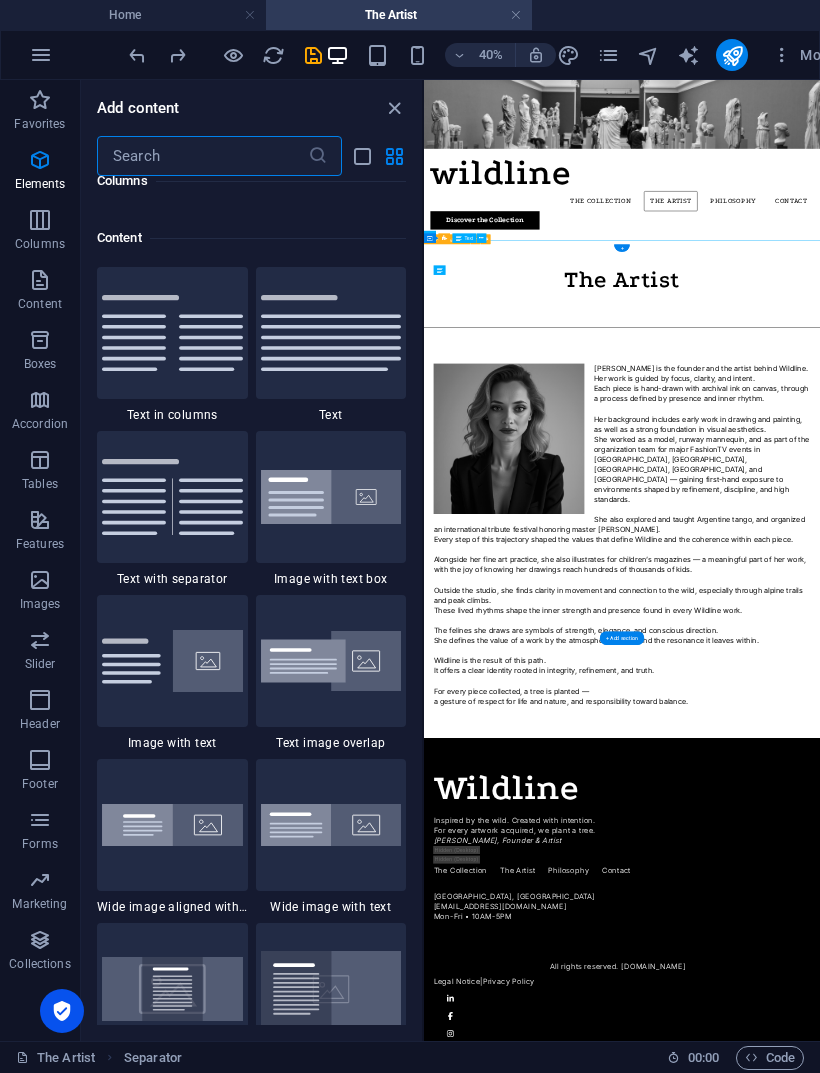 scroll, scrollTop: 3499, scrollLeft: 0, axis: vertical 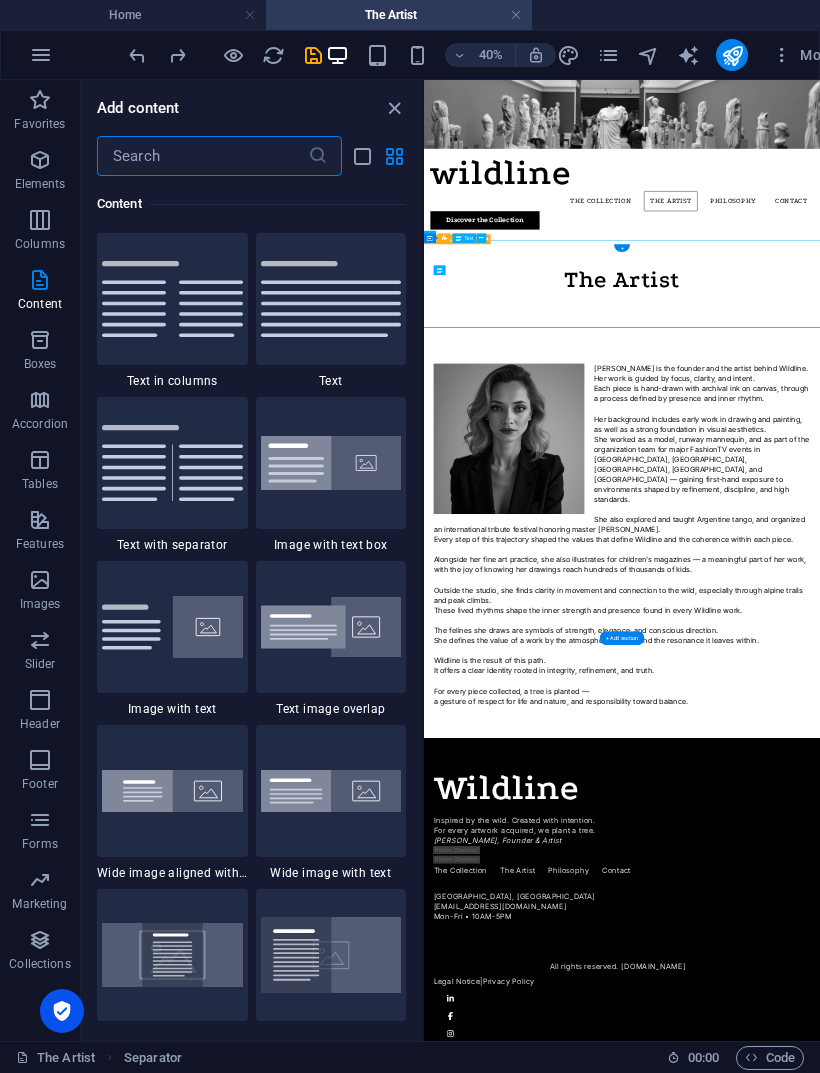 click at bounding box center [137, 55] 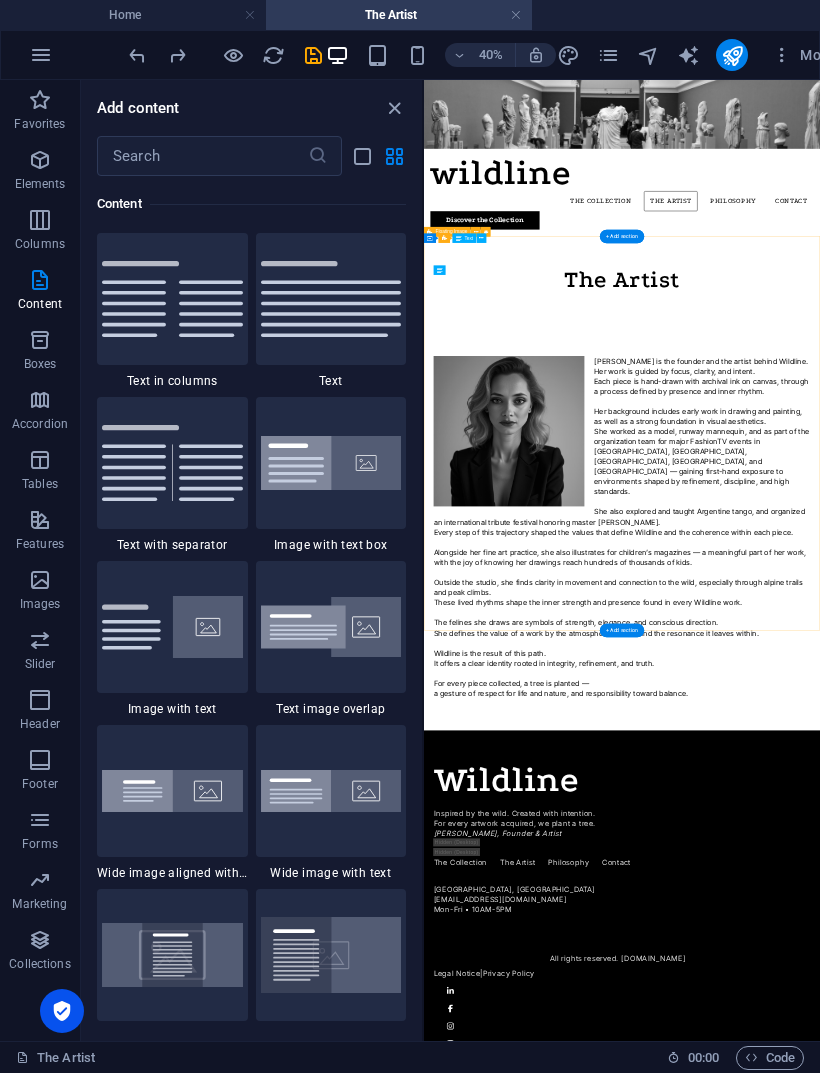 click on "[PERSON_NAME] is the founder and the artist behind Wildline. Her work is guided by focus, clarity, and intent. Each piece is hand-drawn with archival ink on canvas, through a process defined by presence and inner rhythm. Her background includes early work in drawing and painting, as well as a strong foundation in visual aesthetics. She worked as a model, runway mannequin, and as part of the organization team for major FashionTV events in [GEOGRAPHIC_DATA], [GEOGRAPHIC_DATA], [GEOGRAPHIC_DATA], [GEOGRAPHIC_DATA], and [GEOGRAPHIC_DATA] — gaining first-hand exposure to environments shaped by refinement, discipline, and high standards. She also explored and taught Argentine tango, and organized an international tribute festival honoring master [PERSON_NAME]. Every step of this trajectory shaped the values that define Wildline and the coherence within each piece. Alongside her fine art practice, she also illustrates for children’s magazines — a meaningful part of her work, with the joy of knowing her drawings reach hundreds of thousands of kids." at bounding box center [919, 1198] 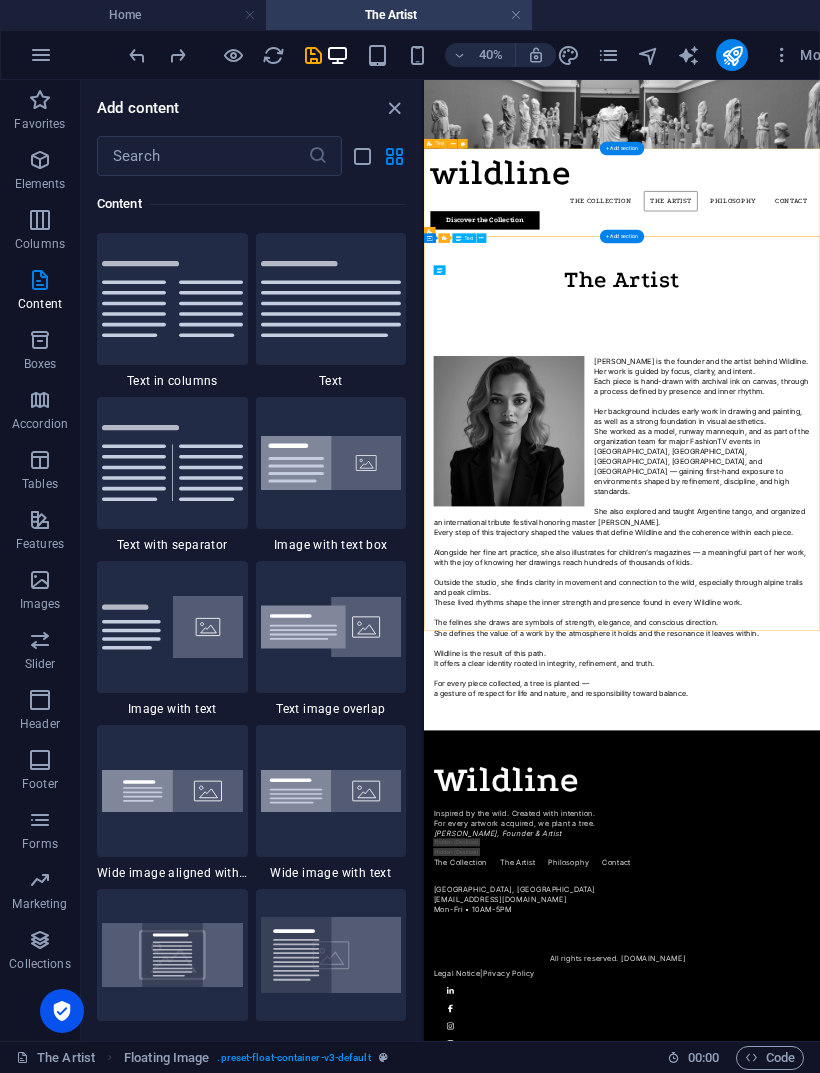 click on "The Artist" at bounding box center (919, 580) 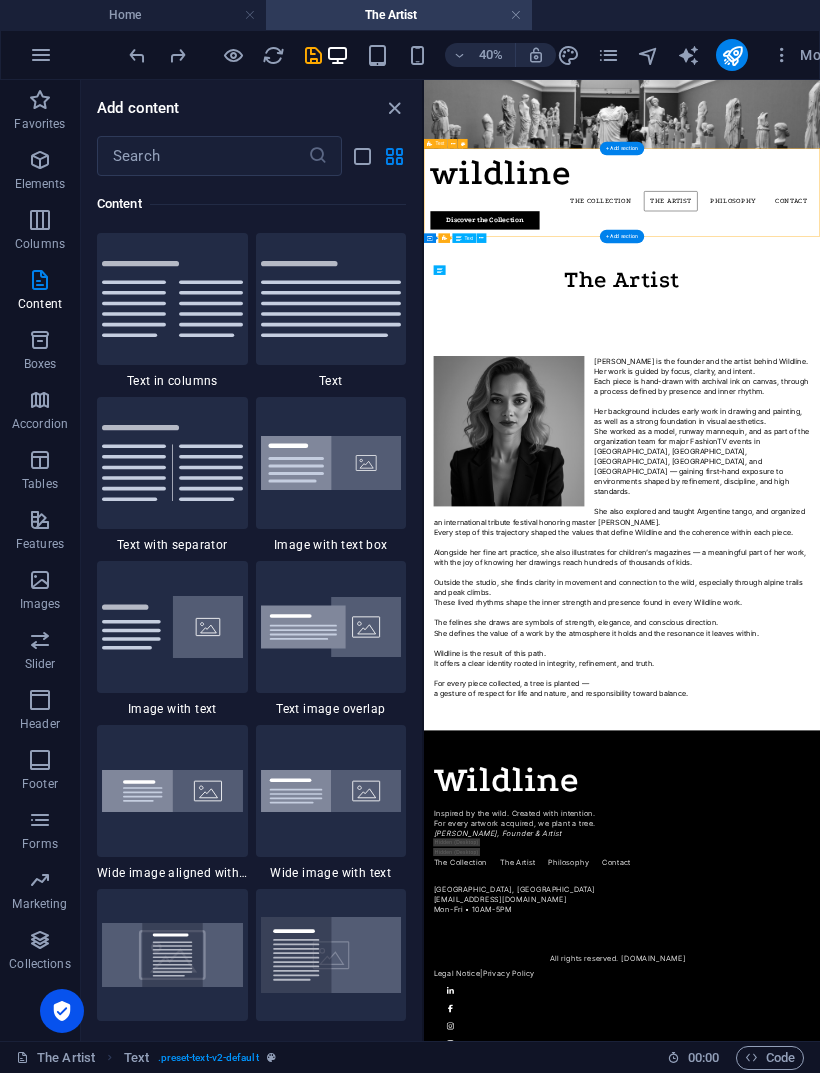 click on "The Artist" at bounding box center [919, 580] 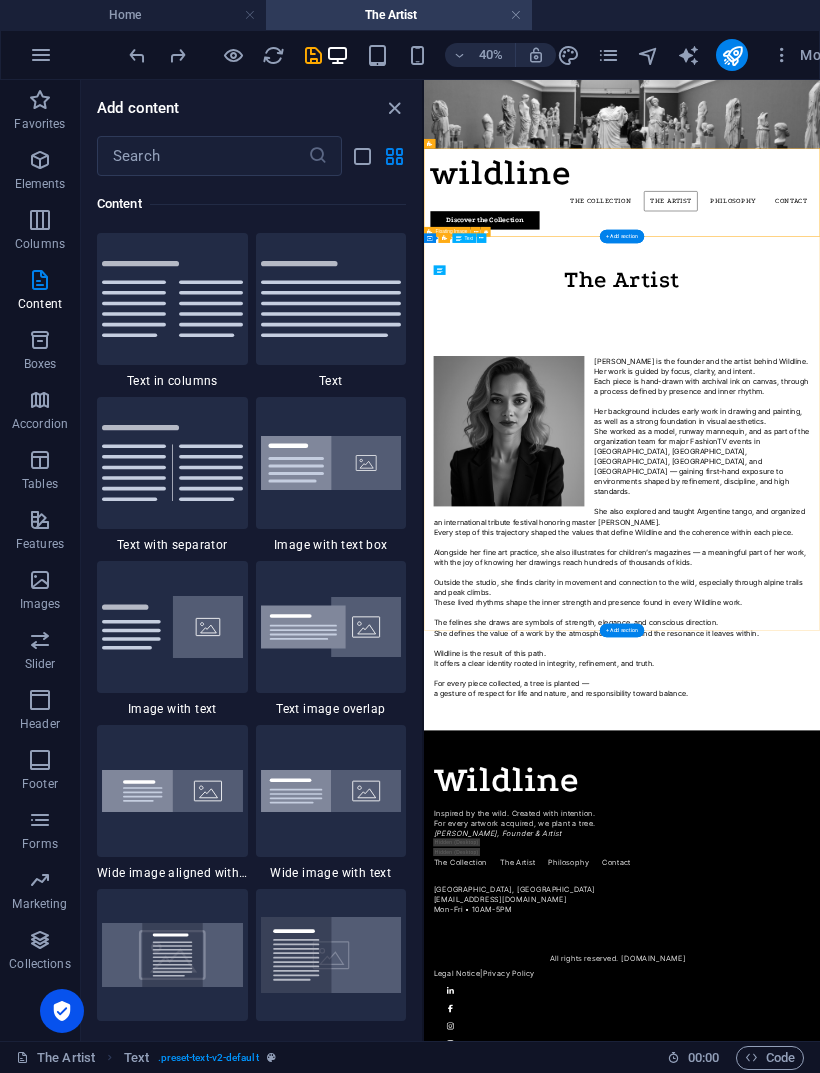 click on "[PERSON_NAME] is the founder and the artist behind Wildline. Her work is guided by focus, clarity, and intent. Each piece is hand-drawn with archival ink on canvas, through a process defined by presence and inner rhythm. Her background includes early work in drawing and painting, as well as a strong foundation in visual aesthetics. She worked as a model, runway mannequin, and as part of the organization team for major FashionTV events in [GEOGRAPHIC_DATA], [GEOGRAPHIC_DATA], [GEOGRAPHIC_DATA], [GEOGRAPHIC_DATA], and [GEOGRAPHIC_DATA] — gaining first-hand exposure to environments shaped by refinement, discipline, and high standards. She also explored and taught Argentine tango, and organized an international tribute festival honoring master [PERSON_NAME]. Every step of this trajectory shaped the values that define Wildline and the coherence within each piece. Alongside her fine art practice, she also illustrates for children’s magazines — a meaningful part of her work, with the joy of knowing her drawings reach hundreds of thousands of kids." at bounding box center (919, 1198) 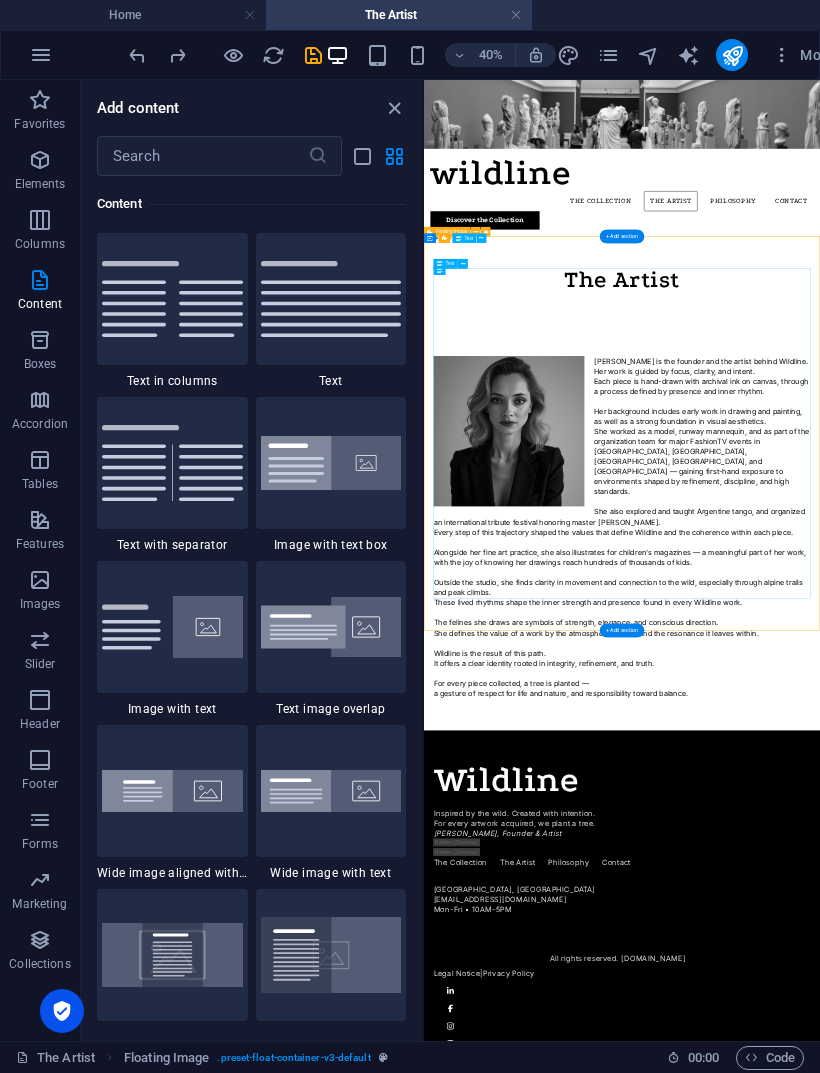 click on "[PERSON_NAME] is the founder and the artist behind Wildline. Her work is guided by focus, clarity, and intent. Each piece is hand-drawn with archival ink on canvas, through a process defined by presence and inner rhythm. Her background includes early work in drawing and painting, as well as a strong foundation in visual aesthetics. She worked as a model, runway mannequin, and as part of the organization team for major FashionTV events in [GEOGRAPHIC_DATA], [GEOGRAPHIC_DATA], [GEOGRAPHIC_DATA], [GEOGRAPHIC_DATA], and [GEOGRAPHIC_DATA] — gaining first-hand exposure to environments shaped by refinement, discipline, and high standards. She also explored and taught Argentine tango, and organized an international tribute festival honoring master [PERSON_NAME]. Every step of this trajectory shaped the values that define Wildline and the coherence within each piece. Alongside her fine art practice, she also illustrates for children’s magazines — a meaningful part of her work, with the joy of knowing her drawings reach hundreds of thousands of kids." at bounding box center [919, 1198] 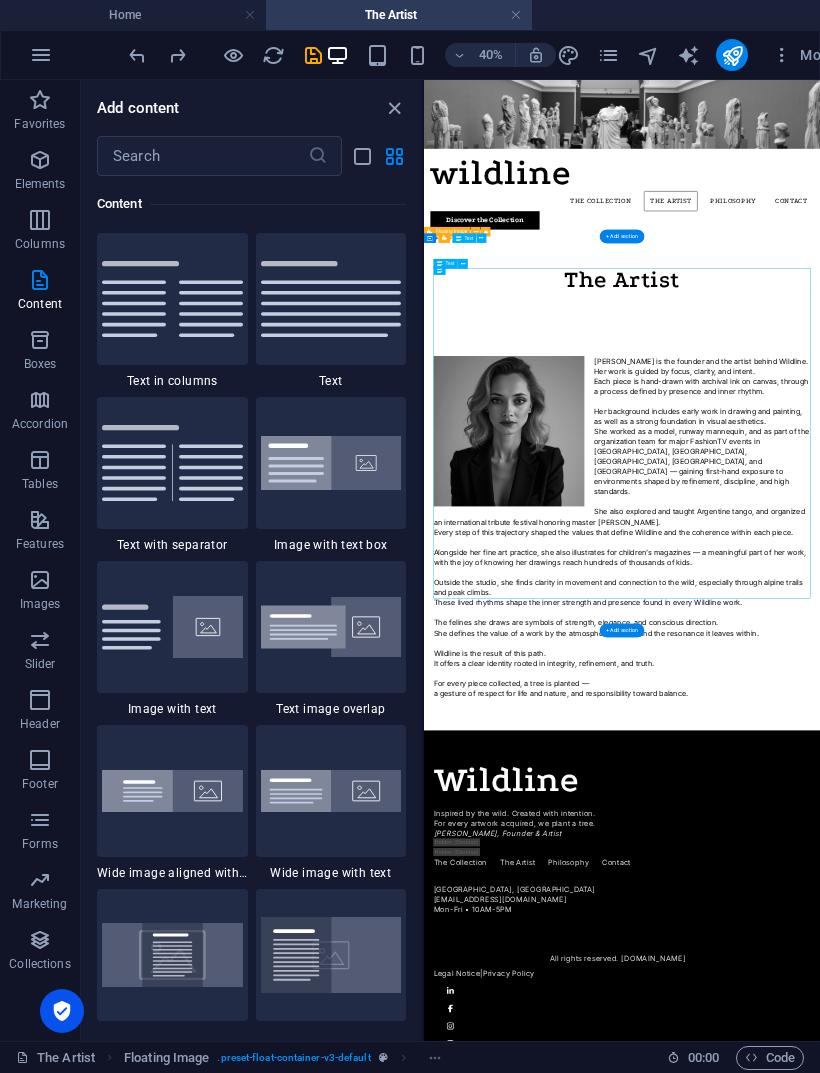 click at bounding box center [177, 55] 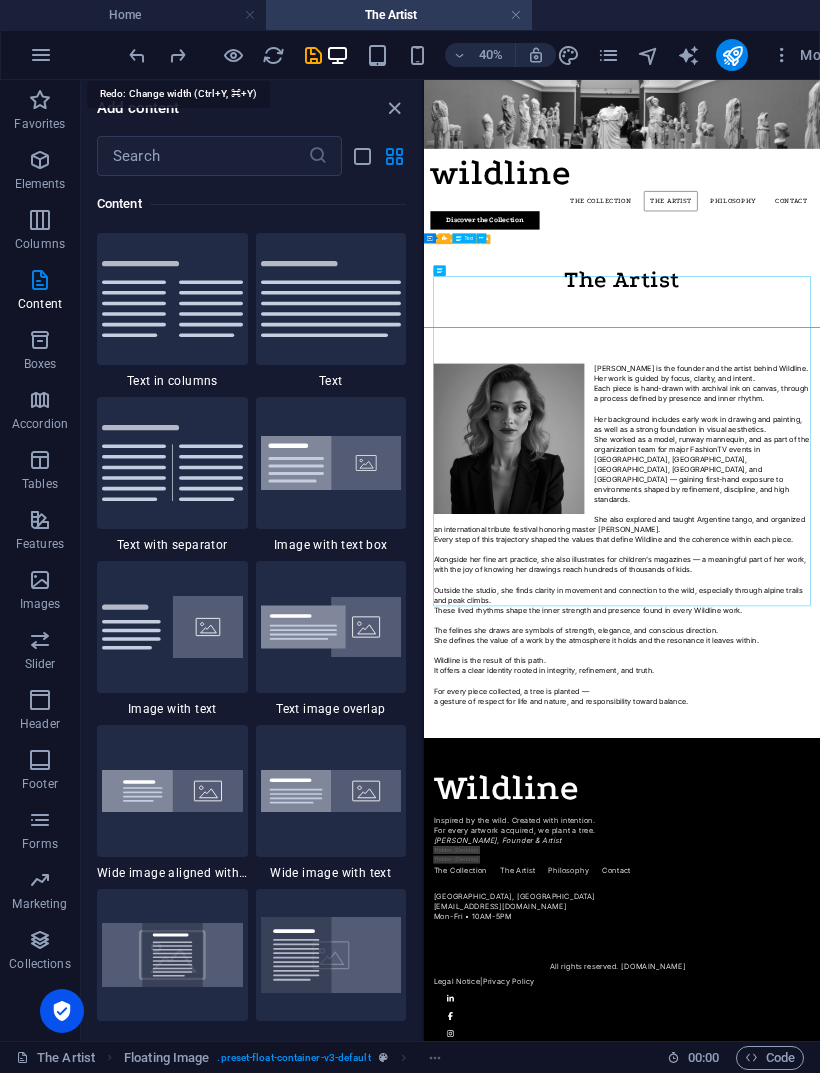 click on "[PERSON_NAME] is the founder and the artist behind Wildline. Her work is guided by focus, clarity, and intent. Each piece is hand-drawn with archival ink on canvas, through a process defined by presence and inner rhythm. Her background includes early work in drawing and painting, as well as a strong foundation in visual aesthetics. She worked as a model, runway mannequin, and as part of the organization team for major FashionTV events in [GEOGRAPHIC_DATA], [GEOGRAPHIC_DATA], [GEOGRAPHIC_DATA], [GEOGRAPHIC_DATA], and [GEOGRAPHIC_DATA] — gaining first-hand exposure to environments shaped by refinement, discipline, and high standards. She also explored and taught Argentine tango, and organized an international tribute festival honoring master [PERSON_NAME]. Every step of this trajectory shaped the values that define Wildline and the coherence within each piece. Alongside her fine art practice, she also illustrates for children’s magazines — a meaningful part of her work, with the joy of knowing her drawings reach hundreds of thousands of kids." at bounding box center [919, 1217] 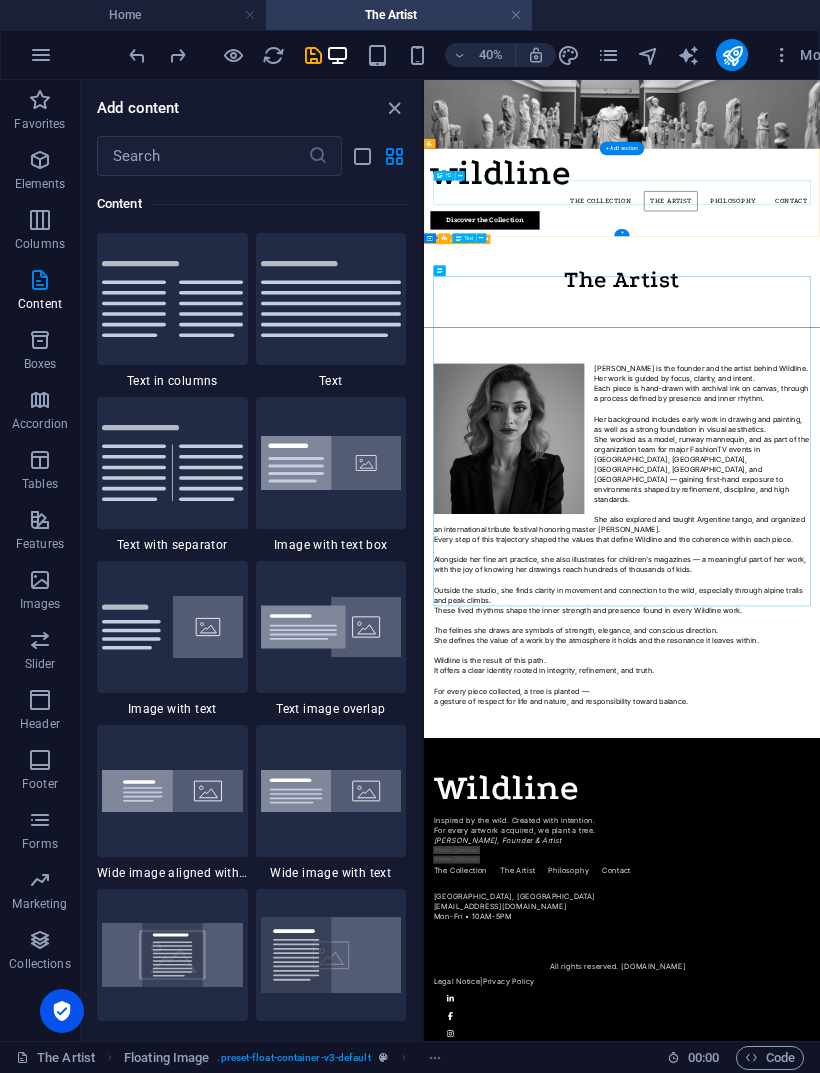 click on "The Artist" at bounding box center [919, 580] 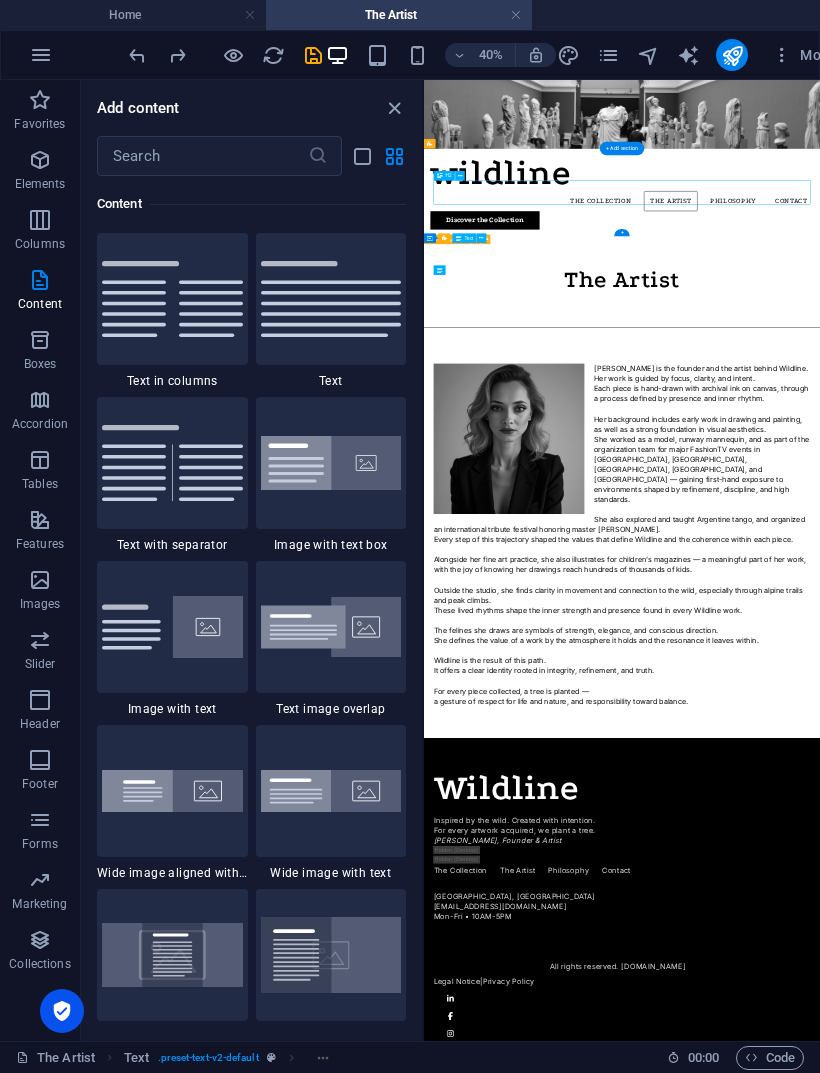 click at bounding box center (177, 55) 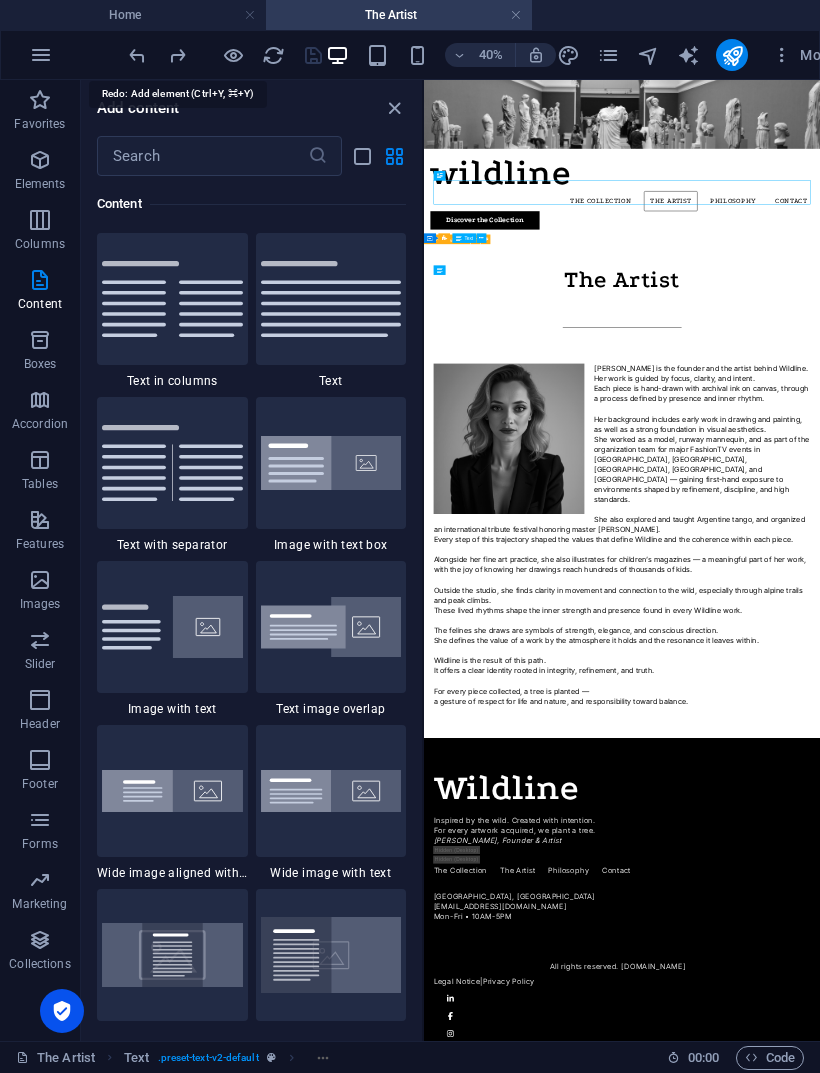 click on "[PERSON_NAME] is the founder and the artist behind Wildline. Her work is guided by focus, clarity, and intent. Each piece is hand-drawn with archival ink on canvas, through a process defined by presence and inner rhythm. Her background includes early work in drawing and painting, as well as a strong foundation in visual aesthetics. She worked as a model, runway mannequin, and as part of the organization team for major FashionTV events in [GEOGRAPHIC_DATA], [GEOGRAPHIC_DATA], [GEOGRAPHIC_DATA], [GEOGRAPHIC_DATA], and [GEOGRAPHIC_DATA] — gaining first-hand exposure to environments shaped by refinement, discipline, and high standards. She also explored and taught Argentine tango, and organized an international tribute festival honoring master [PERSON_NAME]. Every step of this trajectory shaped the values that define Wildline and the coherence within each piece. Alongside her fine art practice, she also illustrates for children’s magazines — a meaningful part of her work, with the joy of knowing her drawings reach hundreds of thousands of kids." at bounding box center [919, 1217] 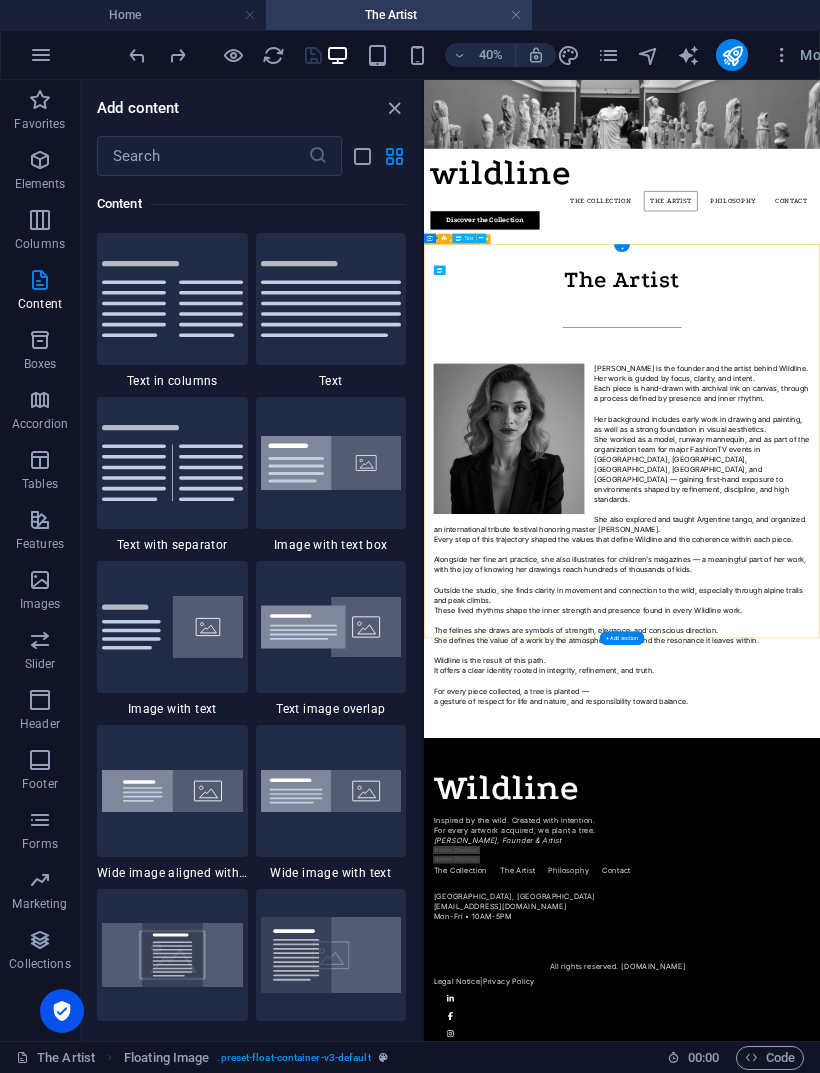 click on "wildline The Collection The Artist Philosophy Contact  Discover the Collection The Artist [PERSON_NAME] is the founder and the artist behind Wildline. Her work is guided by focus, clarity, and intent. Each piece is hand-drawn with archival ink on canvas, through a process defined by presence and inner rhythm. Her background includes early work in drawing and painting, as well as a strong foundation in visual aesthetics. She worked as a model, runway mannequin, and as part of the organization team for major FashionTV events in [GEOGRAPHIC_DATA], [GEOGRAPHIC_DATA], [GEOGRAPHIC_DATA], [GEOGRAPHIC_DATA], and [GEOGRAPHIC_DATA] — gaining first-hand exposure to environments shaped by refinement, discipline, and high standards. She also explored and taught Argentine tango, and organized an international tribute festival honoring master [PERSON_NAME]. Every step of this trajectory shaped the values that define Wildline and the coherence within each piece. These lived rhythms shape the inner strength and presence found in every Wildline work. Wildline   The Collection" at bounding box center (919, 1367) 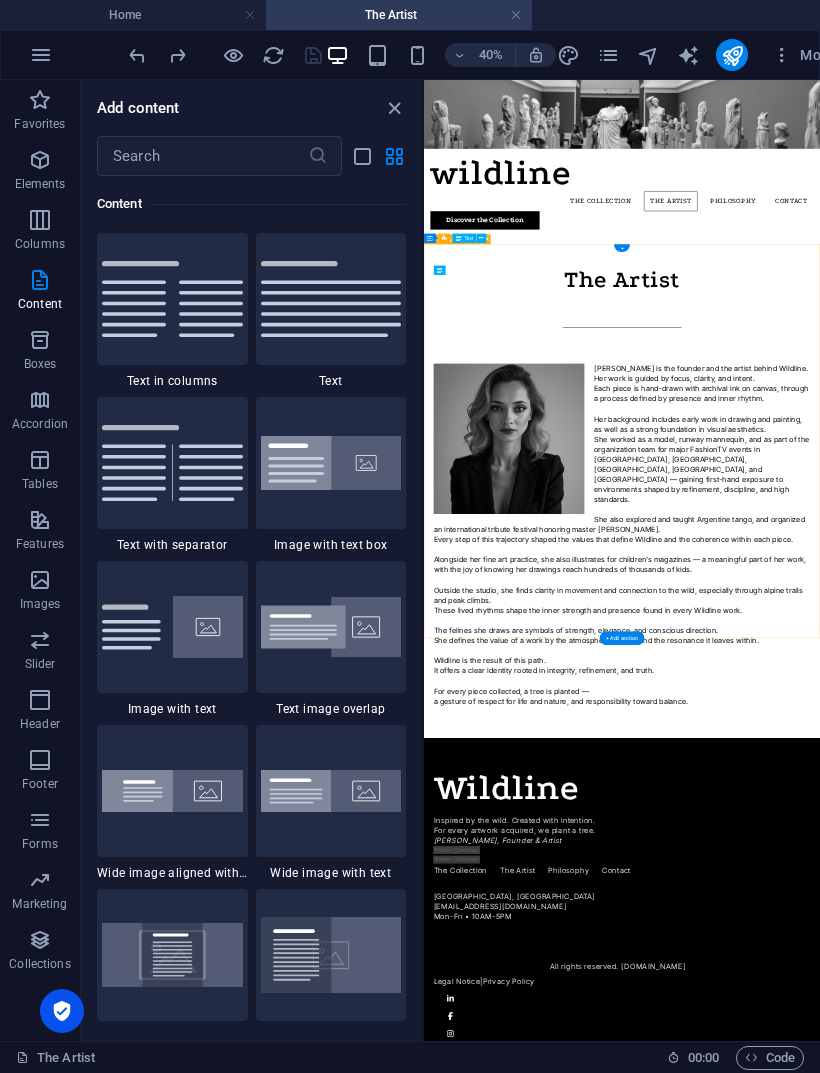 click on "[PERSON_NAME] is the founder and the artist behind Wildline. Her work is guided by focus, clarity, and intent. Each piece is hand-drawn with archival ink on canvas, through a process defined by presence and inner rhythm. Her background includes early work in drawing and painting, as well as a strong foundation in visual aesthetics. She worked as a model, runway mannequin, and as part of the organization team for major FashionTV events in [GEOGRAPHIC_DATA], [GEOGRAPHIC_DATA], [GEOGRAPHIC_DATA], [GEOGRAPHIC_DATA], and [GEOGRAPHIC_DATA] — gaining first-hand exposure to environments shaped by refinement, discipline, and high standards. She also explored and taught Argentine tango, and organized an international tribute festival honoring master [PERSON_NAME]. Every step of this trajectory shaped the values that define Wildline and the coherence within each piece. Alongside her fine art practice, she also illustrates for children’s magazines — a meaningful part of her work, with the joy of knowing her drawings reach hundreds of thousands of kids." at bounding box center [919, 1217] 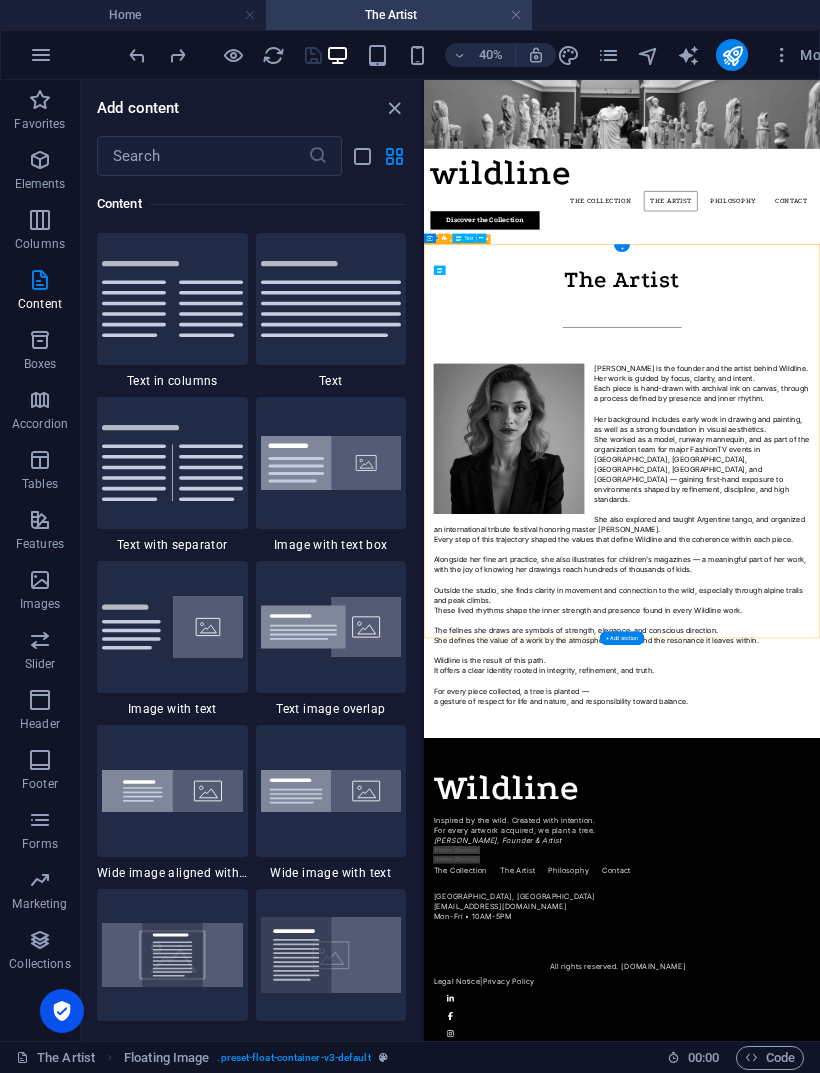 click on "+" at bounding box center (622, 248) 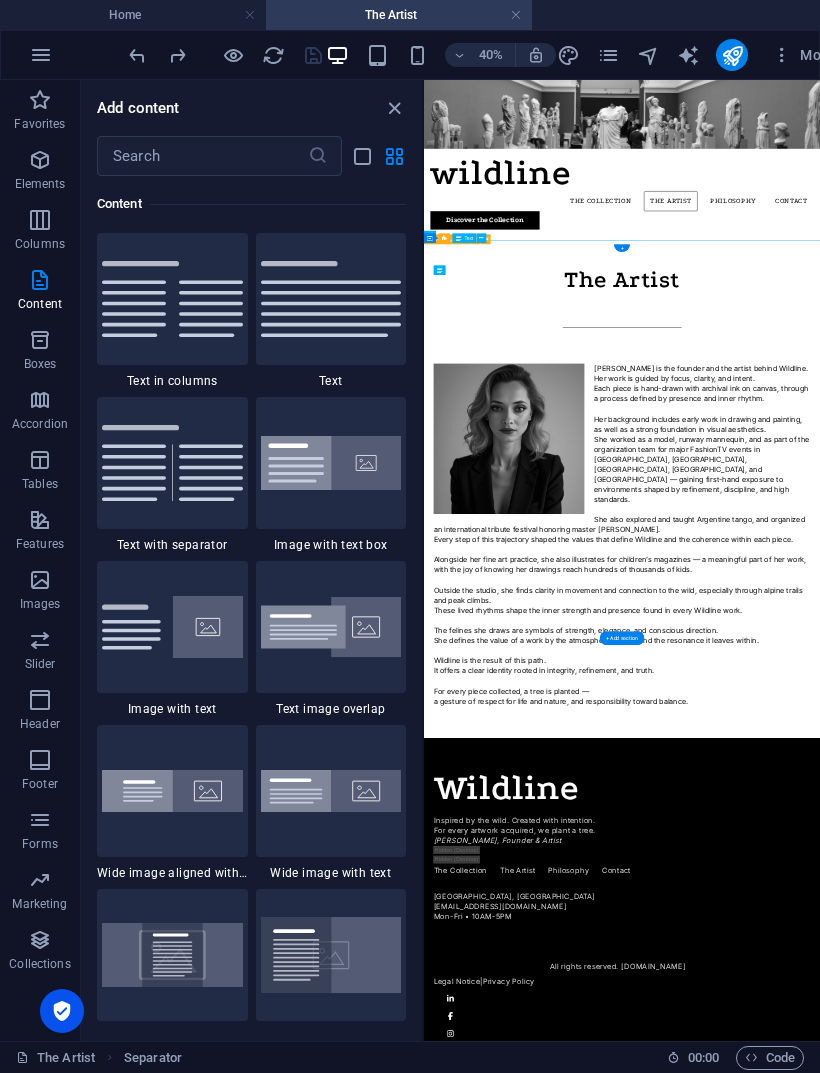 click on "[PERSON_NAME] is the founder and the artist behind Wildline. Her work is guided by focus, clarity, and intent. Each piece is hand-drawn with archival ink on canvas, through a process defined by presence and inner rhythm. Her background includes early work in drawing and painting, as well as a strong foundation in visual aesthetics. She worked as a model, runway mannequin, and as part of the organization team for major FashionTV events in [GEOGRAPHIC_DATA], [GEOGRAPHIC_DATA], [GEOGRAPHIC_DATA], [GEOGRAPHIC_DATA], and [GEOGRAPHIC_DATA] — gaining first-hand exposure to environments shaped by refinement, discipline, and high standards. She also explored and taught Argentine tango, and organized an international tribute festival honoring master [PERSON_NAME]. Every step of this trajectory shaped the values that define Wildline and the coherence within each piece. Alongside her fine art practice, she also illustrates for children’s magazines — a meaningful part of her work, with the joy of knowing her drawings reach hundreds of thousands of kids." at bounding box center [919, 1217] 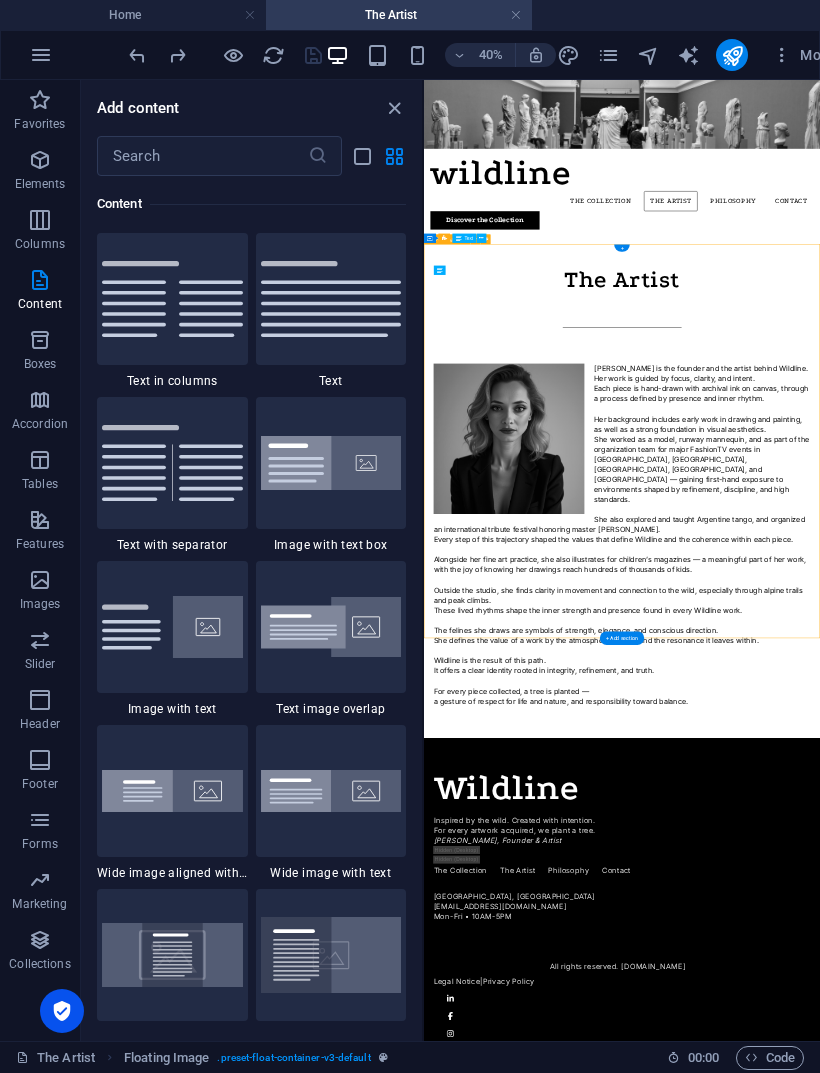 click on "[PERSON_NAME] is the founder and the artist behind Wildline. Her work is guided by focus, clarity, and intent. Each piece is hand-drawn with archival ink on canvas, through a process defined by presence and inner rhythm. Her background includes early work in drawing and painting, as well as a strong foundation in visual aesthetics. She worked as a model, runway mannequin, and as part of the organization team for major FashionTV events in [GEOGRAPHIC_DATA], [GEOGRAPHIC_DATA], [GEOGRAPHIC_DATA], [GEOGRAPHIC_DATA], and [GEOGRAPHIC_DATA] — gaining first-hand exposure to environments shaped by refinement, discipline, and high standards. She also explored and taught Argentine tango, and organized an international tribute festival honoring master [PERSON_NAME]. Every step of this trajectory shaped the values that define Wildline and the coherence within each piece. Alongside her fine art practice, she also illustrates for children’s magazines — a meaningful part of her work, with the joy of knowing her drawings reach hundreds of thousands of kids." at bounding box center [919, 1217] 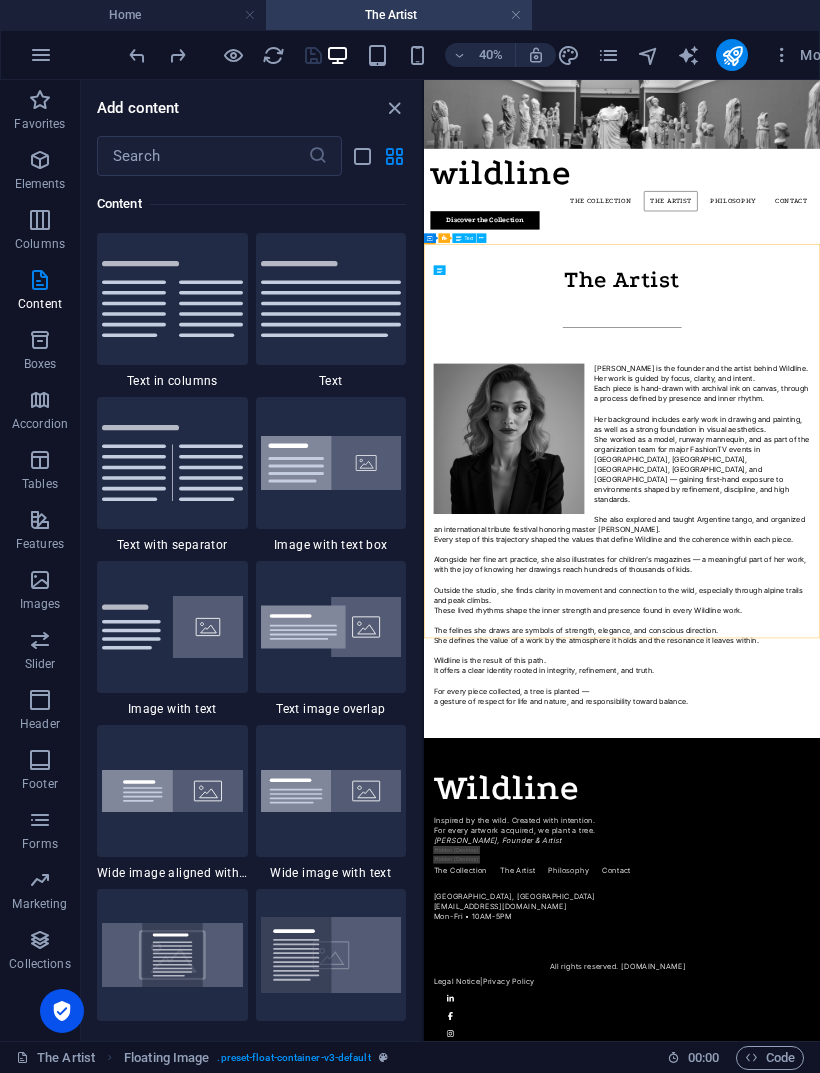 click at bounding box center (331, 298) 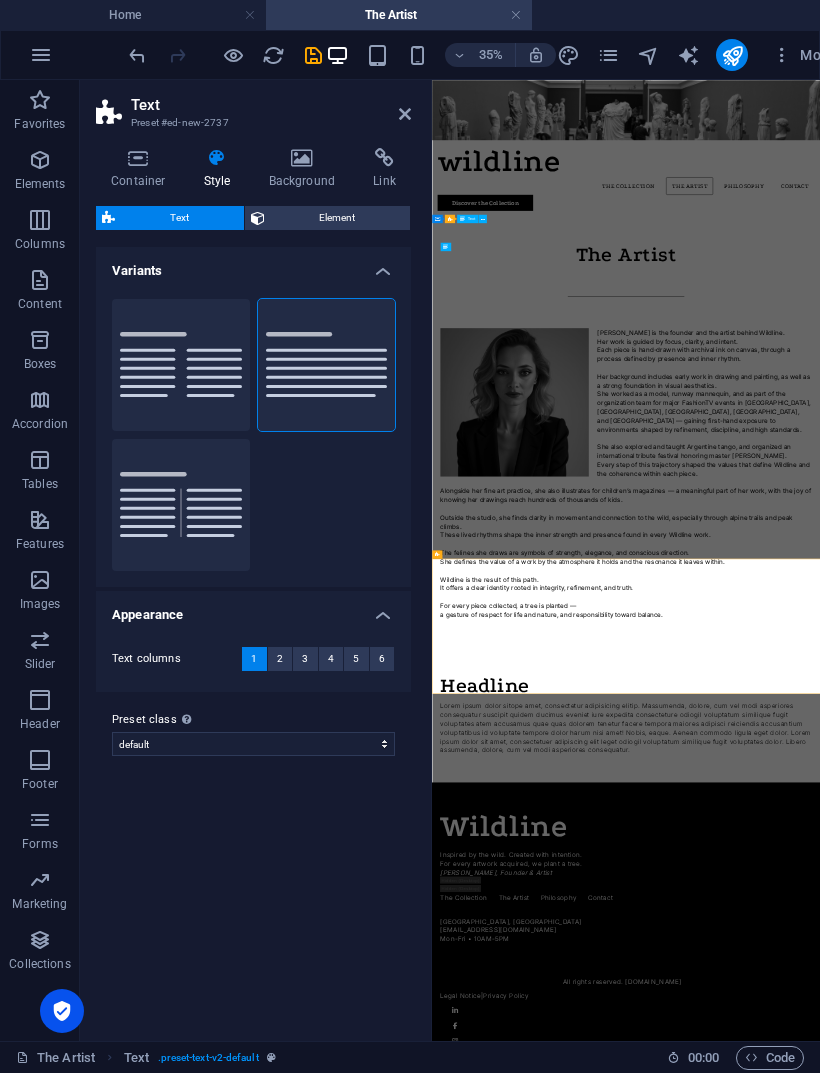 click at bounding box center (137, 55) 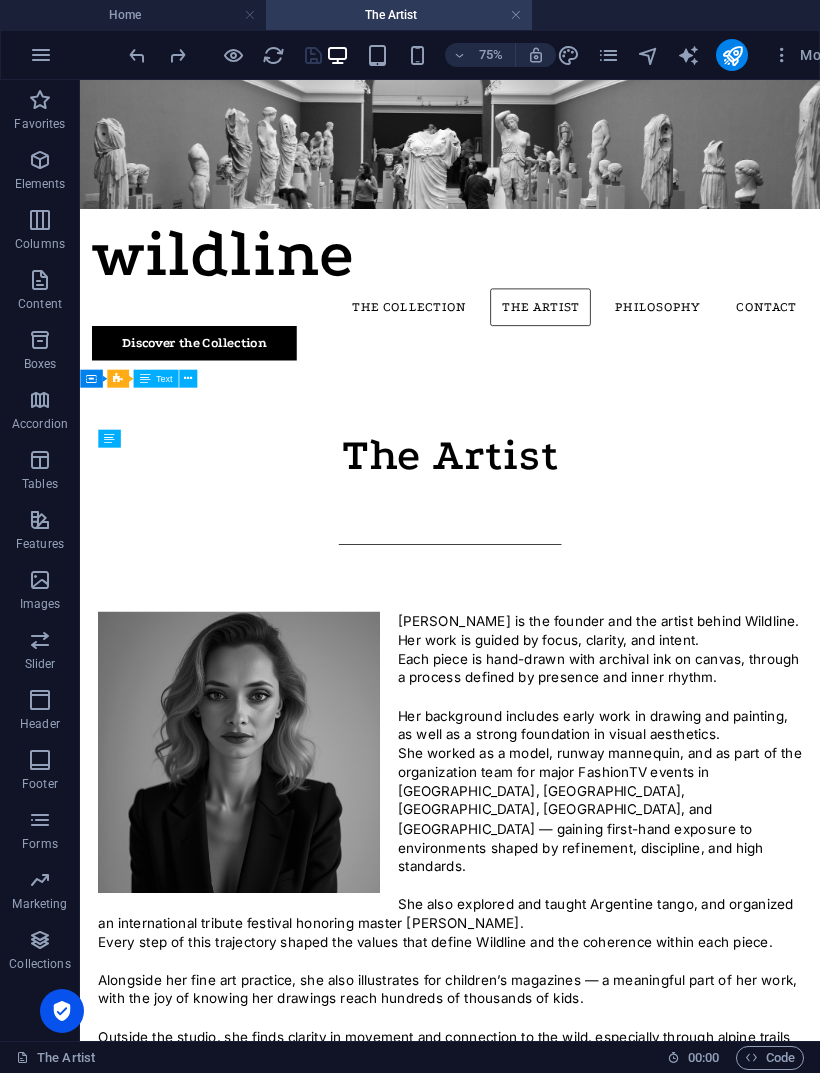 scroll, scrollTop: 0, scrollLeft: 0, axis: both 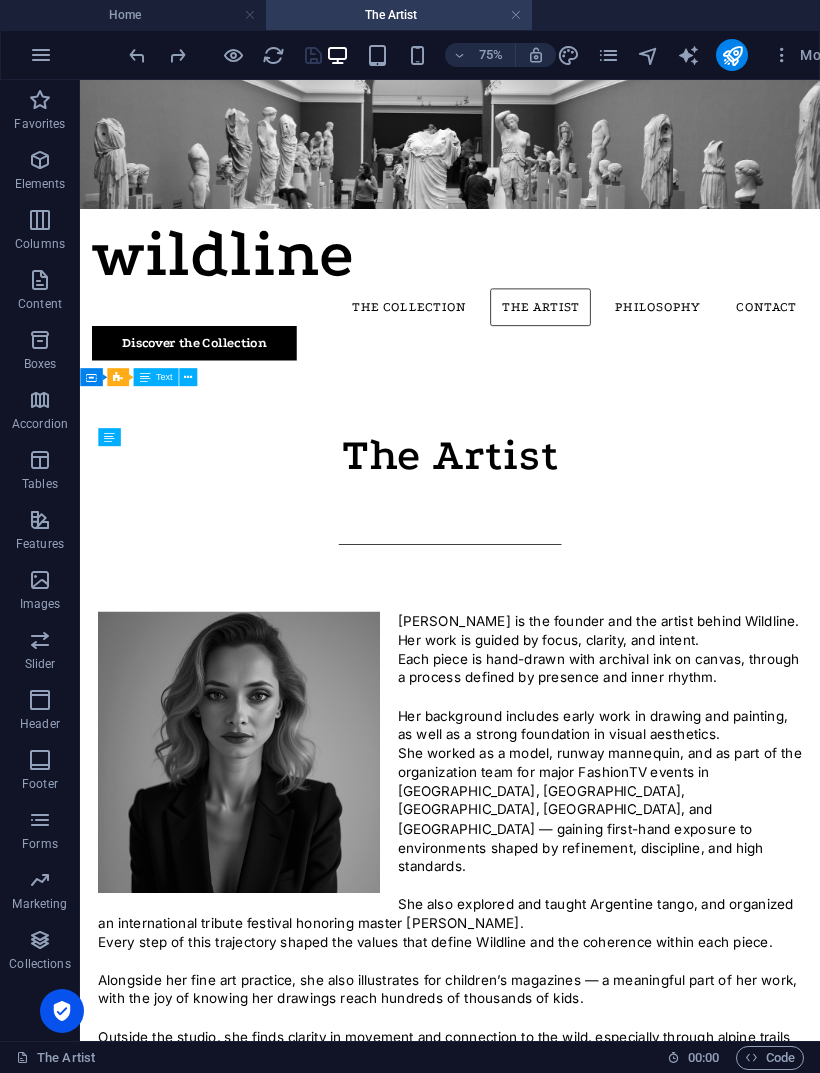 click on "[PERSON_NAME] is the founder and the artist behind Wildline. Her work is guided by focus, clarity, and intent. Each piece is hand-drawn with archival ink on canvas, through a process defined by presence and inner rhythm. Her background includes early work in drawing and painting, as well as a strong foundation in visual aesthetics. She worked as a model, runway mannequin, and as part of the organization team for major FashionTV events in [GEOGRAPHIC_DATA], [GEOGRAPHIC_DATA], [GEOGRAPHIC_DATA], [GEOGRAPHIC_DATA], and [GEOGRAPHIC_DATA] — gaining first-hand exposure to environments shaped by refinement, discipline, and high standards. She also explored and taught Argentine tango, and organized an international tribute festival honoring master [PERSON_NAME]. Every step of this trajectory shaped the values that define Wildline and the coherence within each piece. Alongside her fine art practice, she also illustrates for children’s magazines — a meaningful part of her work, with the joy of knowing her drawings reach hundreds of thousands of kids." at bounding box center [573, 1217] 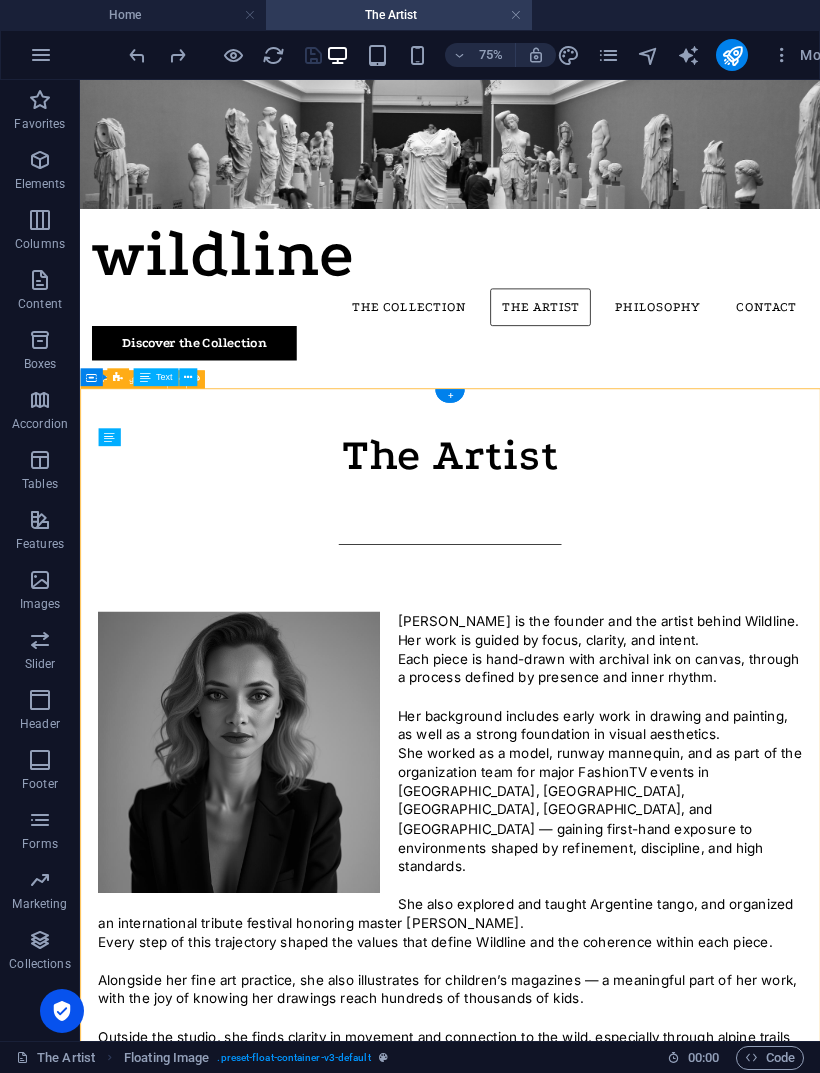 click on "The Artist" at bounding box center (573, 580) 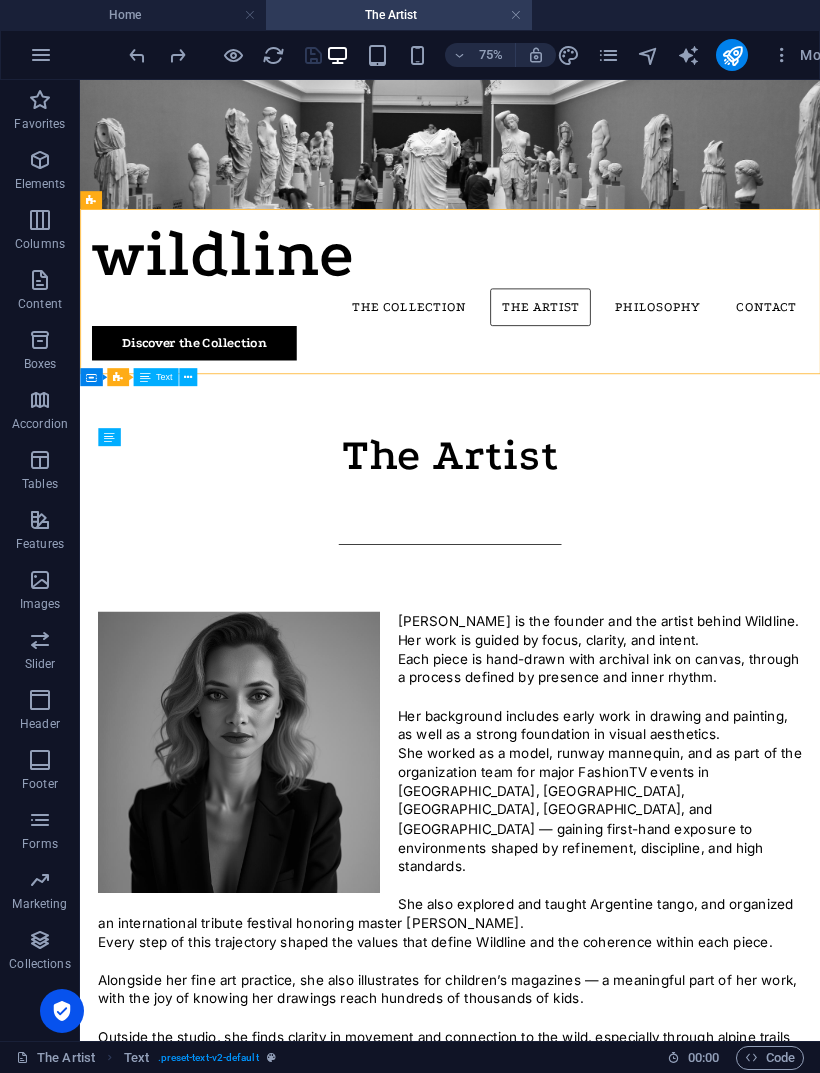 click on "wildline The Collection The Artist Philosophy Contact  Discover the Collection The Artist [PERSON_NAME] is the founder and the artist behind Wildline. Her work is guided by focus, clarity, and intent. Each piece is hand-drawn with archival ink on canvas, through a process defined by presence and inner rhythm. Her background includes early work in drawing and painting, as well as a strong foundation in visual aesthetics. She worked as a model, runway mannequin, and as part of the organization team for major FashionTV events in [GEOGRAPHIC_DATA], [GEOGRAPHIC_DATA], [GEOGRAPHIC_DATA], [GEOGRAPHIC_DATA], and [GEOGRAPHIC_DATA] — gaining first-hand exposure to environments shaped by refinement, discipline, and high standards. She also explored and taught Argentine tango, and organized an international tribute festival honoring master [PERSON_NAME]. Every step of this trajectory shaped the values that define Wildline and the coherence within each piece. These lived rhythms shape the inner strength and presence found in every Wildline work. Wildline   The Collection" at bounding box center (573, 1367) 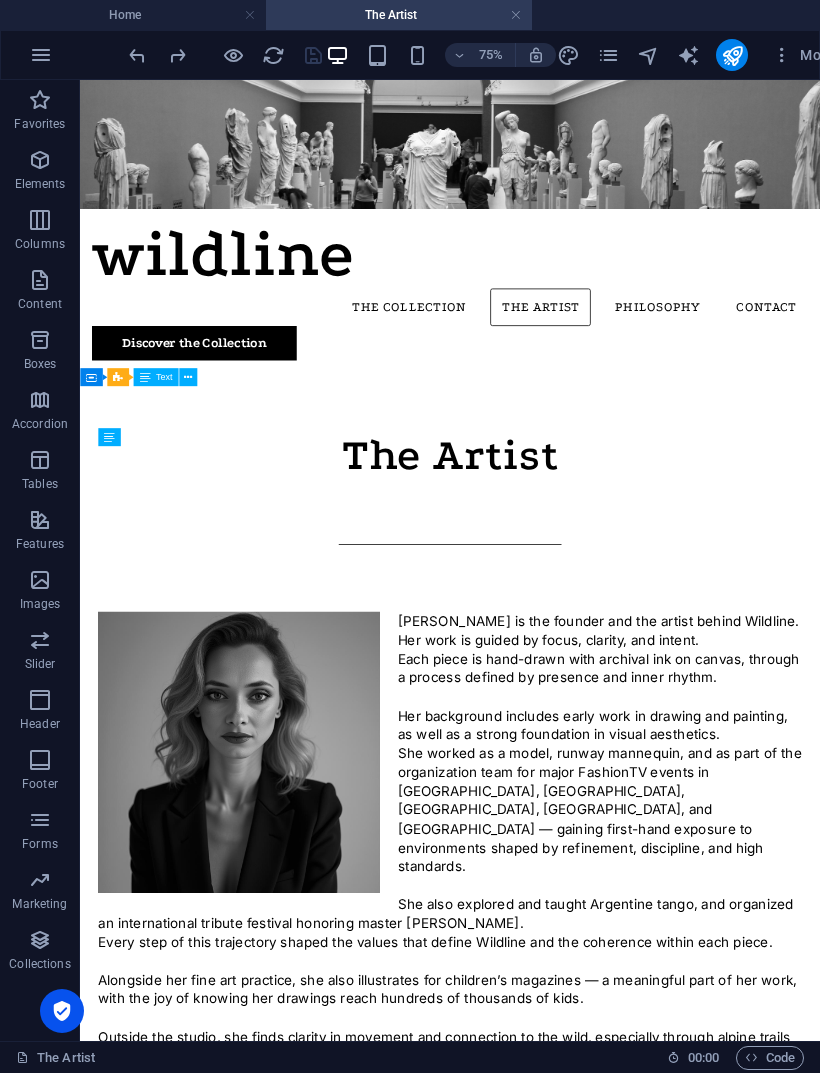 click on "wildline The Collection The Artist Philosophy Contact  Discover the Collection The Artist [PERSON_NAME] is the founder and the artist behind Wildline. Her work is guided by focus, clarity, and intent. Each piece is hand-drawn with archival ink on canvas, through a process defined by presence and inner rhythm. Her background includes early work in drawing and painting, as well as a strong foundation in visual aesthetics. She worked as a model, runway mannequin, and as part of the organization team for major FashionTV events in [GEOGRAPHIC_DATA], [GEOGRAPHIC_DATA], [GEOGRAPHIC_DATA], [GEOGRAPHIC_DATA], and [GEOGRAPHIC_DATA] — gaining first-hand exposure to environments shaped by refinement, discipline, and high standards. She also explored and taught Argentine tango, and organized an international tribute festival honoring master [PERSON_NAME]. Every step of this trajectory shaped the values that define Wildline and the coherence within each piece. These lived rhythms shape the inner strength and presence found in every Wildline work. Wildline   The Collection" at bounding box center [573, 1367] 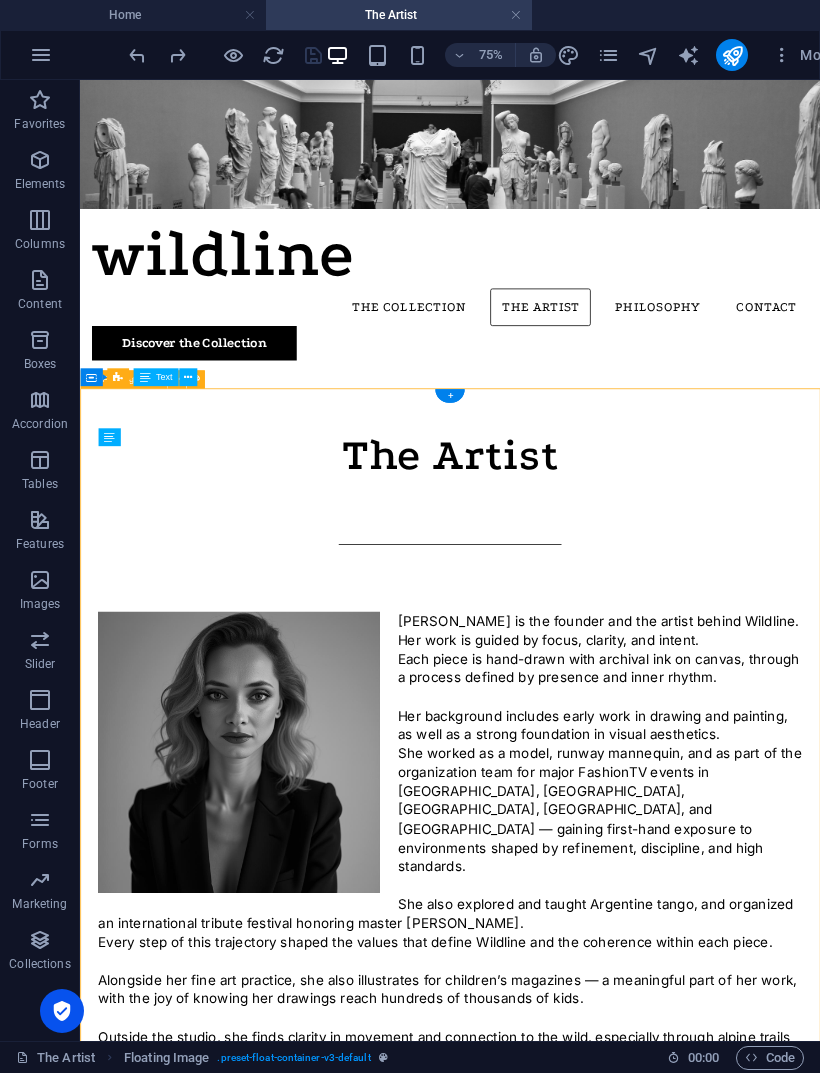 click on "+" at bounding box center [449, 396] 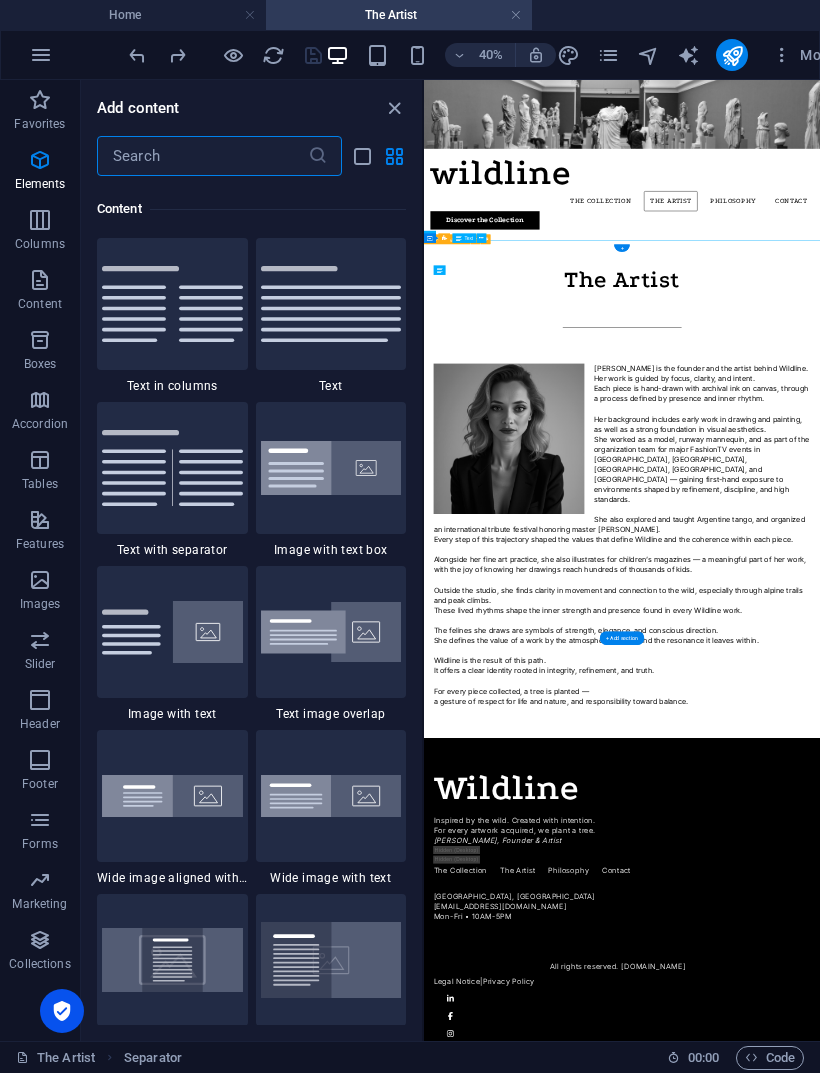 scroll, scrollTop: 3499, scrollLeft: 0, axis: vertical 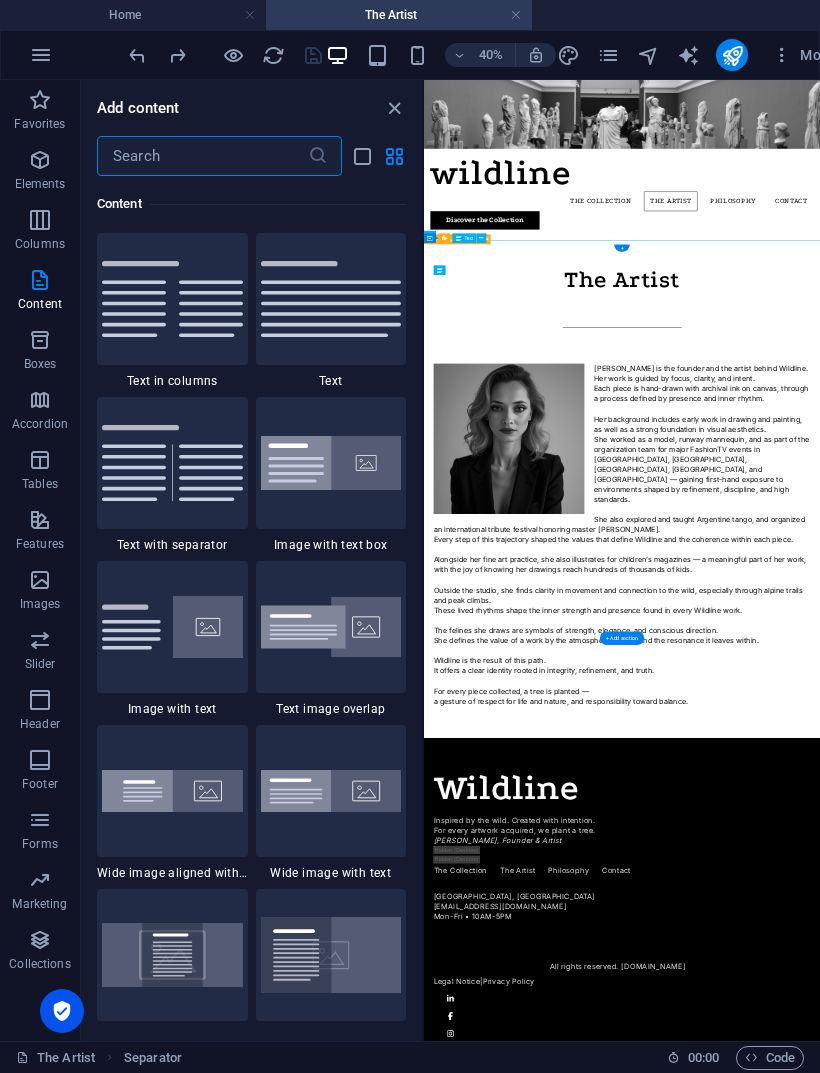 click at bounding box center (331, 298) 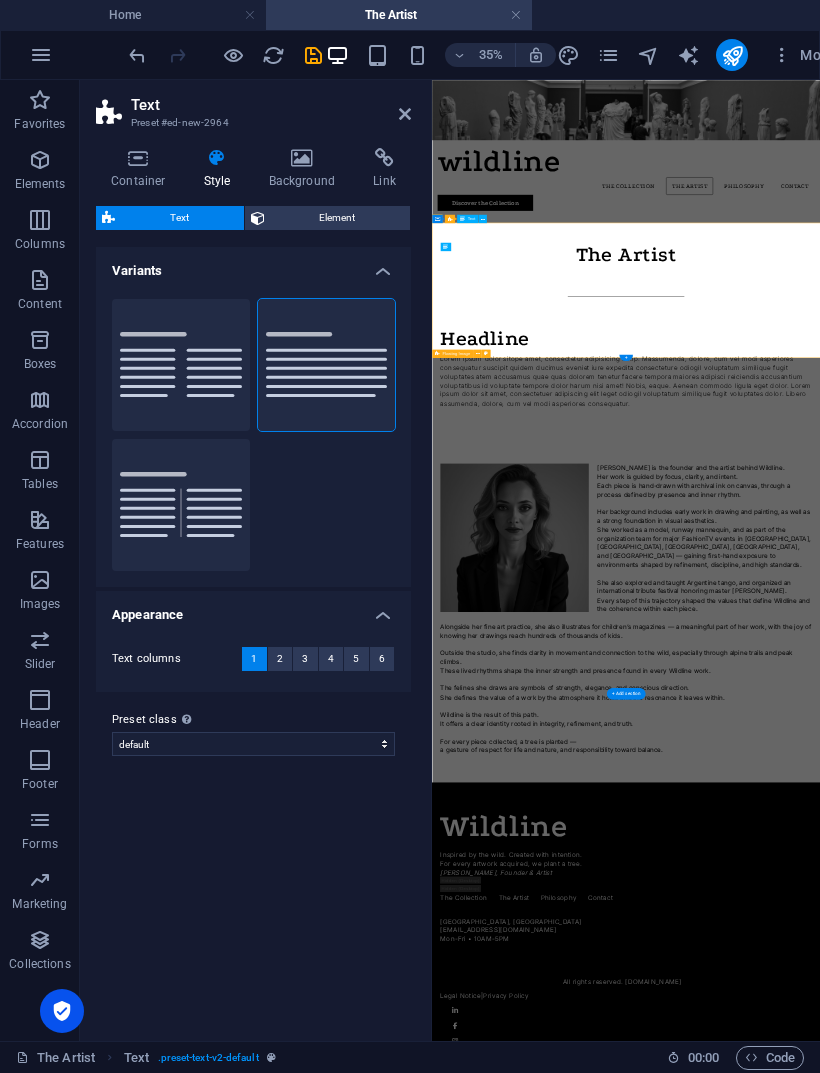 click at bounding box center [405, 114] 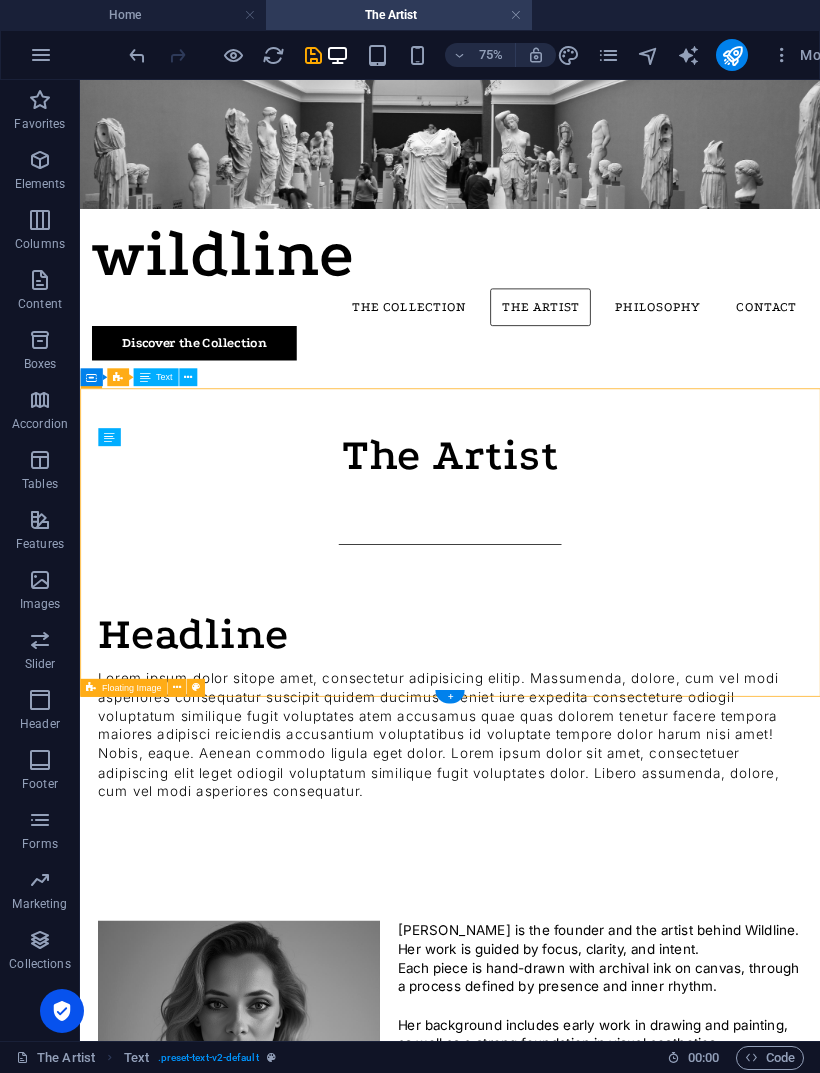 click on "Headline" at bounding box center (573, 819) 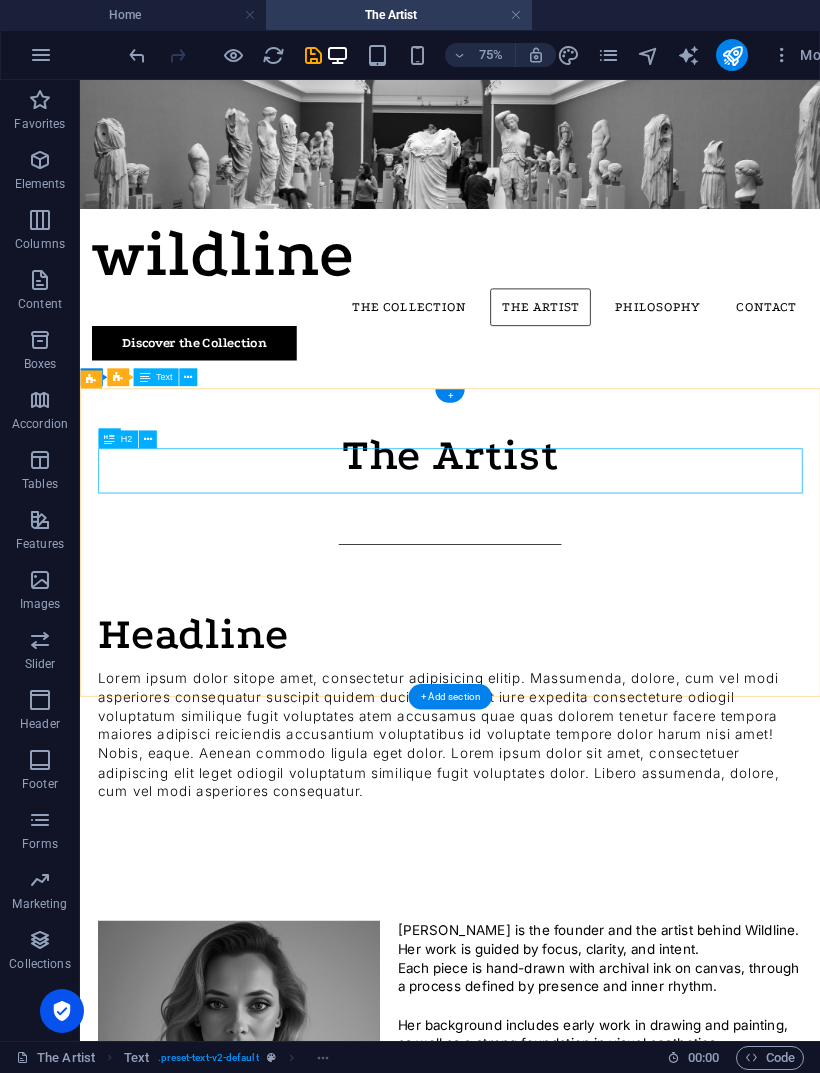 click at bounding box center (148, 439) 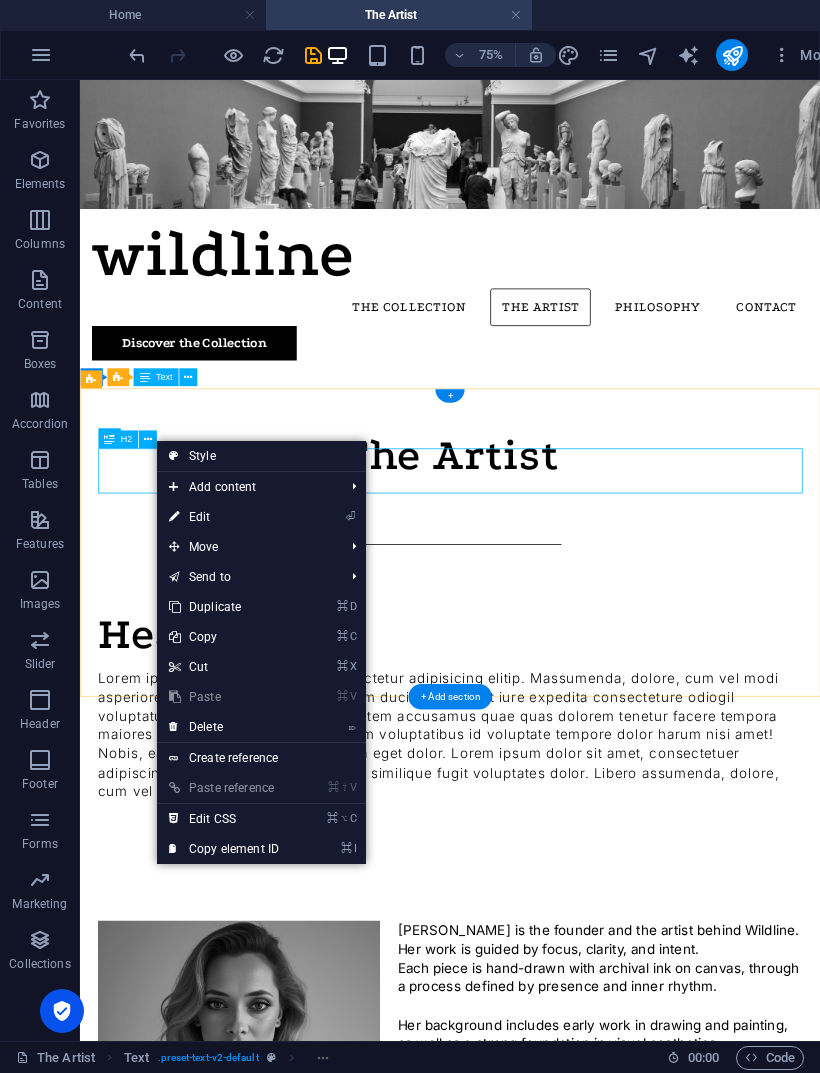 click on "⌦  Delete" at bounding box center [224, 727] 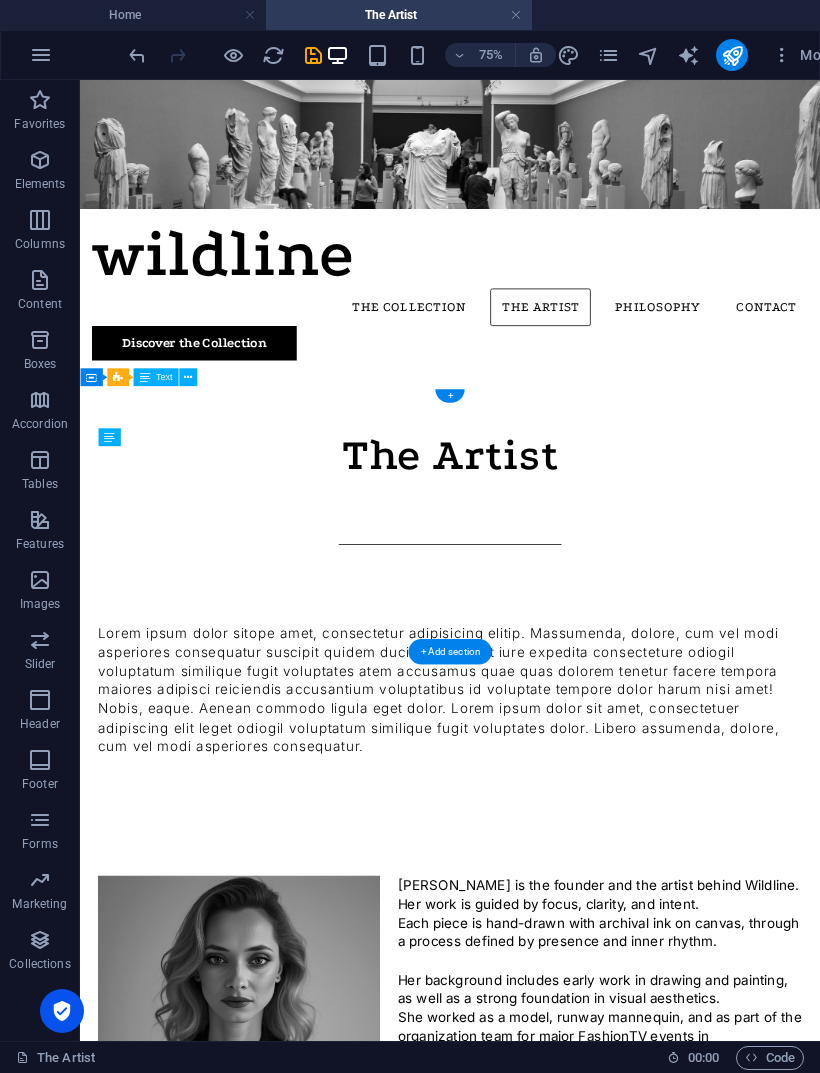 click on "Lorem ipsum dolor sitope amet, consectetur adipisicing elitip. Massumenda, dolore, cum vel modi asperiores consequatur suscipit quidem ducimus eveniet iure expedita consecteture odiogil voluptatum similique fugit voluptates atem accusamus quae quas dolorem tenetur facere tempora maiores adipisci reiciendis accusantium voluptatibus id voluptate tempore dolor harum nisi amet! Nobis, eaque. Aenean commodo ligula eget dolor. Lorem ipsum dolor sit amet, consectetuer adipiscing elit leget odiogil voluptatum similique fugit voluptates dolor. Libero assumenda, dolore, cum vel modi asperiores consequatur." at bounding box center [573, 885] 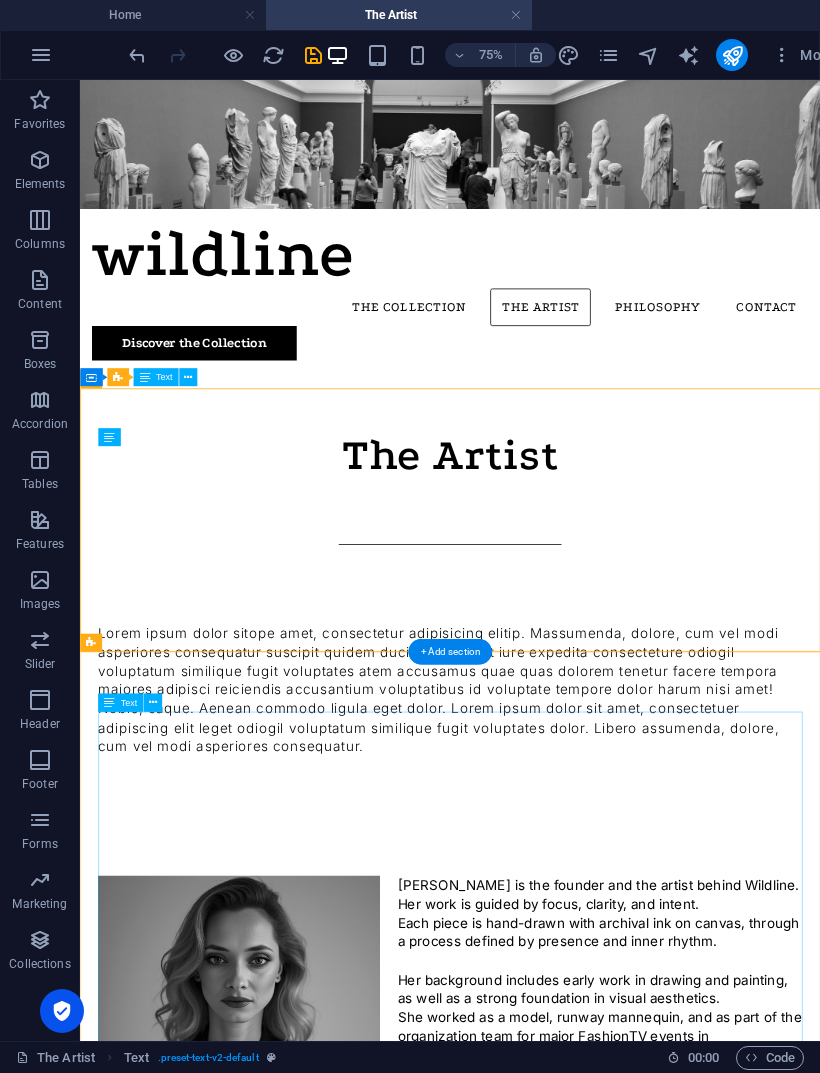 click on "[PERSON_NAME] is the founder and the artist behind Wildline. Her work is guided by focus, clarity, and intent. Each piece is hand-drawn with archival ink on canvas, through a process defined by presence and inner rhythm. Her background includes early work in drawing and painting, as well as a strong foundation in visual aesthetics. She worked as a model, runway mannequin, and as part of the organization team for major FashionTV events in [GEOGRAPHIC_DATA], [GEOGRAPHIC_DATA], [GEOGRAPHIC_DATA], [GEOGRAPHIC_DATA], and [GEOGRAPHIC_DATA] — gaining first-hand exposure to environments shaped by refinement, discipline, and high standards. She also explored and taught Argentine tango, and organized an international tribute festival honoring master [PERSON_NAME]. Every step of this trajectory shaped the values that define Wildline and the coherence within each piece. Alongside her fine art practice, she also illustrates for children’s magazines — a meaningful part of her work, with the joy of knowing her drawings reach hundreds of thousands of kids." at bounding box center (573, 1569) 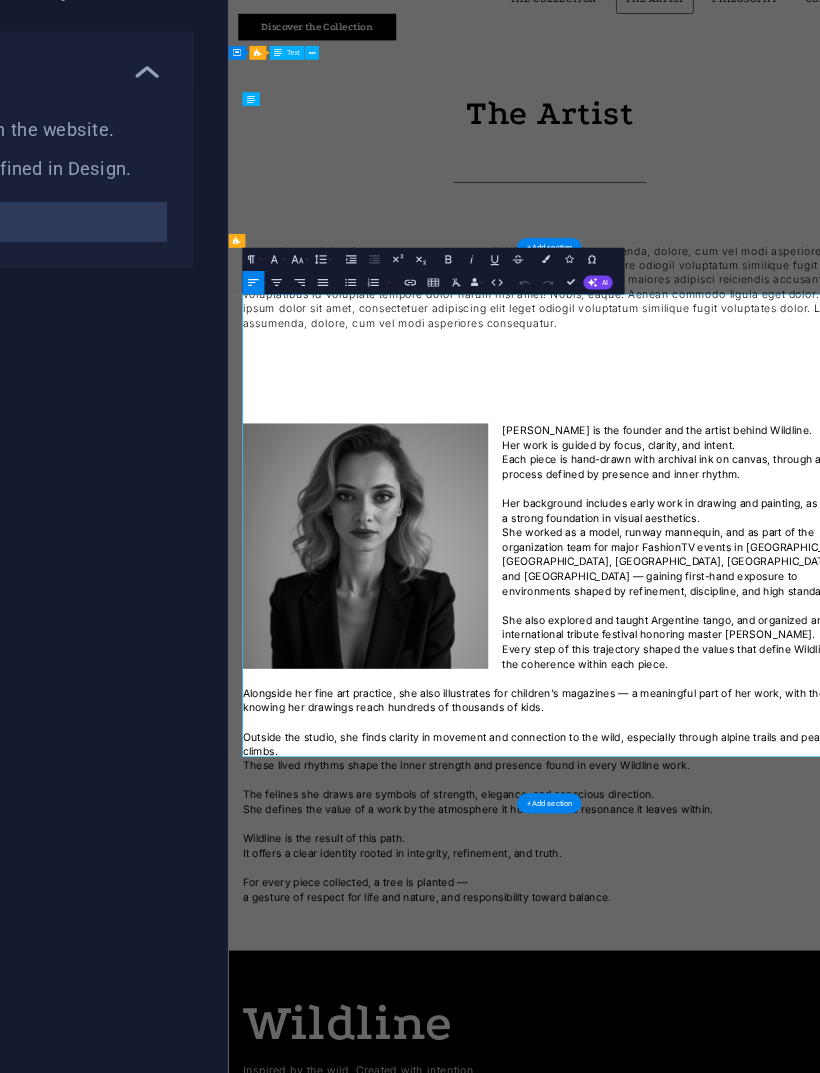 click on "[PERSON_NAME] is the founder and the artist behind Wildline. Her work is guided by focus, clarity, and intent. Each piece is hand-drawn with archival ink on canvas, through a process defined by presence and inner rhythm." at bounding box center [782, 910] 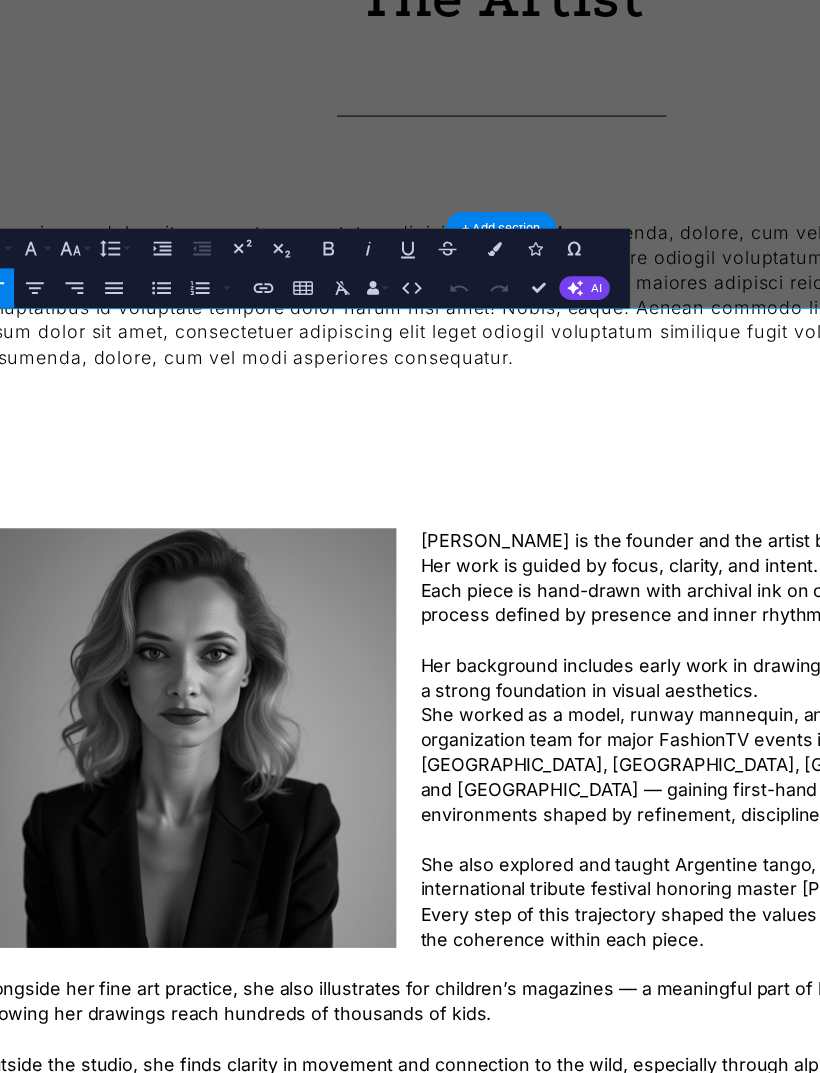 click on "[PERSON_NAME] is the founder and the artist behind Wildline. Her work is guided by focus, clarity, and intent. Each piece is hand-drawn with archival ink on canvas, through a process defined by presence and inner rhythm." at bounding box center (506, 589) 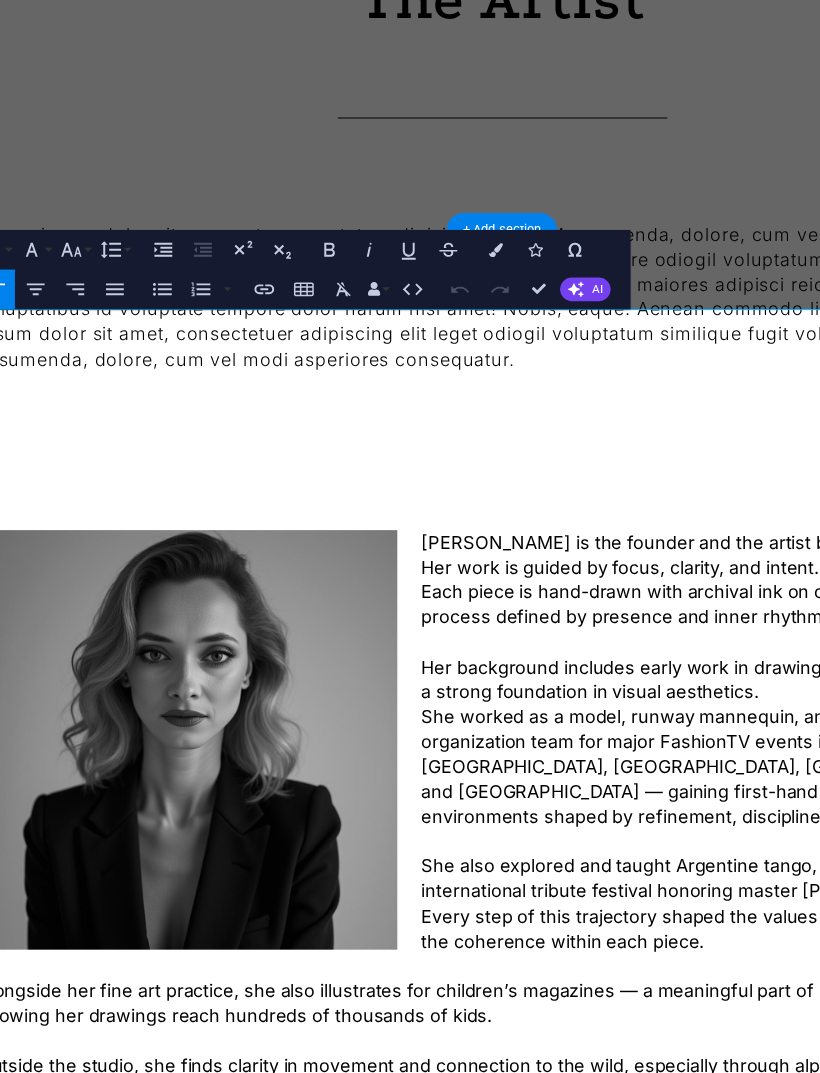 click on "[PERSON_NAME] is the founder and the artist behind Wildline. Her work is guided by focus, clarity, and intent. Each piece is hand-drawn with archival ink on canvas, through a process defined by presence and inner rhythm." at bounding box center (507, 590) 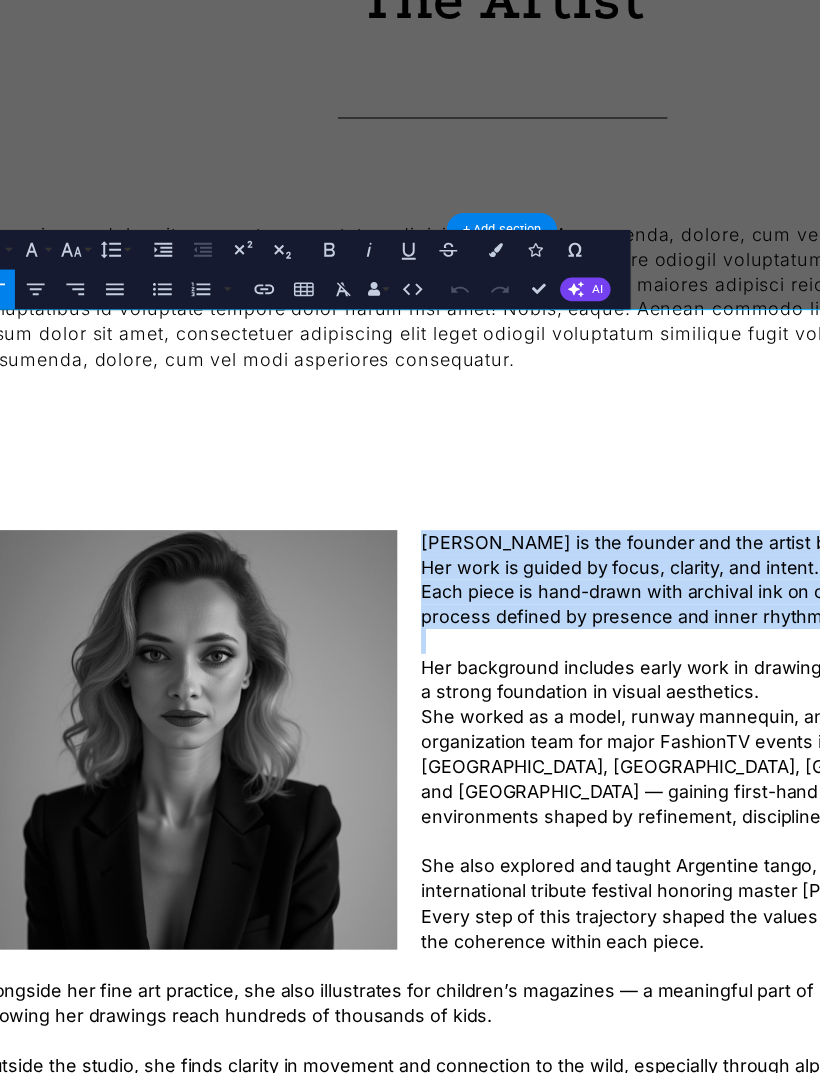 type 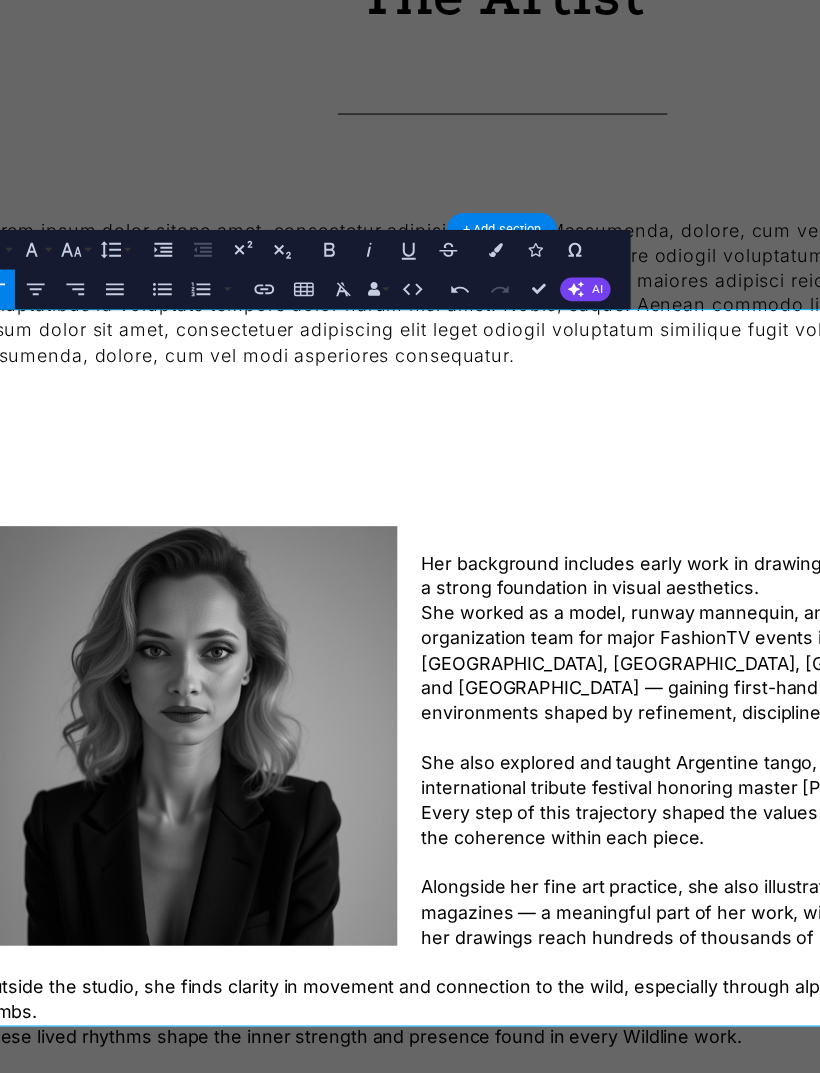 click on "Her background includes early work in drawing and painting, as well as a strong foundation in visual aesthetics. She worked as a model, runway mannequin, and as part of the organization team for major FashionTV events in [GEOGRAPHIC_DATA], [GEOGRAPHIC_DATA], [GEOGRAPHIC_DATA], [GEOGRAPHIC_DATA], and [GEOGRAPHIC_DATA] — gaining first-hand exposure to environments shaped by refinement, discipline, and high standards." at bounding box center (507, 649) 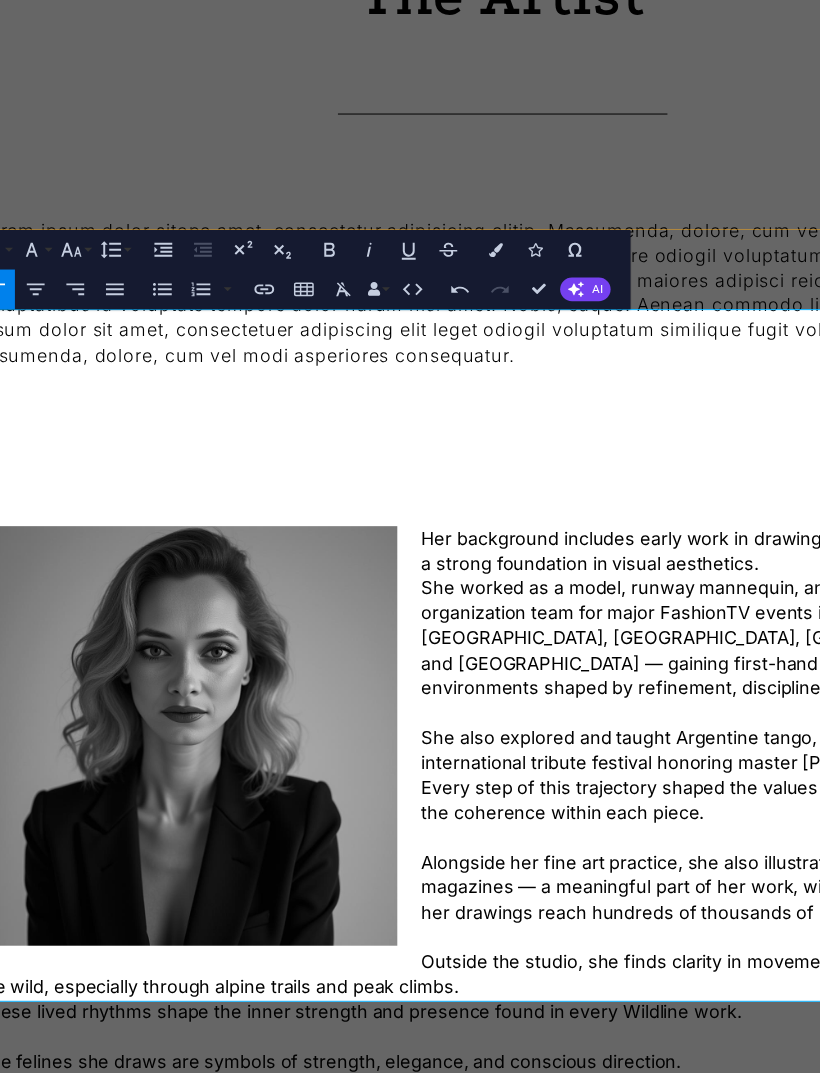 click on "Lorem ipsum dolor sitope amet, consectetur adipisicing elitip. Massumenda, dolore, cum vel modi asperiores consequatur suscipit quidem ducimus eveniet iure expedita consecteture odiogil voluptatum similique fugit voluptates atem accusamus quae quas dolorem tenetur facere tempora maiores adipisci reiciendis accusantium voluptatibus id voluptate tempore dolor harum nisi amet! Nobis, eaque. Aenean commodo ligula eget dolor. Lorem ipsum dolor sit amet, consectetuer adipiscing elit leget odiogil voluptatum similique fugit voluptates dolor. Libero assumenda, dolore, cum vel modi asperiores consequatur." at bounding box center [507, 292] 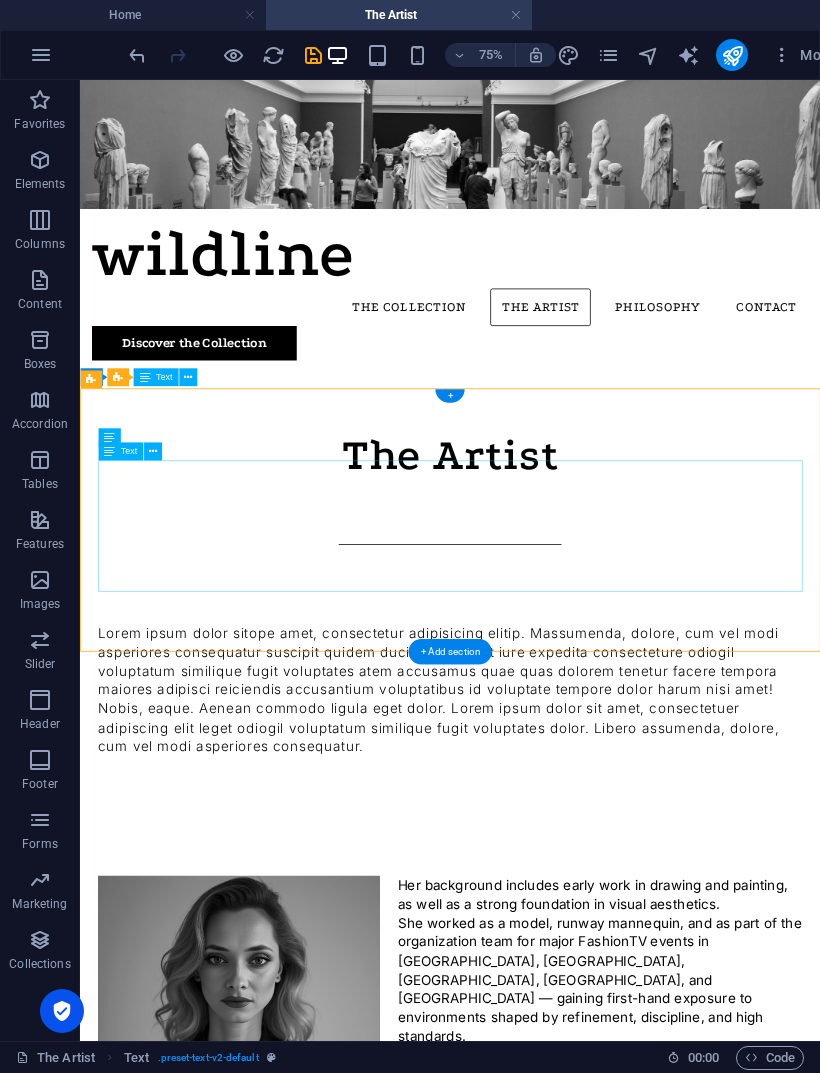 click on "Lorem ipsum dolor sitope amet, consectetur adipisicing elitip. Massumenda, dolore, cum vel modi asperiores consequatur suscipit quidem ducimus eveniet iure expedita consecteture odiogil voluptatum similique fugit voluptates atem accusamus quae quas dolorem tenetur facere tempora maiores adipisci reiciendis accusantium voluptatibus id voluptate tempore dolor harum nisi amet! Nobis, eaque. Aenean commodo ligula eget dolor. Lorem ipsum dolor sit amet, consectetuer adipiscing elit leget odiogil voluptatum similique fugit voluptates dolor. Libero assumenda, dolore, cum vel modi asperiores consequatur." at bounding box center [573, 893] 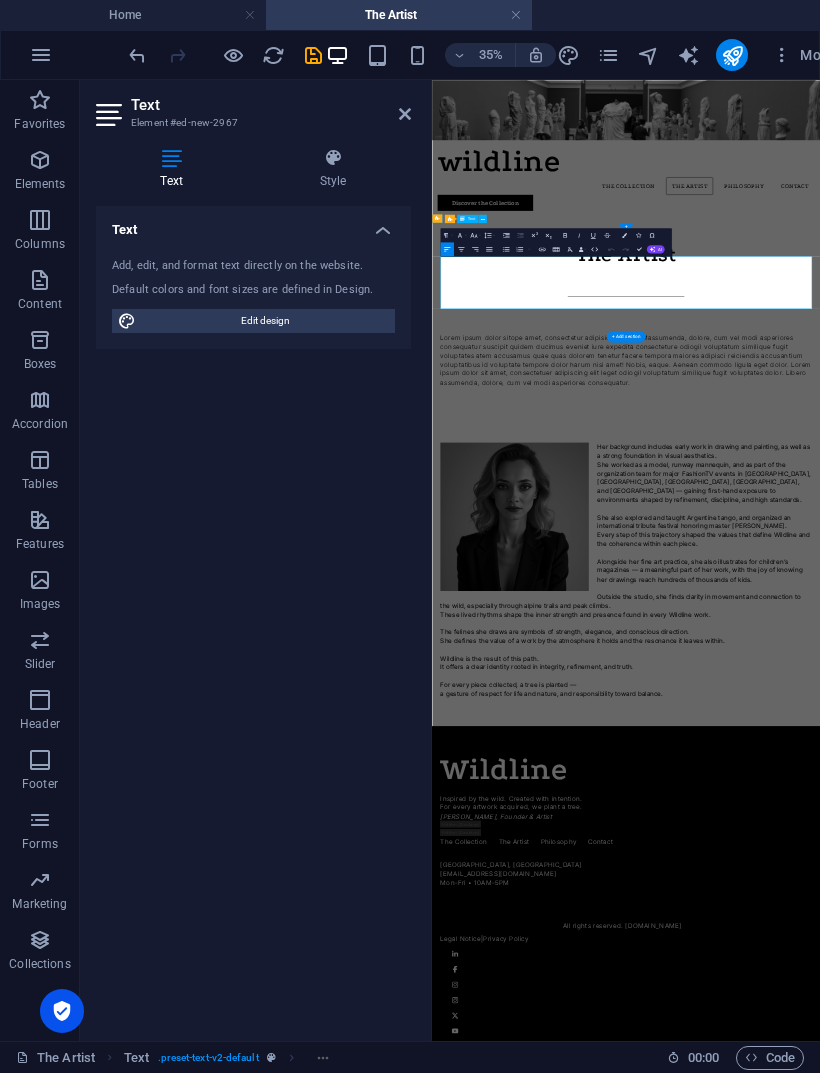 click on "Lorem ipsum dolor sitope amet, consectetur adipisicing elitip. Massumenda, dolore, cum vel modi asperiores consequatur suscipit quidem ducimus eveniet iure expedita consecteture odiogil voluptatum similique fugit voluptates atem accusamus quae quas dolorem tenetur facere tempora maiores adipisci reiciendis accusantium voluptatibus id voluptate tempore dolor harum nisi amet! Nobis, eaque. Aenean commodo ligula eget dolor. Lorem ipsum dolor sit amet, consectetuer adipiscing elit leget odiogil voluptatum similique fugit voluptates dolor. Libero assumenda, dolore, cum vel modi asperiores consequatur." at bounding box center [986, 880] 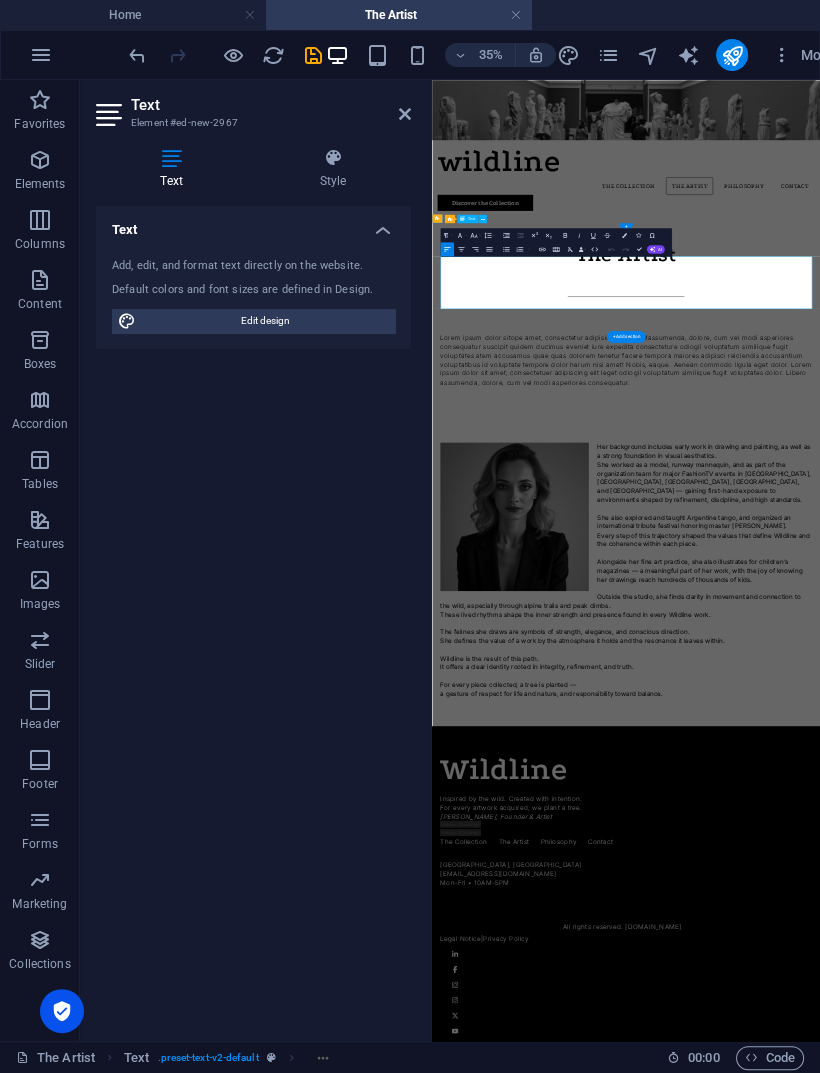 click on "Lorem ipsum dolor sitope amet, consectetur adipisicing elitip. Massumenda, dolore, cum vel modi asperiores consequatur suscipit quidem ducimus eveniet iure expedita consecteture odiogil voluptatum similique fugit voluptates atem accusamus quae quas dolorem tenetur facere tempora maiores adipisci reiciendis accusantium voluptatibus id voluptate tempore dolor harum nisi amet! Nobis, eaque. Aenean commodo ligula eget dolor. Lorem ipsum dolor sit amet, consectetuer adipiscing elit leget odiogil voluptatum similique fugit voluptates dolor. Libero assumenda, dolore, cum vel modi asperiores consequatur." at bounding box center [986, 880] 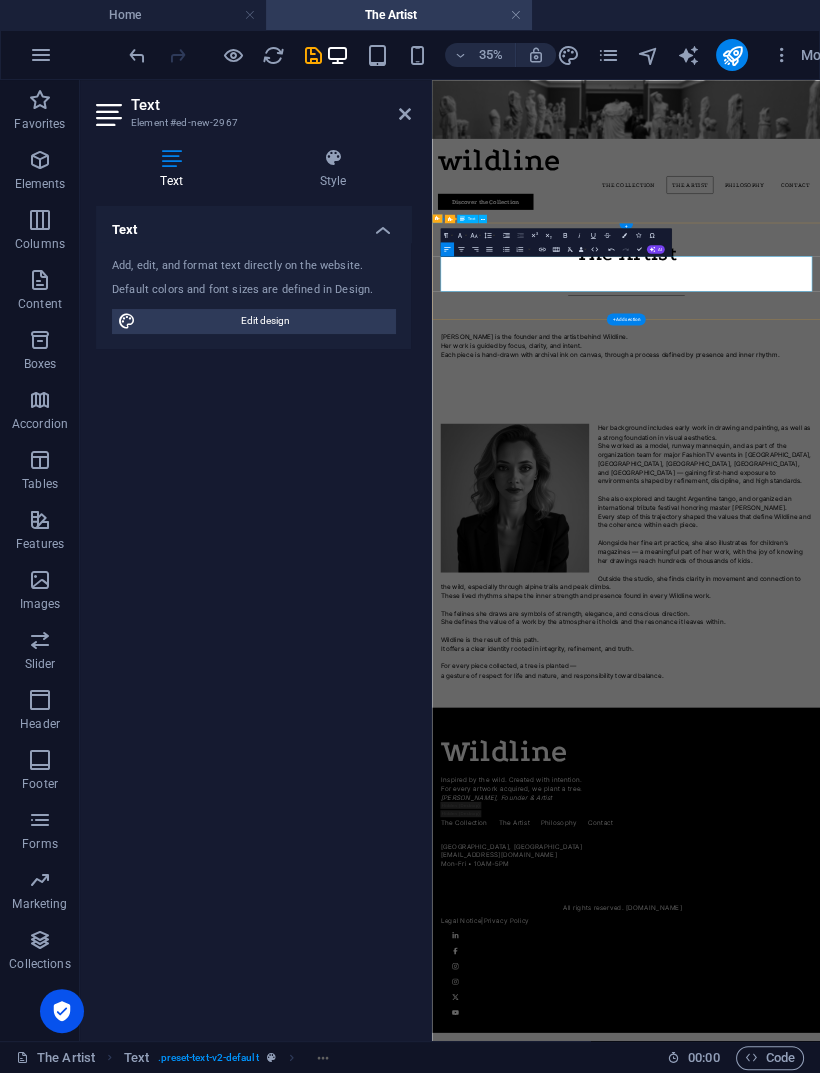 click on "Text" at bounding box center (457, 252) 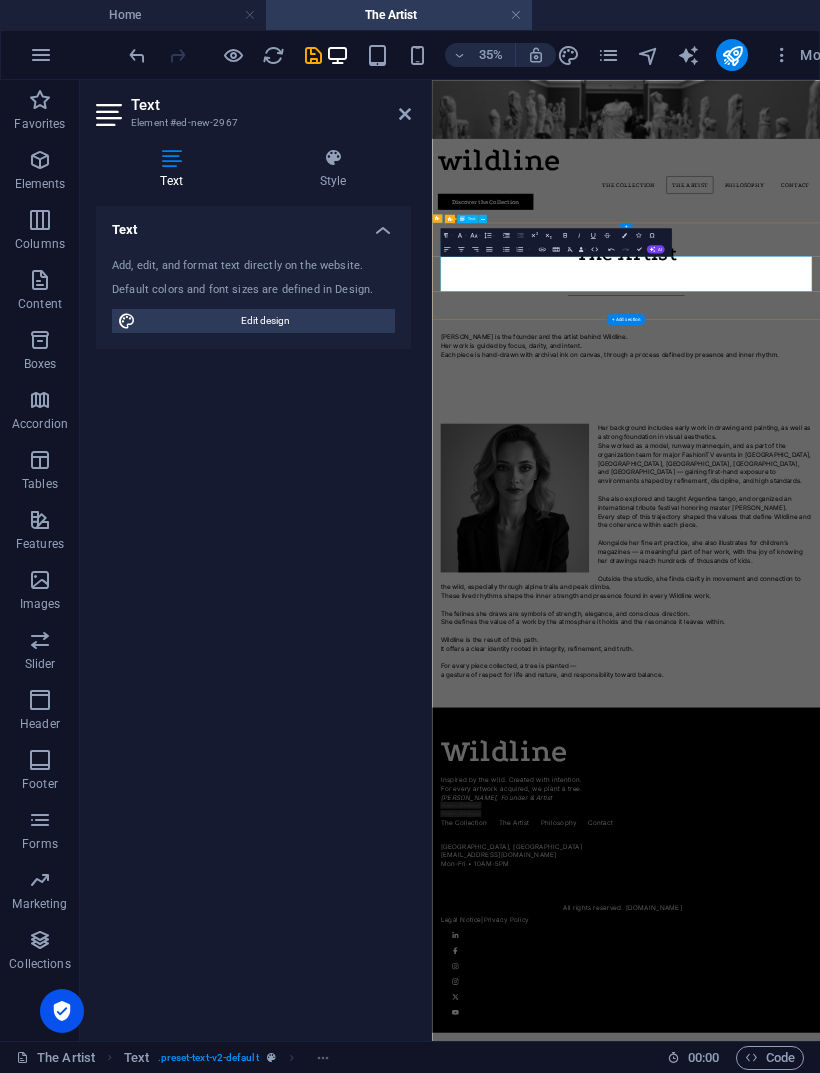 click on "Align Center" at bounding box center [460, 249] 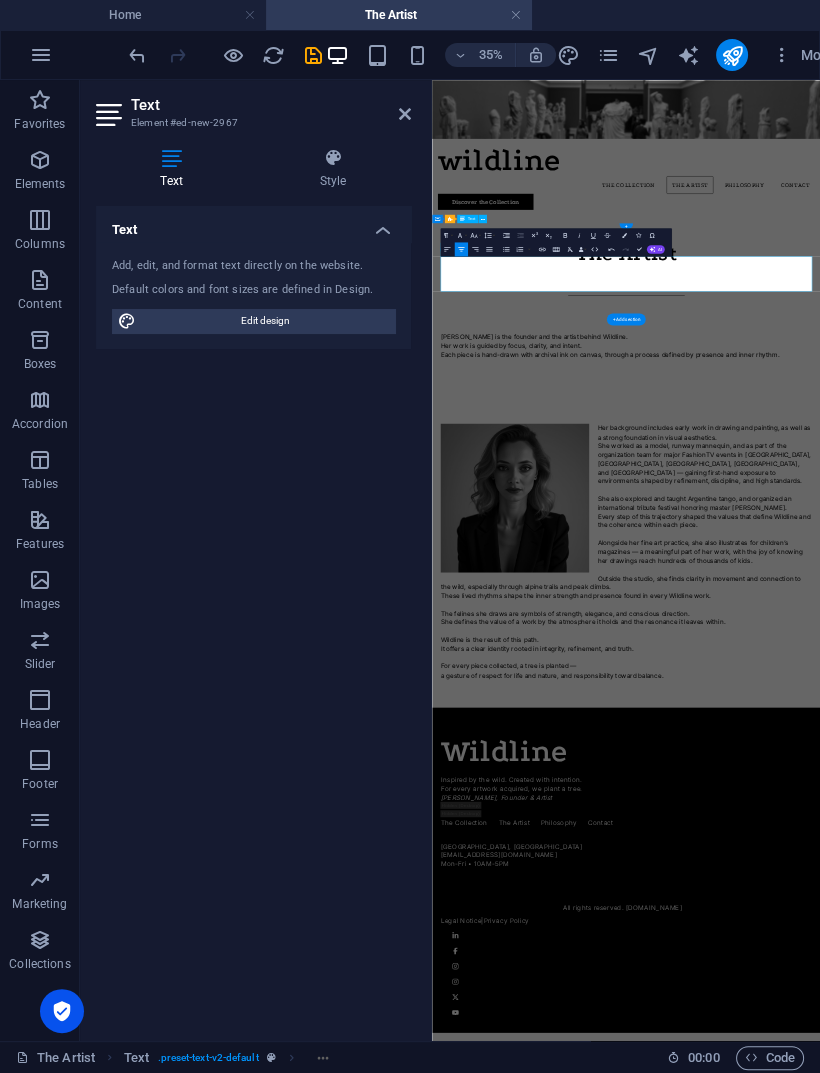 click 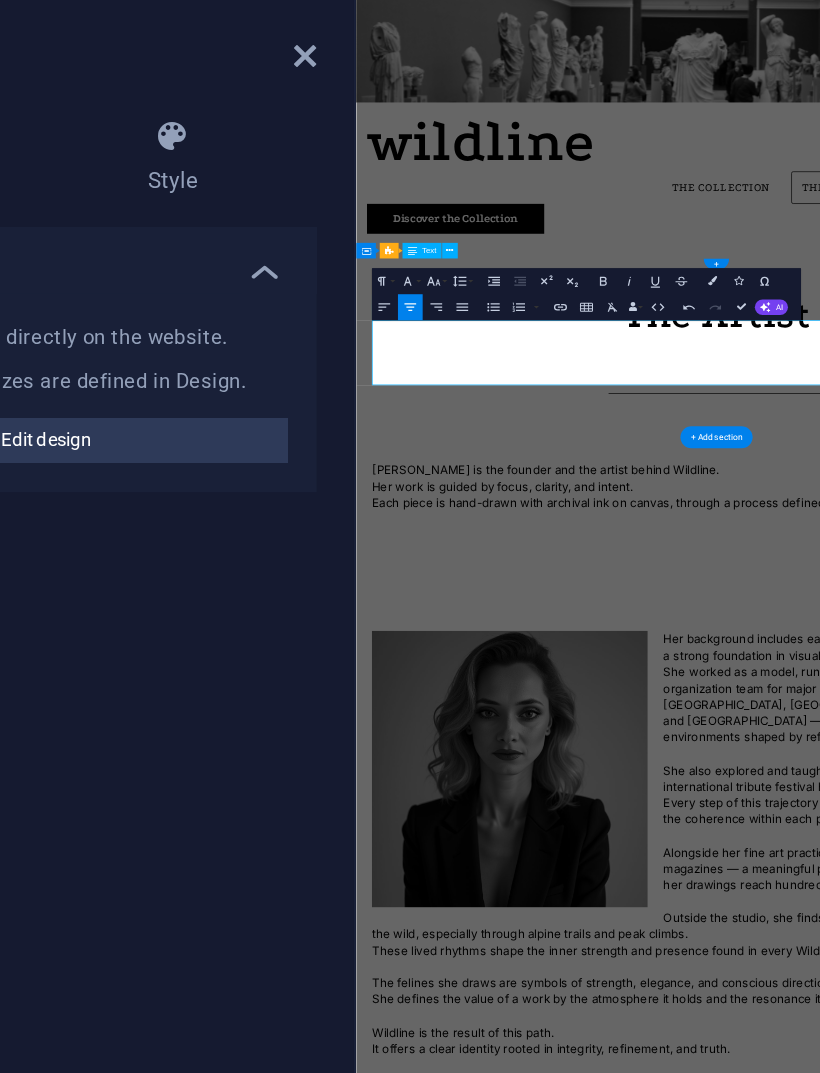 click 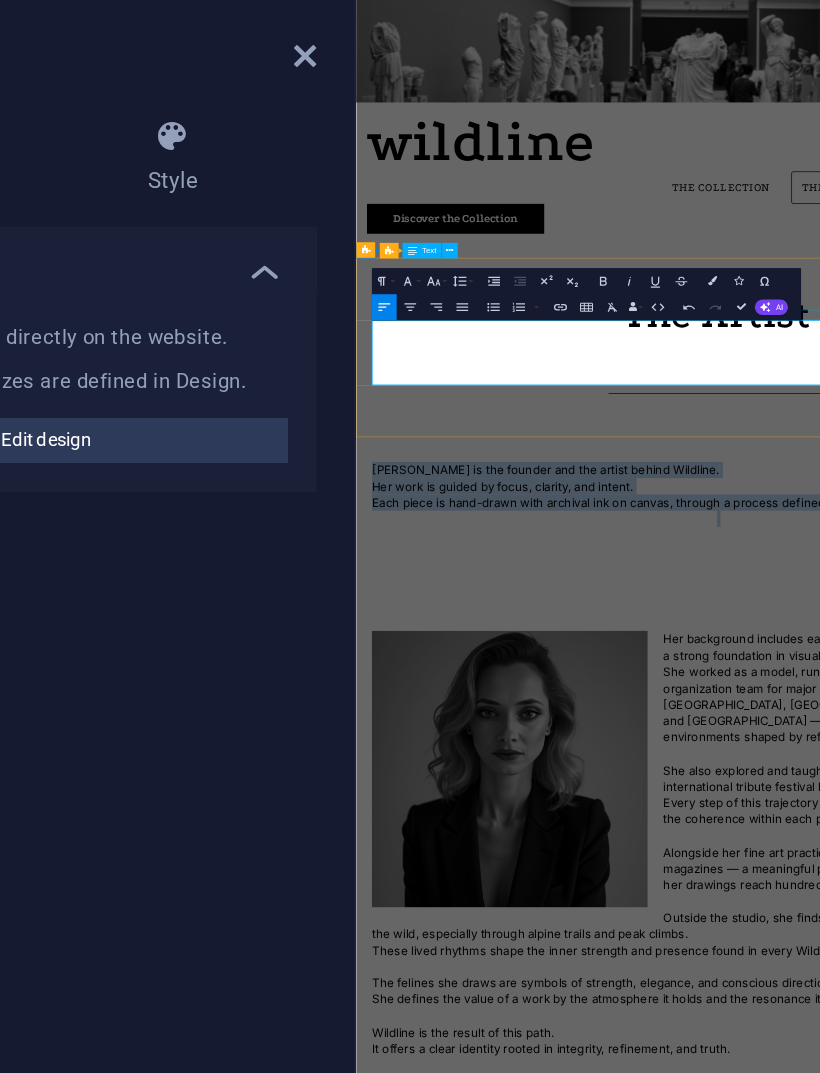 click 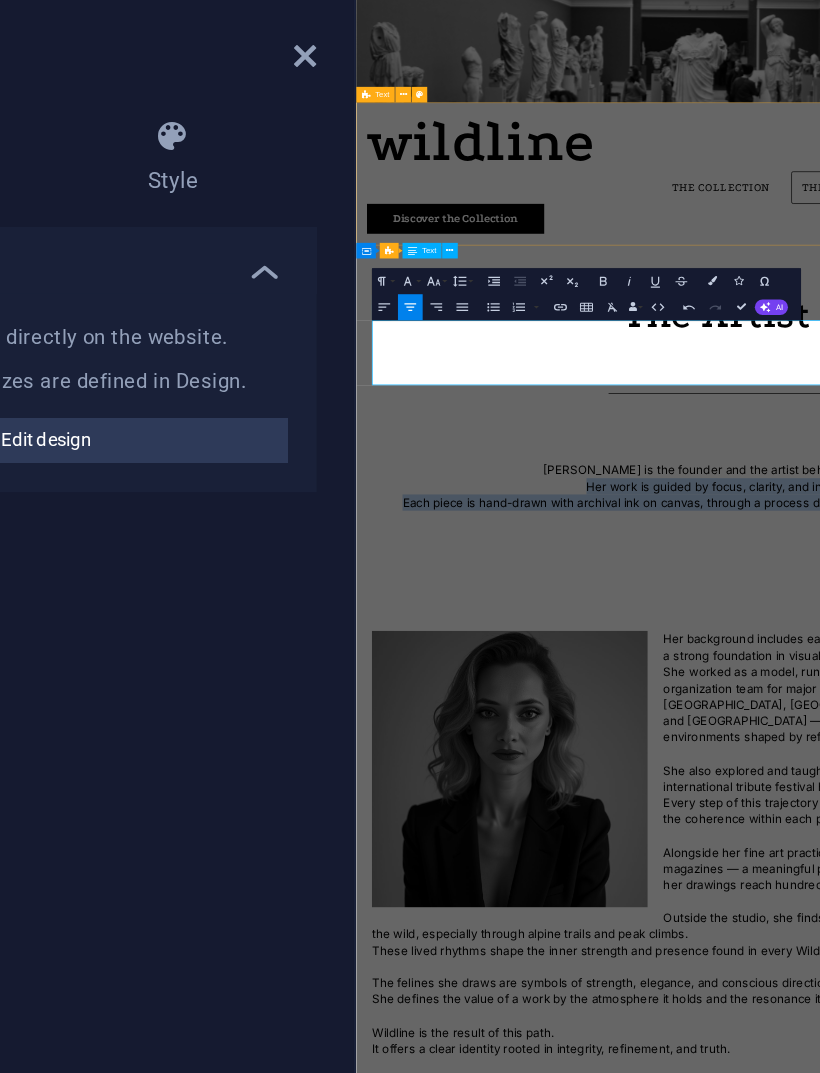 click on "The Artist" at bounding box center (909, 489) 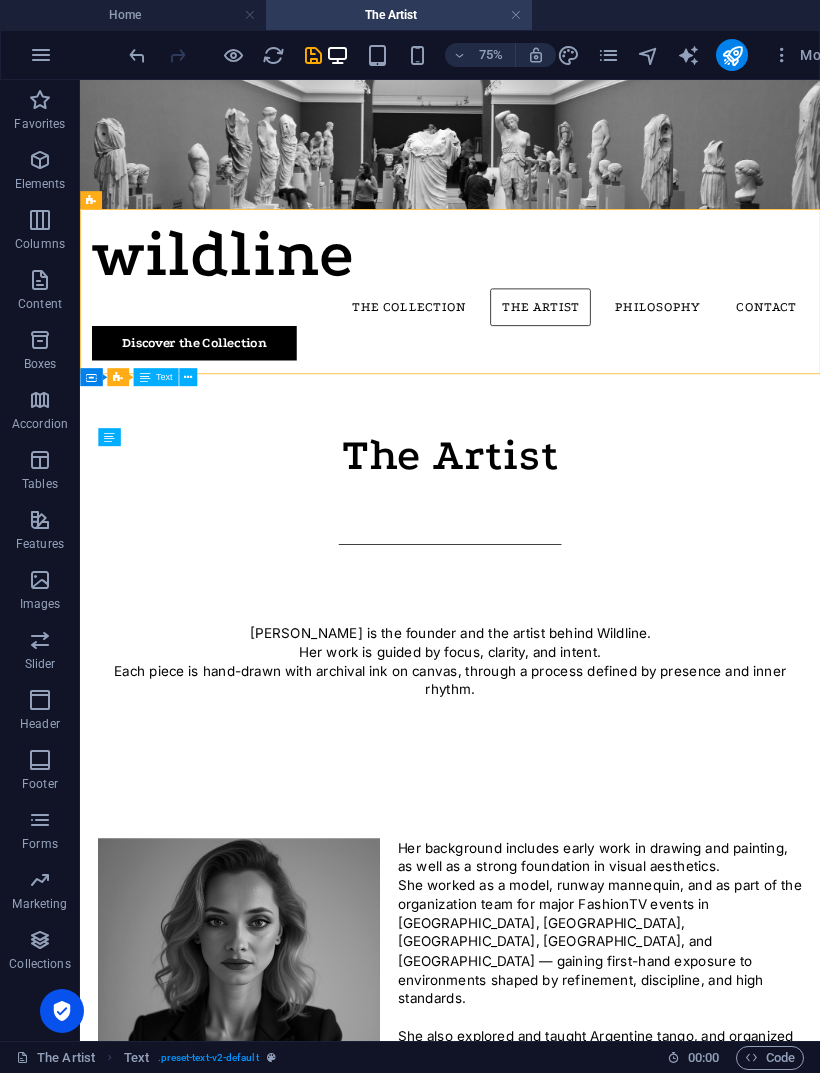 click at bounding box center [313, 55] 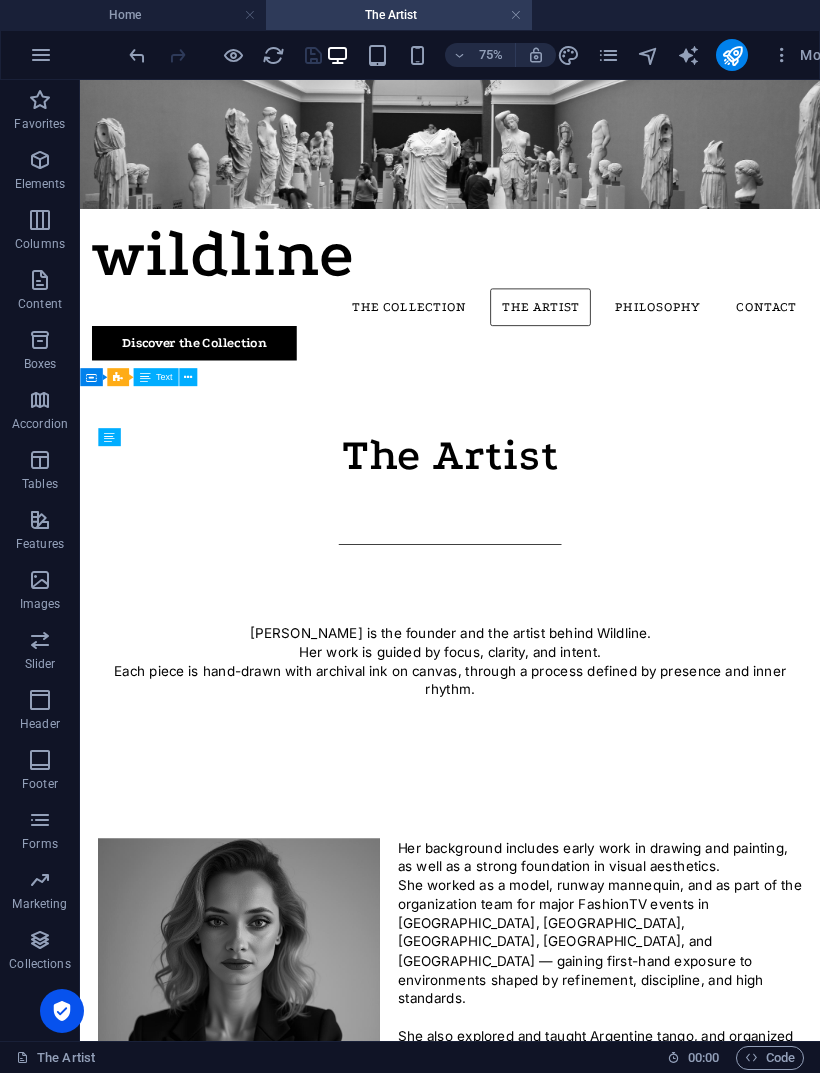 click on "[PERSON_NAME] is the founder and the artist behind Wildline. Her work is guided by focus, clarity, and intent. Each piece is hand-drawn with archival ink on canvas, through a process defined by presence and inner rhythm." at bounding box center (573, 868) 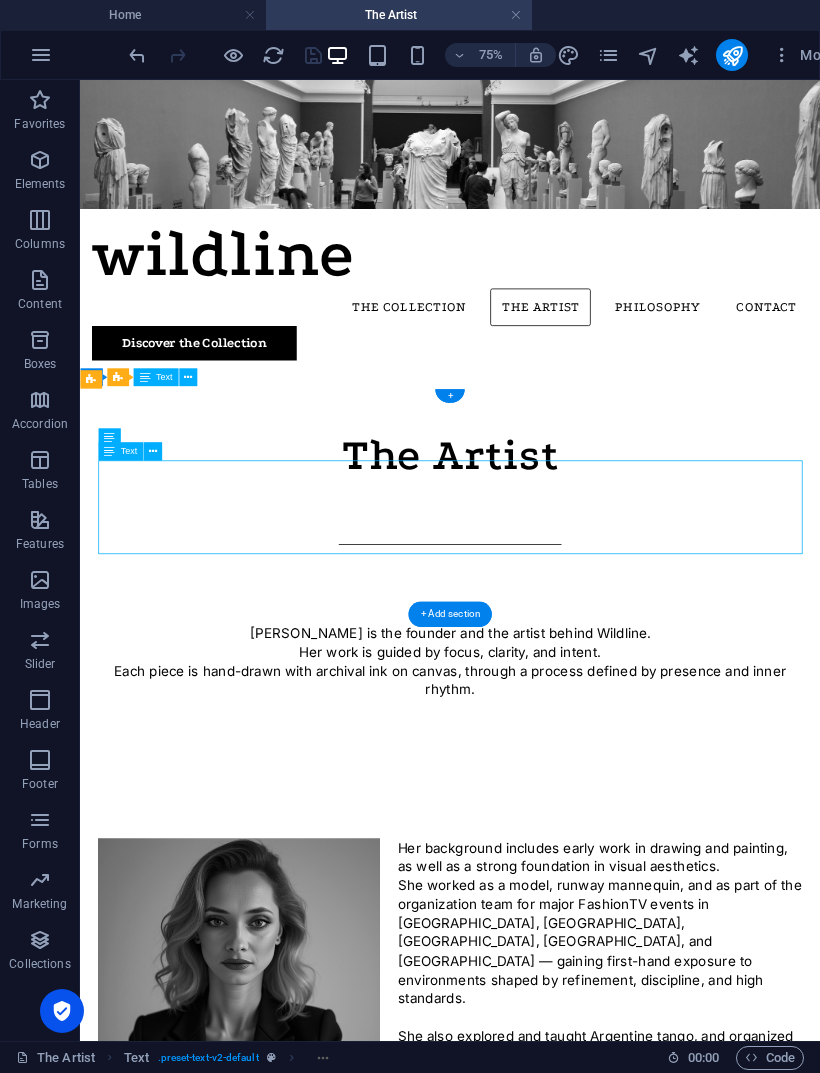 click on "[PERSON_NAME] is the founder and the artist behind Wildline. Her work is guided by focus, clarity, and intent. Each piece is hand-drawn with archival ink on canvas, through a process defined by presence and inner rhythm." at bounding box center (573, 860) 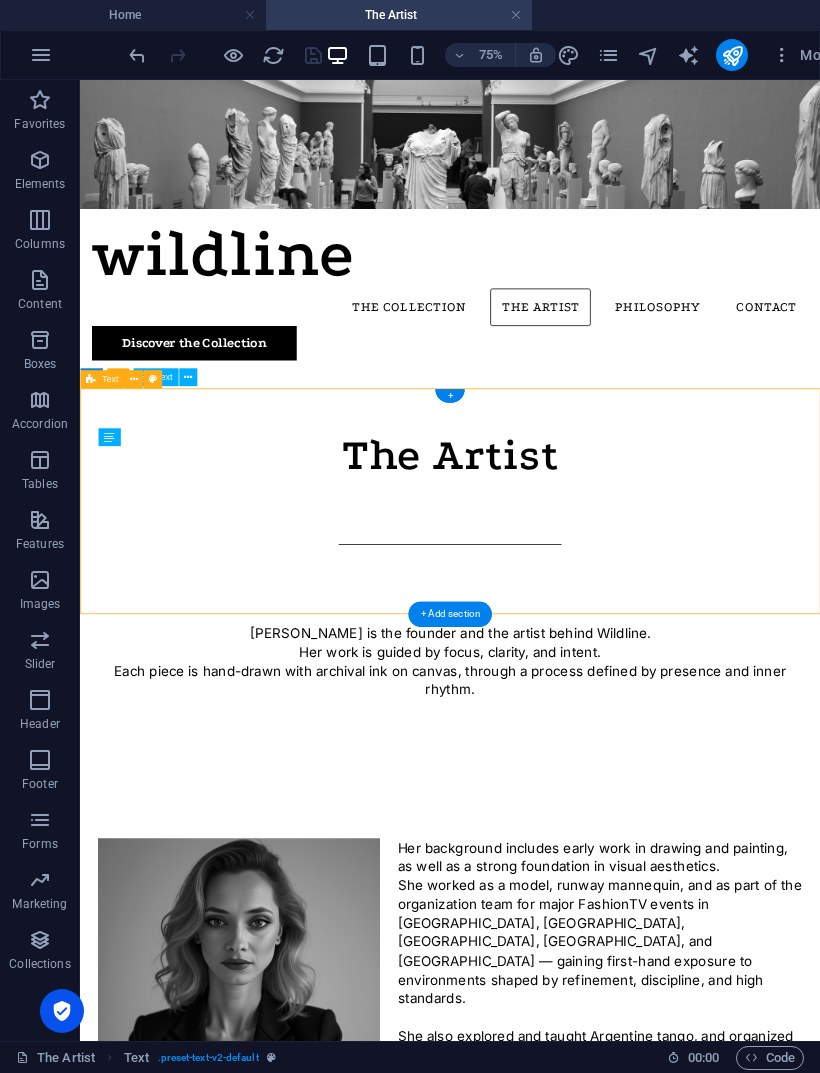 click on "[PERSON_NAME] is the founder and the artist behind Wildline. Her work is guided by focus, clarity, and intent. Each piece is hand-drawn with archival ink on canvas, through a process defined by presence and inner rhythm." at bounding box center [573, 868] 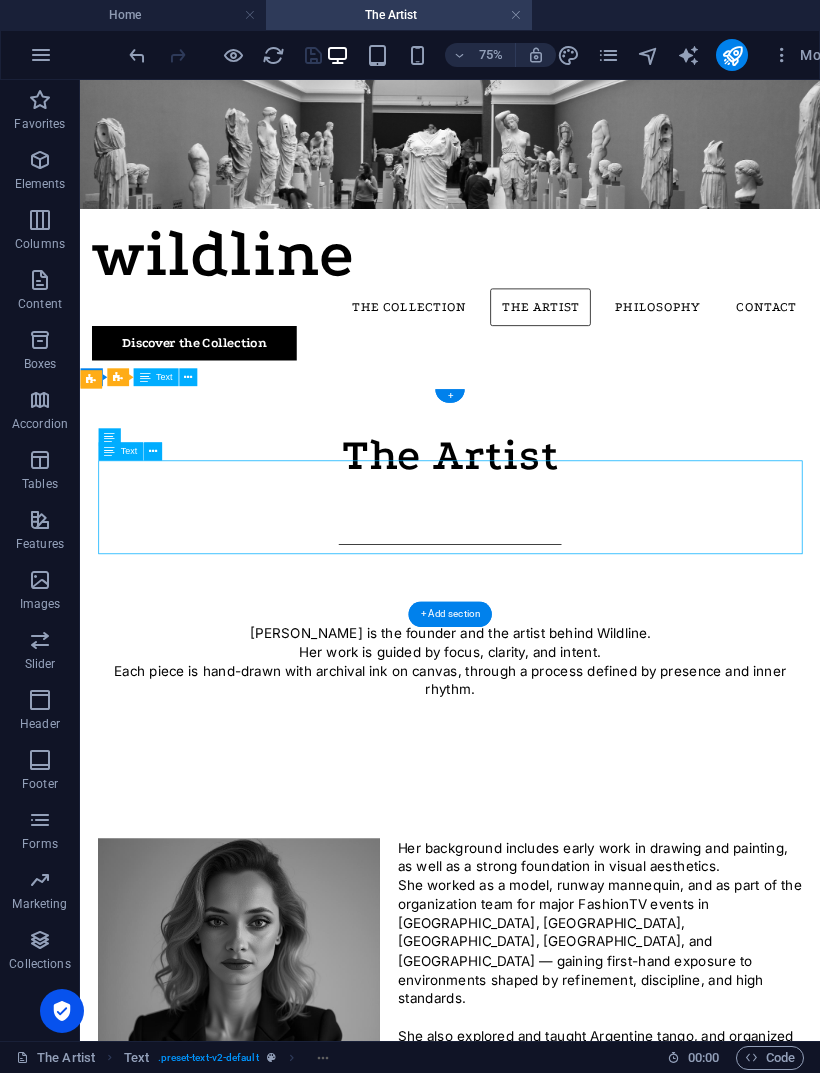 click on "[PERSON_NAME] is the founder and the artist behind Wildline. Her work is guided by focus, clarity, and intent. Each piece is hand-drawn with archival ink on canvas, through a process defined by presence and inner rhythm." at bounding box center [573, 868] 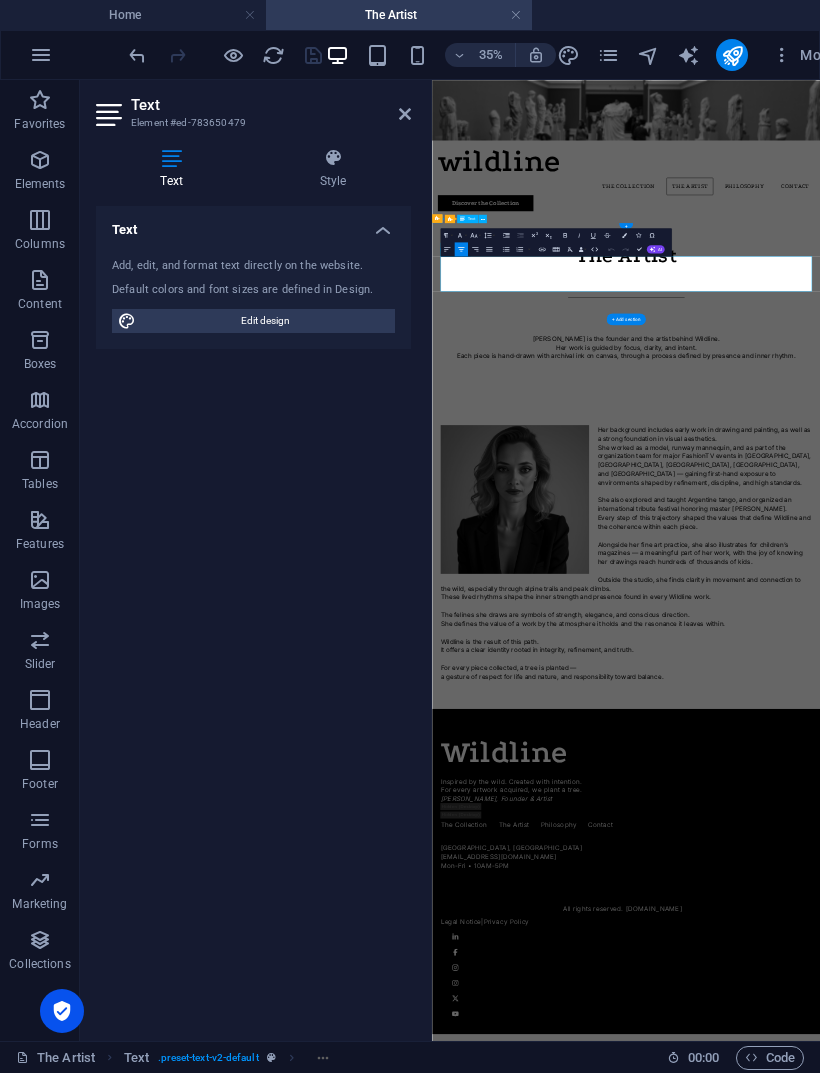 click at bounding box center (986, 892) 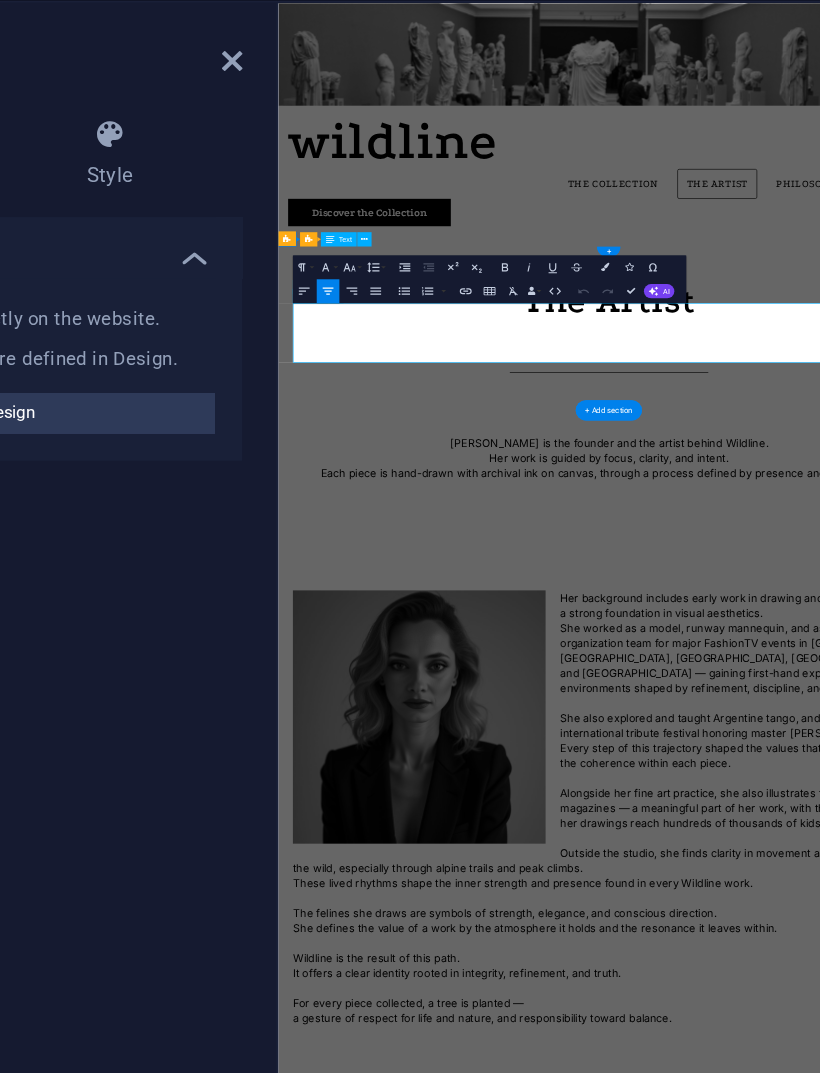 click on "[PERSON_NAME] is the founder and the artist behind Wildline. Her work is guided by focus, clarity, and intent. Each piece is hand-drawn with archival ink on canvas, through a process defined by presence and inner rhythm." at bounding box center (832, 765) 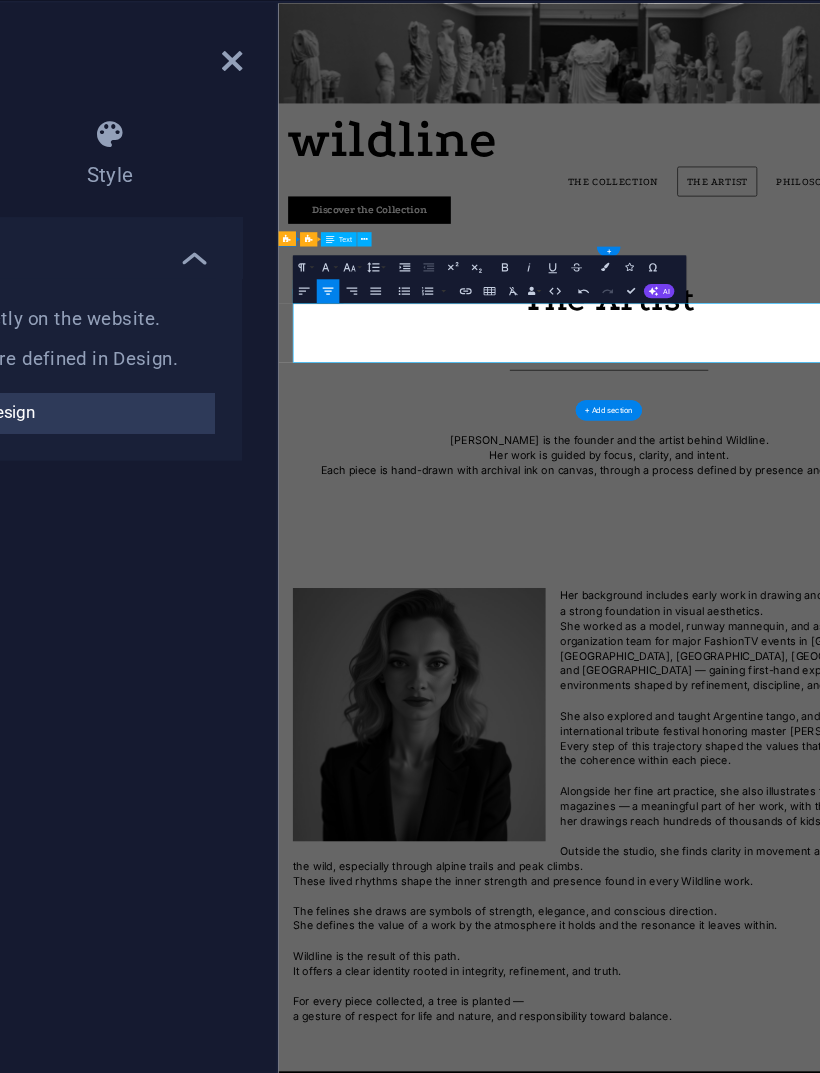 click on "[PERSON_NAME] is the founder and the artist behind Wildline. Her work is guided by focus, clarity, and intent. Each piece is hand-drawn with archival ink on canvas, through a process defined by presence and inner rhythm." at bounding box center (832, 761) 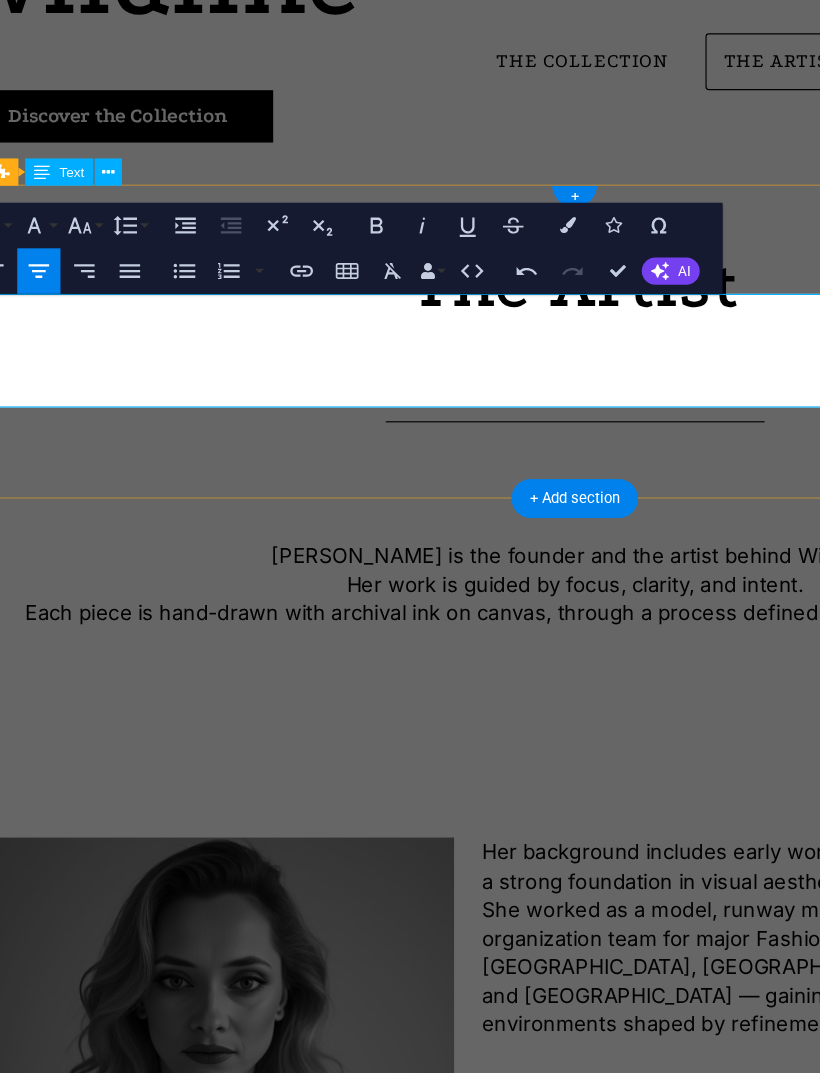 click on "[PERSON_NAME] is the founder and the artist behind Wildline. Her work is guided by focus, clarity, and intent. Each piece is hand-drawn with archival ink on canvas, through a process defined by presence and inner rhythm." at bounding box center (498, 480) 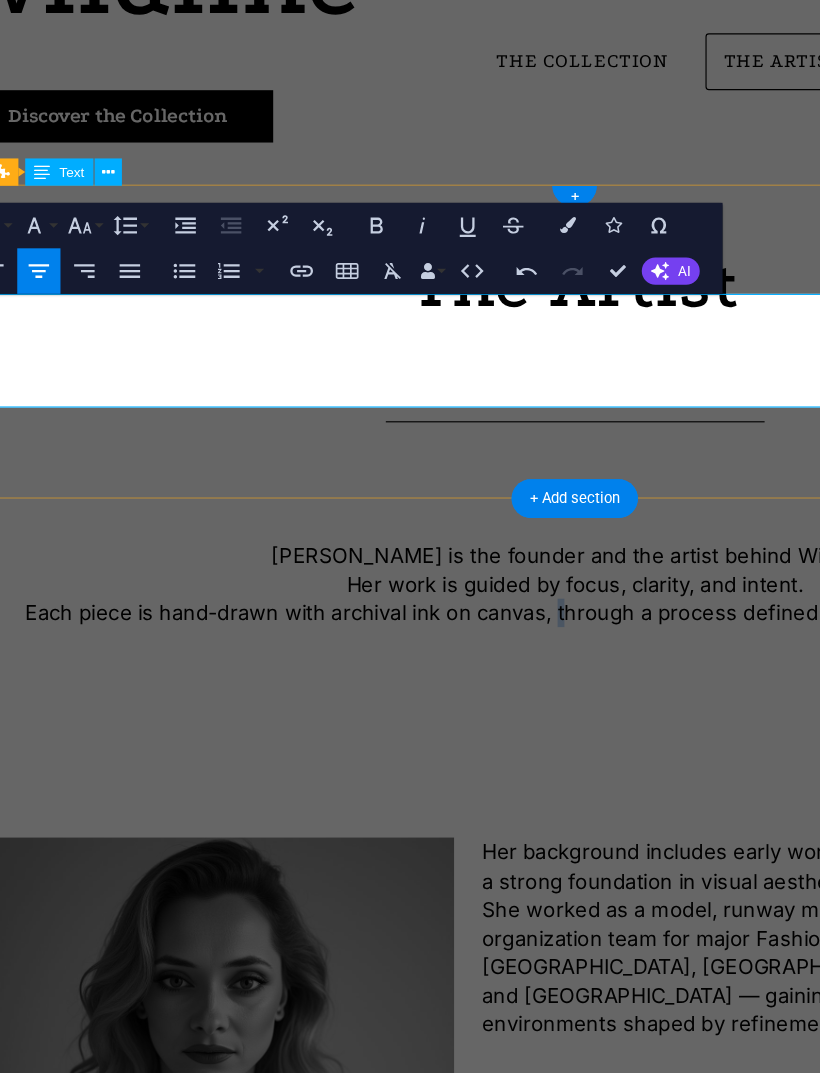 click on "[PERSON_NAME] is the founder and the artist behind Wildline. Her work is guided by focus, clarity, and intent. Each piece is hand-drawn with archival ink on canvas, through a process defined by presence and inner rhythm." at bounding box center (498, 480) 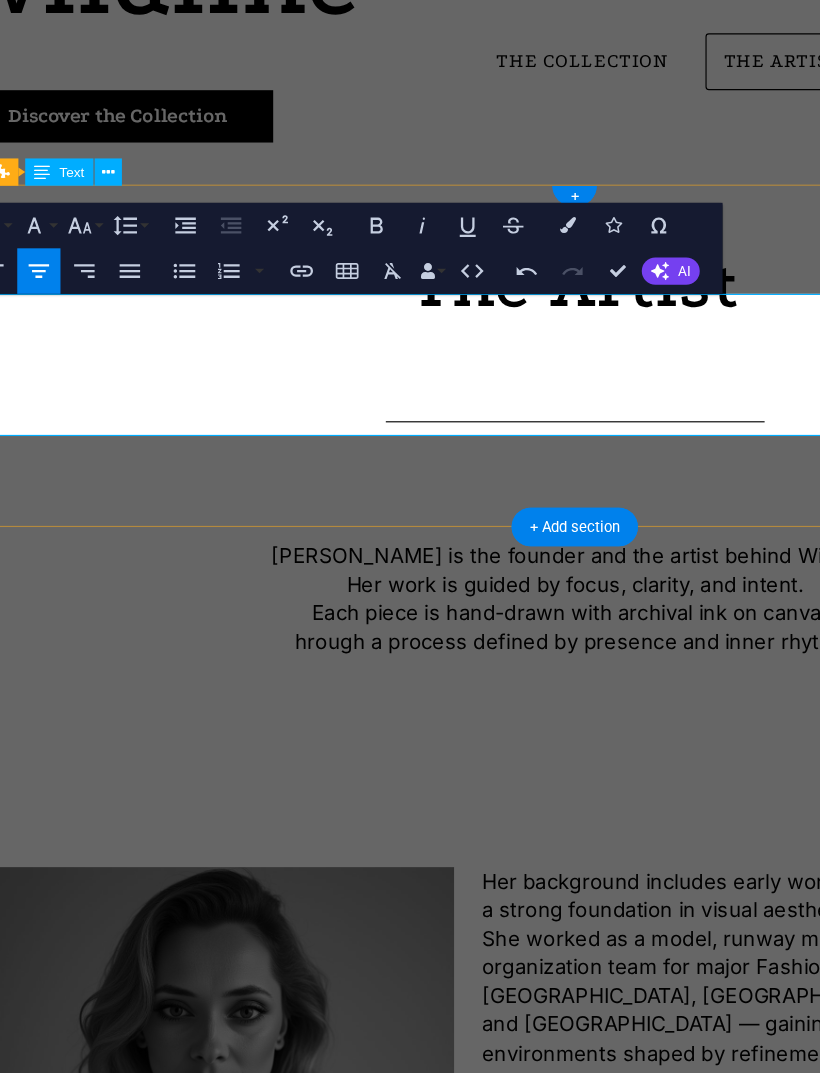 type 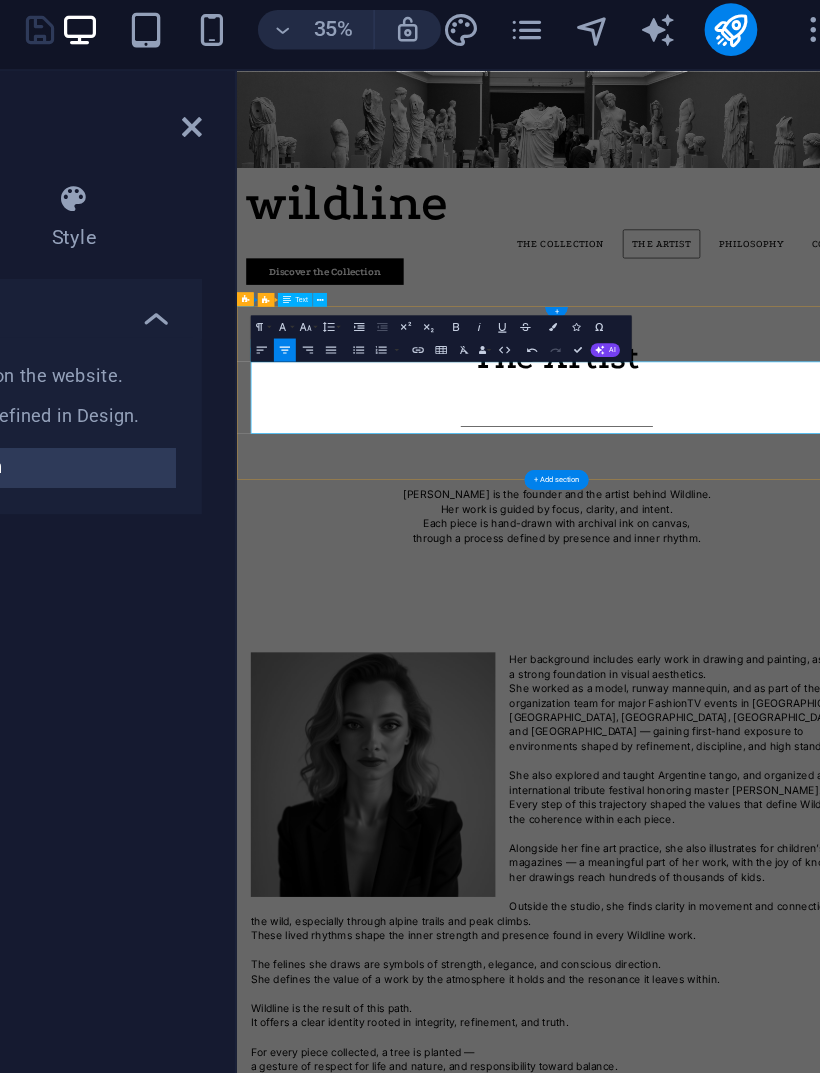 click on "Her background includes early work in drawing and painting, as well as a strong foundation in visual aesthetics. She worked as a model, runway mannequin, and as part of the organization team for major FashionTV events in [GEOGRAPHIC_DATA], [GEOGRAPHIC_DATA], [GEOGRAPHIC_DATA], [GEOGRAPHIC_DATA], and [GEOGRAPHIC_DATA] — gaining first-hand exposure to environments shaped by refinement, discipline, and high standards. She also explored and taught Argentine tango, and organized an international tribute festival honoring master [PERSON_NAME]. Every step of this trajectory shaped the values that define Wildline and the coherence within each piece. Alongside her fine art practice, she also illustrates for children’s magazines — a meaningful part of her work, with the joy of knowing her drawings reach hundreds of thousands of kids. Outside the studio, she finds clarity in movement and connection to the wild, especially through alpine trails and peak climbs. These lived rhythms shape the inner strength and presence found in every Wildline work." at bounding box center (790, 1442) 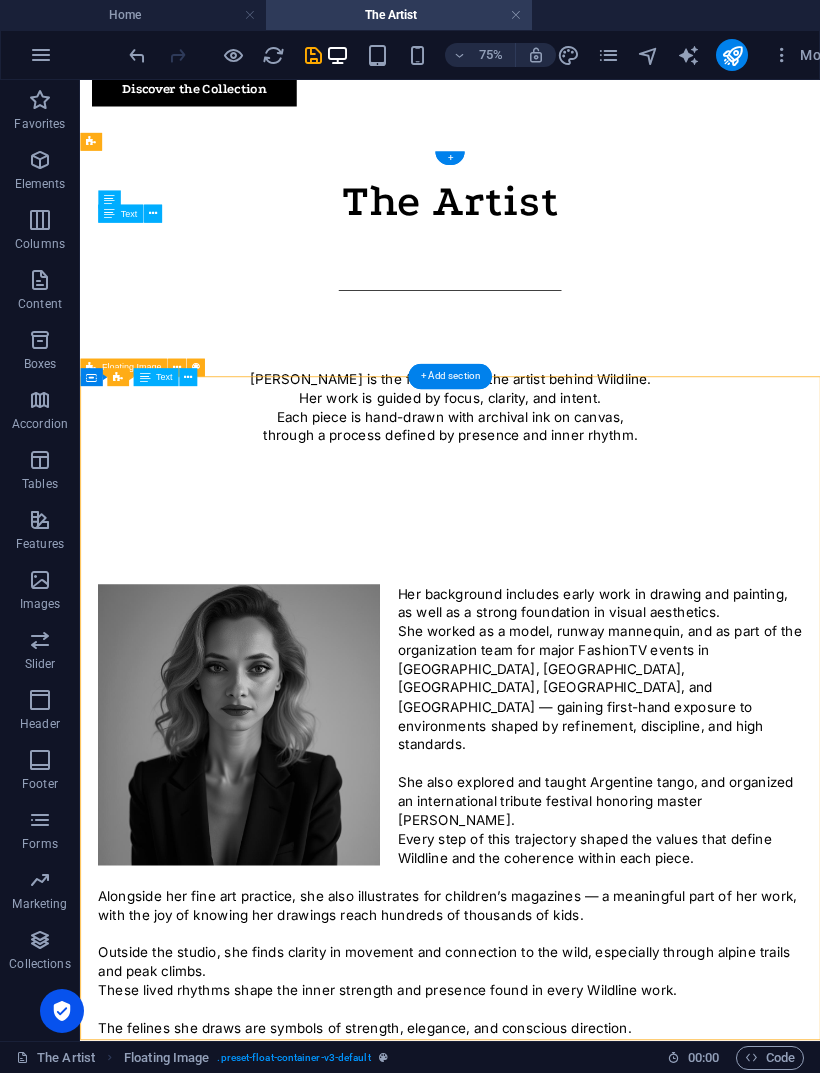 scroll, scrollTop: 352, scrollLeft: 0, axis: vertical 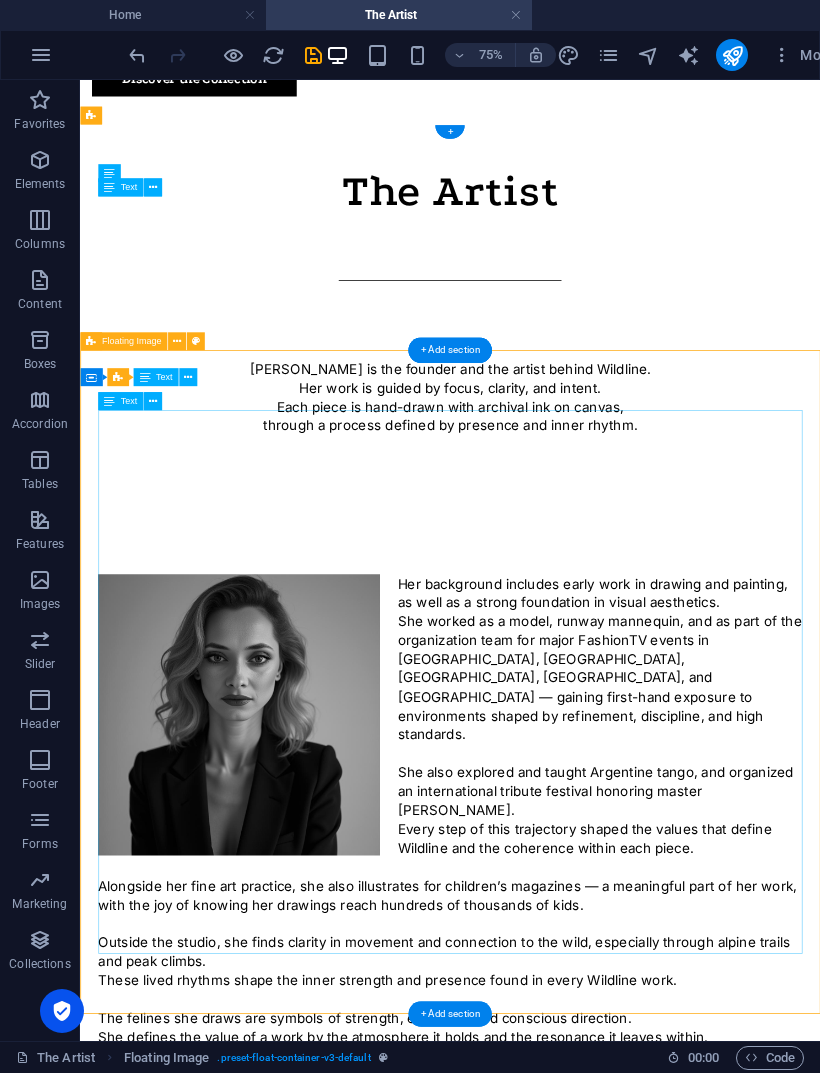 click on "Her background includes early work in drawing and painting, as well as a strong foundation in visual aesthetics. She worked as a model, runway mannequin, and as part of the organization team for major FashionTV events in [GEOGRAPHIC_DATA], [GEOGRAPHIC_DATA], [GEOGRAPHIC_DATA], [GEOGRAPHIC_DATA], and [GEOGRAPHIC_DATA] — gaining first-hand exposure to environments shaped by refinement, discipline, and high standards. She also explored and taught Argentine tango, and organized an international tribute festival honoring master [PERSON_NAME]. Every step of this trajectory shaped the values that define Wildline and the coherence within each piece. Alongside her fine art practice, she also illustrates for children’s magazines — a meaningful part of her work, with the joy of knowing her drawings reach hundreds of thousands of kids. Outside the studio, she finds clarity in movement and connection to the wild, especially through alpine trails and peak climbs. These lived rhythms shape the inner strength and presence found in every Wildline work." at bounding box center (573, 1129) 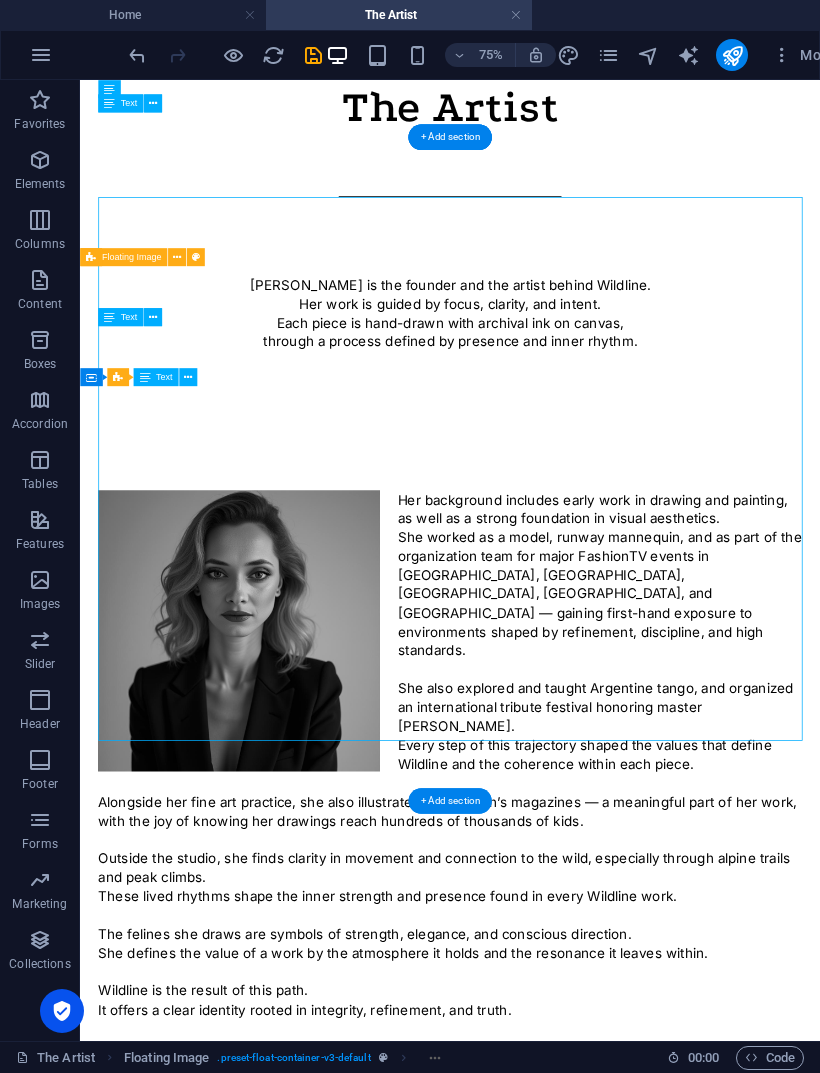scroll, scrollTop: 494, scrollLeft: 0, axis: vertical 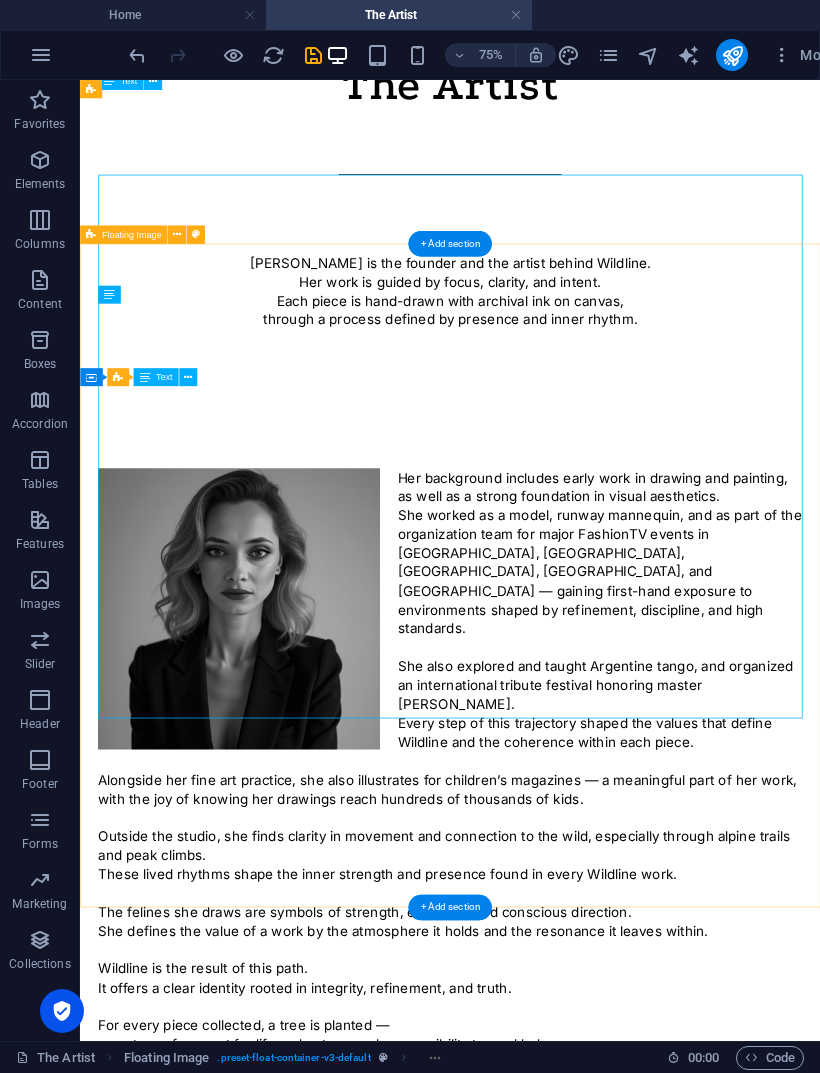 click on "Her background includes early work in drawing and painting, as well as a strong foundation in visual aesthetics. She worked as a model, runway mannequin, and as part of the organization team for major FashionTV events in [GEOGRAPHIC_DATA], [GEOGRAPHIC_DATA], [GEOGRAPHIC_DATA], [GEOGRAPHIC_DATA], and [GEOGRAPHIC_DATA] — gaining first-hand exposure to environments shaped by refinement, discipline, and high standards. She also explored and taught Argentine tango, and organized an international tribute festival honoring master [PERSON_NAME]. Every step of this trajectory shaped the values that define Wildline and the coherence within each piece. Alongside her fine art practice, she also illustrates for children’s magazines — a meaningful part of her work, with the joy of knowing her drawings reach hundreds of thousands of kids. Outside the studio, she finds clarity in movement and connection to the wild, especially through alpine trails and peak climbs. These lived rhythms shape the inner strength and presence found in every Wildline work." at bounding box center (573, 987) 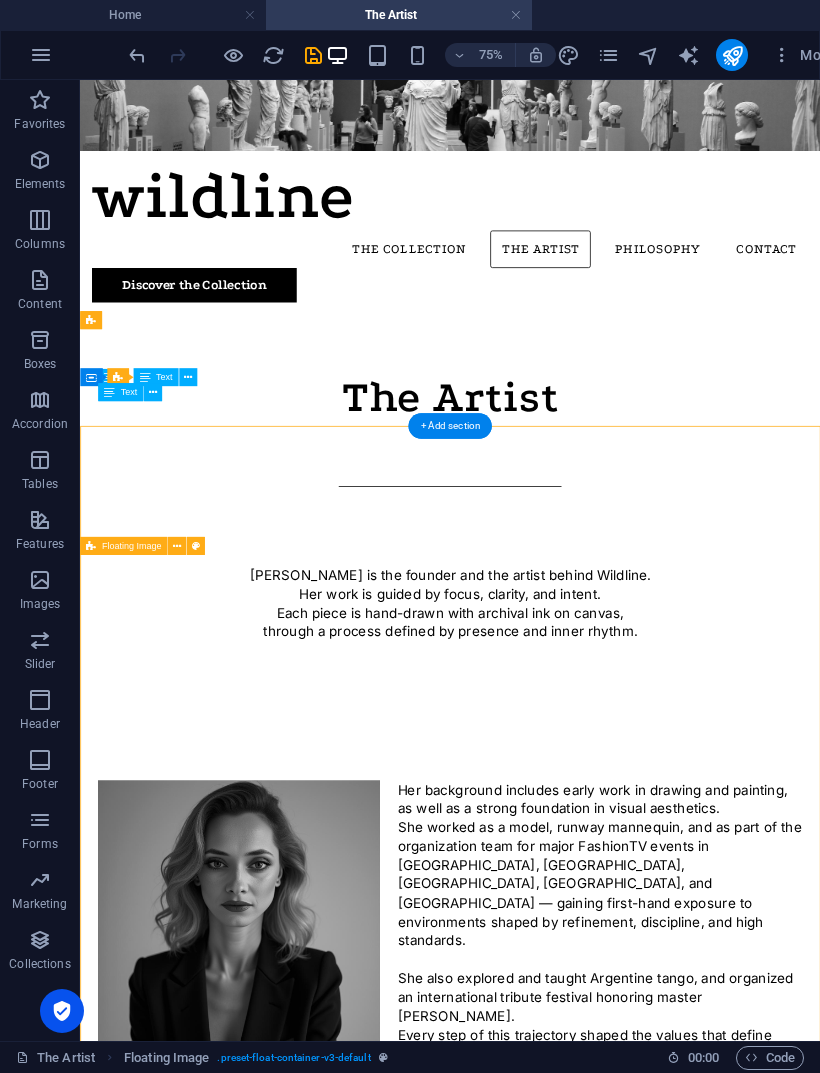 scroll, scrollTop: 76, scrollLeft: 0, axis: vertical 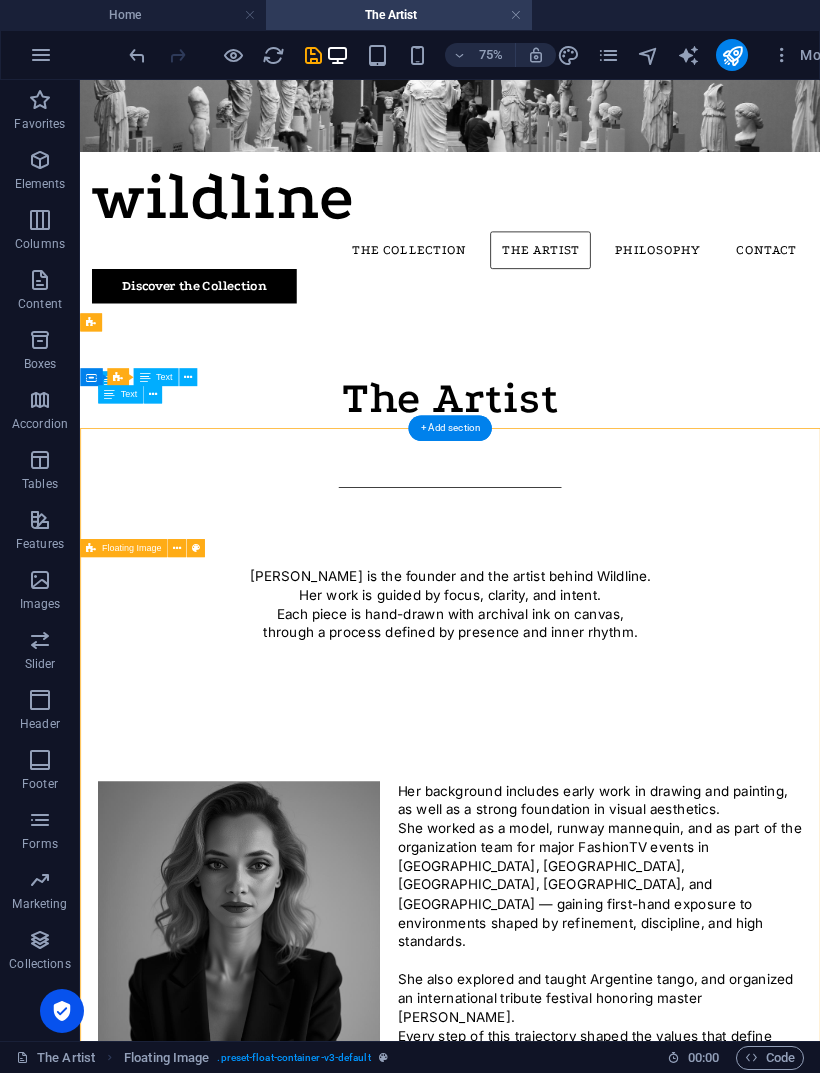 click on "[PERSON_NAME] is the founder and the artist behind Wildline. Her work is guided by focus, clarity, and intent. Each piece is hand-drawn with archival ink on canvas,  through a process defined by presence and inner rhythm." at bounding box center (573, 784) 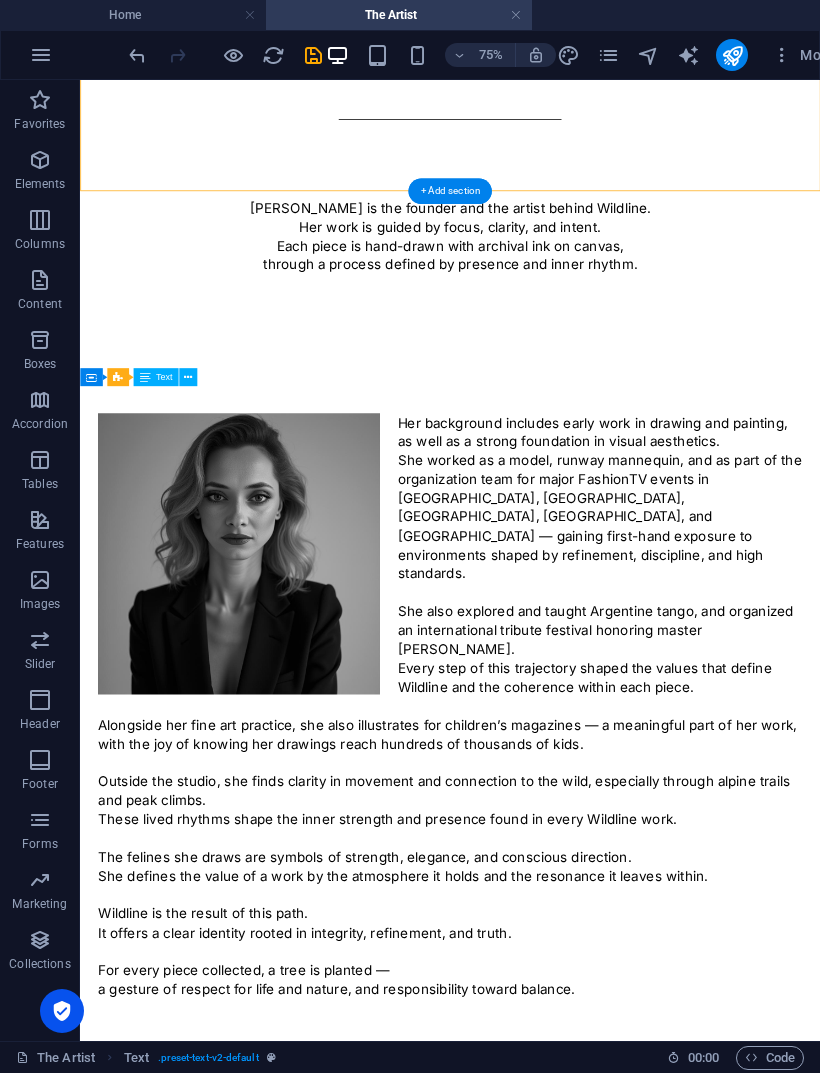 scroll, scrollTop: 568, scrollLeft: 0, axis: vertical 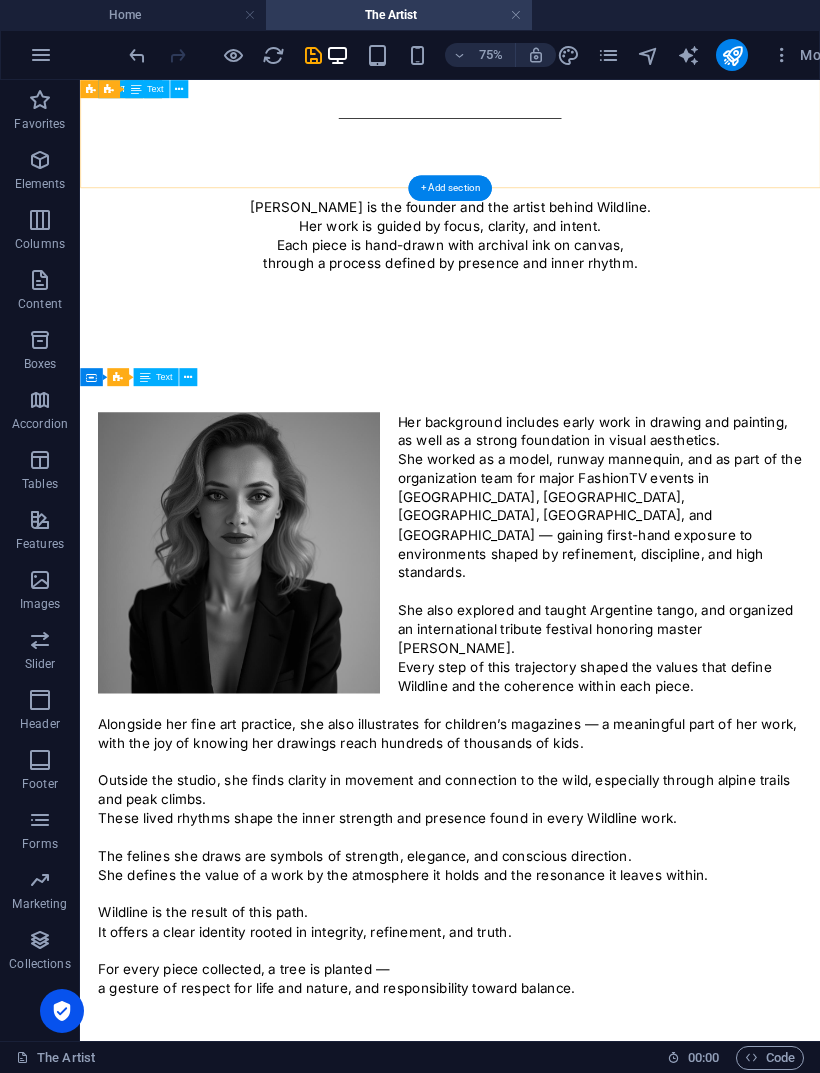 click on "Her background includes early work in drawing and painting, as well as a strong foundation in visual aesthetics. She worked as a model, runway mannequin, and as part of the organization team for major FashionTV events in [GEOGRAPHIC_DATA], [GEOGRAPHIC_DATA], [GEOGRAPHIC_DATA], [GEOGRAPHIC_DATA], and [GEOGRAPHIC_DATA] — gaining first-hand exposure to environments shaped by refinement, discipline, and high standards. She also explored and taught Argentine tango, and organized an international tribute festival honoring master [PERSON_NAME]. Every step of this trajectory shaped the values that define Wildline and the coherence within each piece. Alongside her fine art practice, she also illustrates for children’s magazines — a meaningful part of her work, with the joy of knowing her drawings reach hundreds of thousands of kids. Outside the studio, she finds clarity in movement and connection to the wild, especially through alpine trails and peak climbs. These lived rhythms shape the inner strength and presence found in every Wildline work." at bounding box center [573, 913] 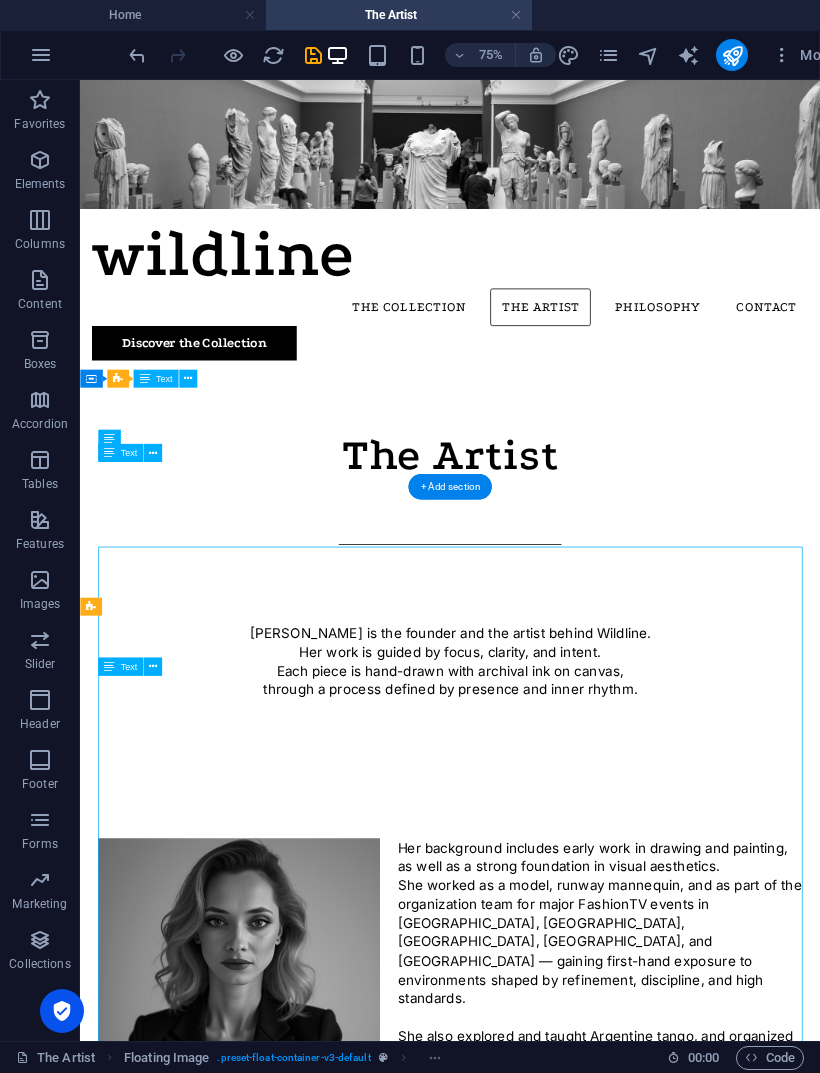 scroll, scrollTop: 0, scrollLeft: 0, axis: both 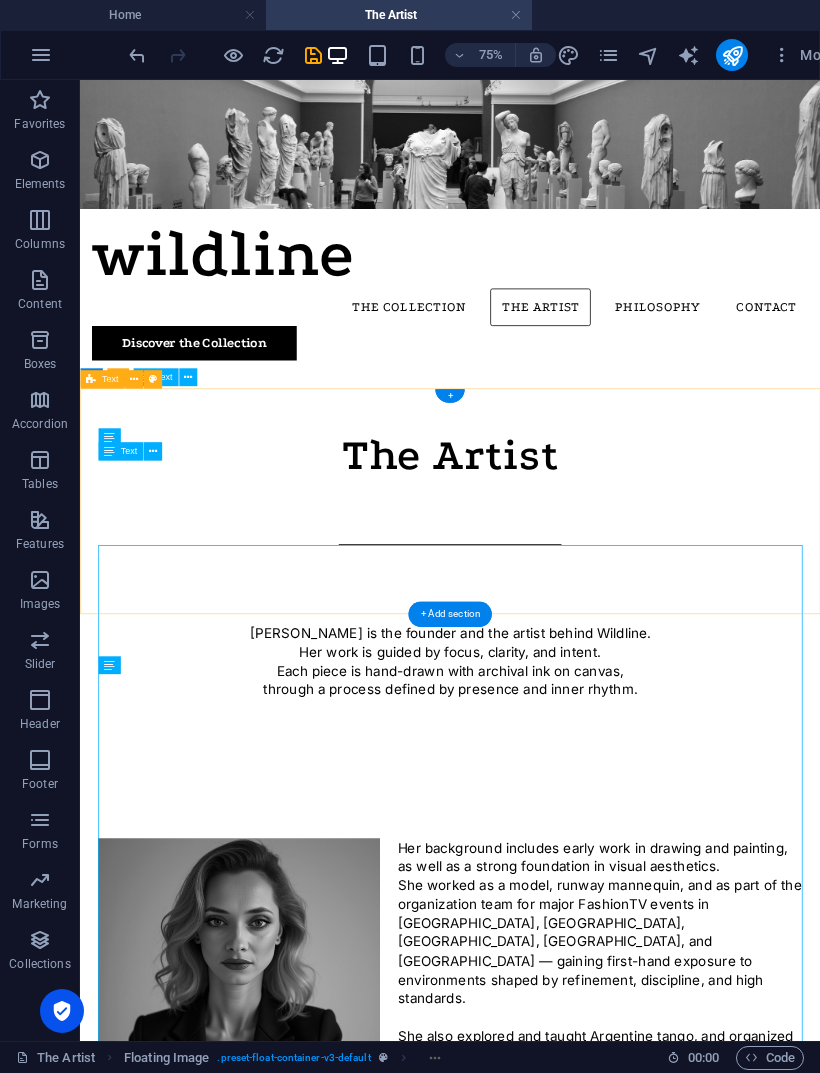 click on "[PERSON_NAME] is the founder and the artist behind Wildline. Her work is guided by focus, clarity, and intent. Each piece is hand-drawn with archival ink on canvas,  through a process defined by presence and inner rhythm." at bounding box center [573, 860] 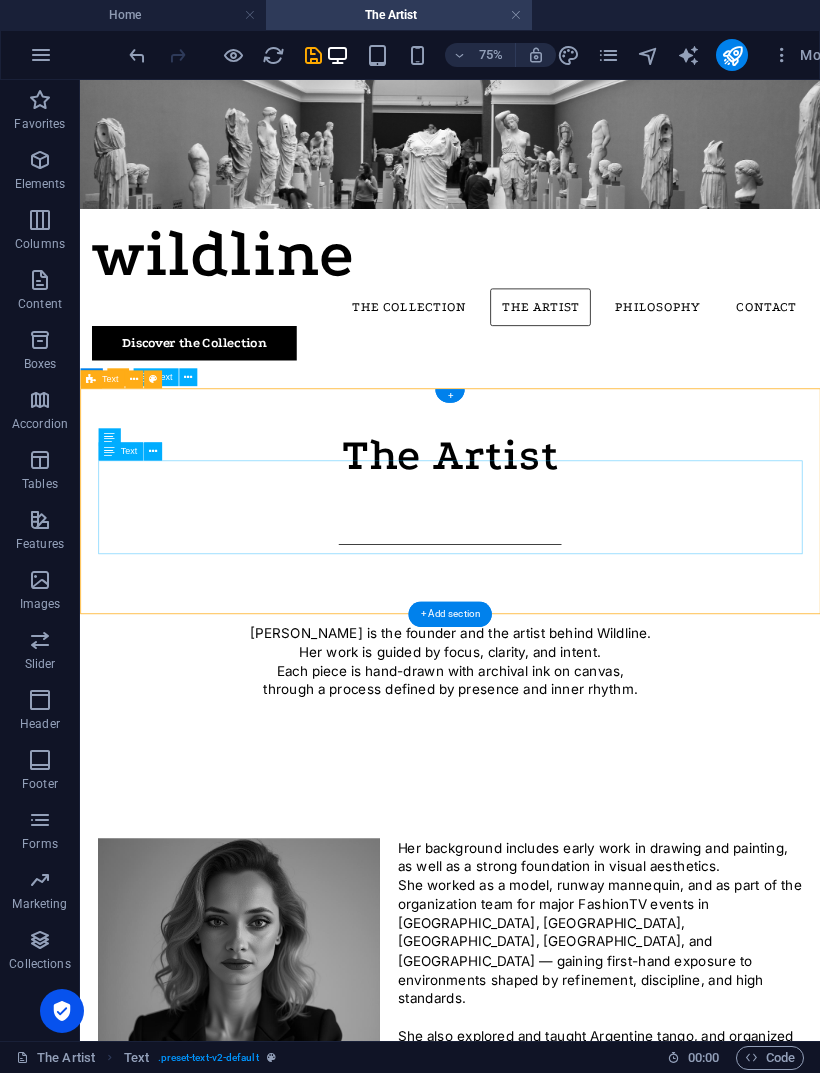 click on "[PERSON_NAME] is the founder and the artist behind Wildline. Her work is guided by focus, clarity, and intent. Each piece is hand-drawn with archival ink on canvas,  through a process defined by presence and inner rhythm." at bounding box center [573, 868] 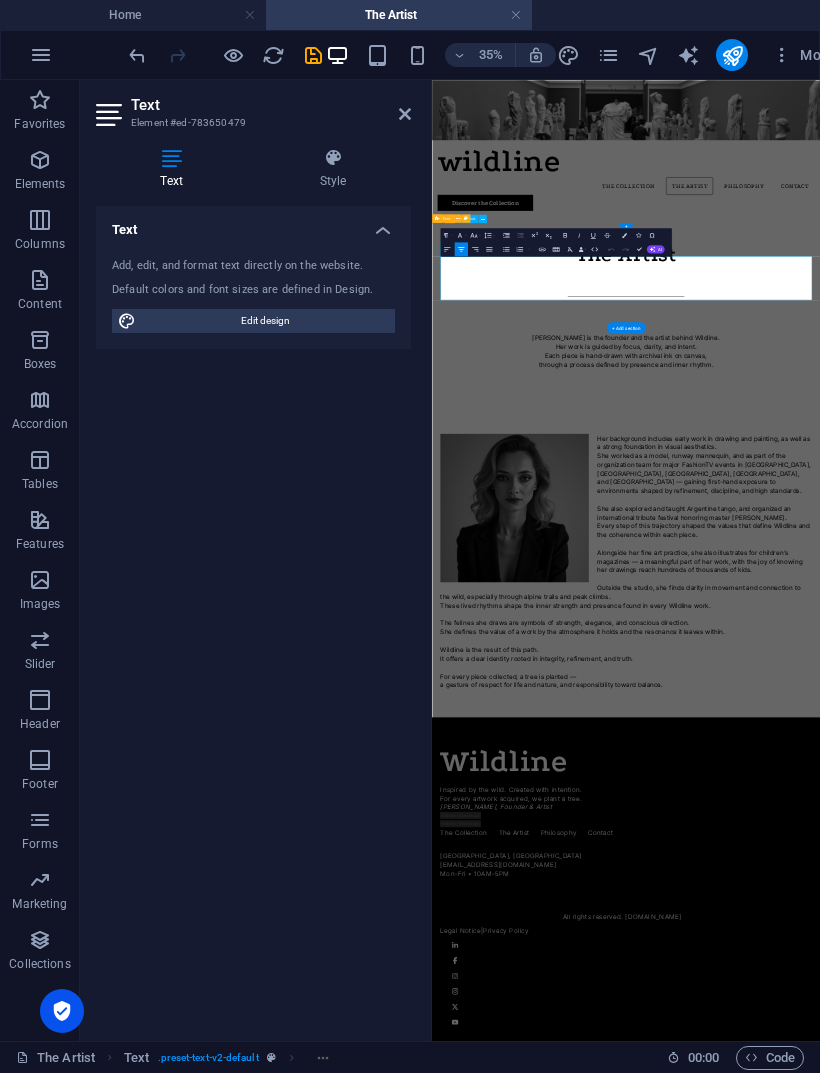 click on "[PERSON_NAME] is the founder and the artist behind Wildline. Her work is guided by focus, clarity, and intent. Each piece is hand-drawn with archival ink on canvas," at bounding box center [986, 843] 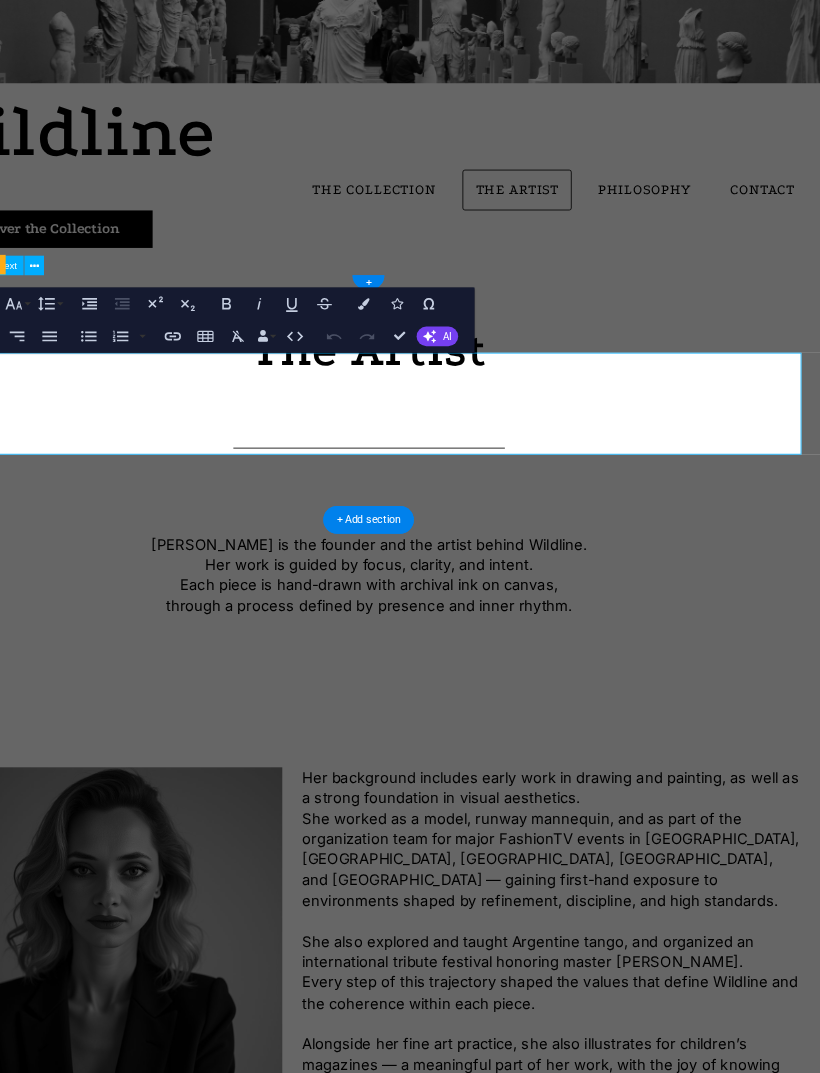 click on "[PERSON_NAME] is the founder and the artist behind Wildline. Her work is guided by focus, clarity, and intent. Each piece is hand-drawn with archival ink on canvas," at bounding box center [471, 705] 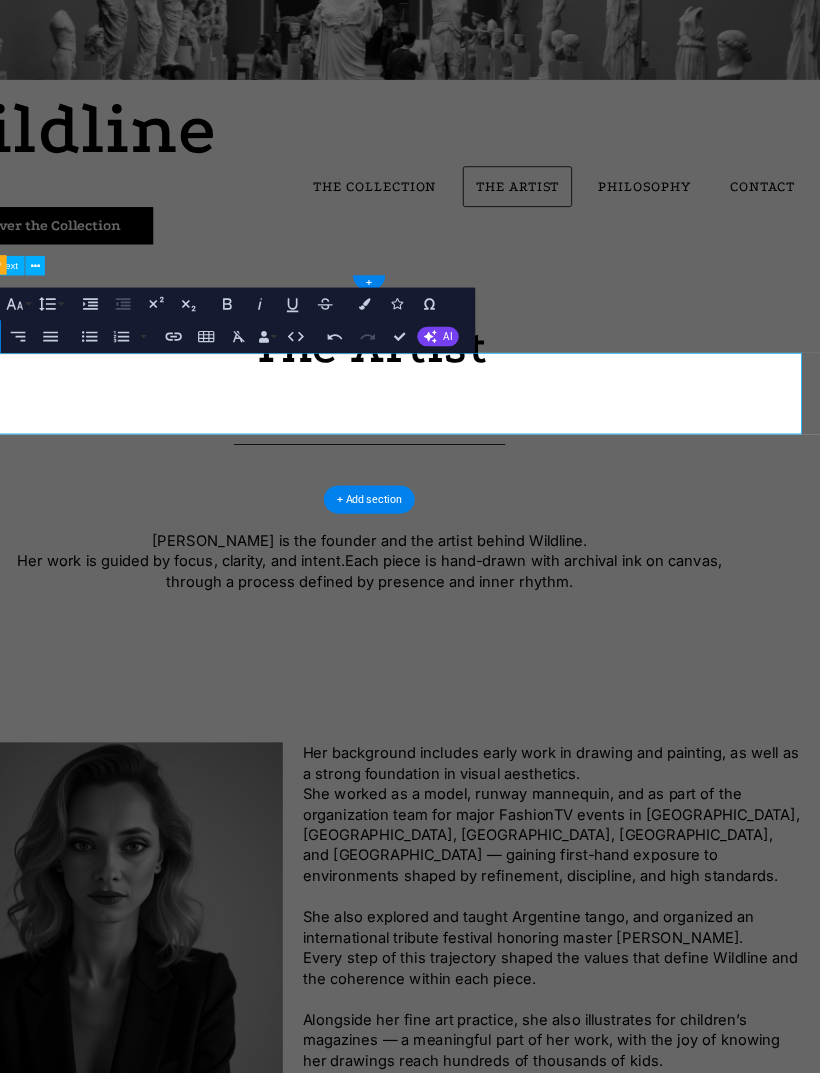 type 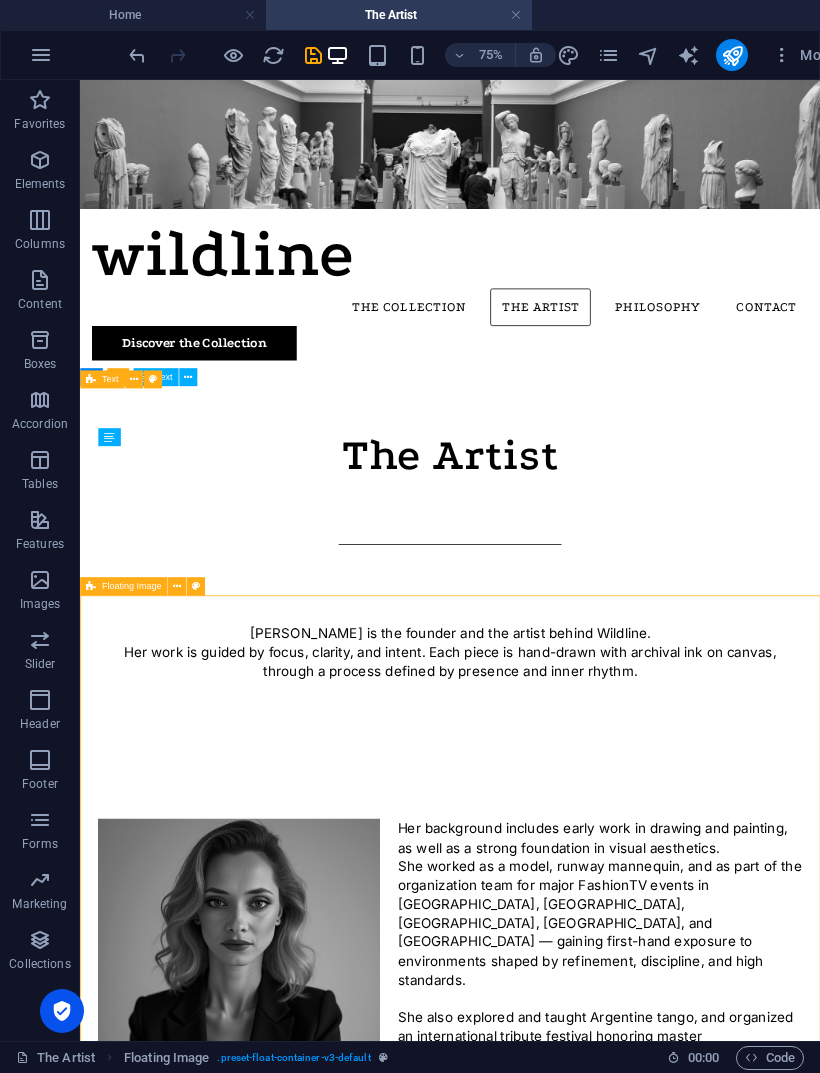 click at bounding box center [313, 55] 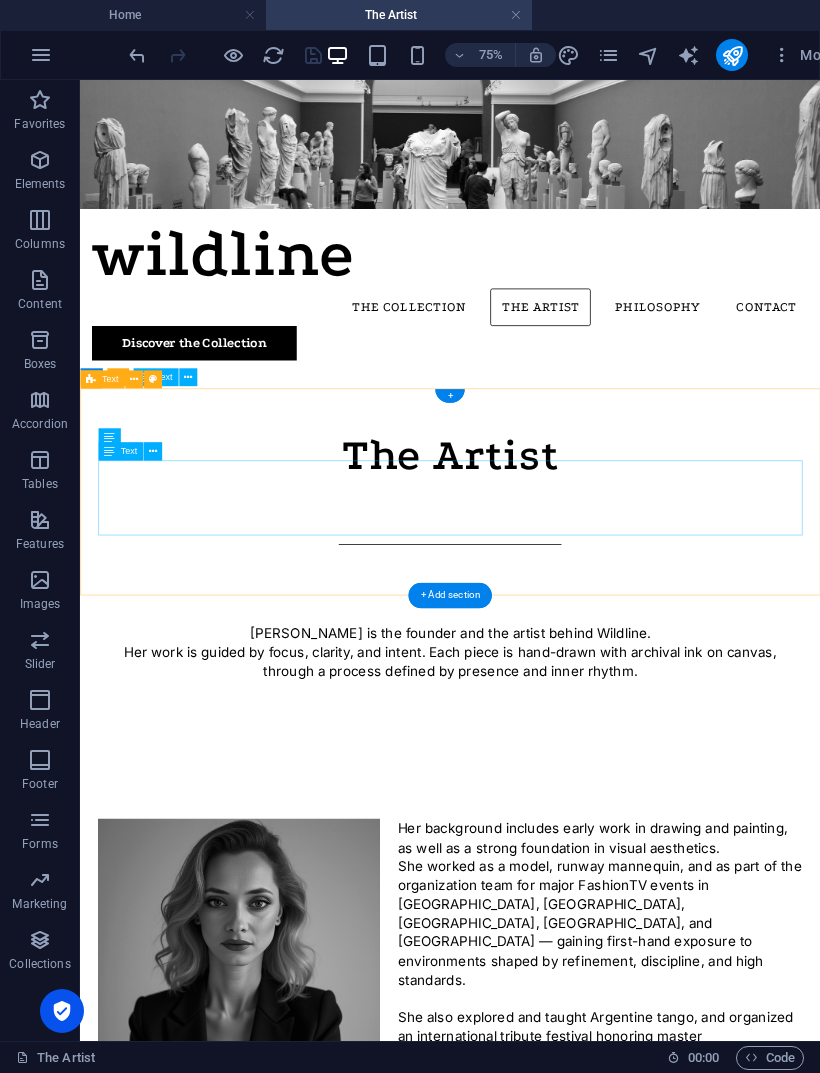 click on "[PERSON_NAME] is the founder and the artist behind Wildline. Her work is guided by focus, clarity, and intent. Each piece is hand-drawn with archival ink on canvas,  through a process defined by presence and inner rhythm." at bounding box center [573, 855] 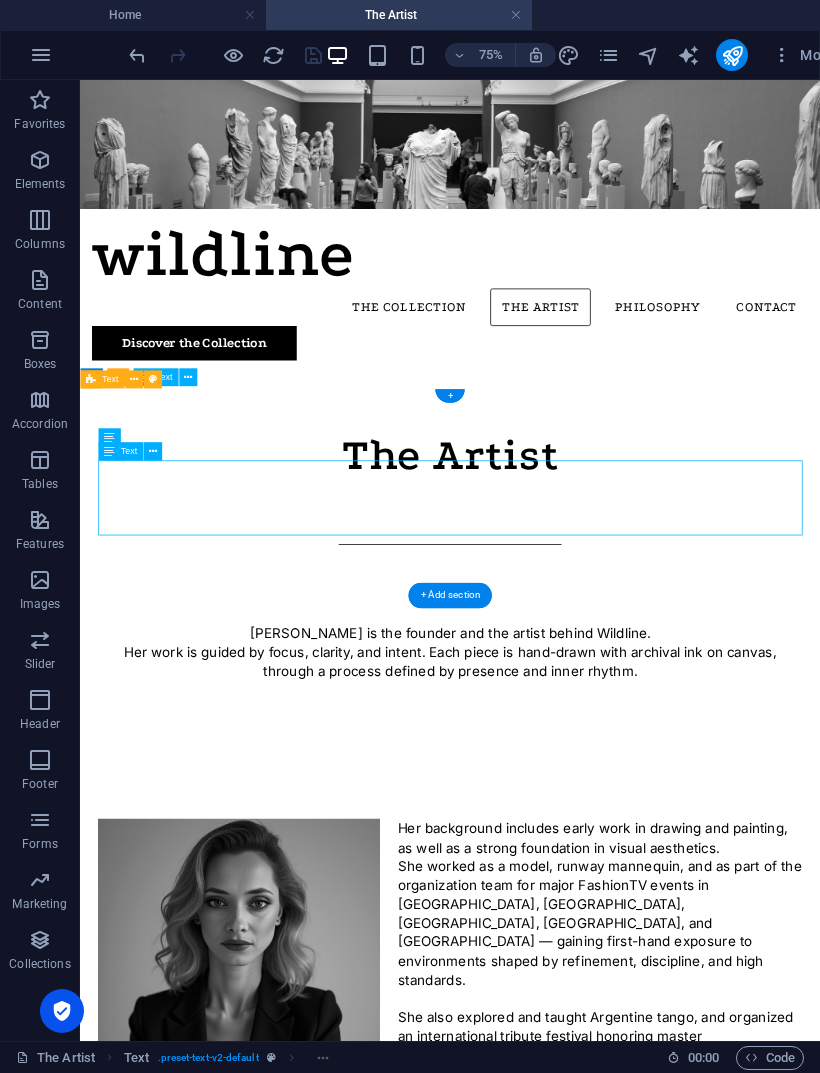 click on "[PERSON_NAME] is the founder and the artist behind Wildline. Her work is guided by focus, clarity, and intent. Each piece is hand-drawn with archival ink on canvas,  through a process defined by presence and inner rhythm." at bounding box center (573, 855) 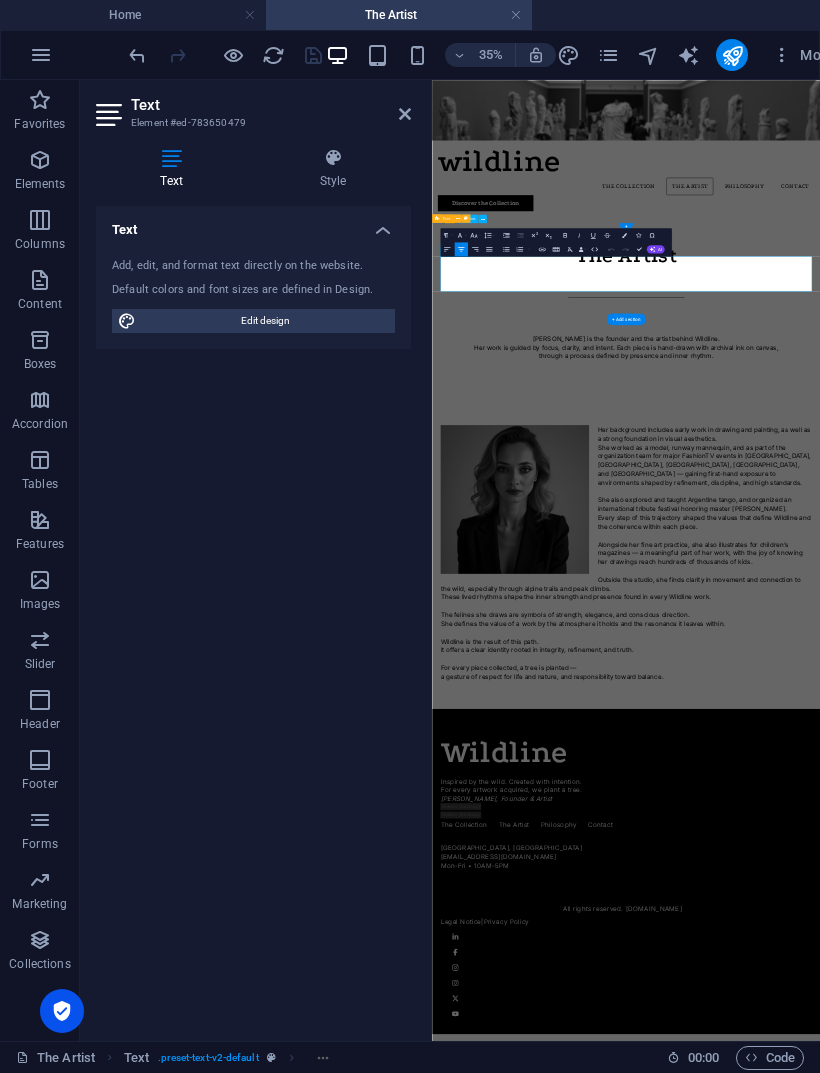 click on "[PERSON_NAME] is the founder and the artist behind Wildline. Her work is guided by focus, clarity, and intent. Each piece is hand-drawn with archival ink on canvas," at bounding box center [986, 830] 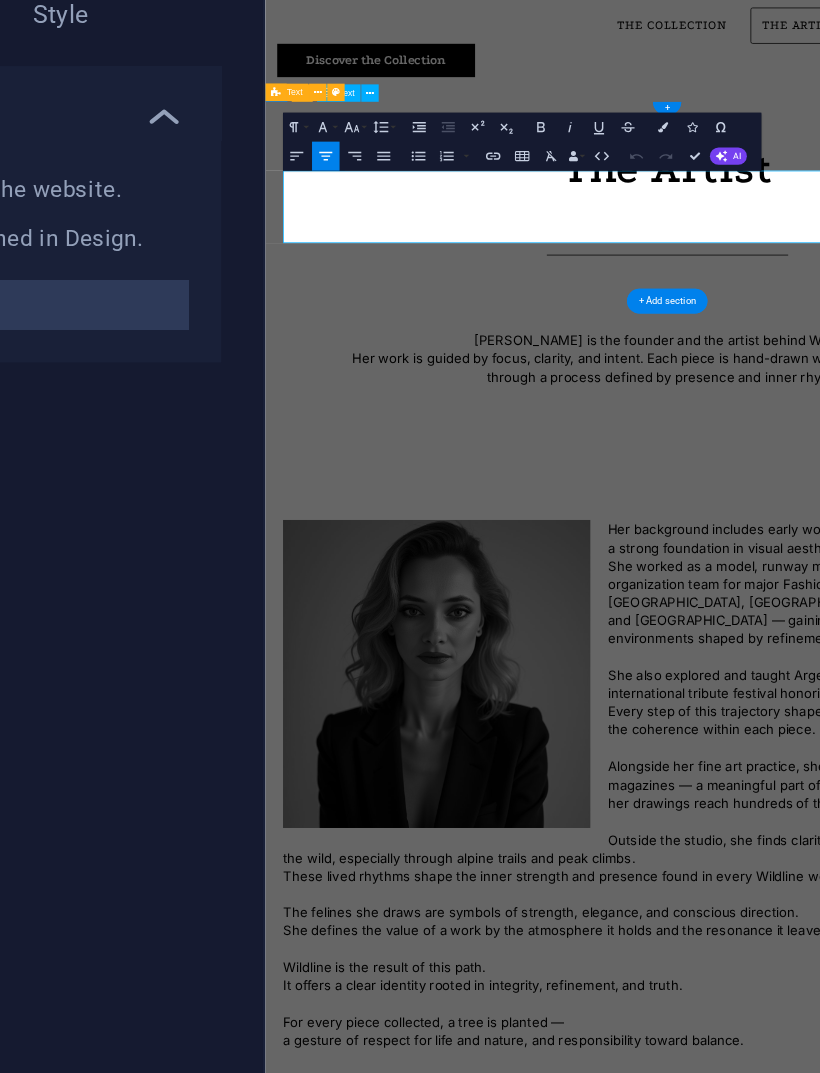 click on "[PERSON_NAME] is the founder and the artist behind Wildline. Her work is guided by focus, clarity, and intent. Each piece is hand-drawn with archival ink on canvas," at bounding box center (819, 556) 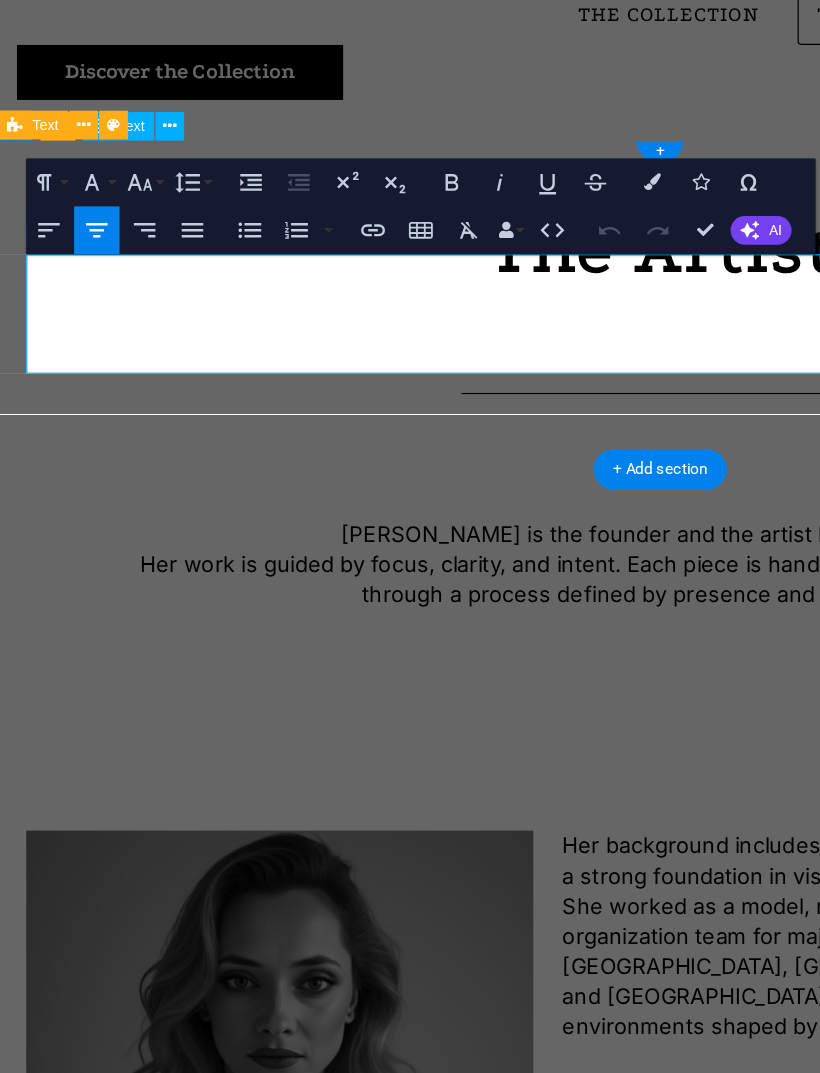 click on "[PERSON_NAME] is the founder and the artist behind Wildline. Her work is guided by focus, clarity, and intent. Each piece is hand-drawn with archival ink on canvas," at bounding box center (551, 402) 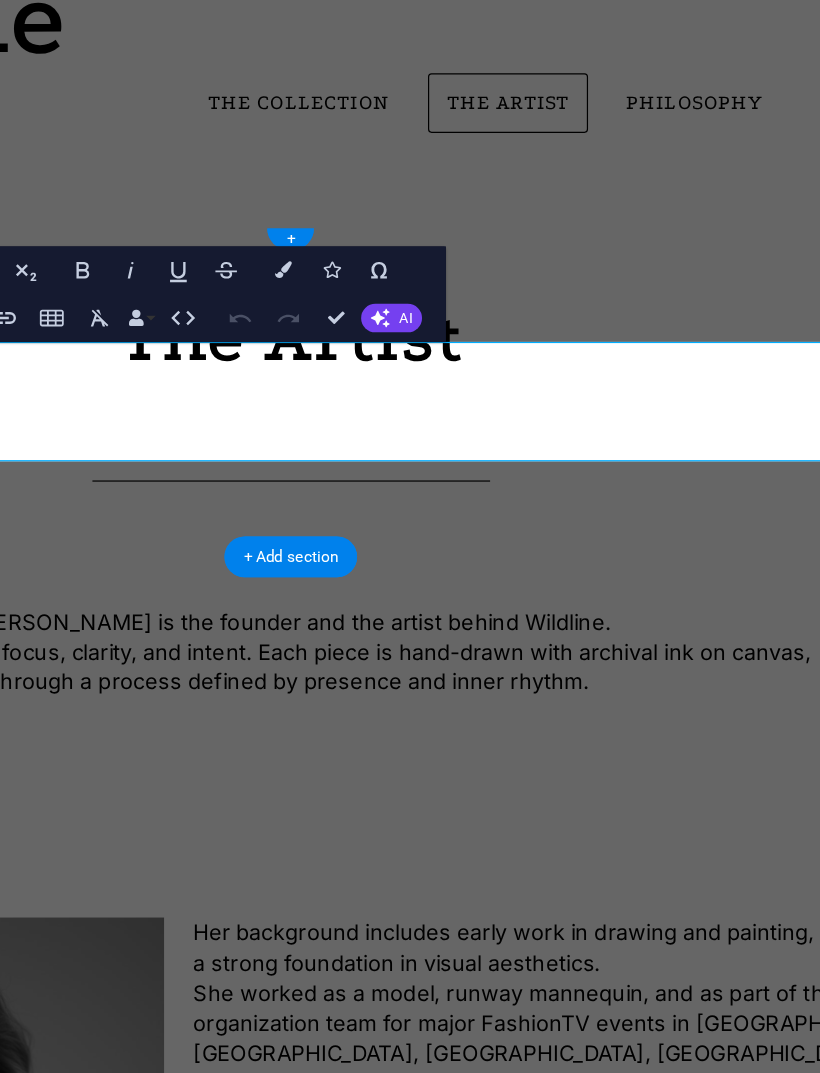 click on "[PERSON_NAME] is the founder and the artist behind Wildline. Her work is guided by focus, clarity, and intent. Each piece is hand-drawn with archival ink on canvas," at bounding box center [183, 491] 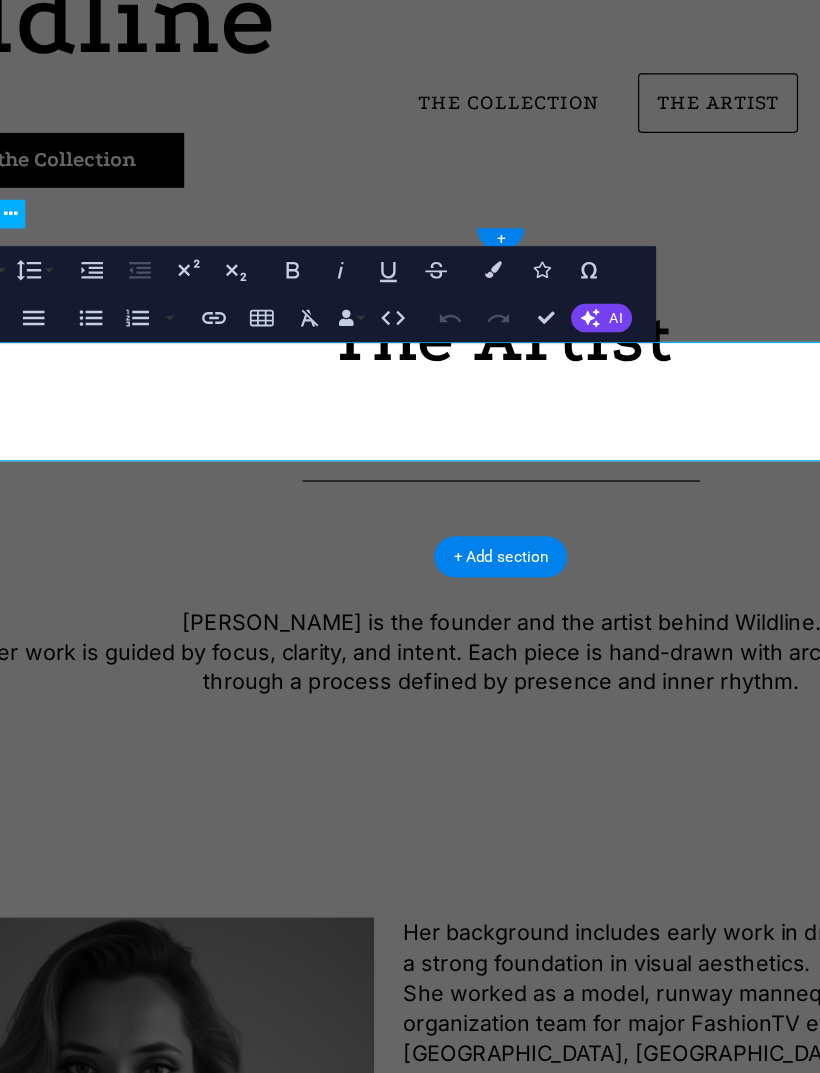 click on "[PERSON_NAME] is the founder and the artist behind Wildline. Her work is guided by focus, clarity, and intent. Each piece is hand-drawn with archival ink on canvas," at bounding box center [393, 491] 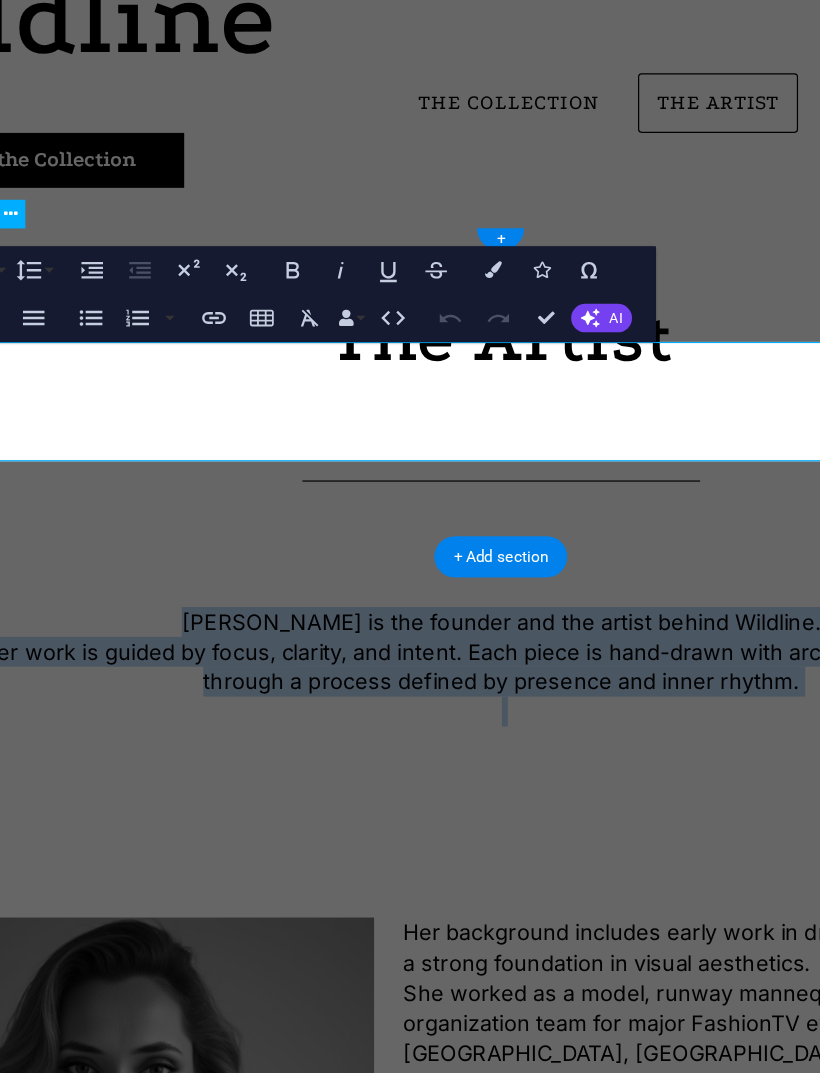 copy on "[PERSON_NAME] is the founder and the artist behind Wildline. Her work is guided by focus, clarity, and intent. Each piece is hand-drawn with archival ink on canvas,  through a process defined by presence and inner rhythm." 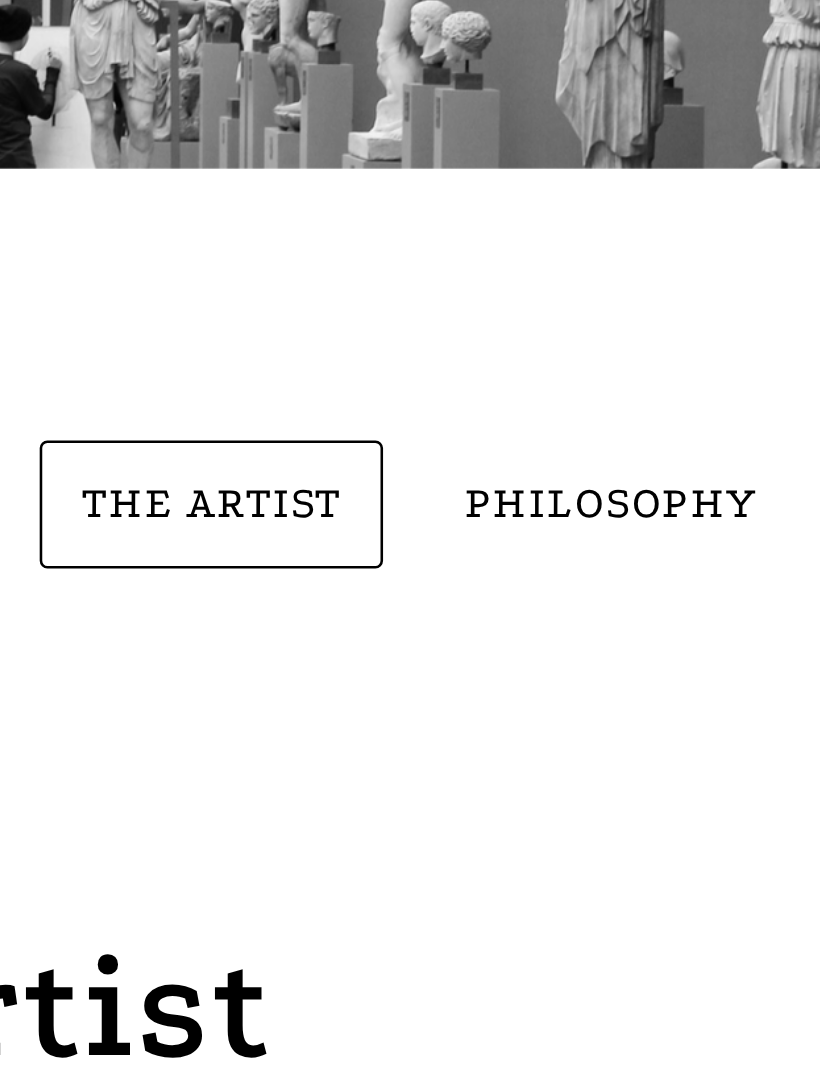 scroll, scrollTop: 8, scrollLeft: 0, axis: vertical 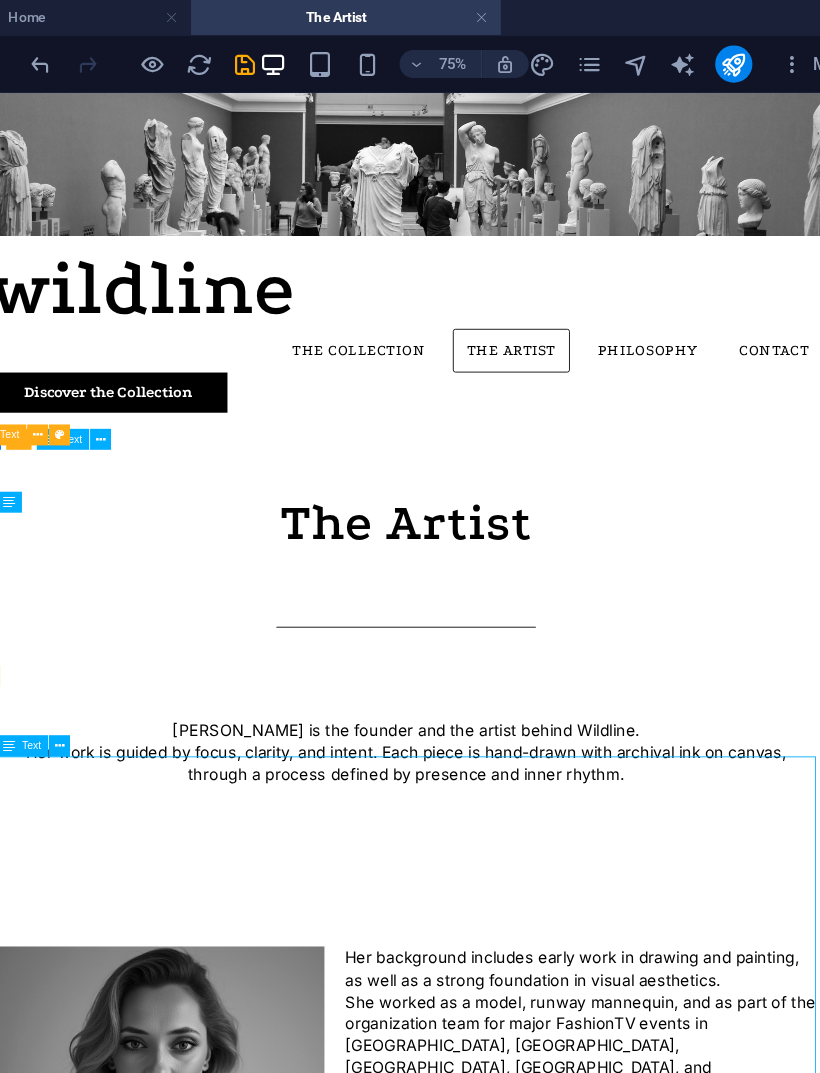 click on "wildline The Collection The Artist Philosophy Contact  Discover the Collection The Artist [PERSON_NAME] is the founder and the artist behind Wildline. Her work is guided by focus, clarity, and intent. Each piece is hand-drawn with archival ink on canvas,  through a process defined by presence and inner rhythm. Her background includes early work in drawing and painting, as well as a strong foundation in visual aesthetics. She worked as a model, runway mannequin, and as part of the organization team for major FashionTV events in [GEOGRAPHIC_DATA], [GEOGRAPHIC_DATA], [GEOGRAPHIC_DATA], [GEOGRAPHIC_DATA], and [GEOGRAPHIC_DATA] — gaining first-hand exposure to environments shaped by refinement, discipline, and high standards. She also explored and taught Argentine tango, and organized an international tribute festival honoring master [PERSON_NAME]. Every step of this trajectory shaped the values that define Wildline and the coherence within each piece. These lived rhythms shape the inner strength and presence found in every Wildline work. Wildline   The Collection" at bounding box center [468, 1472] 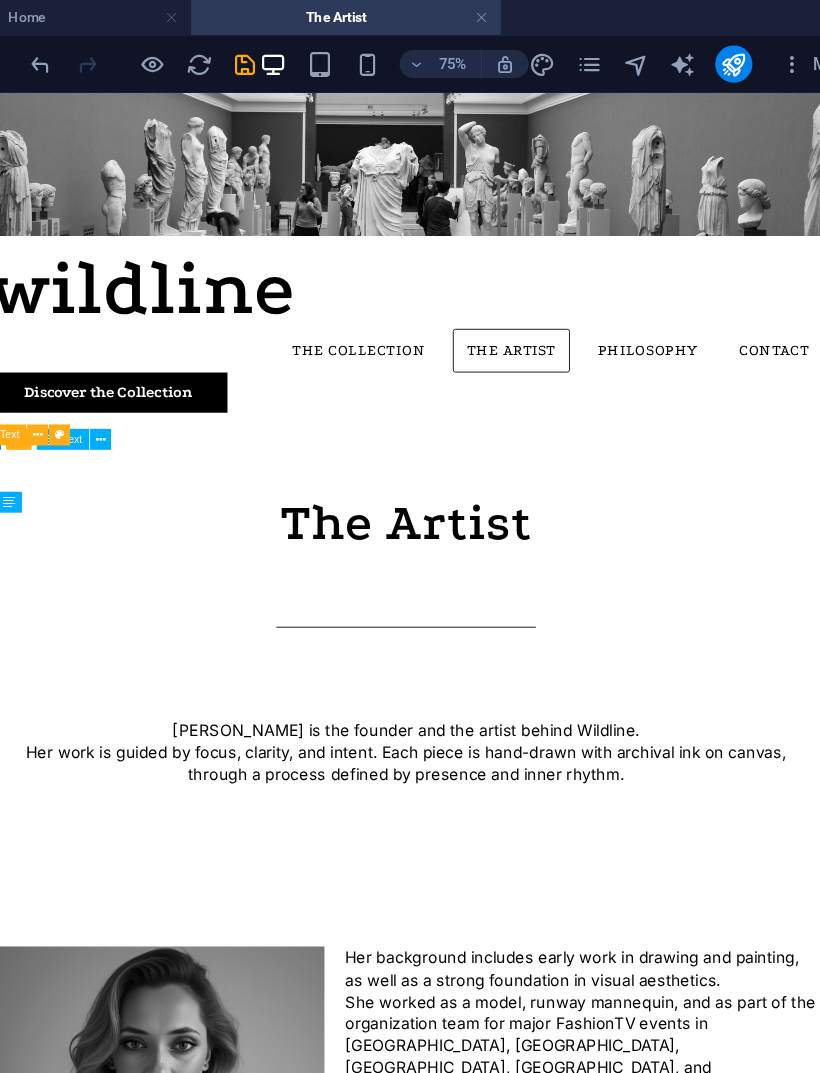 click on "wildline The Collection The Artist Philosophy Contact  Discover the Collection The Artist [PERSON_NAME] is the founder and the artist behind Wildline. Her work is guided by focus, clarity, and intent. Each piece is hand-drawn with archival ink on canvas,  through a process defined by presence and inner rhythm. Her background includes early work in drawing and painting, as well as a strong foundation in visual aesthetics. She worked as a model, runway mannequin, and as part of the organization team for major FashionTV events in [GEOGRAPHIC_DATA], [GEOGRAPHIC_DATA], [GEOGRAPHIC_DATA], [GEOGRAPHIC_DATA], and [GEOGRAPHIC_DATA] — gaining first-hand exposure to environments shaped by refinement, discipline, and high standards. She also explored and taught Argentine tango, and organized an international tribute festival honoring master [PERSON_NAME]. Every step of this trajectory shaped the values that define Wildline and the coherence within each piece. These lived rhythms shape the inner strength and presence found in every Wildline work. Wildline   The Collection" at bounding box center [468, 1472] 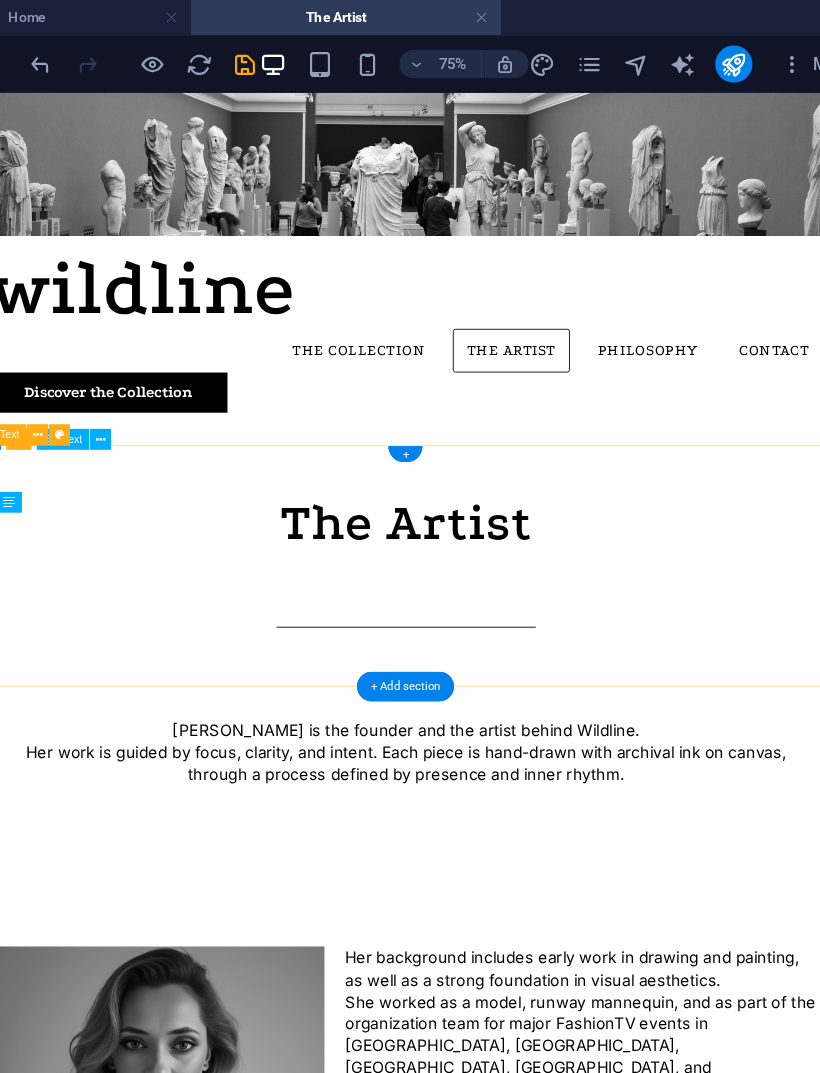 click on "+" at bounding box center (449, 390) 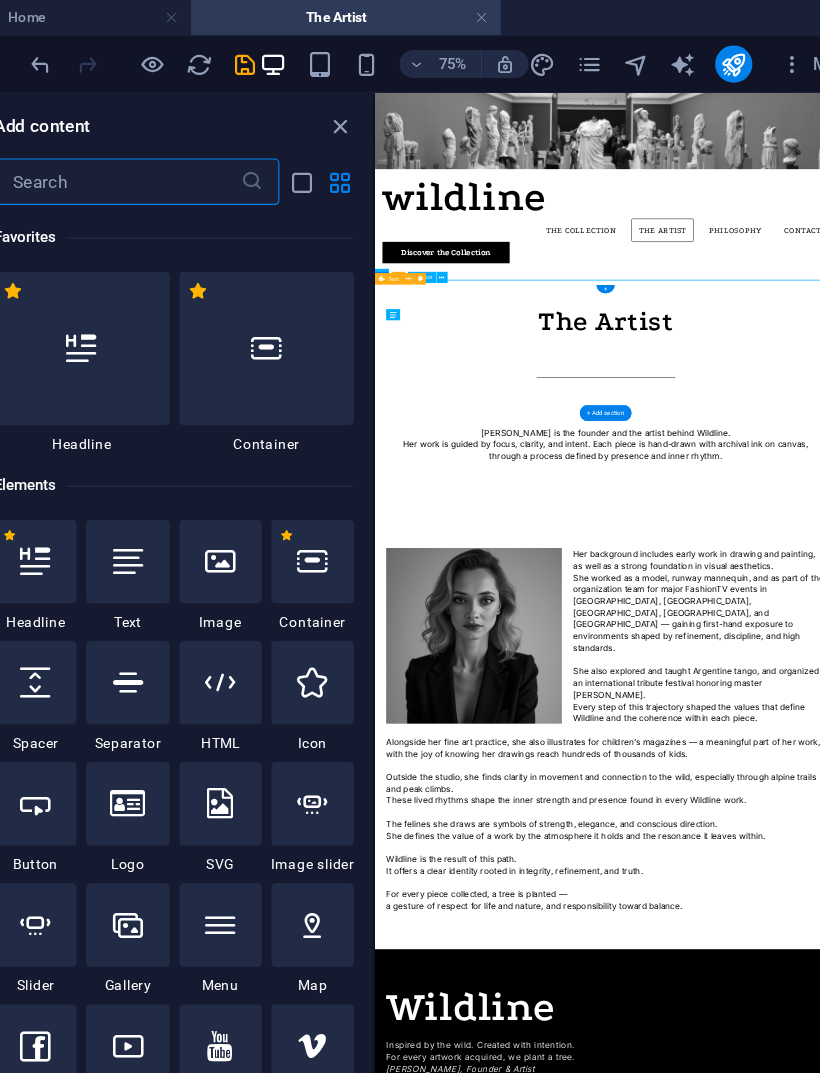 scroll, scrollTop: 0, scrollLeft: 0, axis: both 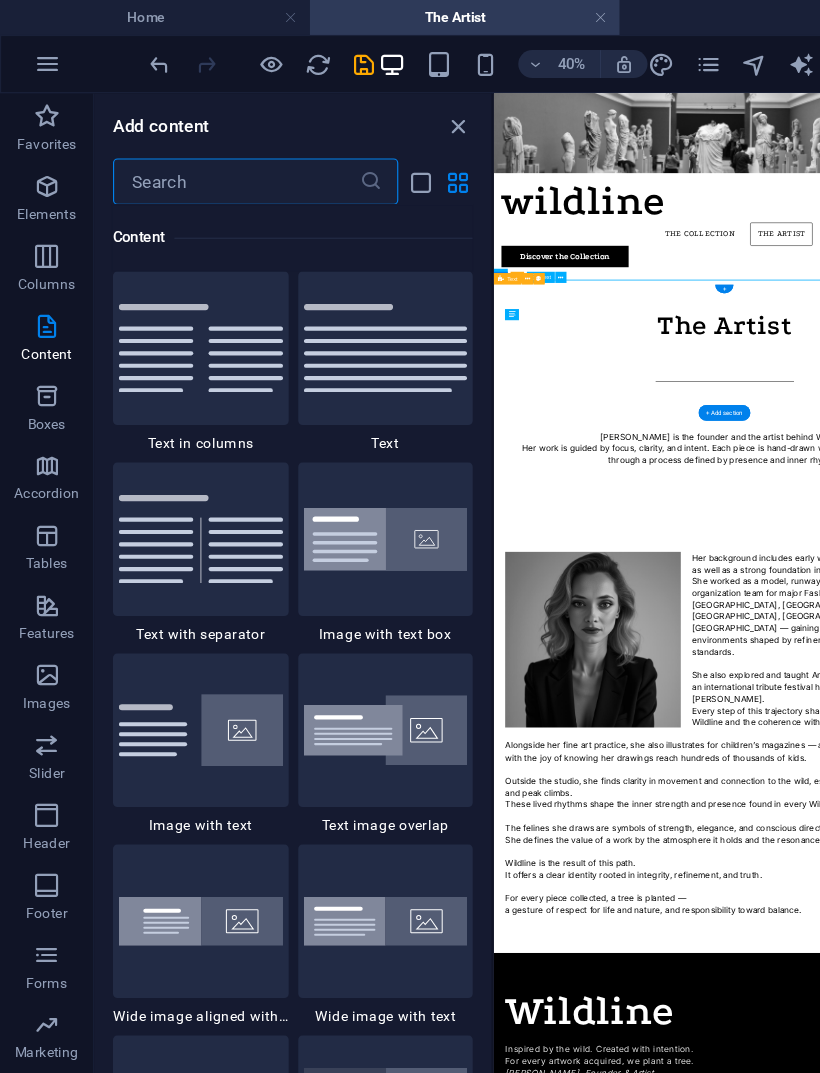 click on "+" at bounding box center [622, 248] 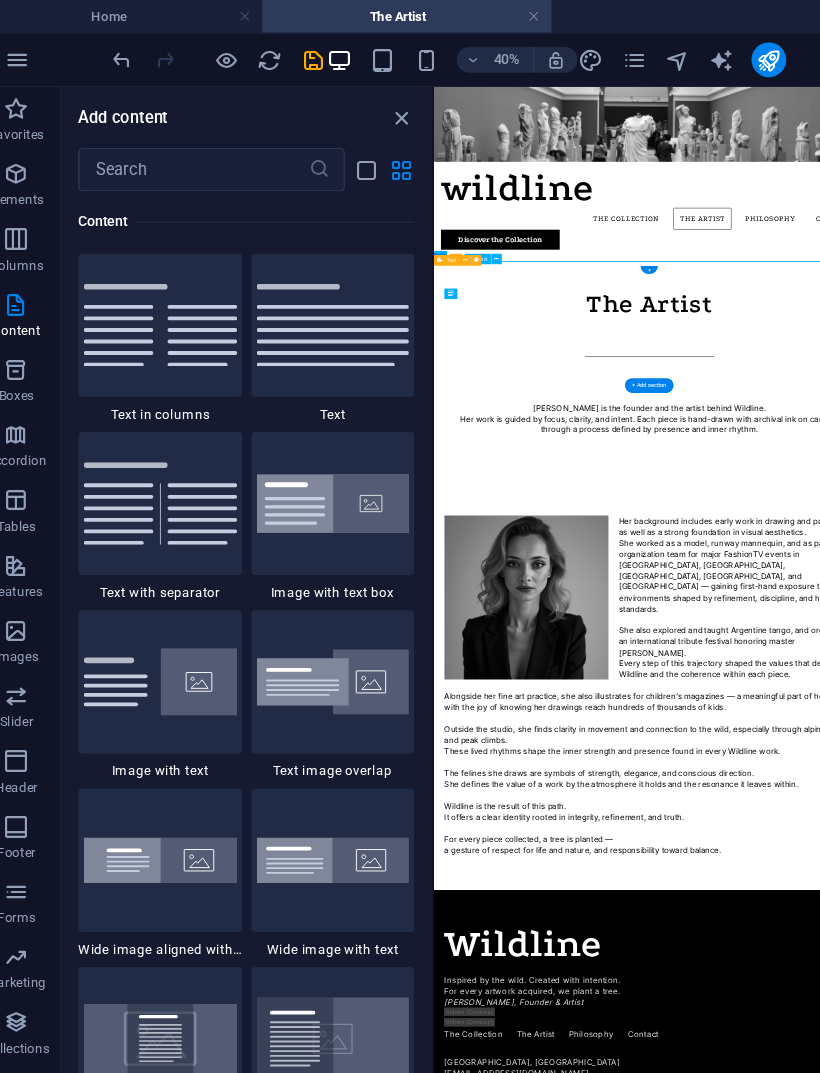 click at bounding box center (40, 160) 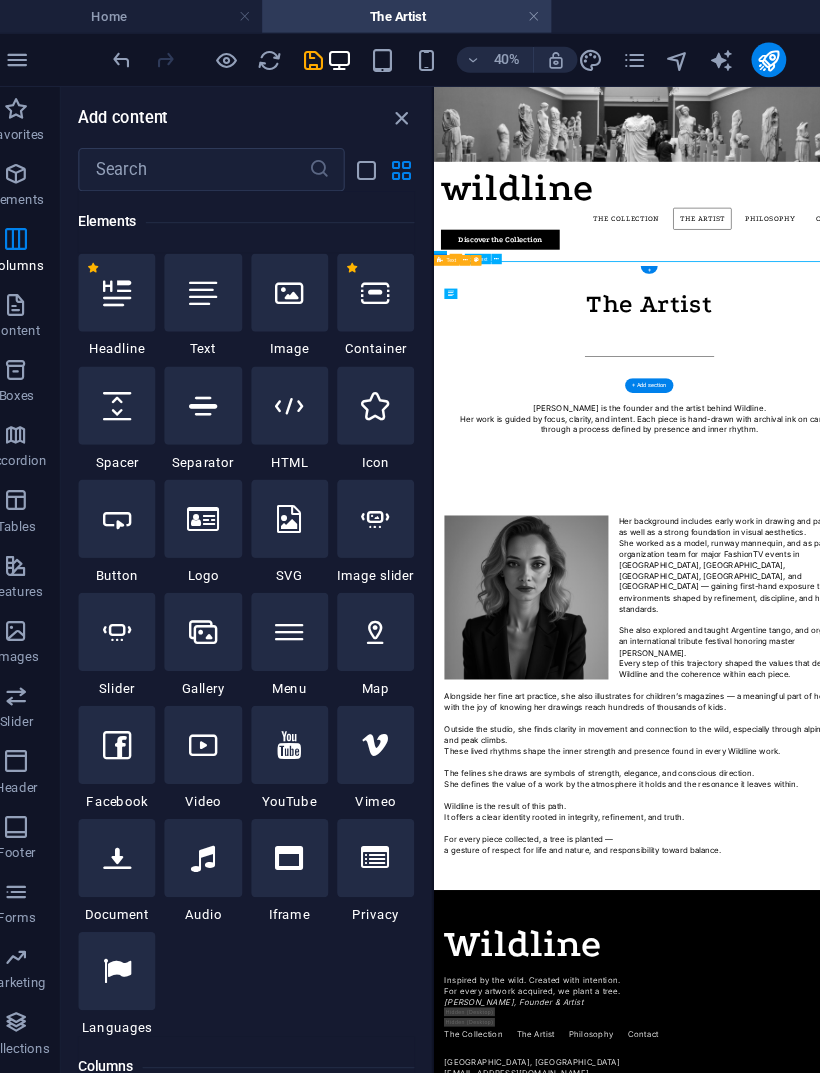 scroll, scrollTop: 213, scrollLeft: 0, axis: vertical 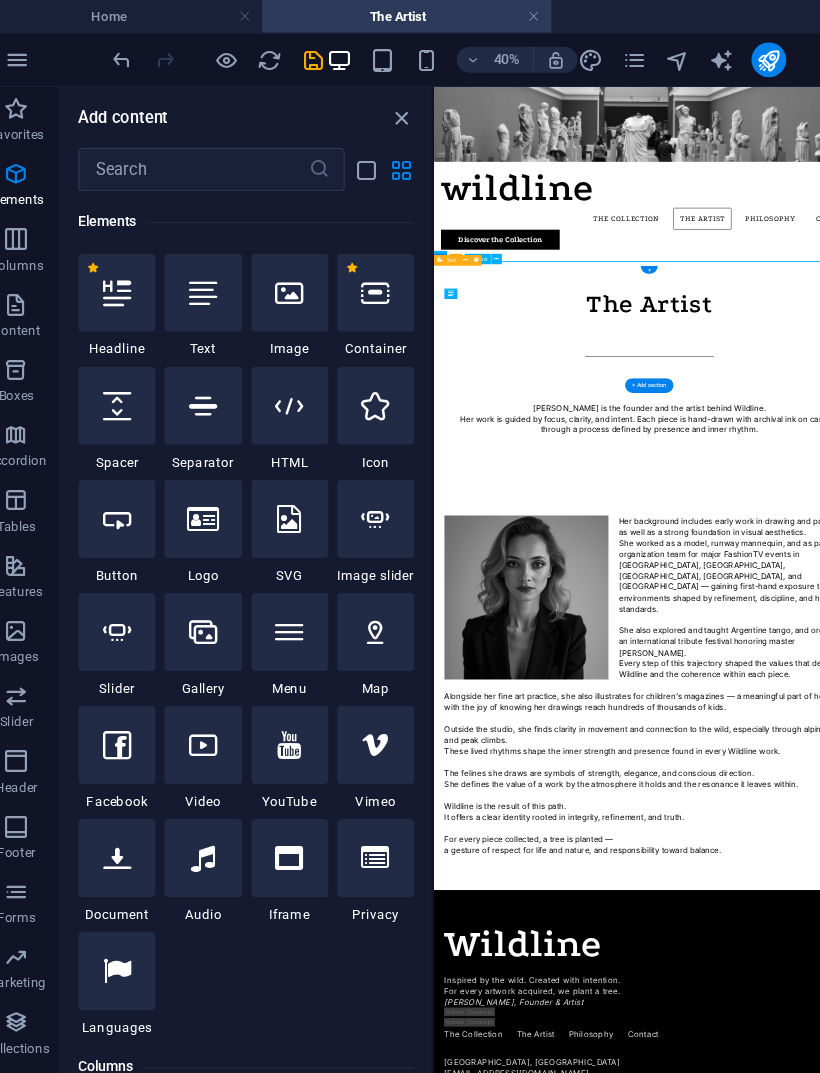 click at bounding box center [212, 269] 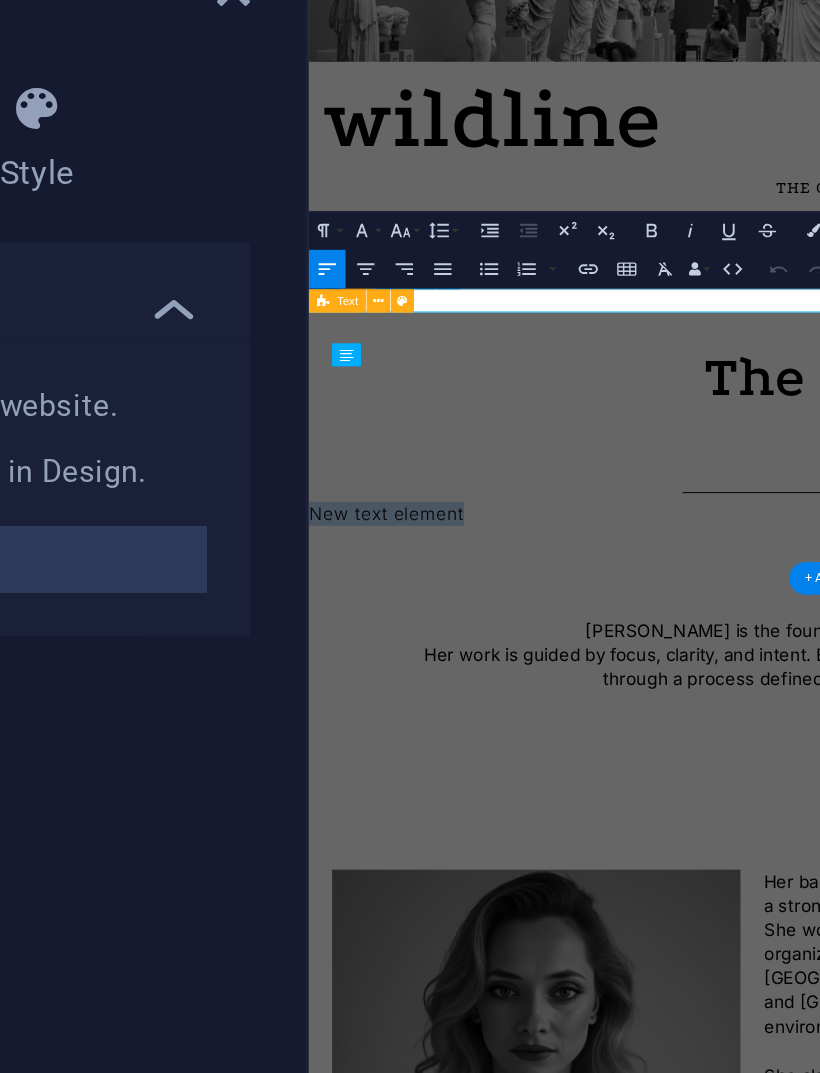 click on "New text element" at bounding box center (862, 537) 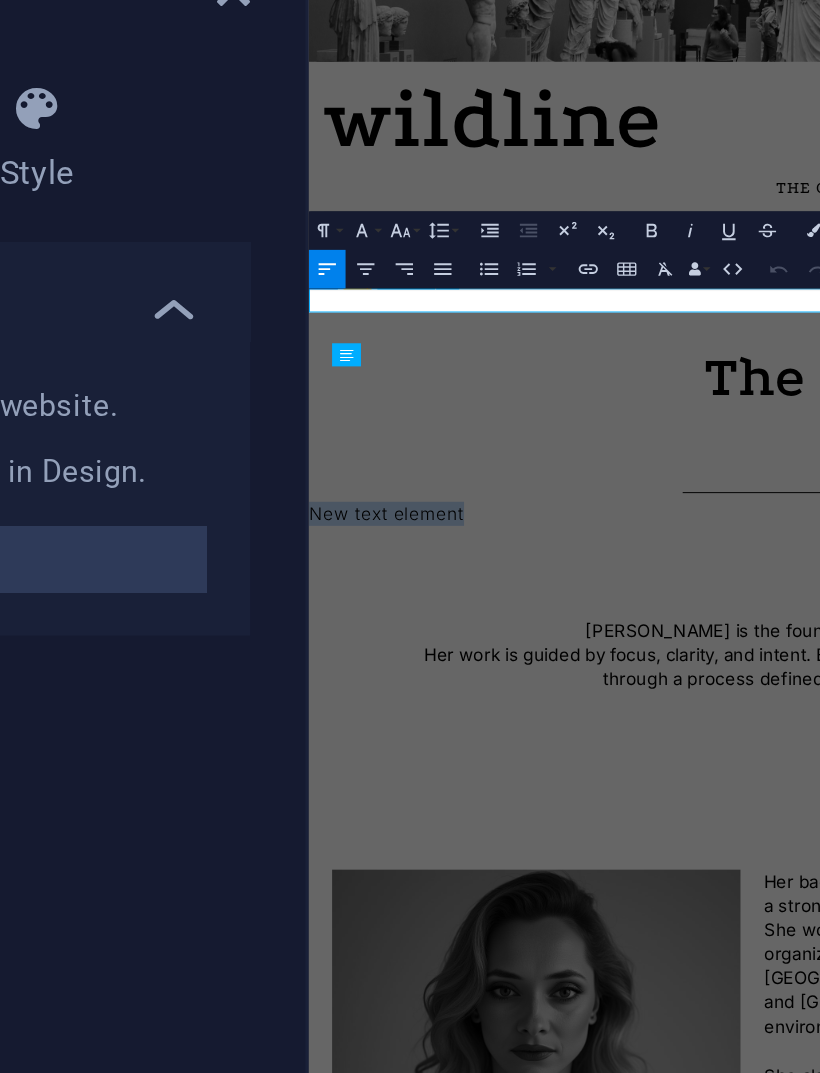 click on "New text element" at bounding box center (862, 537) 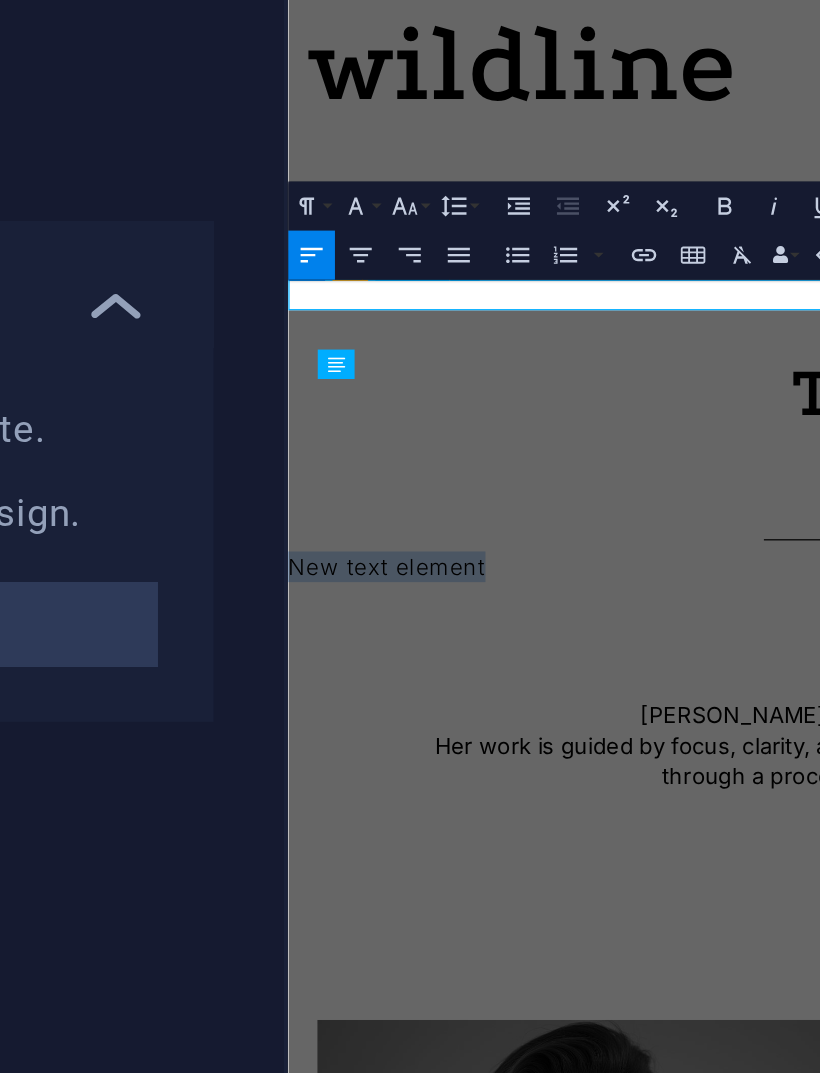 click on "New text element" at bounding box center (841, 421) 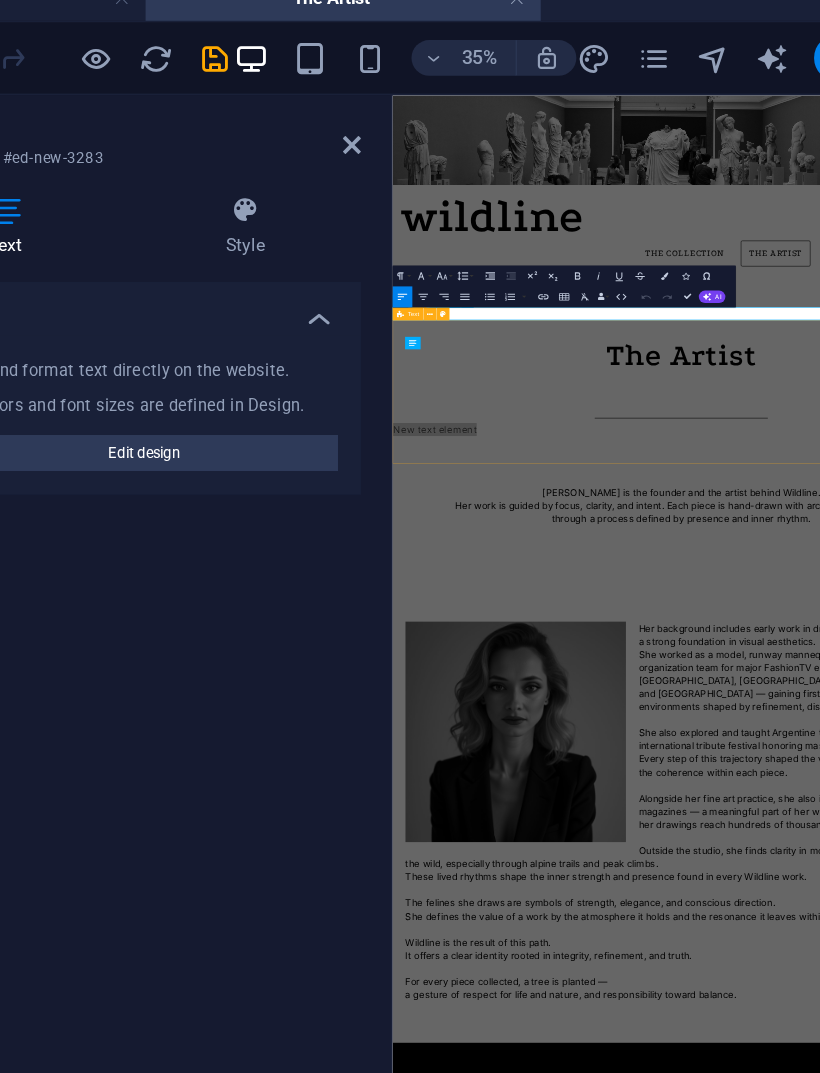 click on "Text" at bounding box center (453, 227) 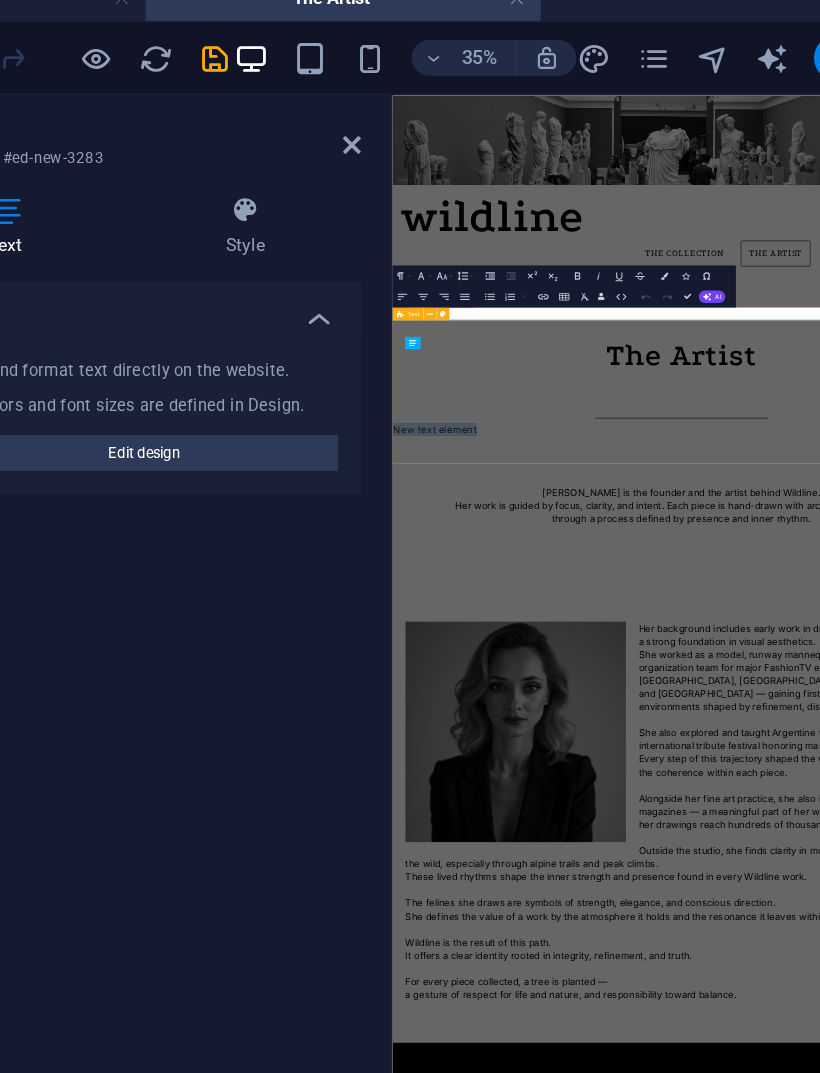 click on "New text element" at bounding box center [946, 736] 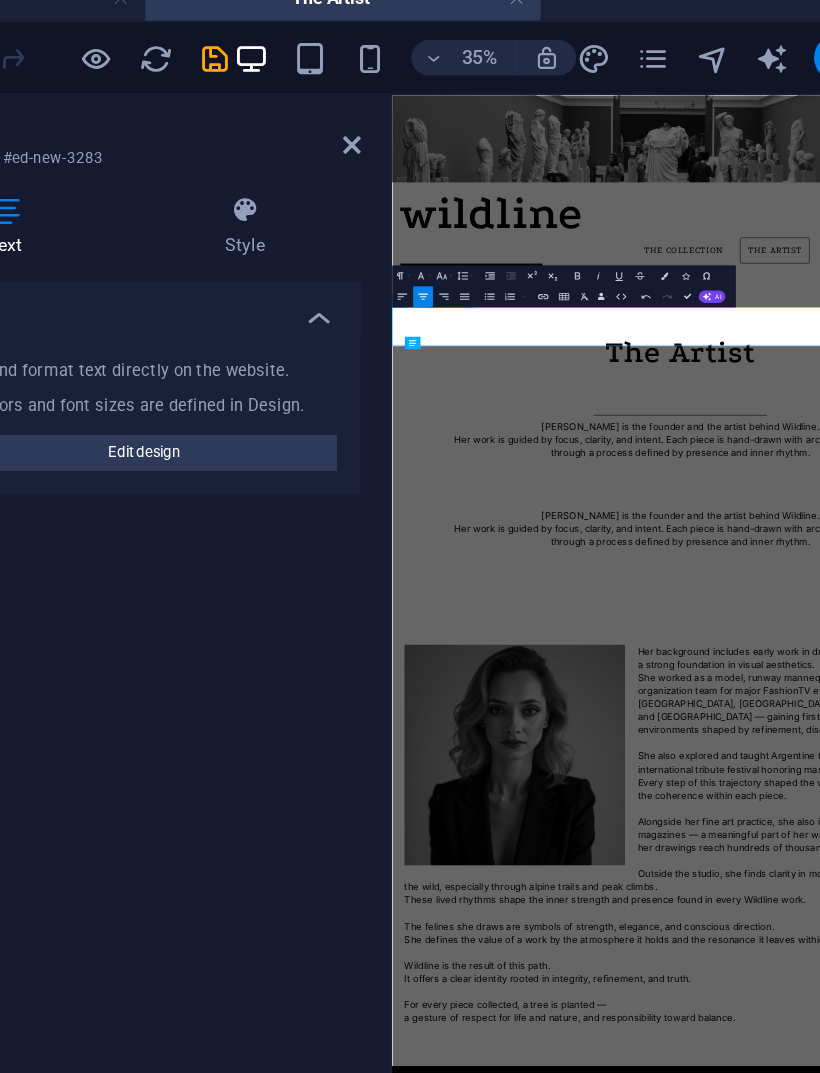 click on "The Artist" at bounding box center [946, 590] 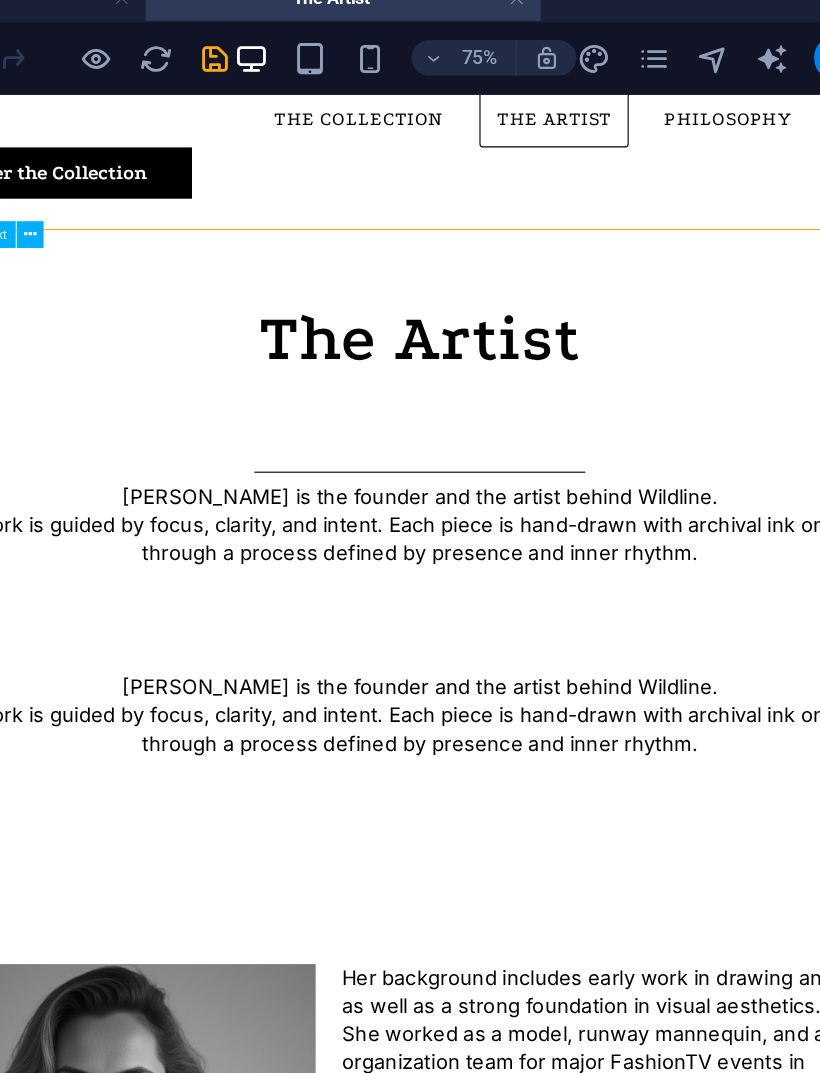 scroll, scrollTop: 287, scrollLeft: 0, axis: vertical 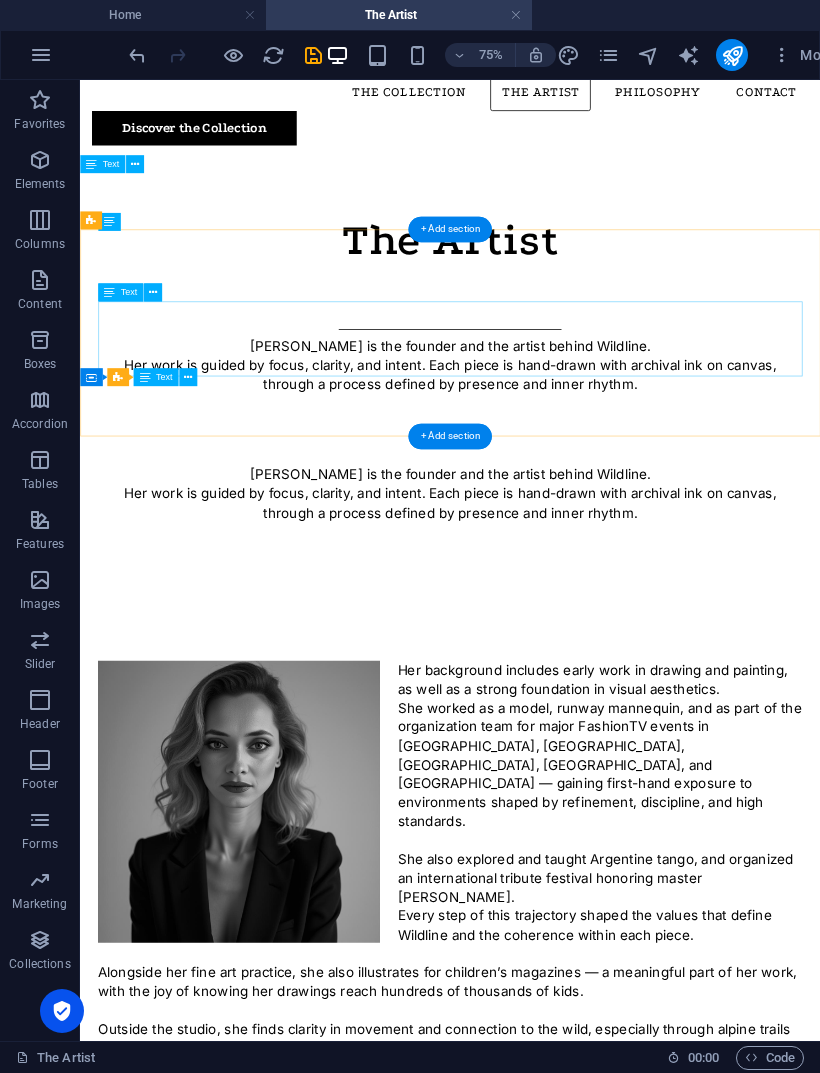 click on "[PERSON_NAME] is the founder and the artist behind Wildline. Her work is guided by focus, clarity, and intent. Each piece is hand-drawn with archival ink on canvas,  through a process defined by presence and inner rhythm." at bounding box center [573, 643] 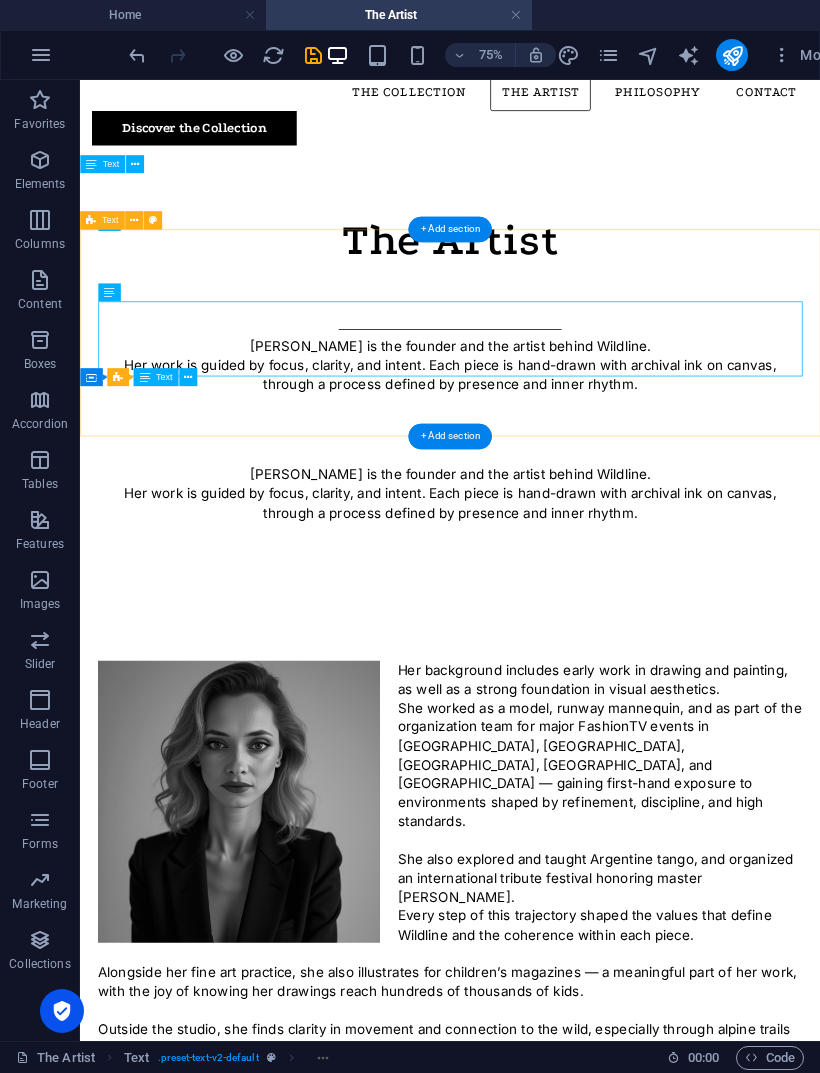 click on "[PERSON_NAME] is the founder and the artist behind Wildline. Her work is guided by focus, clarity, and intent. Each piece is hand-drawn with archival ink on canvas,  through a process defined by presence and inner rhythm." at bounding box center [573, 635] 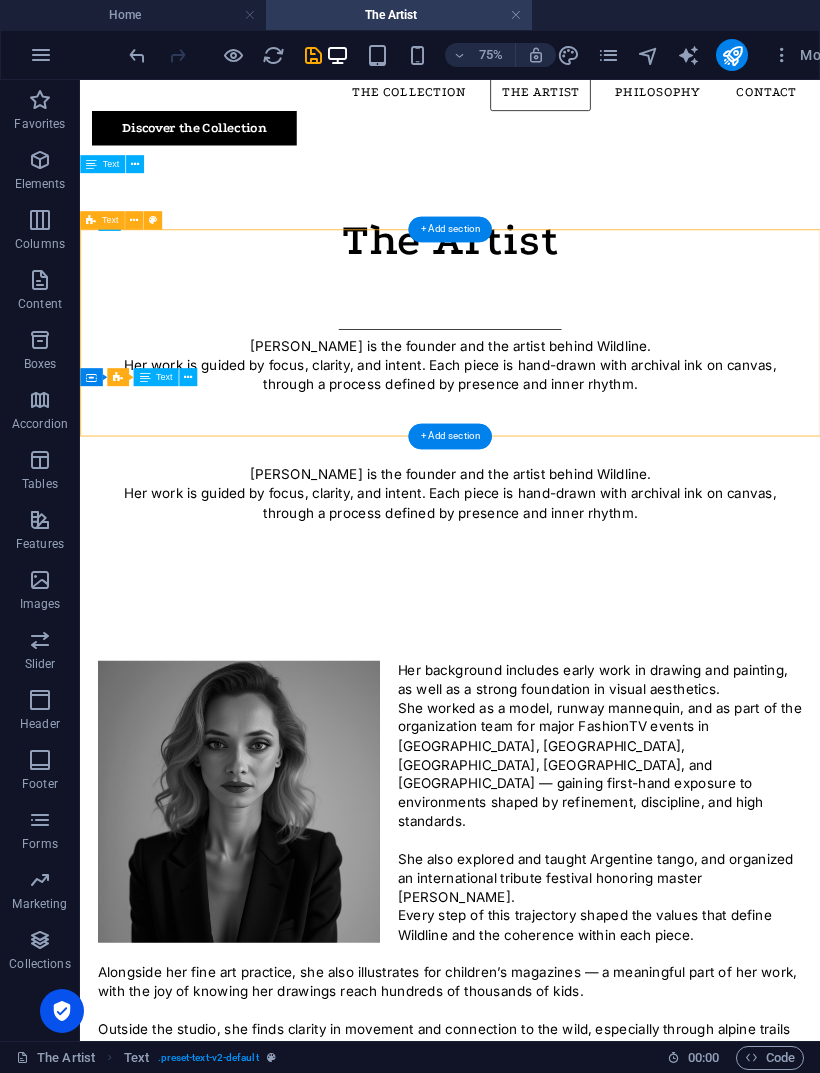 click on "[PERSON_NAME] is the founder and the artist behind Wildline. Her work is guided by focus, clarity, and intent. Each piece is hand-drawn with archival ink on canvas,  through a process defined by presence and inner rhythm." at bounding box center (573, 635) 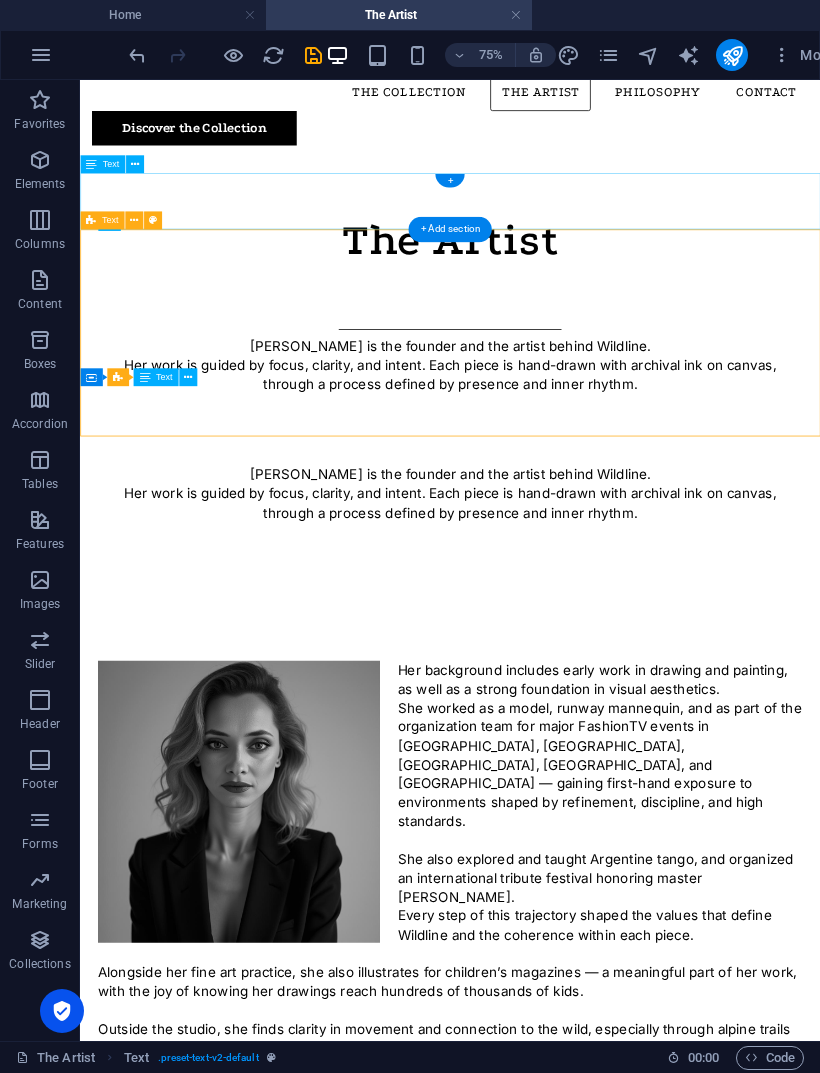 click at bounding box center (134, 220) 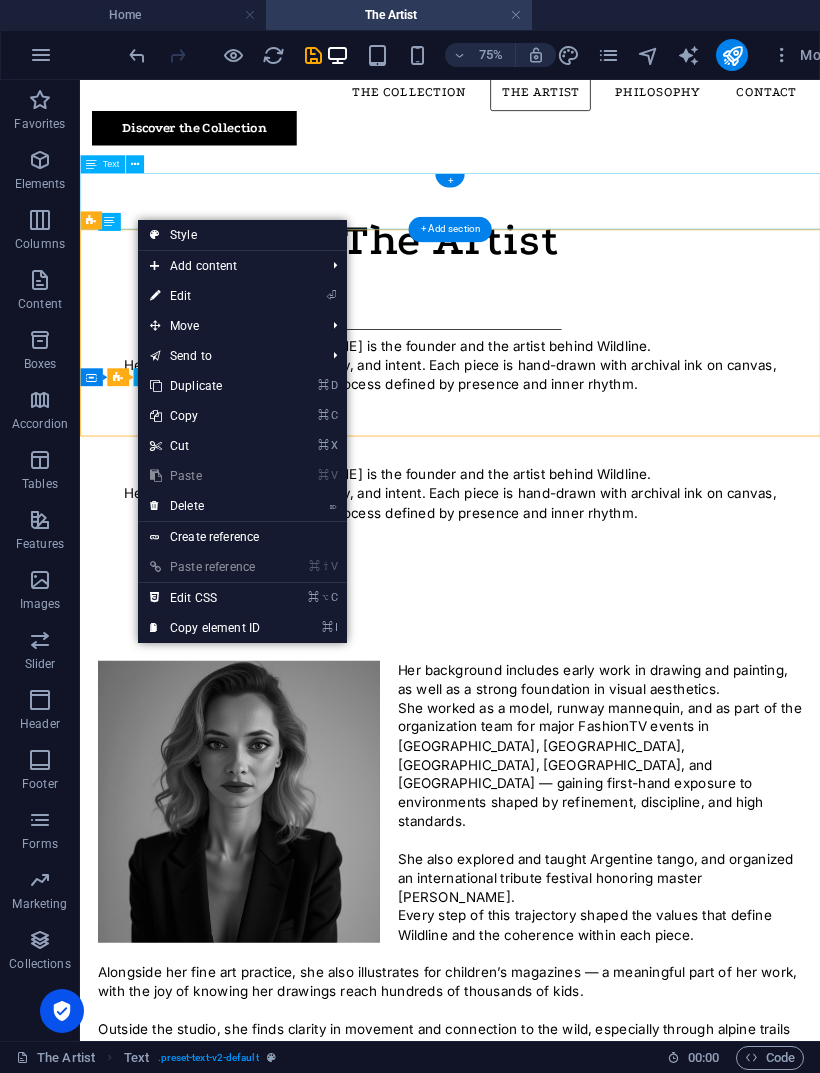 click on "⌦  Delete" at bounding box center (205, 506) 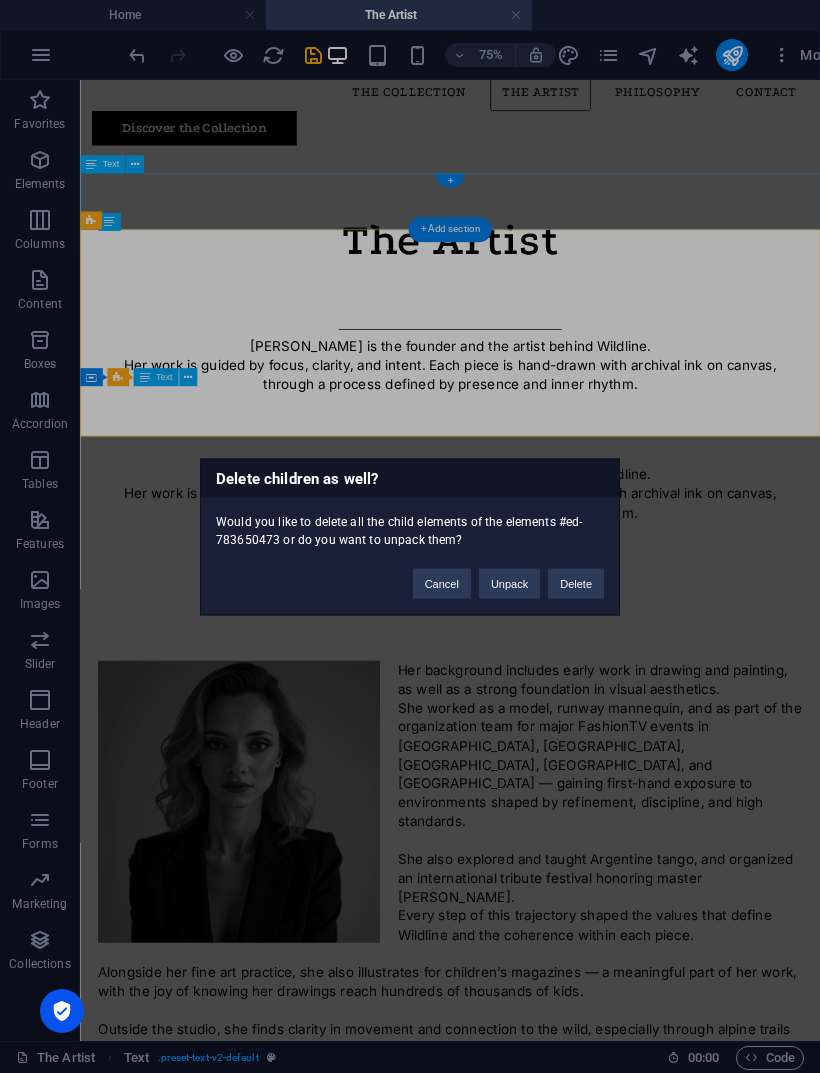 click on "Delete" at bounding box center (576, 583) 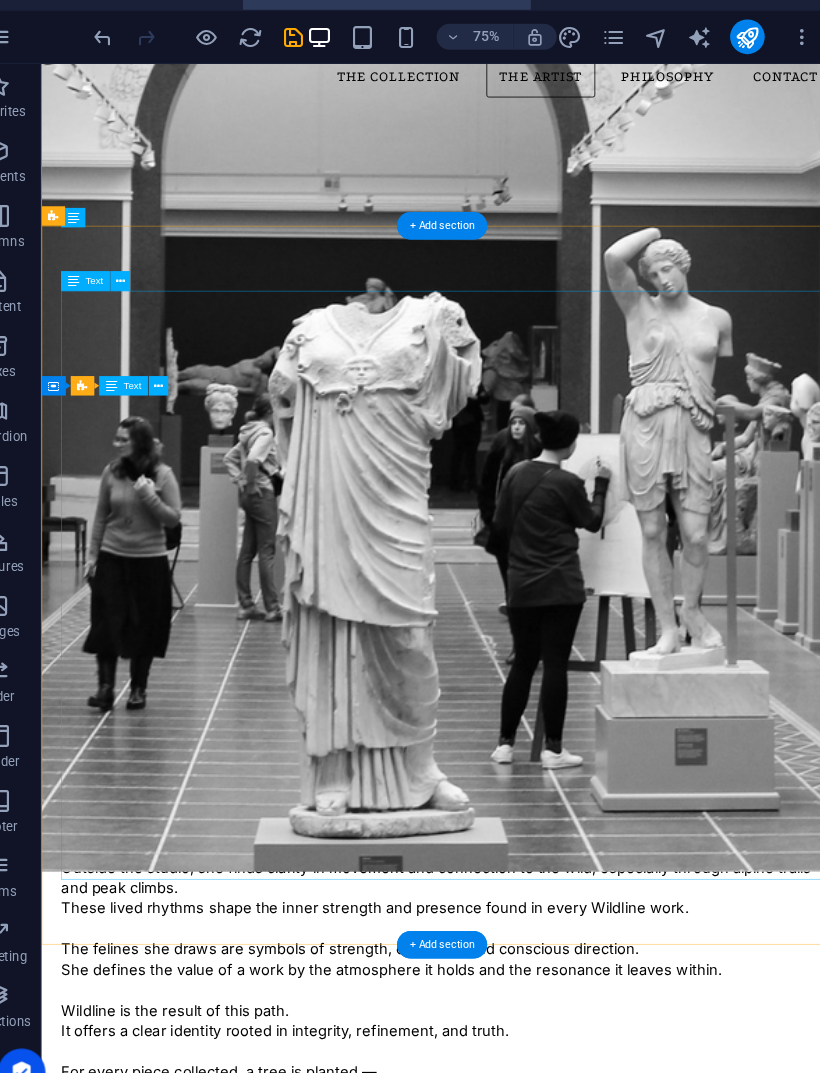 click on "Her background includes early work in drawing and painting, as well as a strong foundation in visual aesthetics. She worked as a model, runway mannequin, and as part of the organization team for major FashionTV events in [GEOGRAPHIC_DATA], [GEOGRAPHIC_DATA], [GEOGRAPHIC_DATA], [GEOGRAPHIC_DATA], and [GEOGRAPHIC_DATA] — gaining first-hand exposure to environments shaped by refinement, discipline, and high standards. She also explored and taught Argentine tango, and organized an international tribute festival honoring master [PERSON_NAME]. Every step of this trajectory shaped the values that define Wildline and the coherence within each piece. Alongside her fine art practice, she also illustrates for children’s magazines — a meaningful part of her work, with the joy of knowing her drawings reach hundreds of thousands of kids. Outside the studio, she finds clarity in movement and connection to the wild, especially through alpine trails and peak climbs. These lived rhythms shape the inner strength and presence found in every Wildline work." at bounding box center [534, 950] 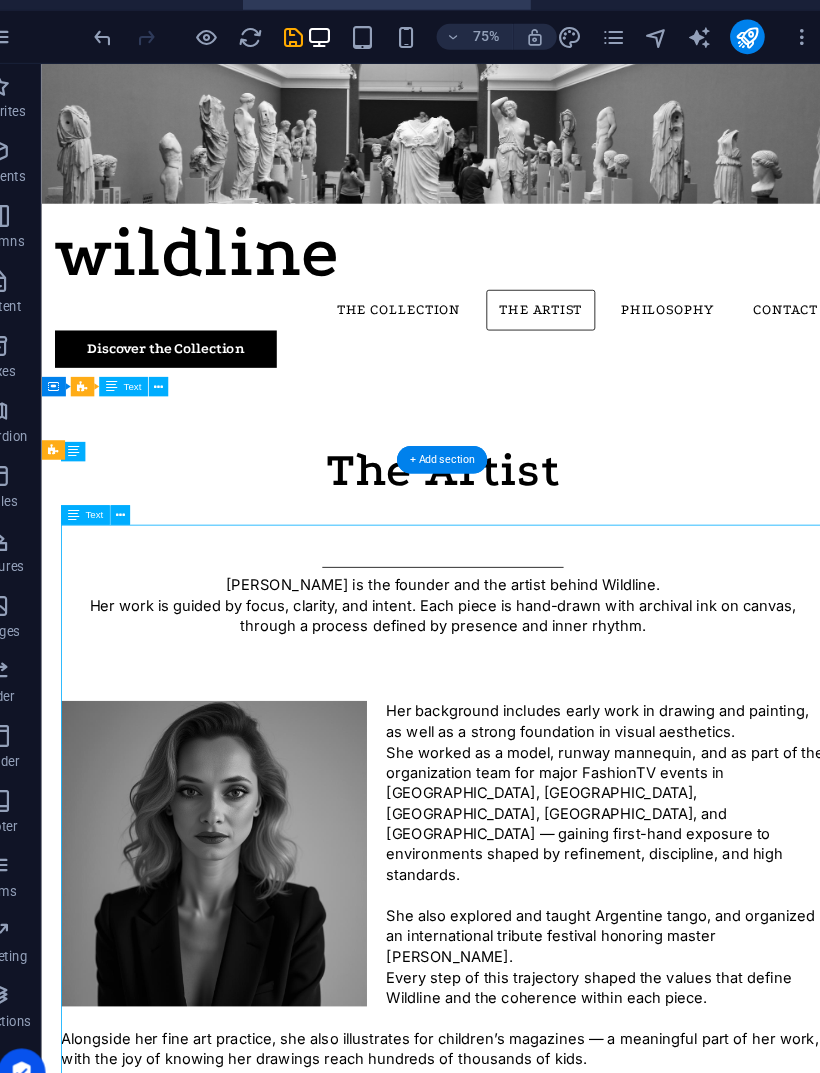 scroll, scrollTop: 0, scrollLeft: 0, axis: both 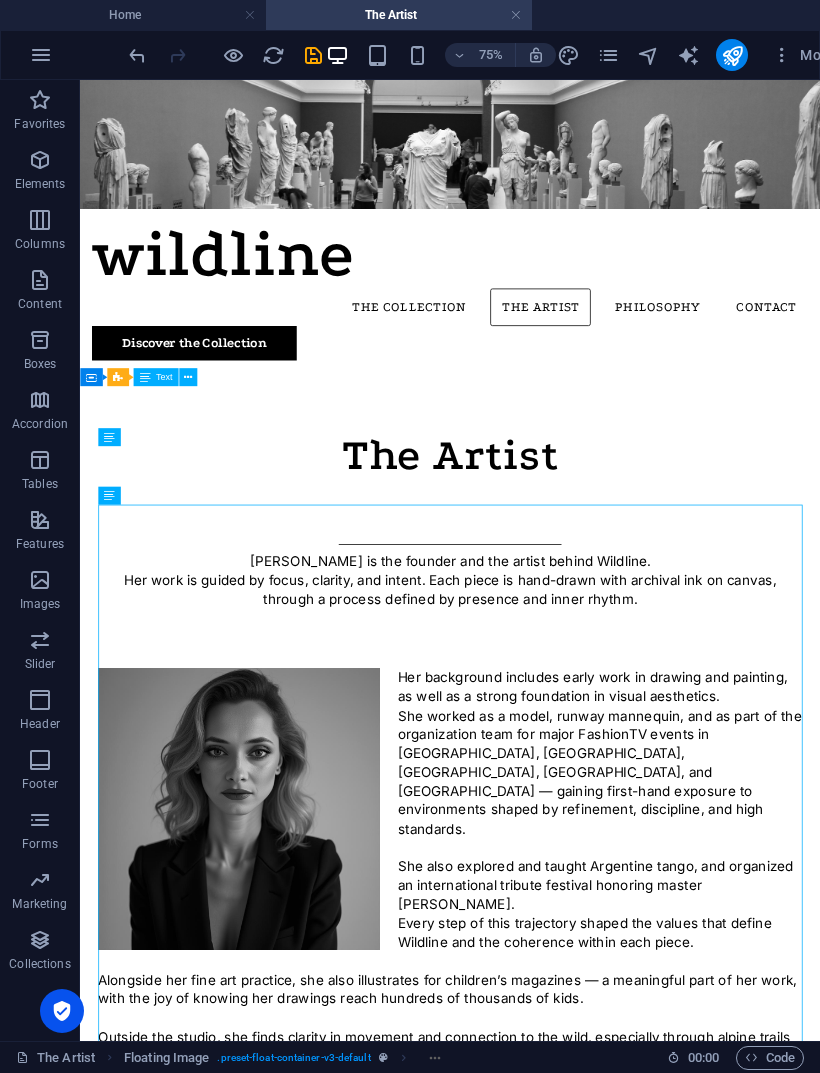 click on "wildline The Collection The Artist Philosophy Contact  Discover the Collection The Artist [PERSON_NAME] is the founder and the artist behind Wildline. Her work is guided by focus, clarity, and intent. Each piece is hand-drawn with archival ink on canvas,  through a process defined by presence and inner rhythm. Her background includes early work in drawing and painting, as well as a strong foundation in visual aesthetics. She worked as a model, runway mannequin, and as part of the organization team for major FashionTV events in [GEOGRAPHIC_DATA], [GEOGRAPHIC_DATA], [GEOGRAPHIC_DATA], [GEOGRAPHIC_DATA], and [GEOGRAPHIC_DATA] — gaining first-hand exposure to environments shaped by refinement, discipline, and high standards. She also explored and taught Argentine tango, and organized an international tribute festival honoring master [PERSON_NAME]. Every step of this trajectory shaped the values that define Wildline and the coherence within each piece. These lived rhythms shape the inner strength and presence found in every Wildline work. Wildline   The Collection" at bounding box center (573, 1367) 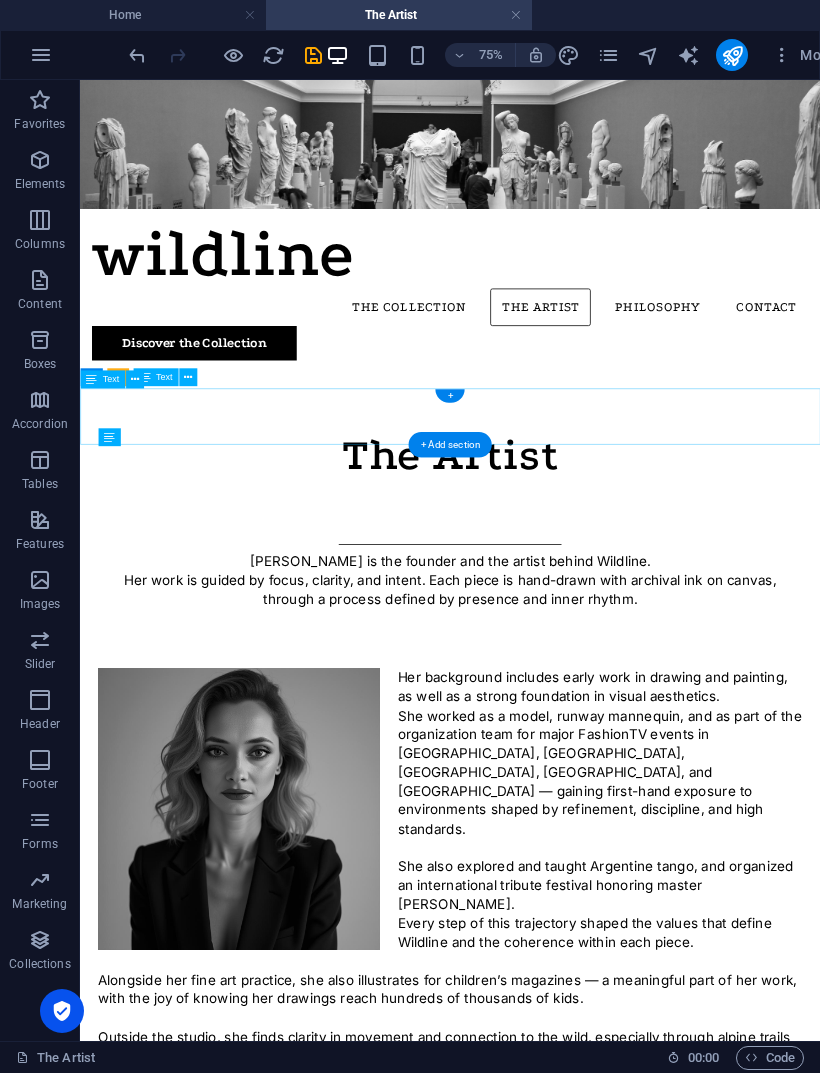 click on "[PERSON_NAME] is the founder and the artist behind Wildline. Her work is guided by focus, clarity, and intent. Each piece is hand-drawn with archival ink on canvas,  through a process defined by presence and inner rhythm." at bounding box center [573, 747] 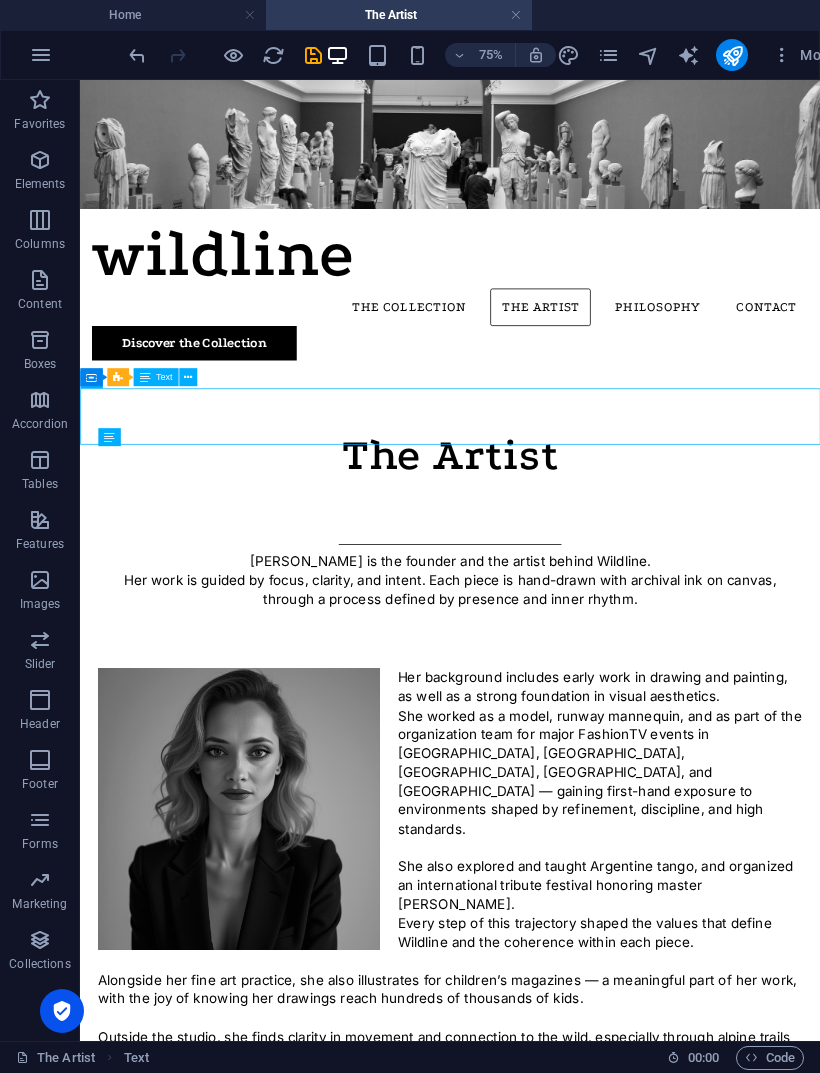 click on "wildline The Collection The Artist Philosophy Contact  Discover the Collection The Artist [PERSON_NAME] is the founder and the artist behind Wildline. Her work is guided by focus, clarity, and intent. Each piece is hand-drawn with archival ink on canvas,  through a process defined by presence and inner rhythm. Her background includes early work in drawing and painting, as well as a strong foundation in visual aesthetics. She worked as a model, runway mannequin, and as part of the organization team for major FashionTV events in [GEOGRAPHIC_DATA], [GEOGRAPHIC_DATA], [GEOGRAPHIC_DATA], [GEOGRAPHIC_DATA], and [GEOGRAPHIC_DATA] — gaining first-hand exposure to environments shaped by refinement, discipline, and high standards. She also explored and taught Argentine tango, and organized an international tribute festival honoring master [PERSON_NAME]. Every step of this trajectory shaped the values that define Wildline and the coherence within each piece. These lived rhythms shape the inner strength and presence found in every Wildline work. Wildline   The Collection" at bounding box center [573, 1367] 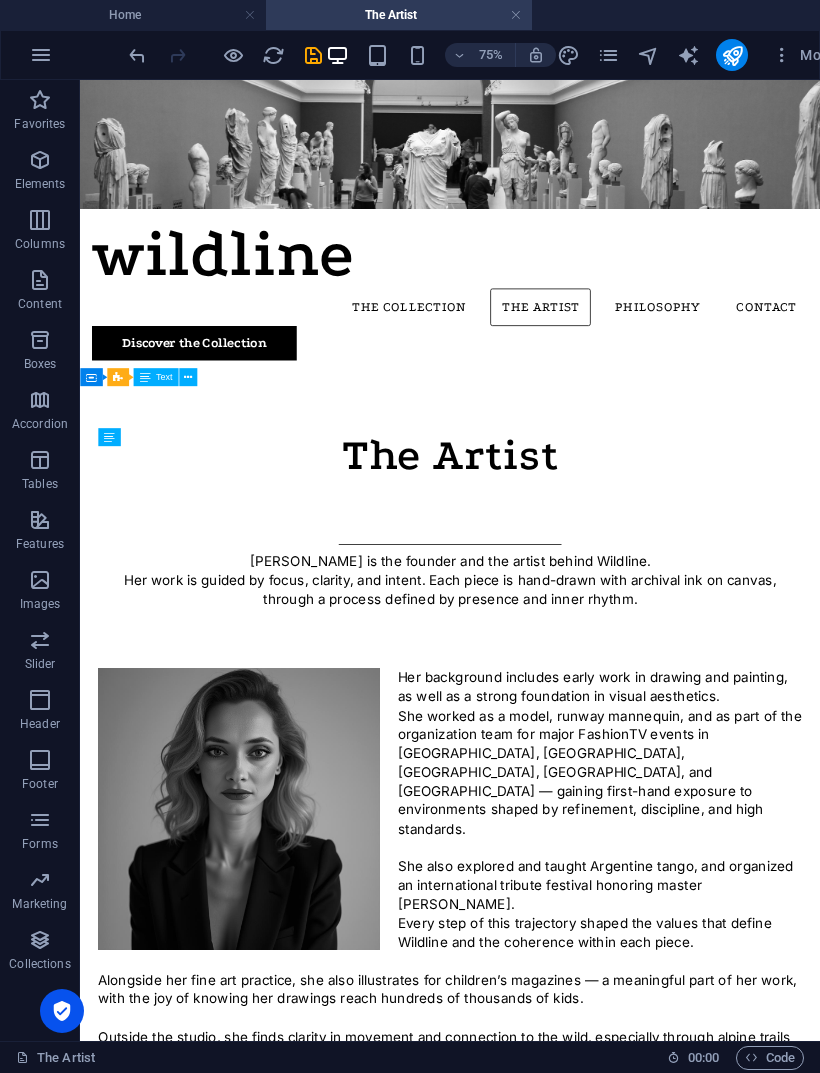 click on "wildline The Collection The Artist Philosophy Contact  Discover the Collection The Artist [PERSON_NAME] is the founder and the artist behind Wildline. Her work is guided by focus, clarity, and intent. Each piece is hand-drawn with archival ink on canvas,  through a process defined by presence and inner rhythm. Her background includes early work in drawing and painting, as well as a strong foundation in visual aesthetics. She worked as a model, runway mannequin, and as part of the organization team for major FashionTV events in [GEOGRAPHIC_DATA], [GEOGRAPHIC_DATA], [GEOGRAPHIC_DATA], [GEOGRAPHIC_DATA], and [GEOGRAPHIC_DATA] — gaining first-hand exposure to environments shaped by refinement, discipline, and high standards. She also explored and taught Argentine tango, and organized an international tribute festival honoring master [PERSON_NAME]. Every step of this trajectory shaped the values that define Wildline and the coherence within each piece. These lived rhythms shape the inner strength and presence found in every Wildline work. Wildline   The Collection" at bounding box center (573, 1367) 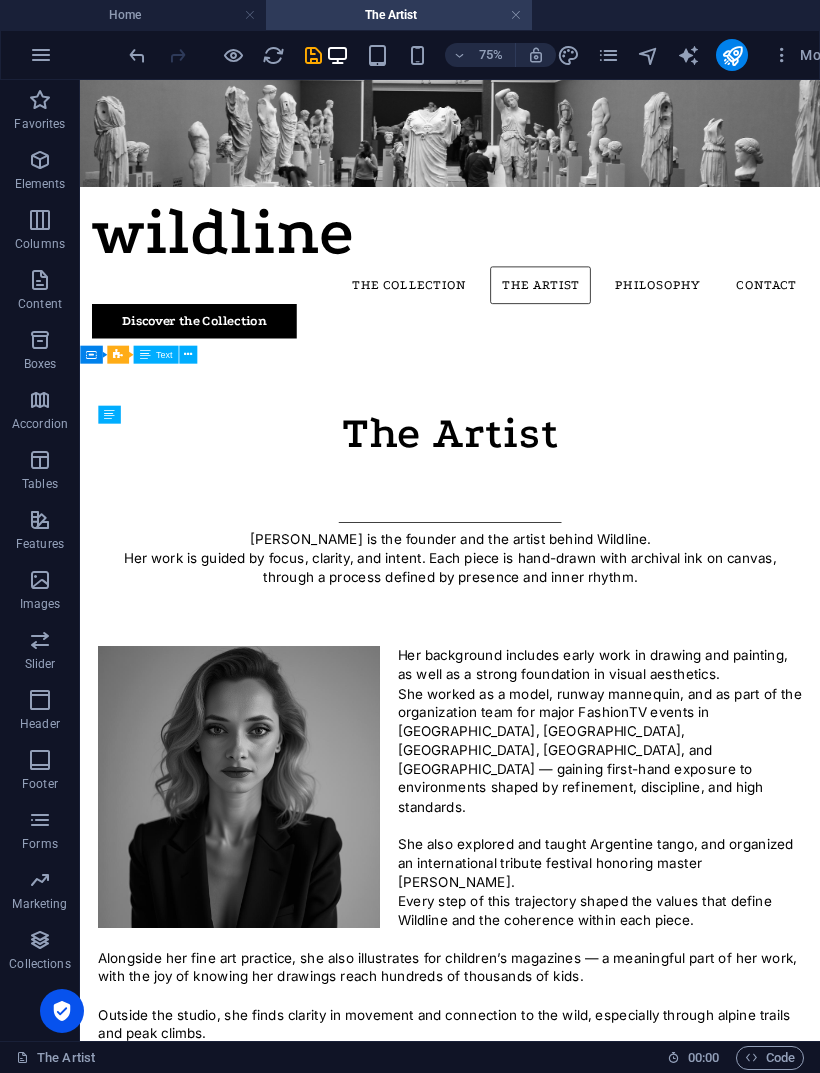 scroll, scrollTop: 60, scrollLeft: 0, axis: vertical 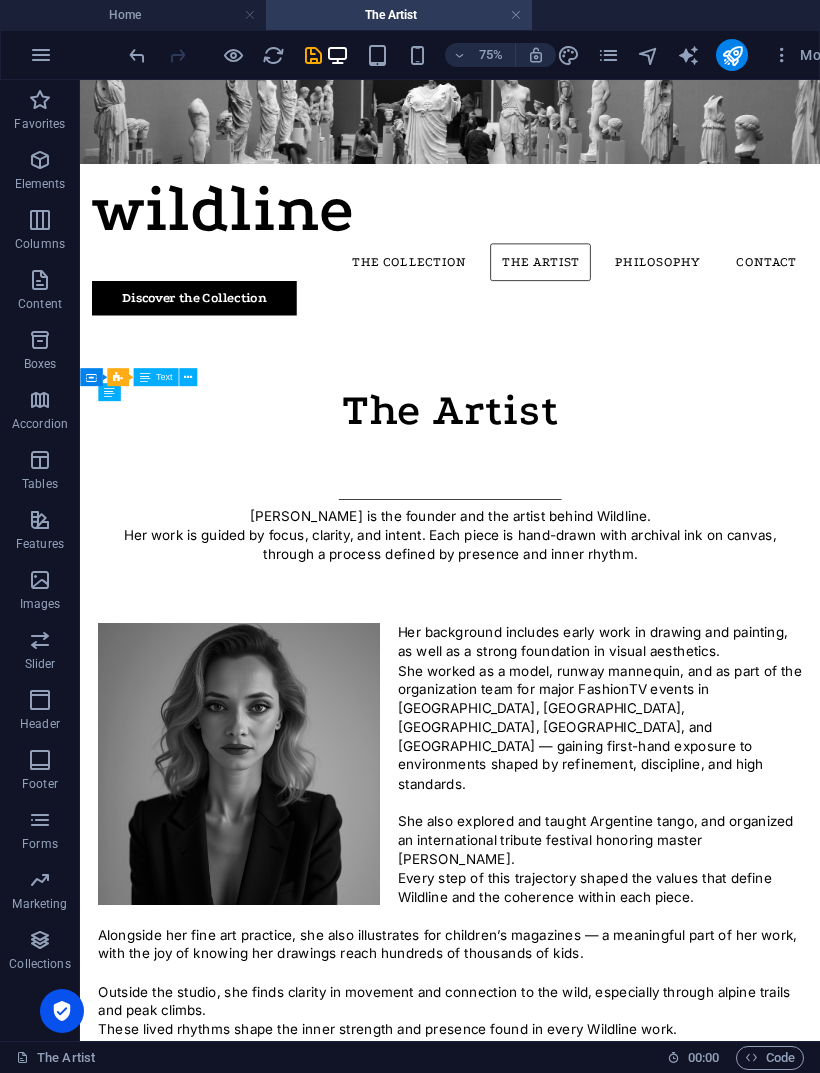 click on "wildline The Collection The Artist Philosophy Contact  Discover the Collection The Artist [PERSON_NAME] is the founder and the artist behind Wildline. Her work is guided by focus, clarity, and intent. Each piece is hand-drawn with archival ink on canvas,  through a process defined by presence and inner rhythm. Her background includes early work in drawing and painting, as well as a strong foundation in visual aesthetics. She worked as a model, runway mannequin, and as part of the organization team for major FashionTV events in [GEOGRAPHIC_DATA], [GEOGRAPHIC_DATA], [GEOGRAPHIC_DATA], [GEOGRAPHIC_DATA], and [GEOGRAPHIC_DATA] — gaining first-hand exposure to environments shaped by refinement, discipline, and high standards. She also explored and taught Argentine tango, and organized an international tribute festival honoring master [PERSON_NAME]. Every step of this trajectory shaped the values that define Wildline and the coherence within each piece. These lived rhythms shape the inner strength and presence found in every Wildline work. Wildline   The Collection" at bounding box center [573, 1307] 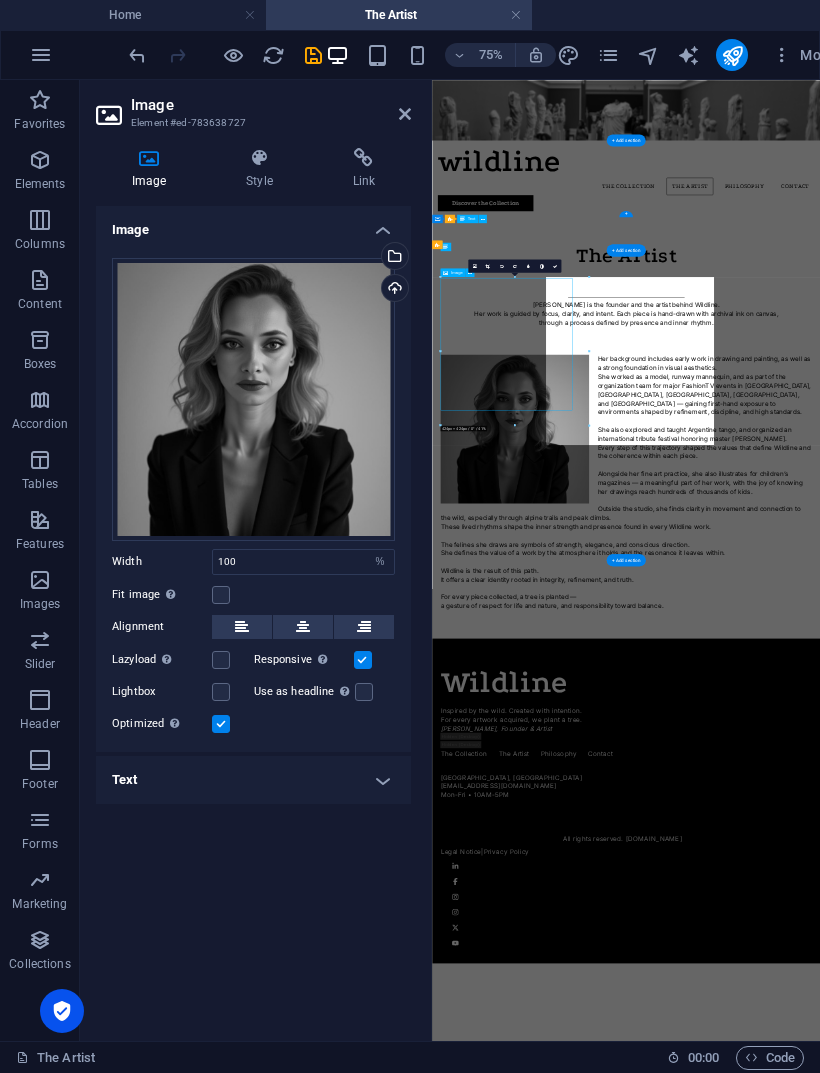 scroll, scrollTop: 0, scrollLeft: 0, axis: both 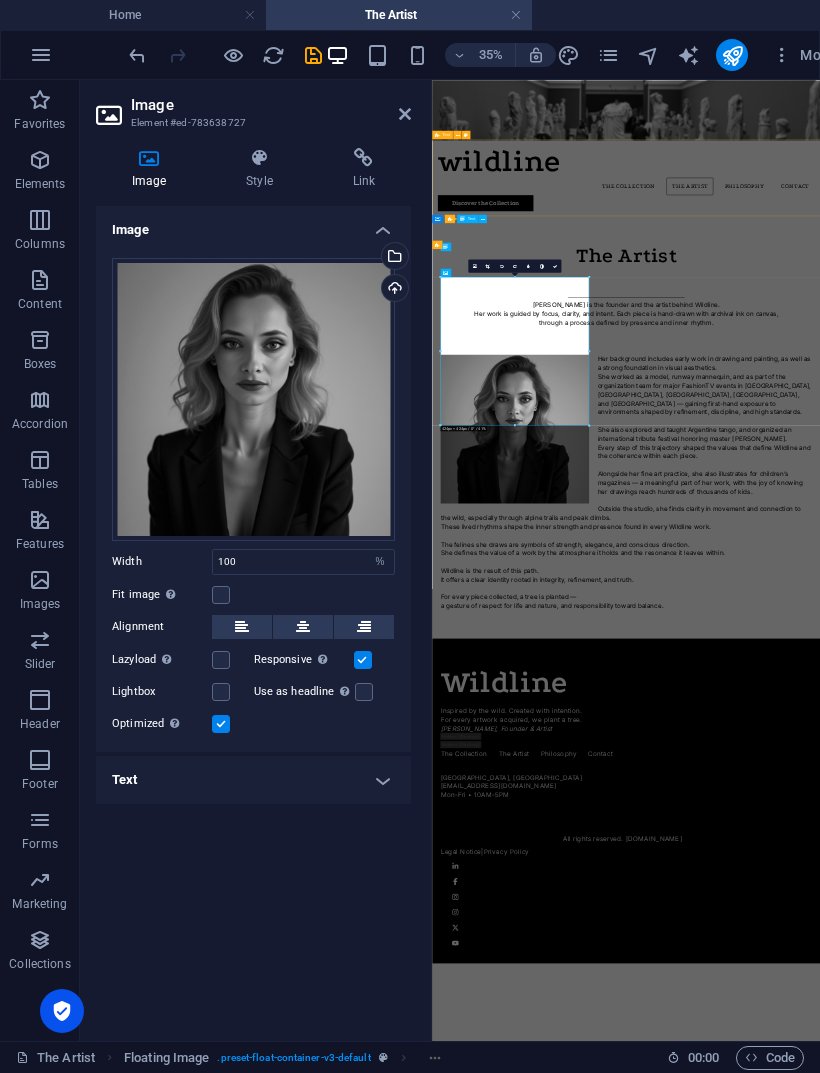click on "The Artist" at bounding box center (986, 580) 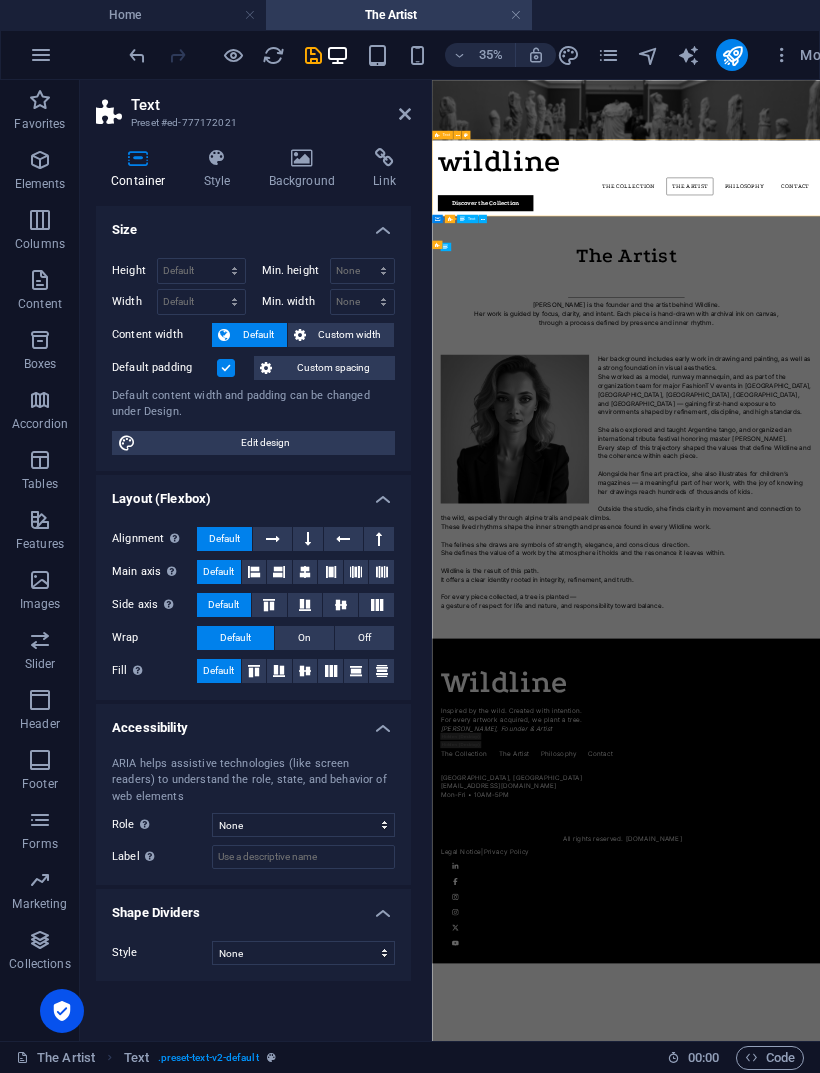 click on "[PERSON_NAME] is the founder and the artist behind Wildline. Her work is guided by focus, clarity, and intent. Each piece is hand-drawn with archival ink on canvas,  through a process defined by presence and inner rhythm." at bounding box center (986, 747) 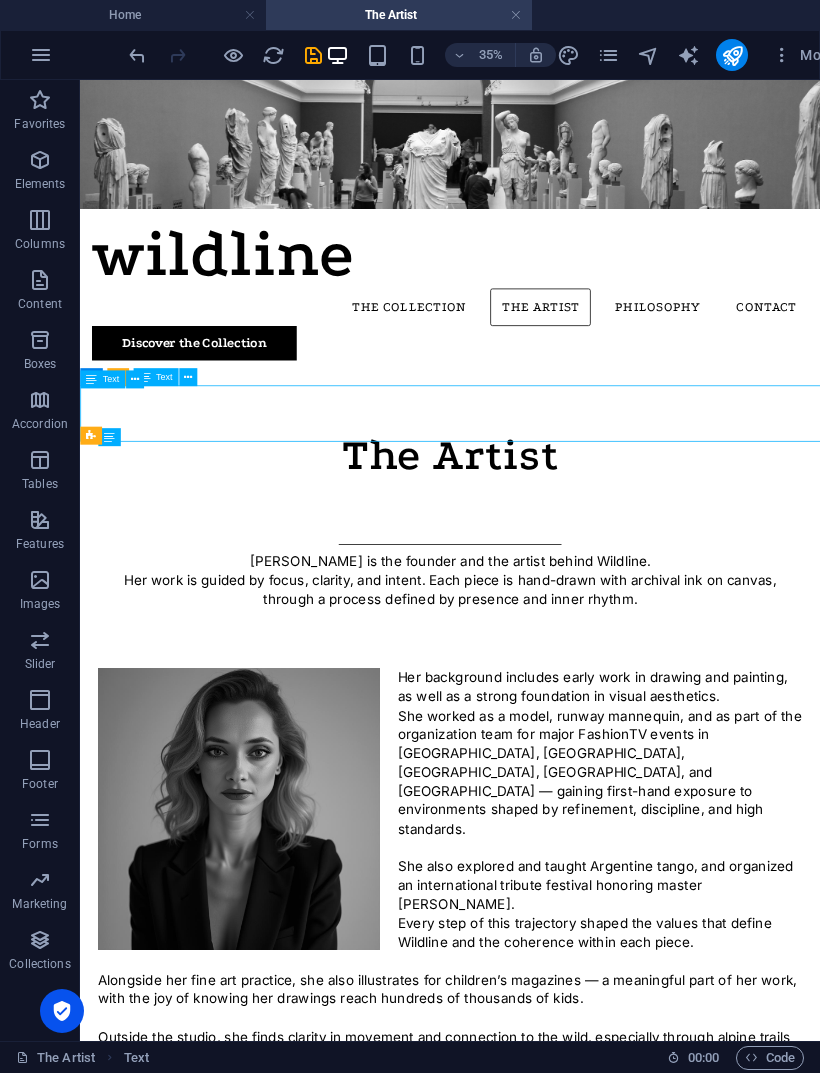 click on "The Artist" at bounding box center [573, 580] 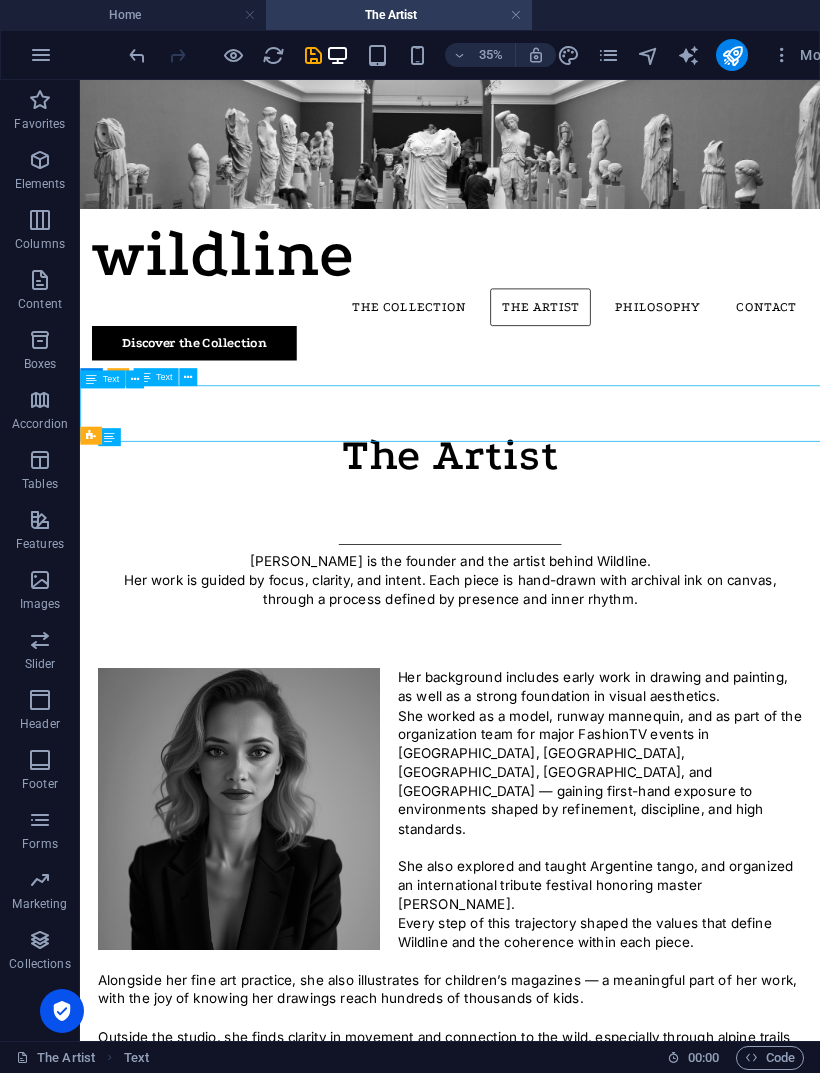 click on "The Artist" at bounding box center [573, 580] 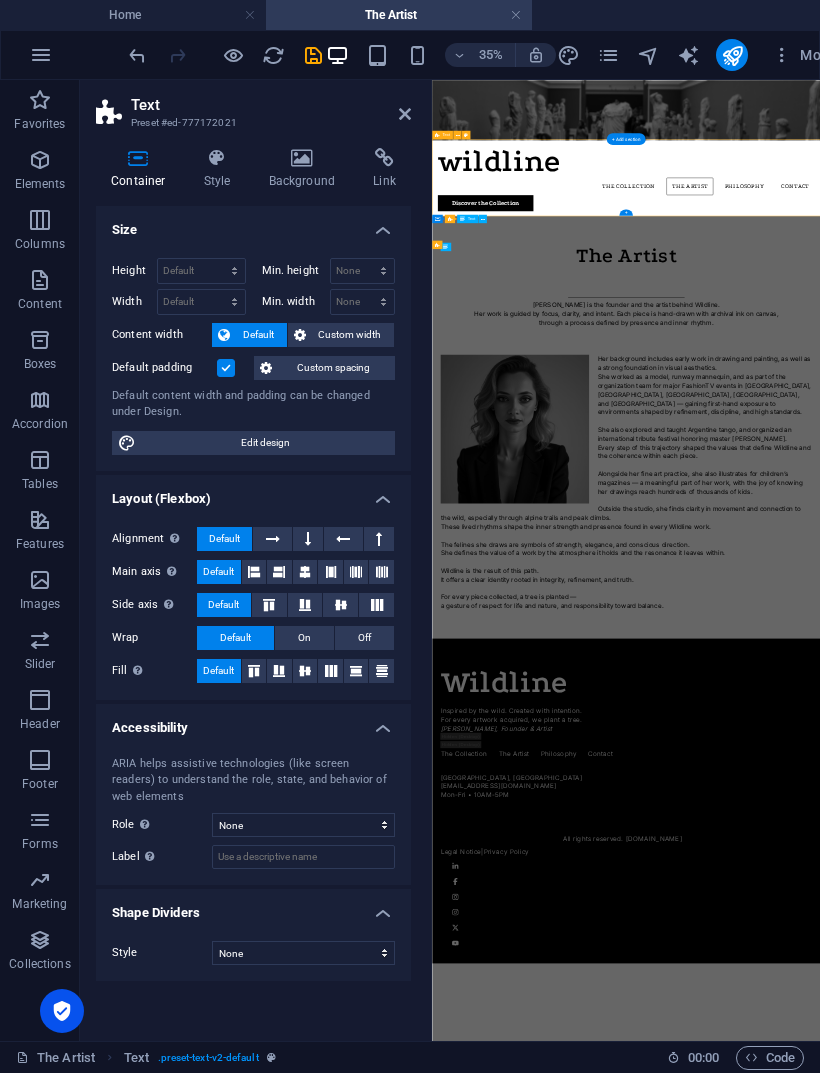 click on "The Artist" at bounding box center (986, 580) 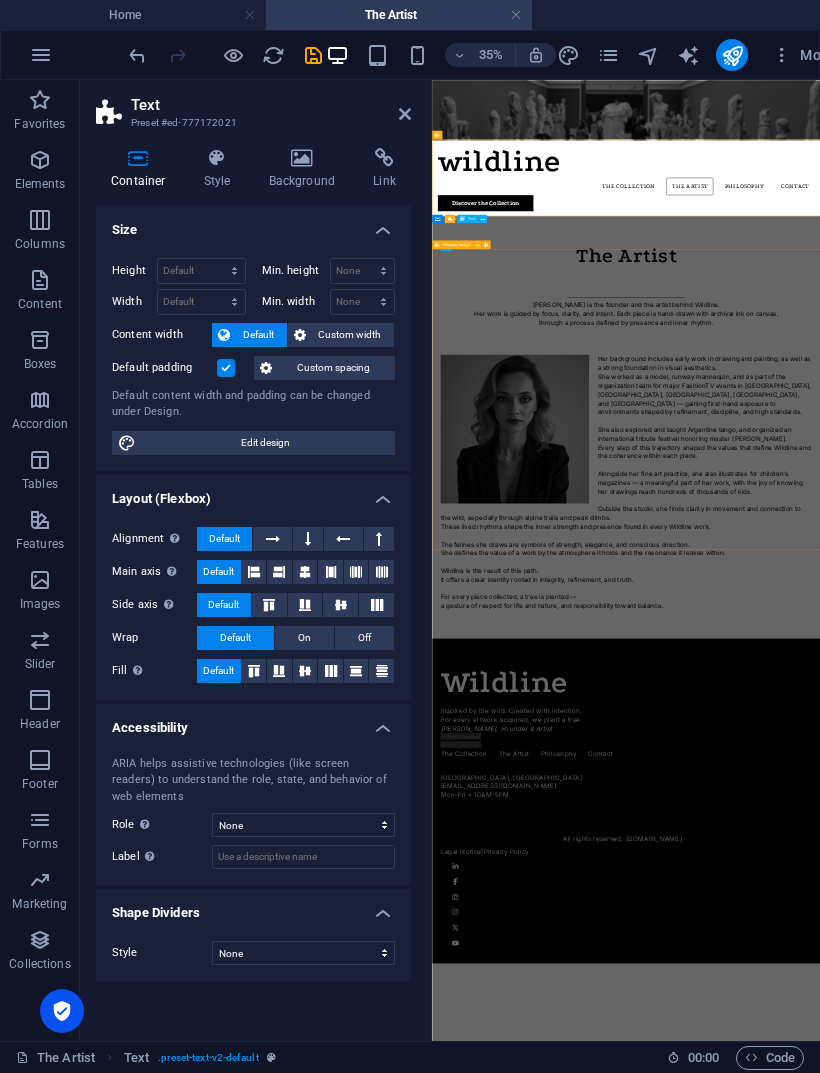 click on "Her background includes early work in drawing and painting, as well as a strong foundation in visual aesthetics. She worked as a model, runway mannequin, and as part of the organization team for major FashionTV events in [GEOGRAPHIC_DATA], [GEOGRAPHIC_DATA], [GEOGRAPHIC_DATA], [GEOGRAPHIC_DATA], and [GEOGRAPHIC_DATA] — gaining first-hand exposure to environments shaped by refinement, discipline, and high standards. She also explored and taught Argentine tango, and organized an international tribute festival honoring master [PERSON_NAME]. Every step of this trajectory shaped the values that define Wildline and the coherence within each piece. Alongside her fine art practice, she also illustrates for children’s magazines — a meaningful part of her work, with the joy of knowing her drawings reach hundreds of thousands of kids. Outside the studio, she finds clarity in movement and connection to the wild, especially through alpine trails and peak climbs. These lived rhythms shape the inner strength and presence found in every Wildline work." at bounding box center (986, 1229) 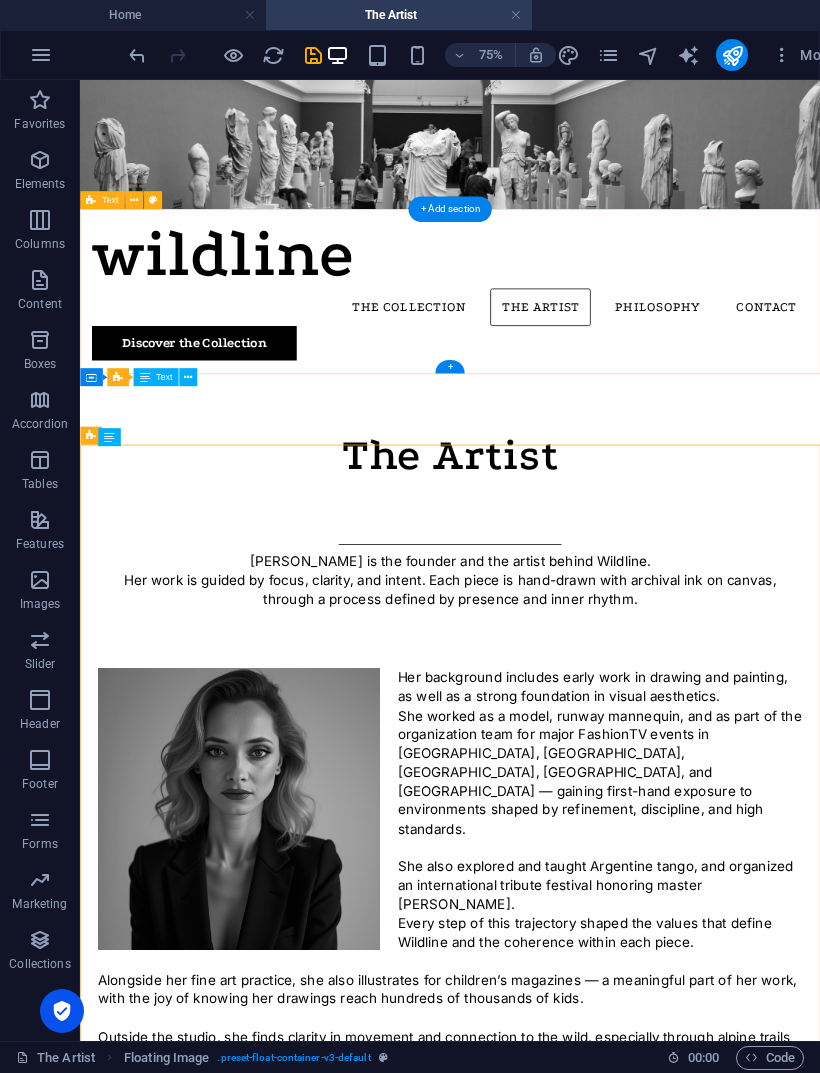 click on "The Artist" at bounding box center [573, 580] 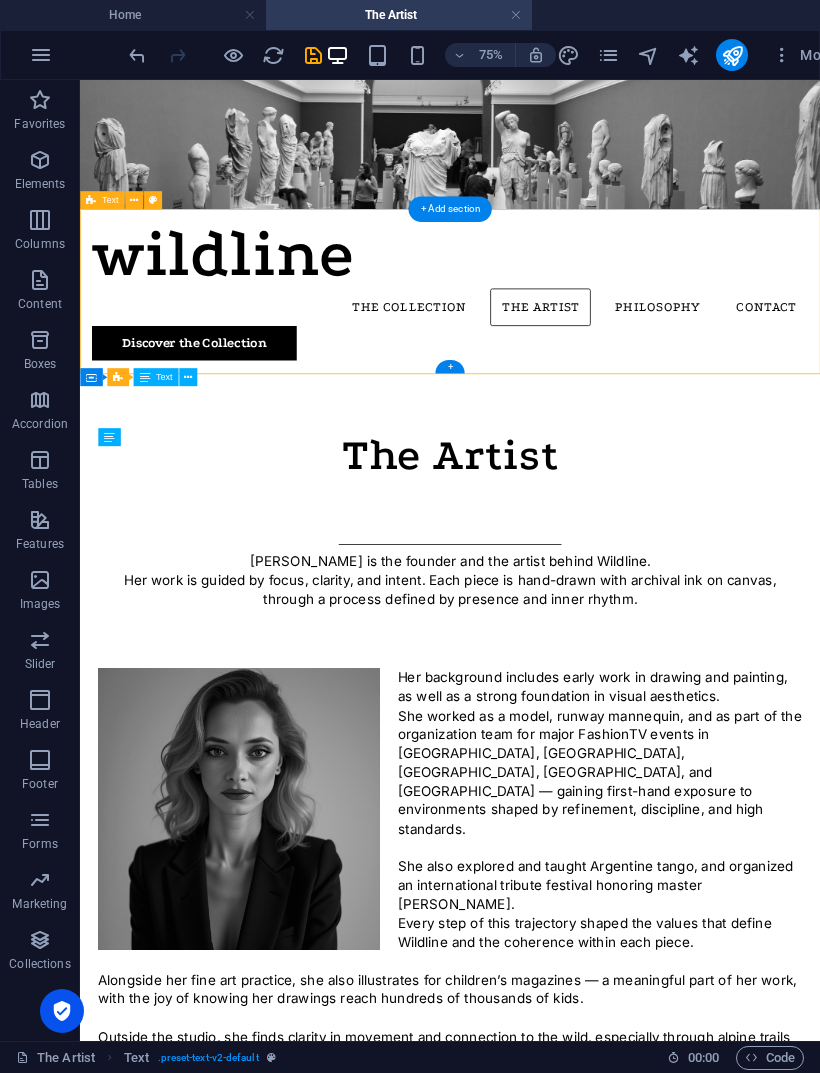 click on "wildline The Collection The Artist Philosophy Contact  Discover the Collection The Artist [PERSON_NAME] is the founder and the artist behind Wildline. Her work is guided by focus, clarity, and intent. Each piece is hand-drawn with archival ink on canvas,  through a process defined by presence and inner rhythm. Her background includes early work in drawing and painting, as well as a strong foundation in visual aesthetics. She worked as a model, runway mannequin, and as part of the organization team for major FashionTV events in [GEOGRAPHIC_DATA], [GEOGRAPHIC_DATA], [GEOGRAPHIC_DATA], [GEOGRAPHIC_DATA], and [GEOGRAPHIC_DATA] — gaining first-hand exposure to environments shaped by refinement, discipline, and high standards. She also explored and taught Argentine tango, and organized an international tribute festival honoring master [PERSON_NAME]. Every step of this trajectory shaped the values that define Wildline and the coherence within each piece. These lived rhythms shape the inner strength and presence found in every Wildline work. Wildline   The Collection" at bounding box center [573, 1367] 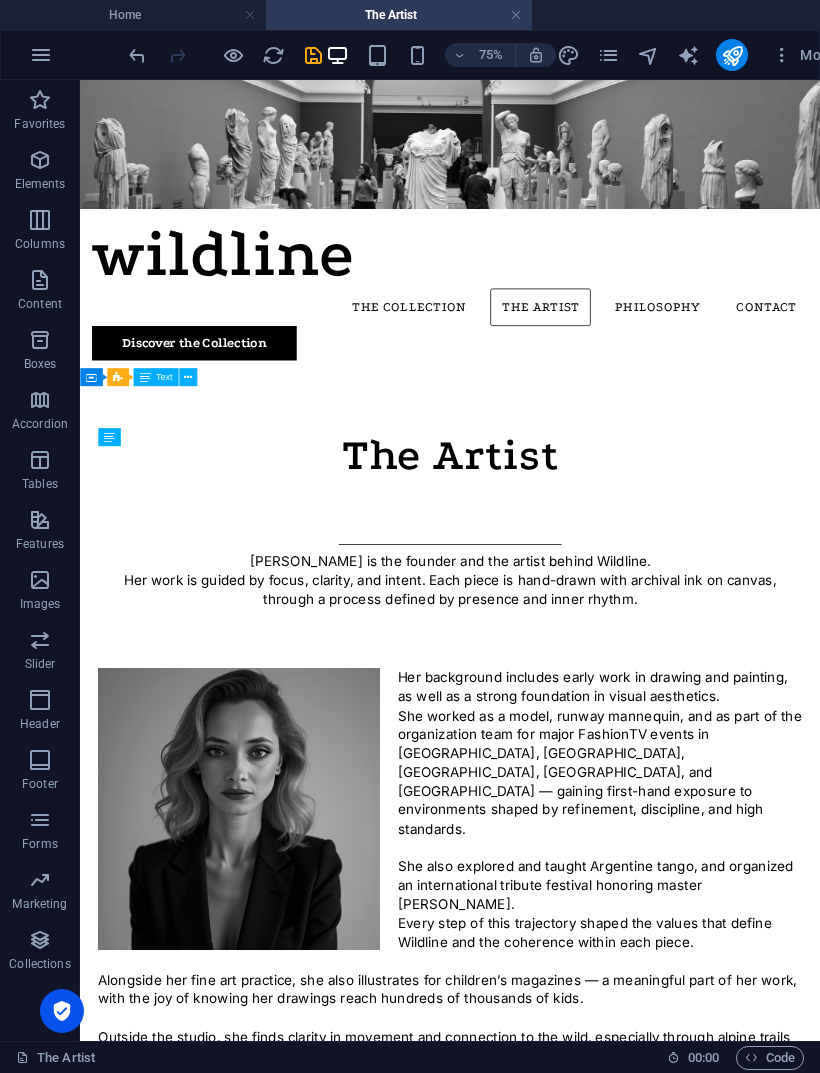 click on "wildline The Collection The Artist Philosophy Contact  Discover the Collection The Artist [PERSON_NAME] is the founder and the artist behind Wildline. Her work is guided by focus, clarity, and intent. Each piece is hand-drawn with archival ink on canvas,  through a process defined by presence and inner rhythm. Her background includes early work in drawing and painting, as well as a strong foundation in visual aesthetics. She worked as a model, runway mannequin, and as part of the organization team for major FashionTV events in [GEOGRAPHIC_DATA], [GEOGRAPHIC_DATA], [GEOGRAPHIC_DATA], [GEOGRAPHIC_DATA], and [GEOGRAPHIC_DATA] — gaining first-hand exposure to environments shaped by refinement, discipline, and high standards. She also explored and taught Argentine tango, and organized an international tribute festival honoring master [PERSON_NAME]. Every step of this trajectory shaped the values that define Wildline and the coherence within each piece. These lived rhythms shape the inner strength and presence found in every Wildline work. Wildline   The Collection" at bounding box center [573, 1367] 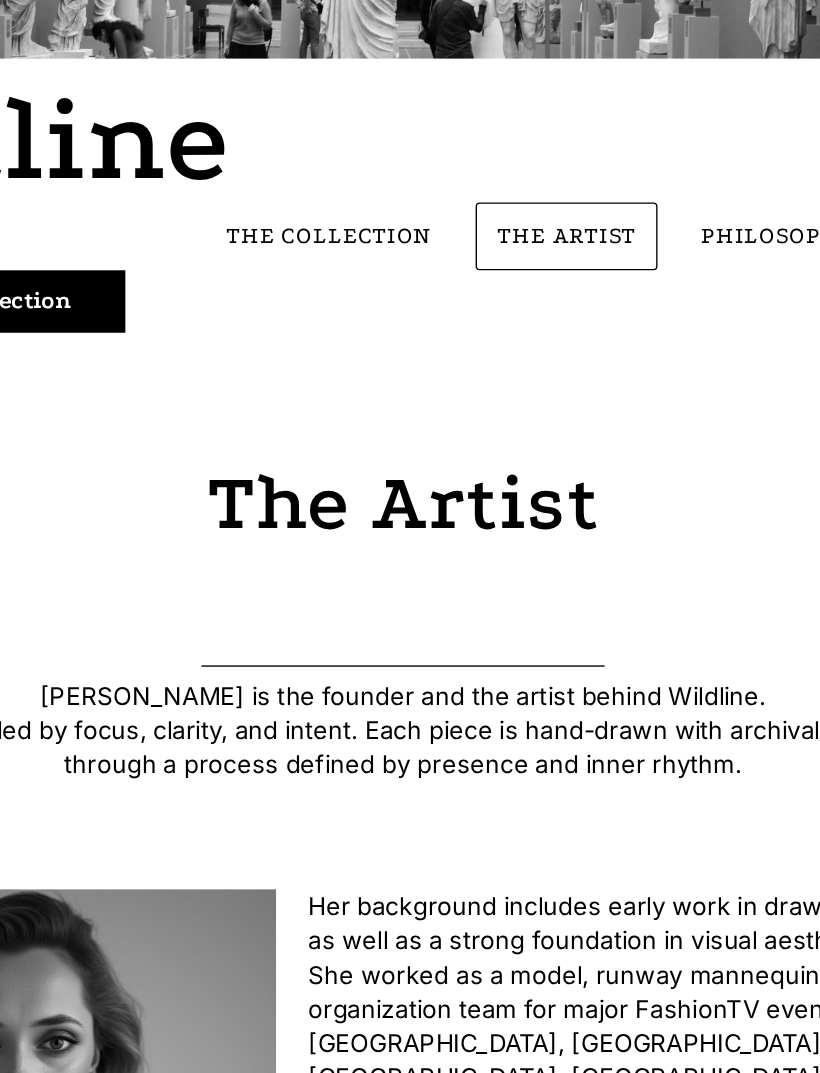 click on "wildline The Collection The Artist Philosophy Contact  Discover the Collection The Artist [PERSON_NAME] is the founder and the artist behind Wildline. Her work is guided by focus, clarity, and intent. Each piece is hand-drawn with archival ink on canvas,  through a process defined by presence and inner rhythm. Her background includes early work in drawing and painting, as well as a strong foundation in visual aesthetics. She worked as a model, runway mannequin, and as part of the organization team for major FashionTV events in [GEOGRAPHIC_DATA], [GEOGRAPHIC_DATA], [GEOGRAPHIC_DATA], [GEOGRAPHIC_DATA], and [GEOGRAPHIC_DATA] — gaining first-hand exposure to environments shaped by refinement, discipline, and high standards. She also explored and taught Argentine tango, and organized an international tribute festival honoring master [PERSON_NAME]. Every step of this trajectory shaped the values that define Wildline and the coherence within each piece. These lived rhythms shape the inner strength and presence found in every Wildline work. Wildline   The Collection" at bounding box center (226, 1112) 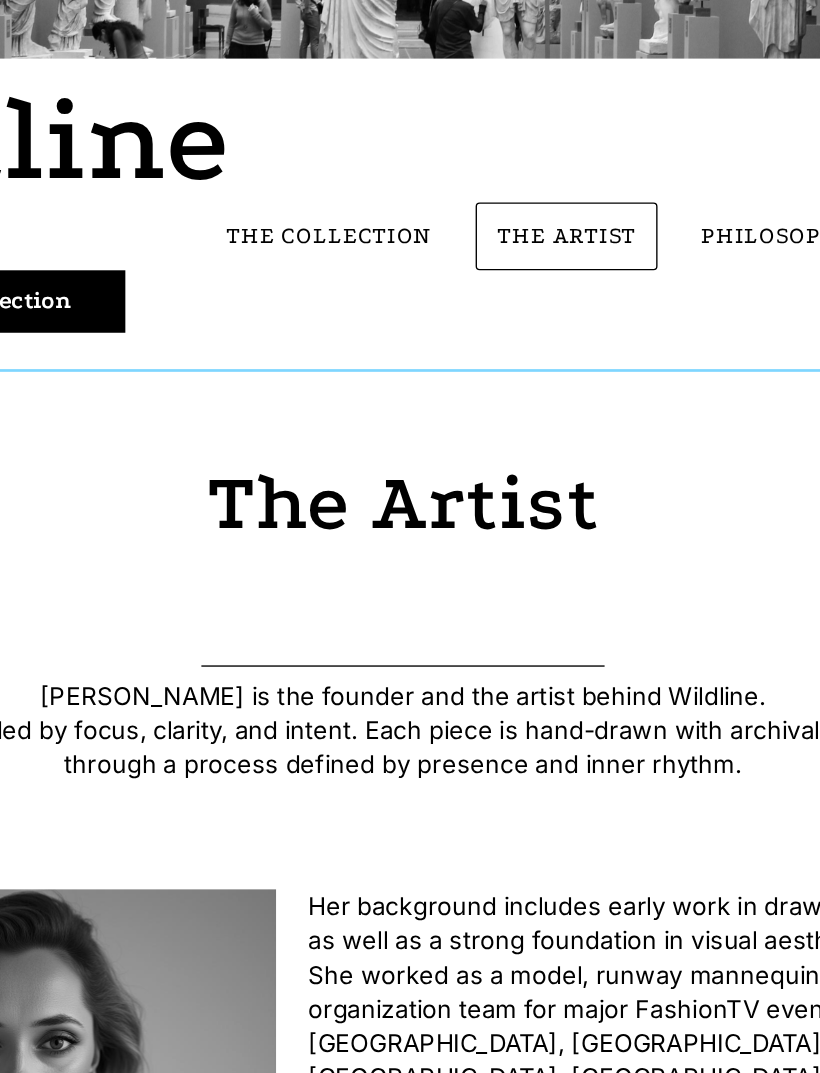 click at bounding box center (226, 444) 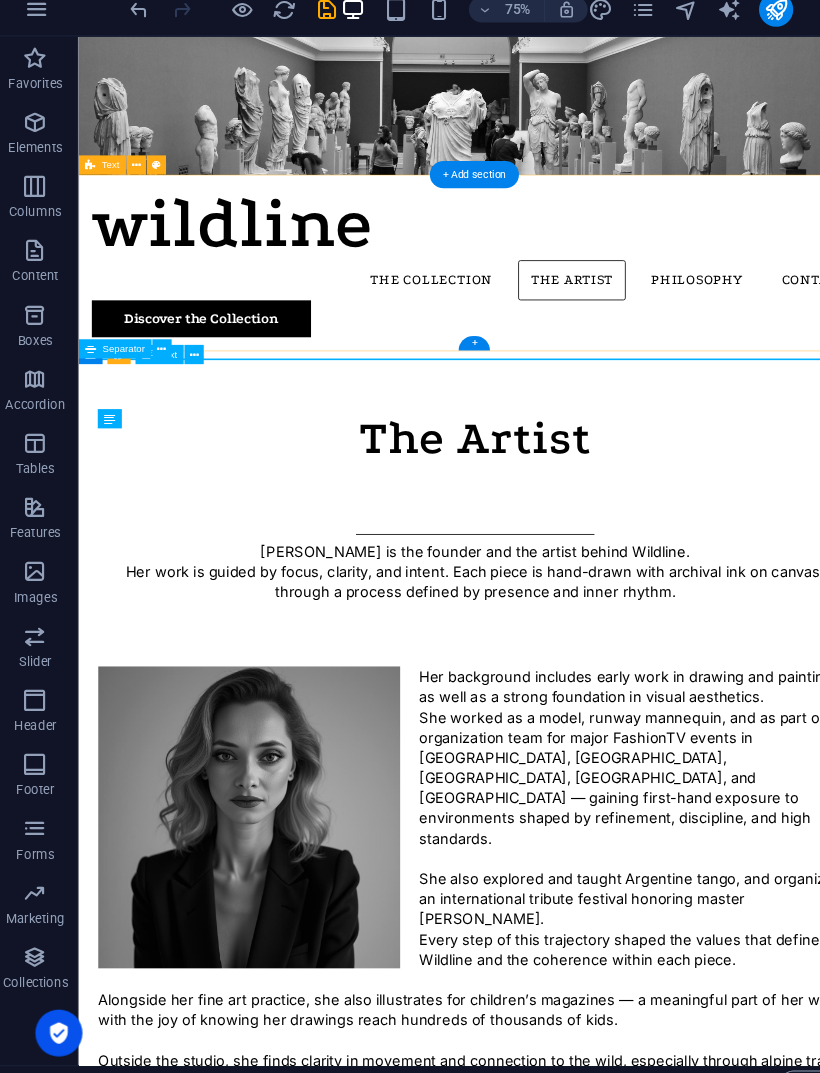 click at bounding box center [158, 372] 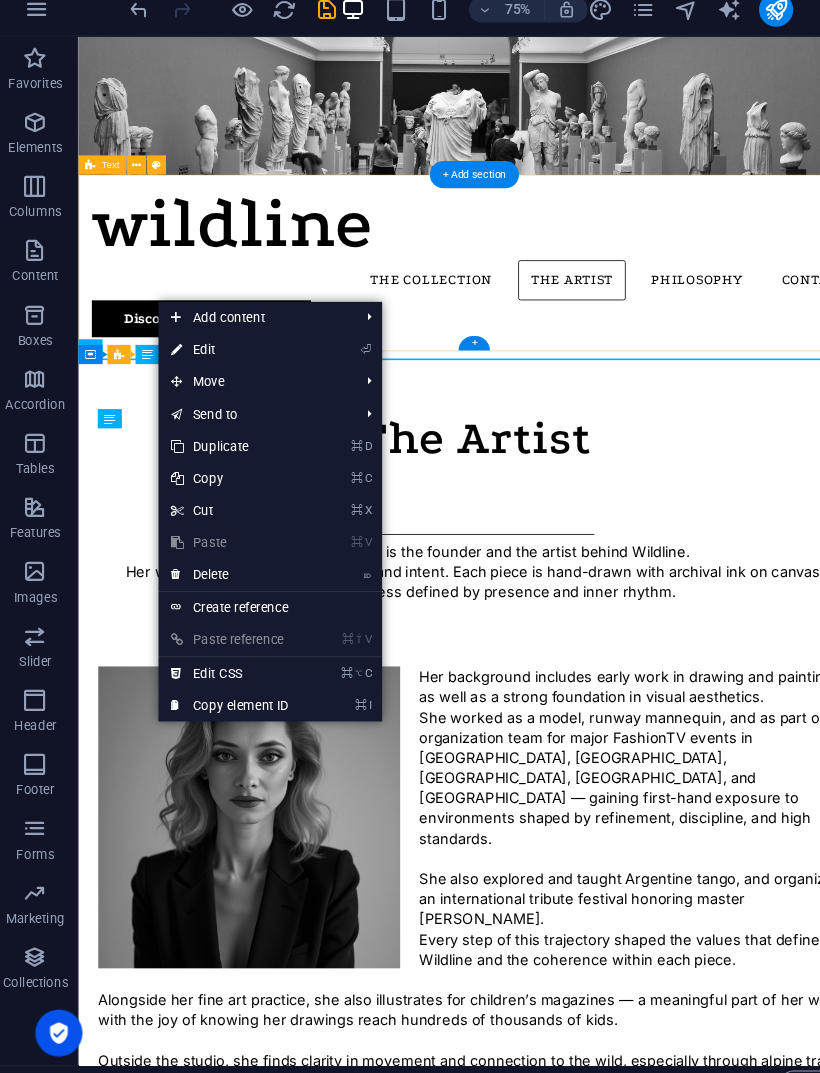 click on "⌦  Delete" at bounding box center (222, 583) 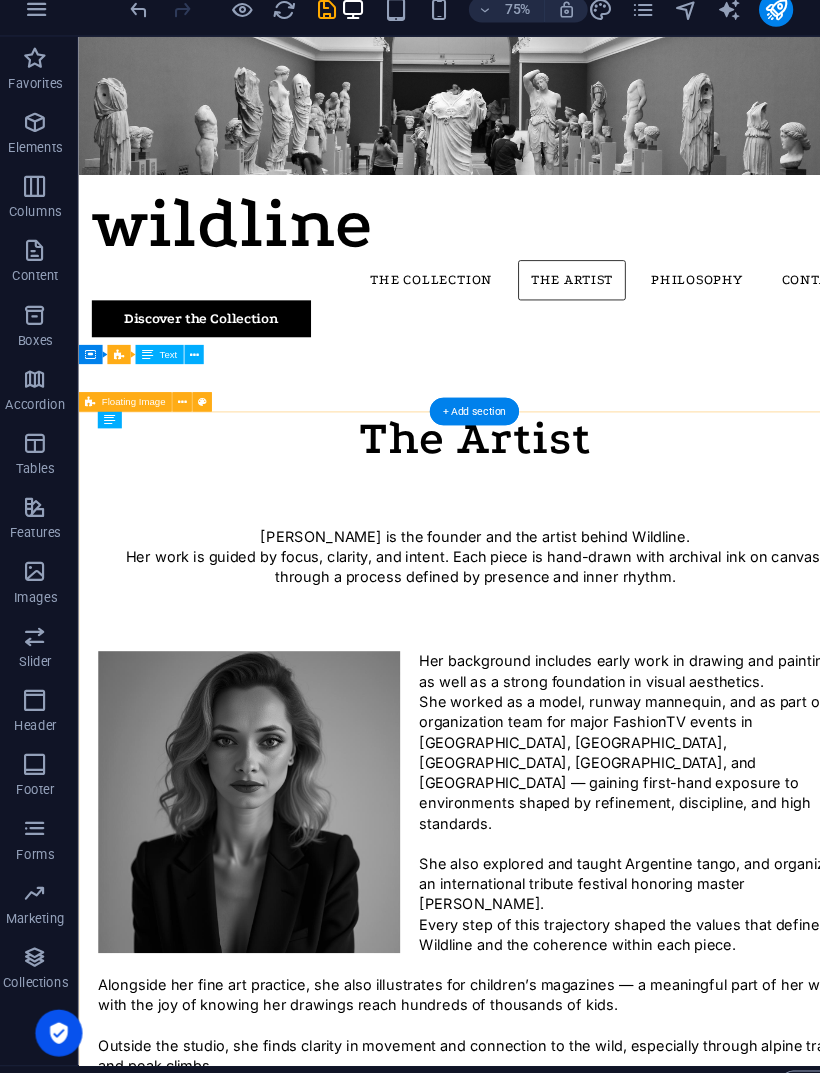 click on "Her background includes early work in drawing and painting, as well as a strong foundation in visual aesthetics. She worked as a model, runway mannequin, and as part of the organization team for major FashionTV events in [GEOGRAPHIC_DATA], [GEOGRAPHIC_DATA], [GEOGRAPHIC_DATA], [GEOGRAPHIC_DATA], and [GEOGRAPHIC_DATA] — gaining first-hand exposure to environments shaped by refinement, discipline, and high standards. She also explored and taught Argentine tango, and organized an international tribute festival honoring master [PERSON_NAME]. Every step of this trajectory shaped the values that define Wildline and the coherence within each piece. Alongside her fine art practice, she also illustrates for children’s magazines — a meaningful part of her work, with the joy of knowing her drawings reach hundreds of thousands of kids. Outside the studio, she finds clarity in movement and connection to the wild, especially through alpine trails and peak climbs. These lived rhythms shape the inner strength and presence found in every Wildline work." at bounding box center (571, 1191) 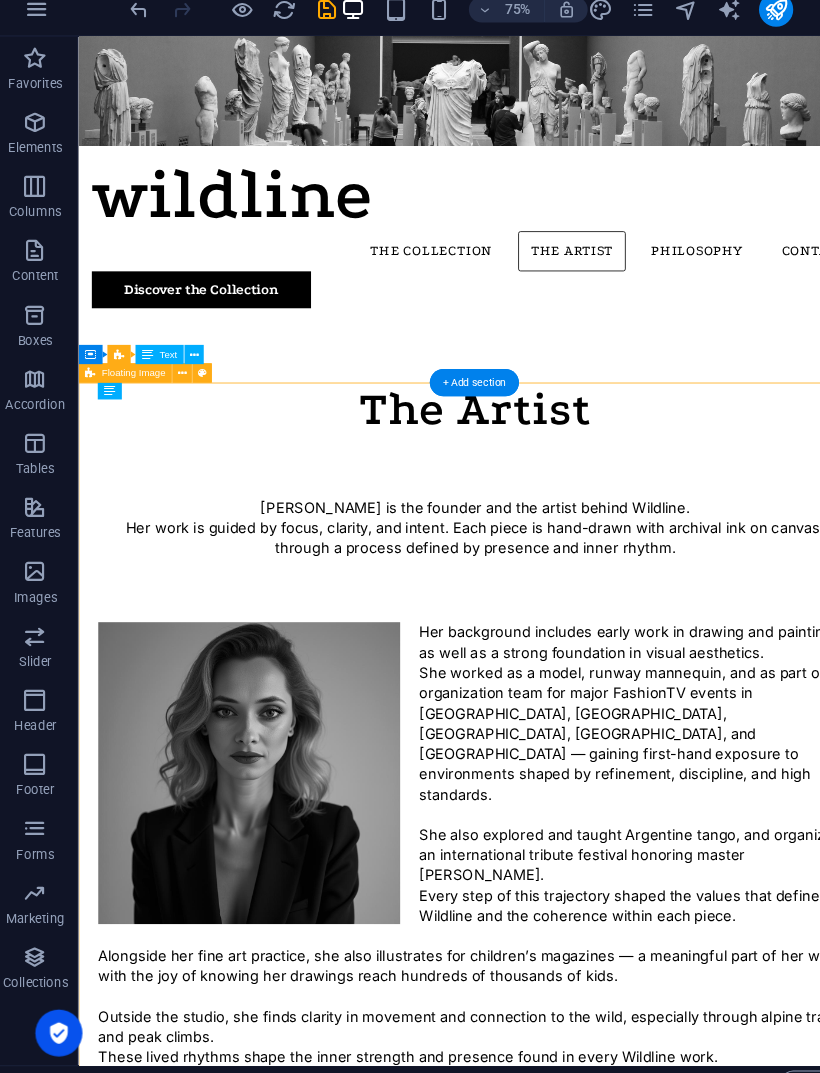 scroll, scrollTop: 38, scrollLeft: 0, axis: vertical 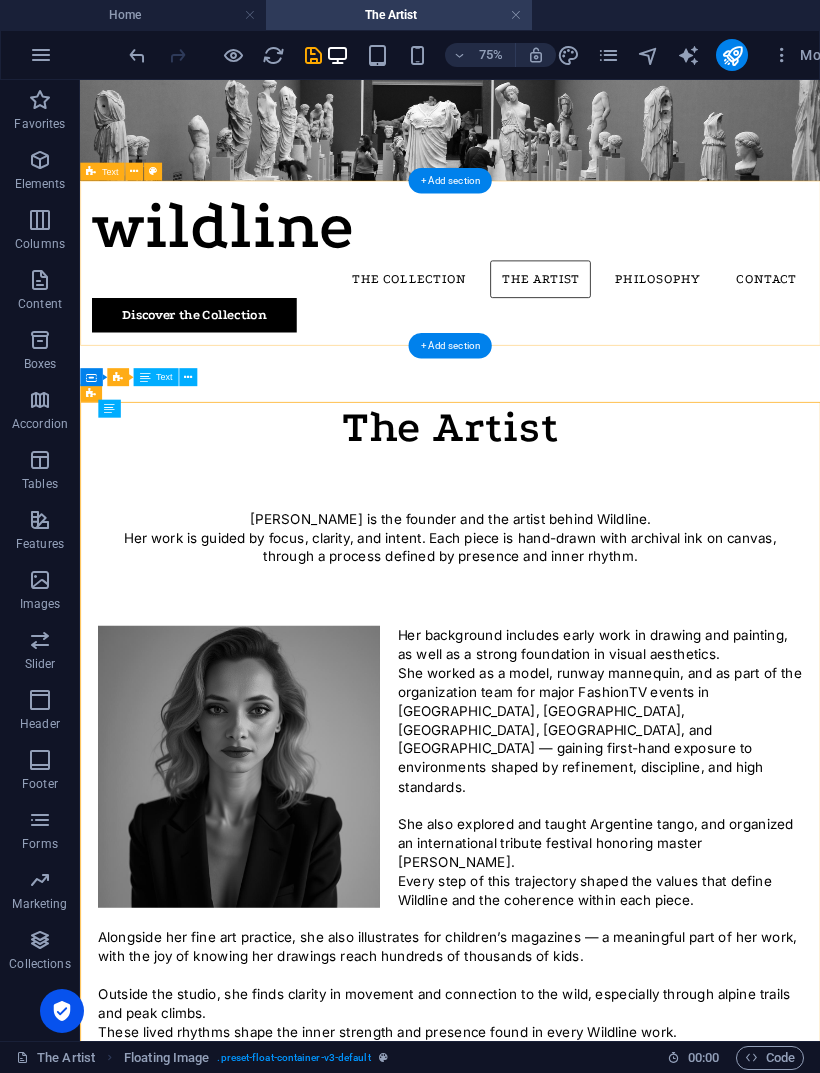 click on "+ Add section" at bounding box center (449, 181) 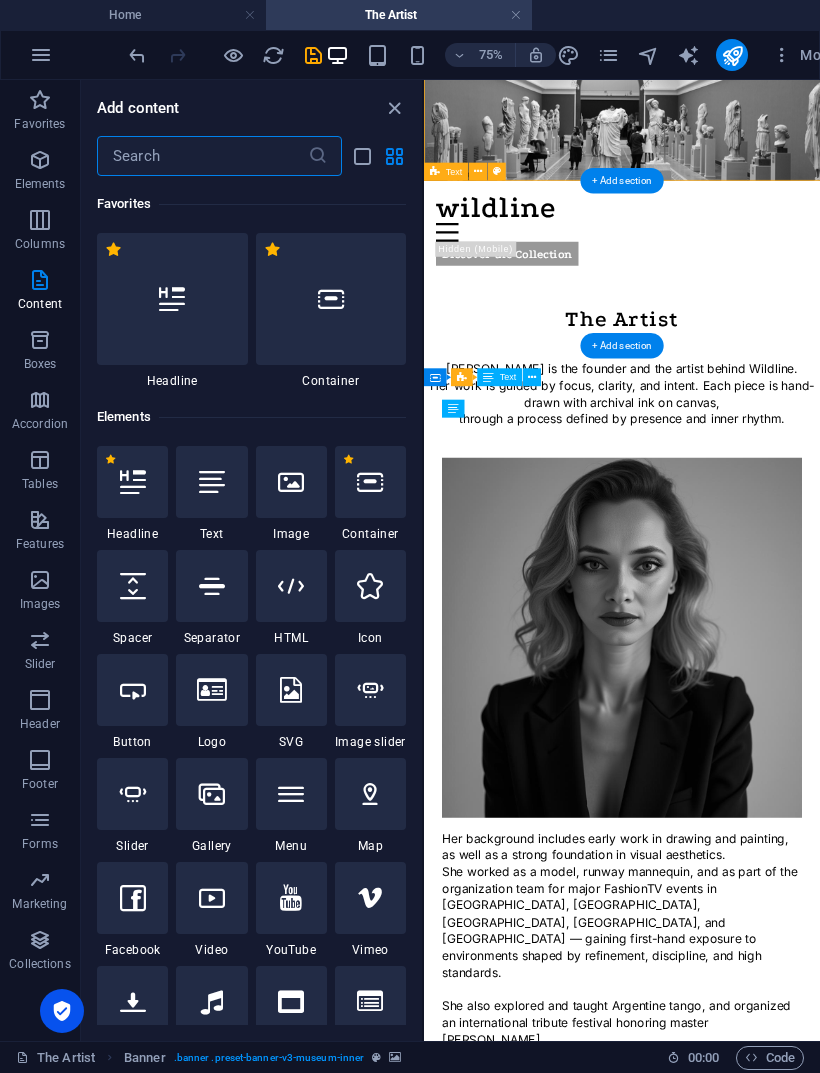 scroll, scrollTop: 0, scrollLeft: 0, axis: both 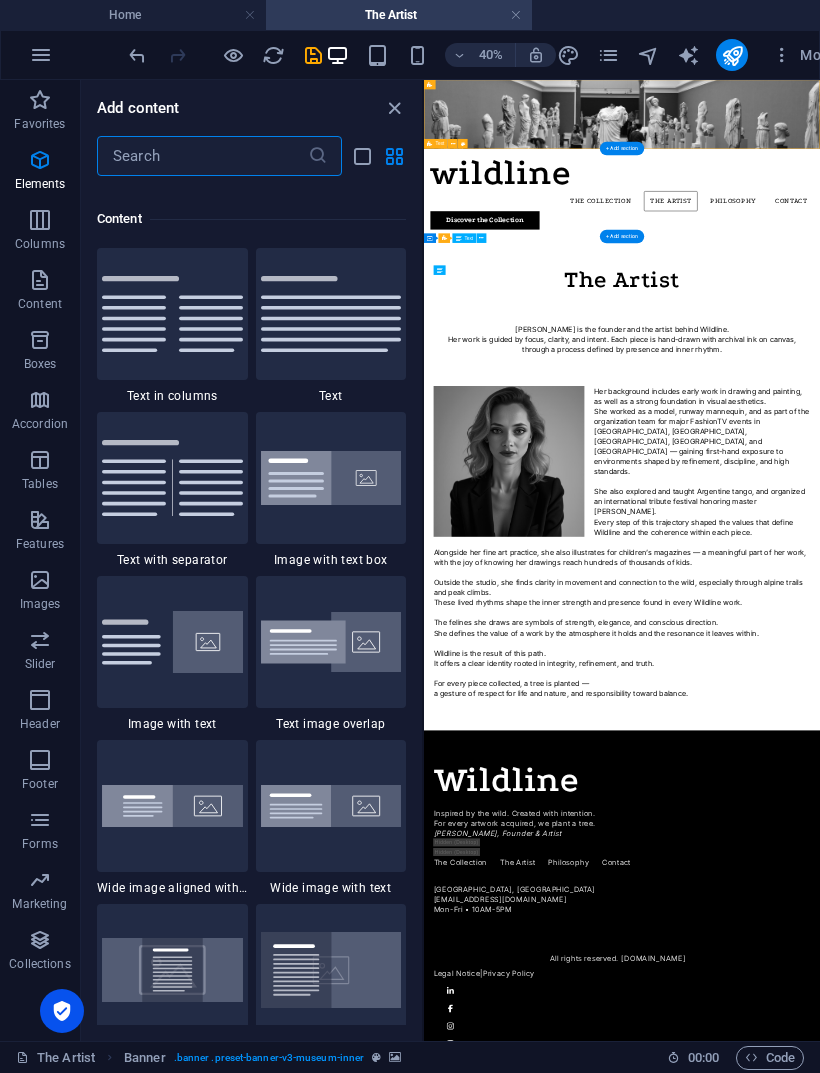 click on "H2" at bounding box center [0, 0] 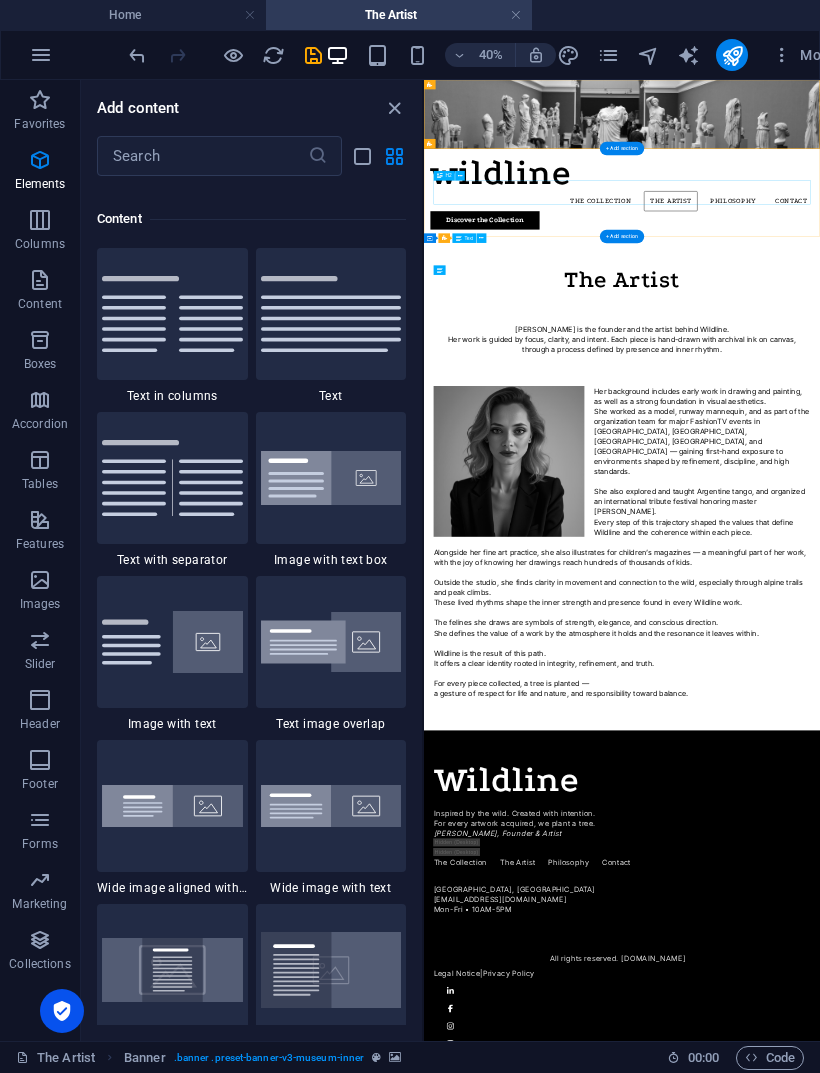 scroll, scrollTop: 3494, scrollLeft: 0, axis: vertical 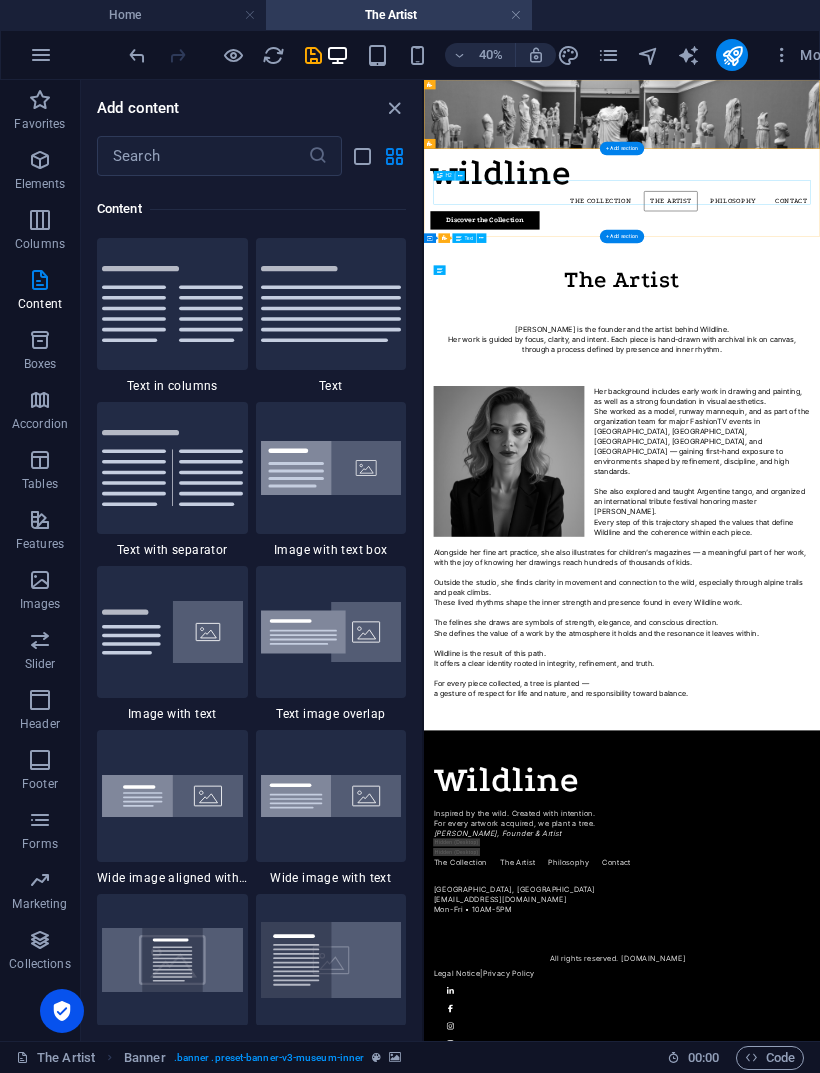 click at bounding box center (225, 55) 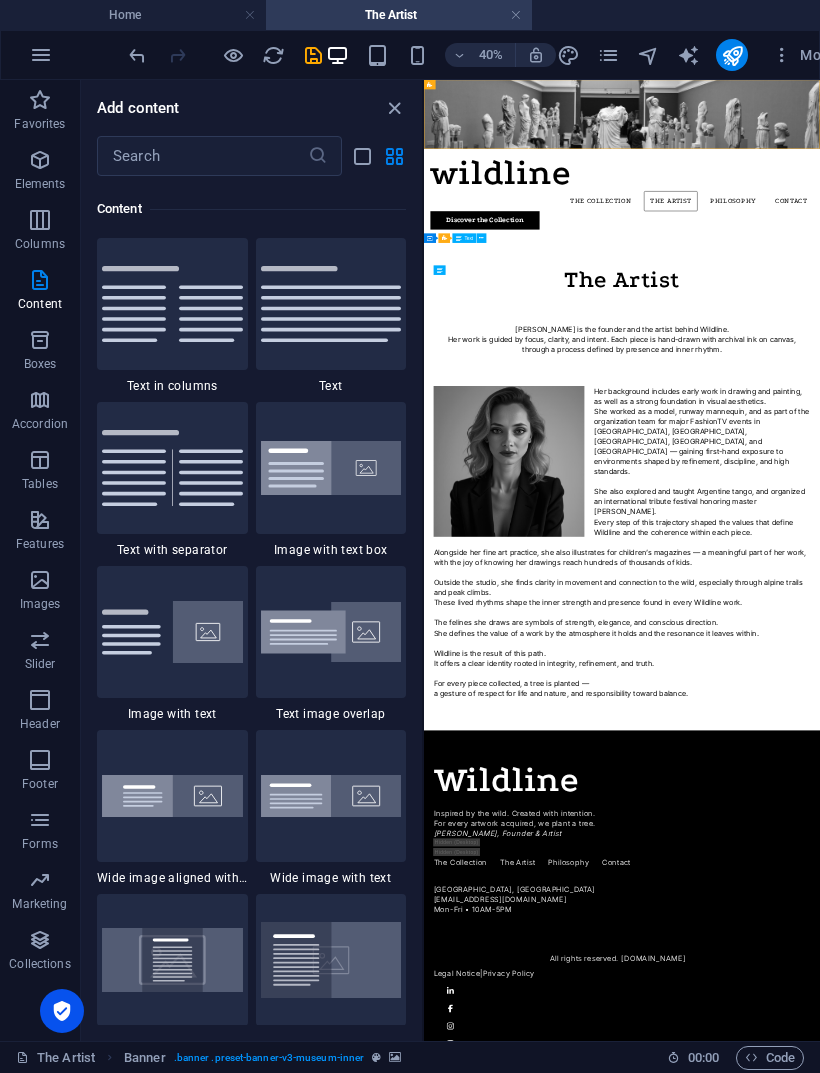 click at bounding box center [137, 55] 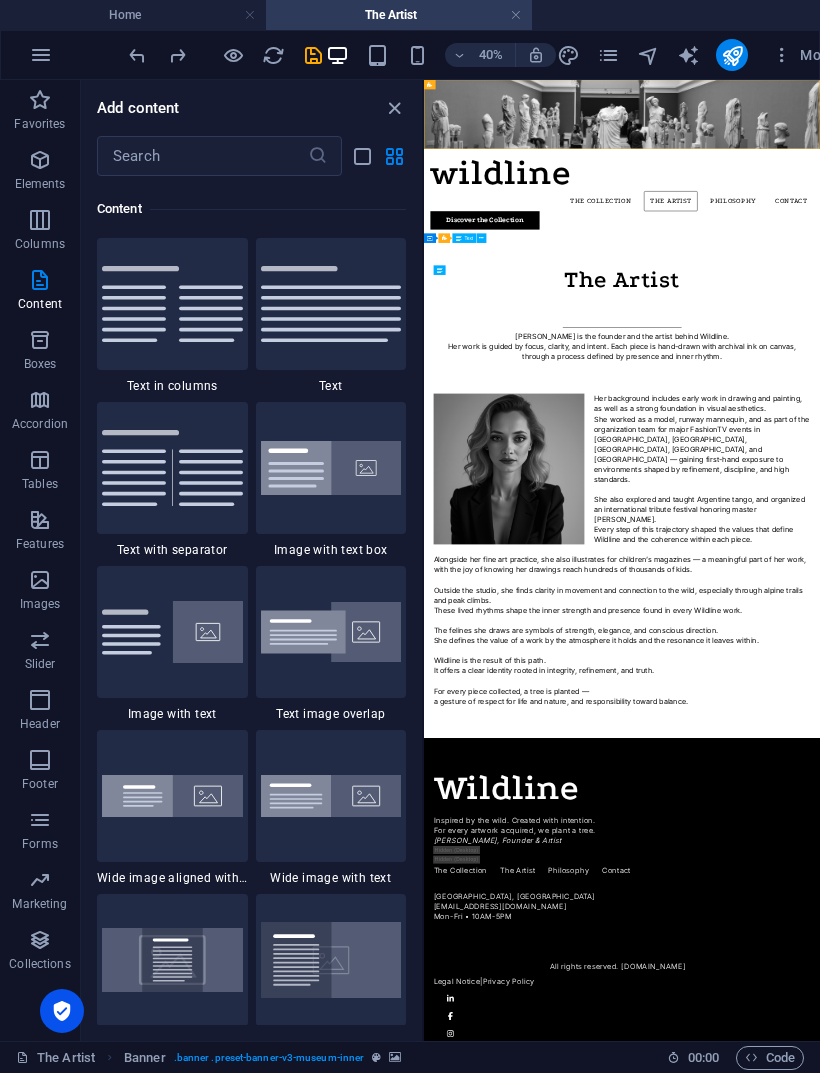 click at bounding box center (137, 55) 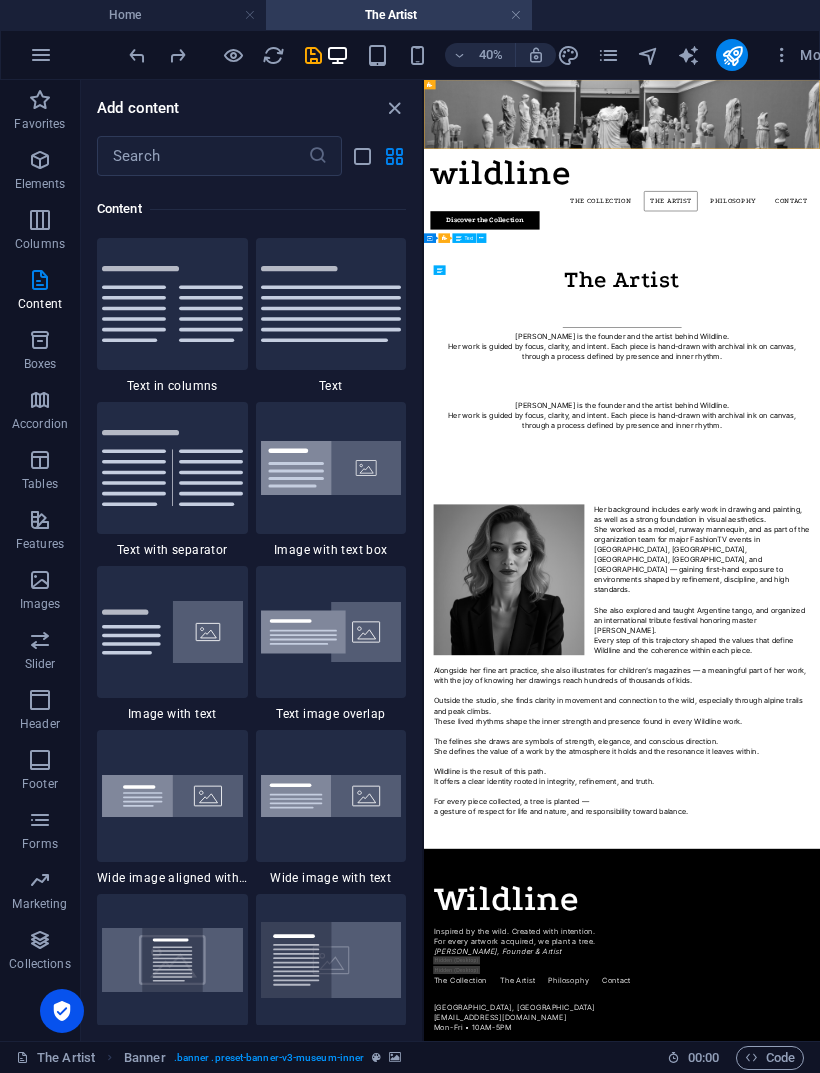 click at bounding box center [137, 55] 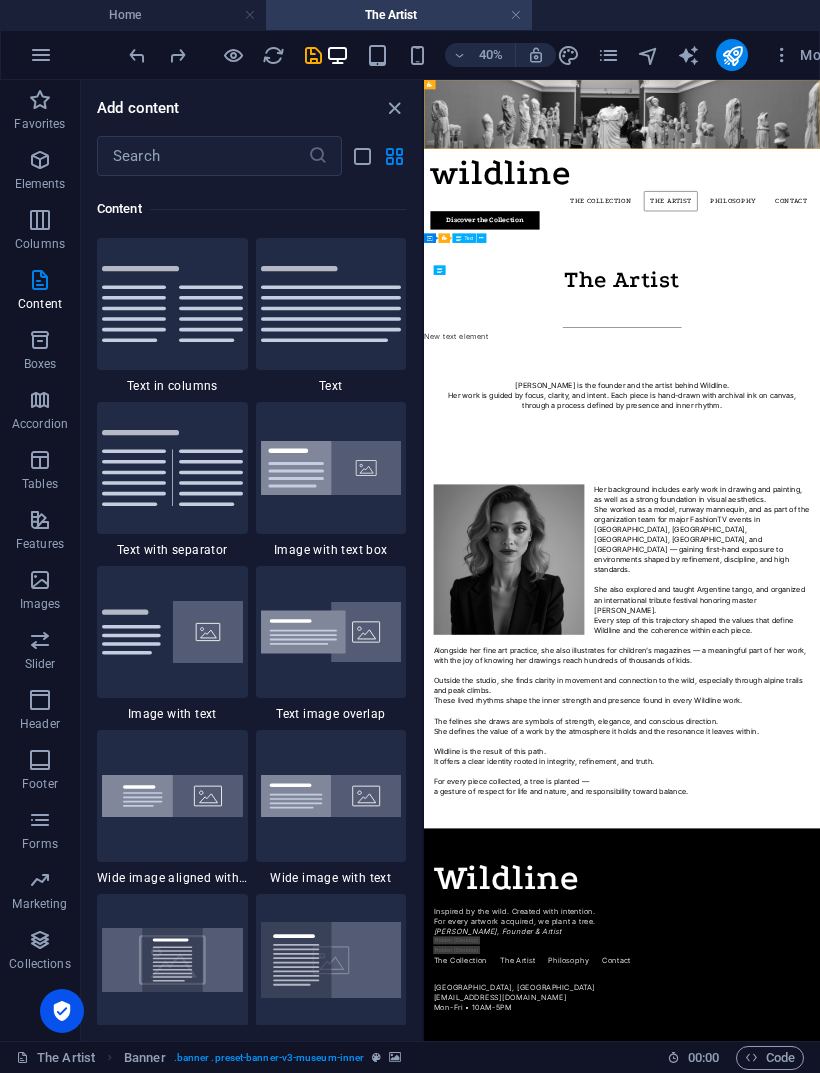 click at bounding box center [137, 55] 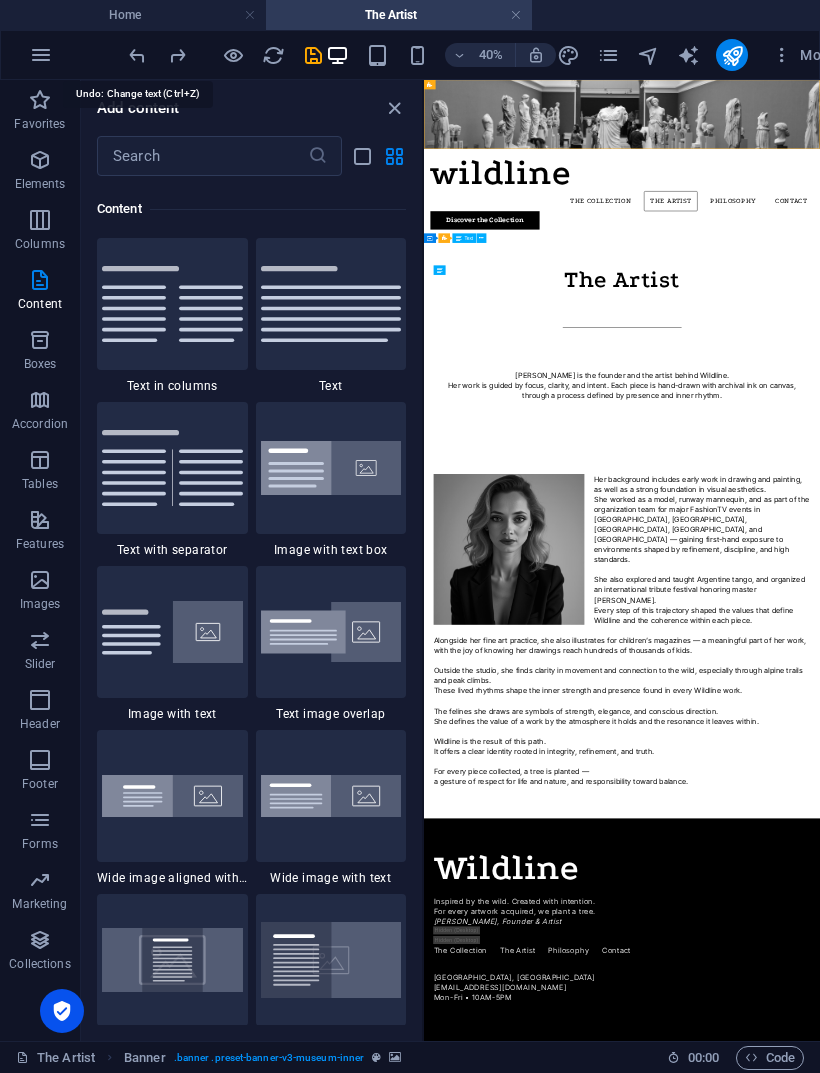 click at bounding box center [225, 55] 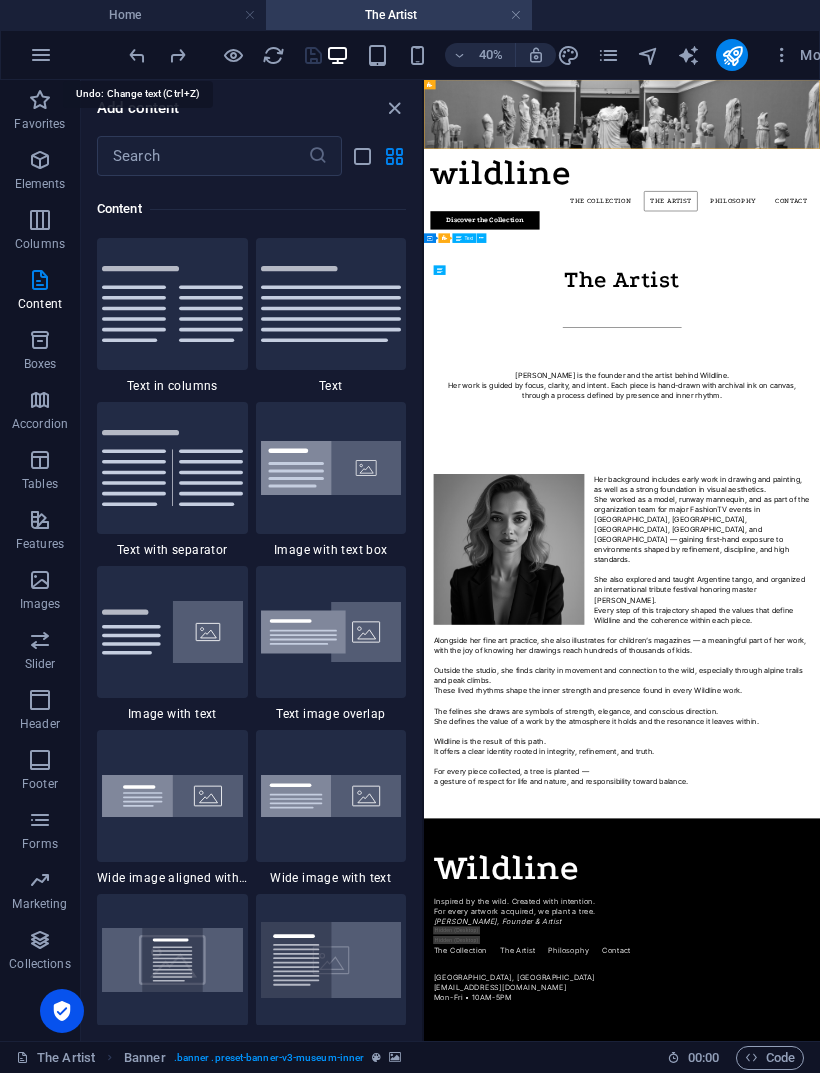 click at bounding box center [225, 55] 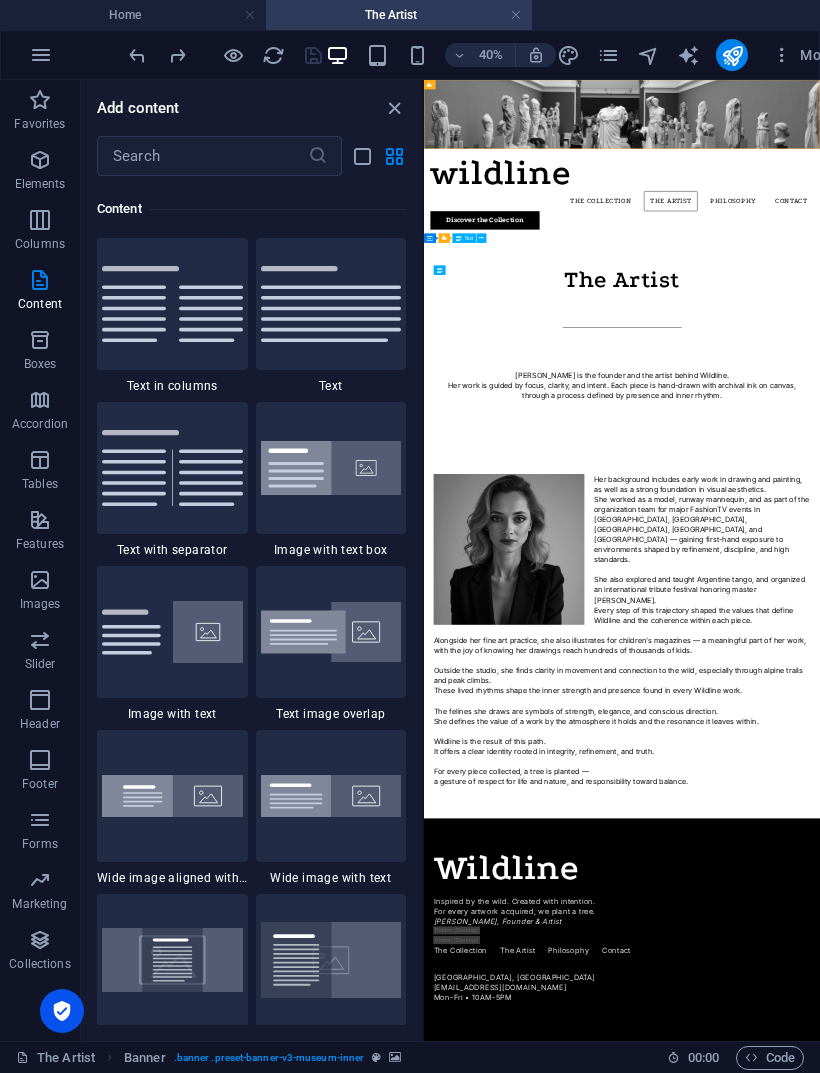 click at bounding box center [137, 55] 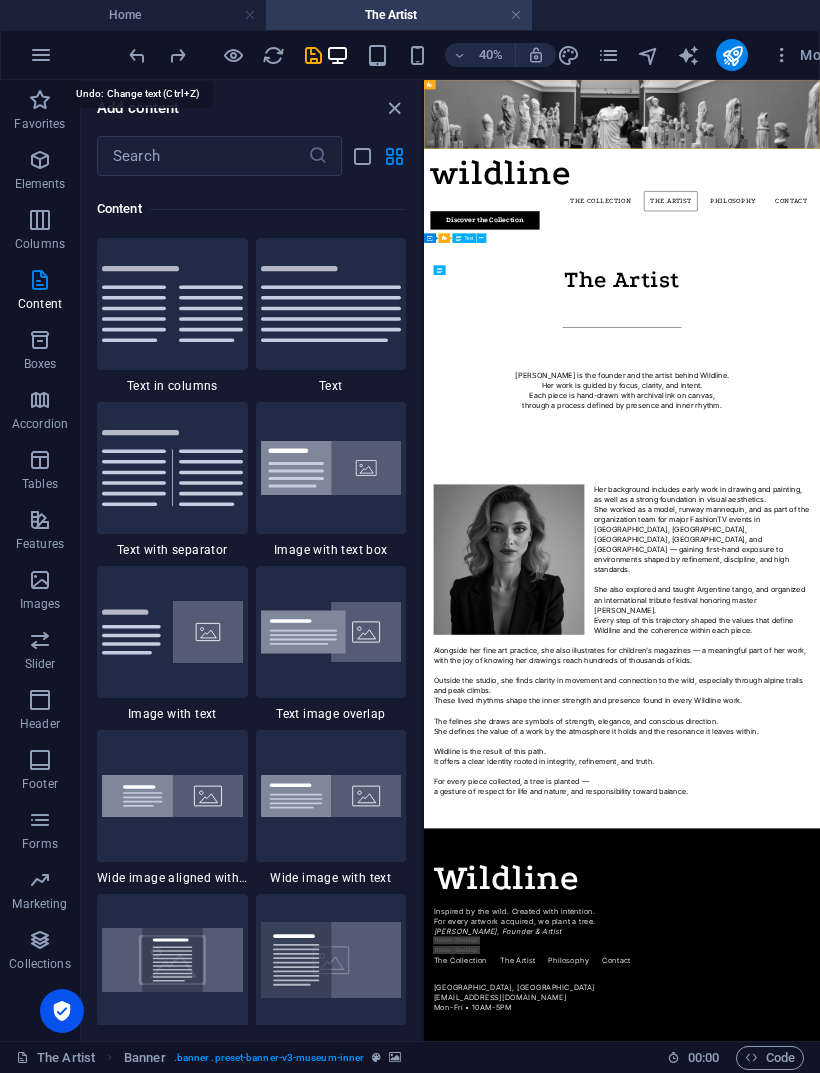 click on "40% More" at bounding box center [410, 55] 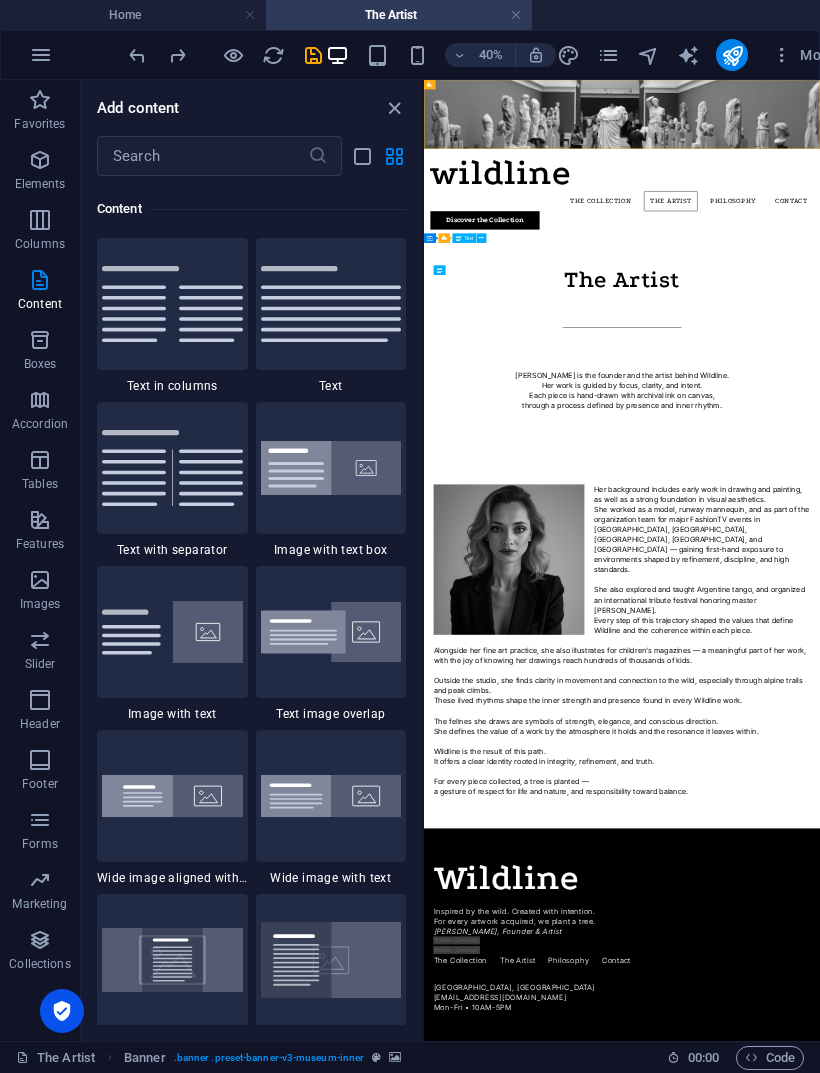 click at bounding box center [137, 55] 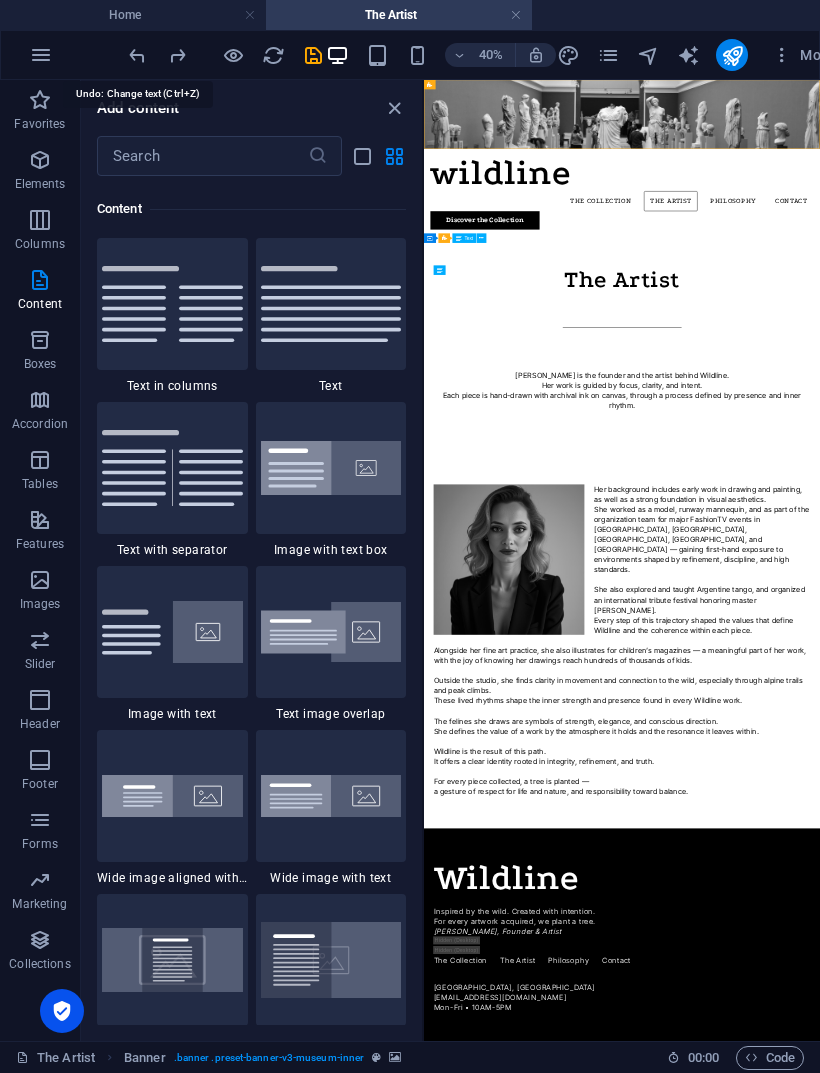 click at bounding box center (225, 55) 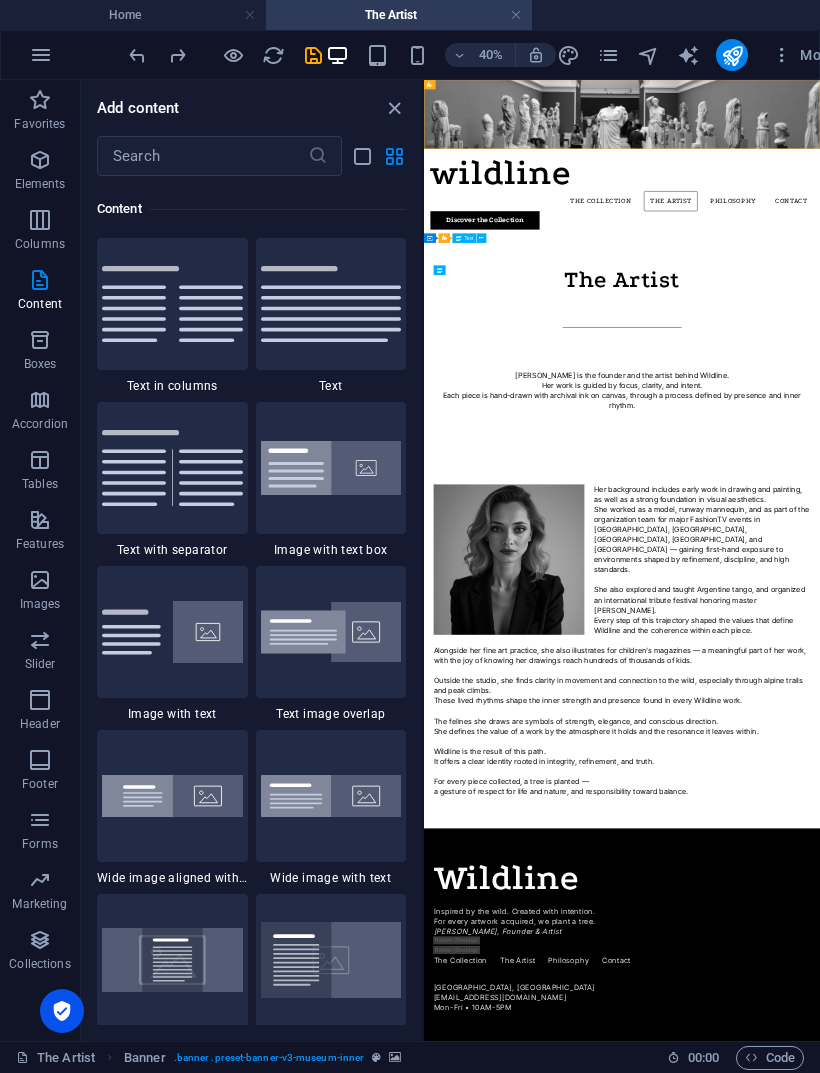 click at bounding box center (137, 55) 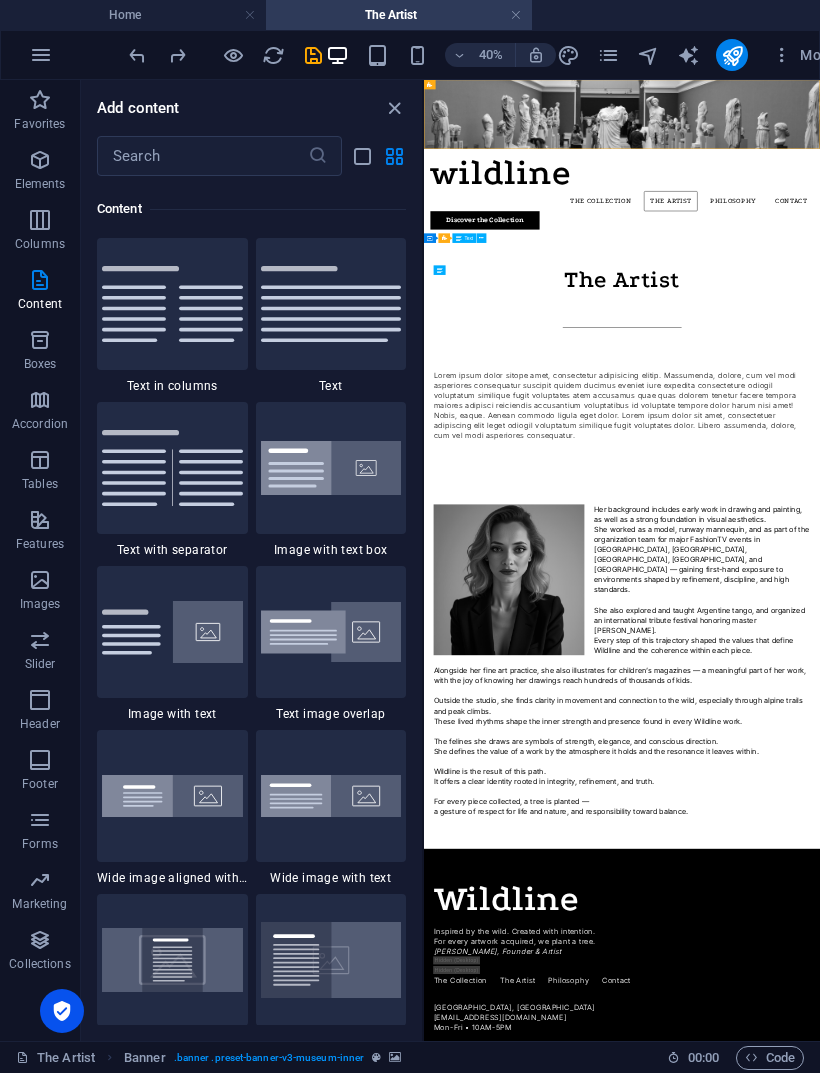 click at bounding box center (137, 55) 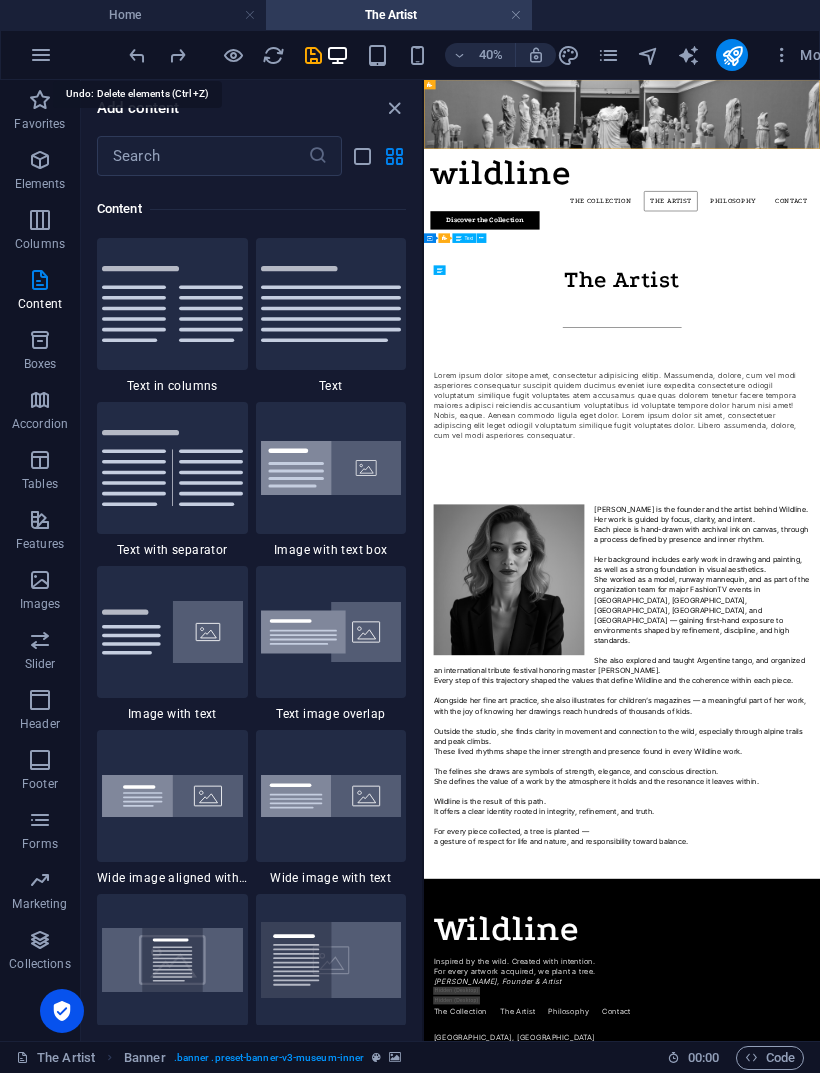 click on "40% More" at bounding box center [410, 55] 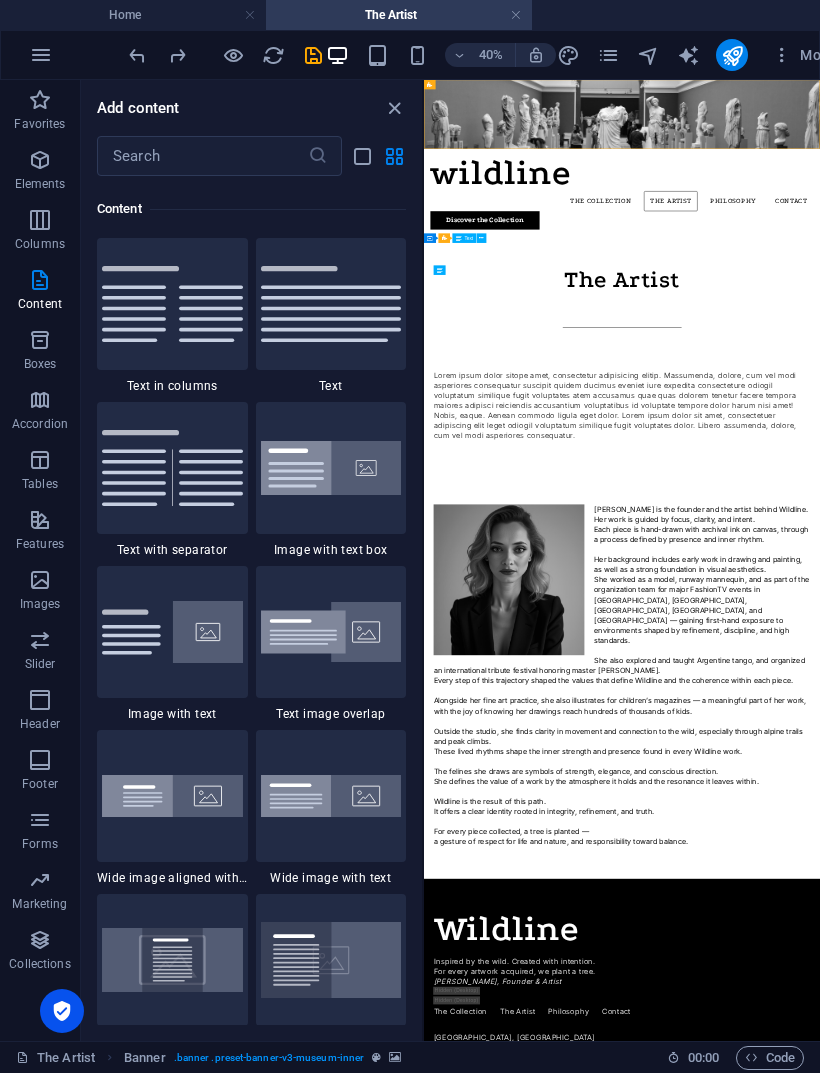 click on "40% More" at bounding box center [410, 55] 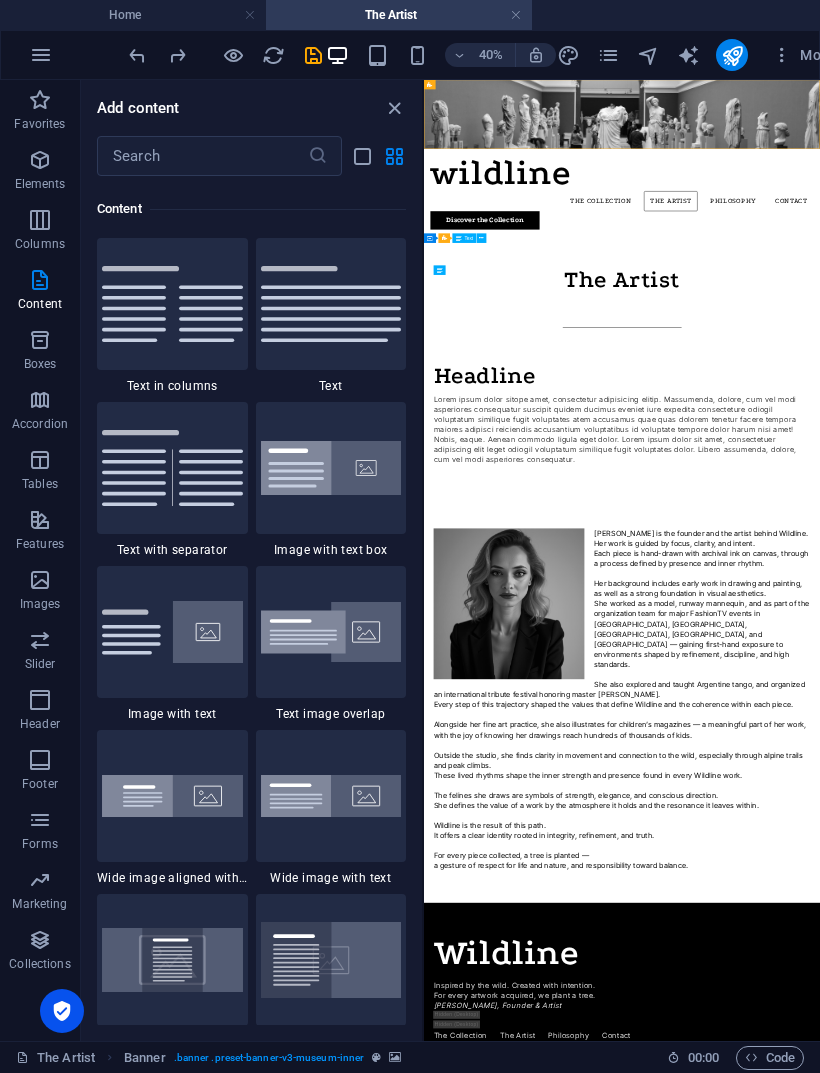 click at bounding box center (137, 55) 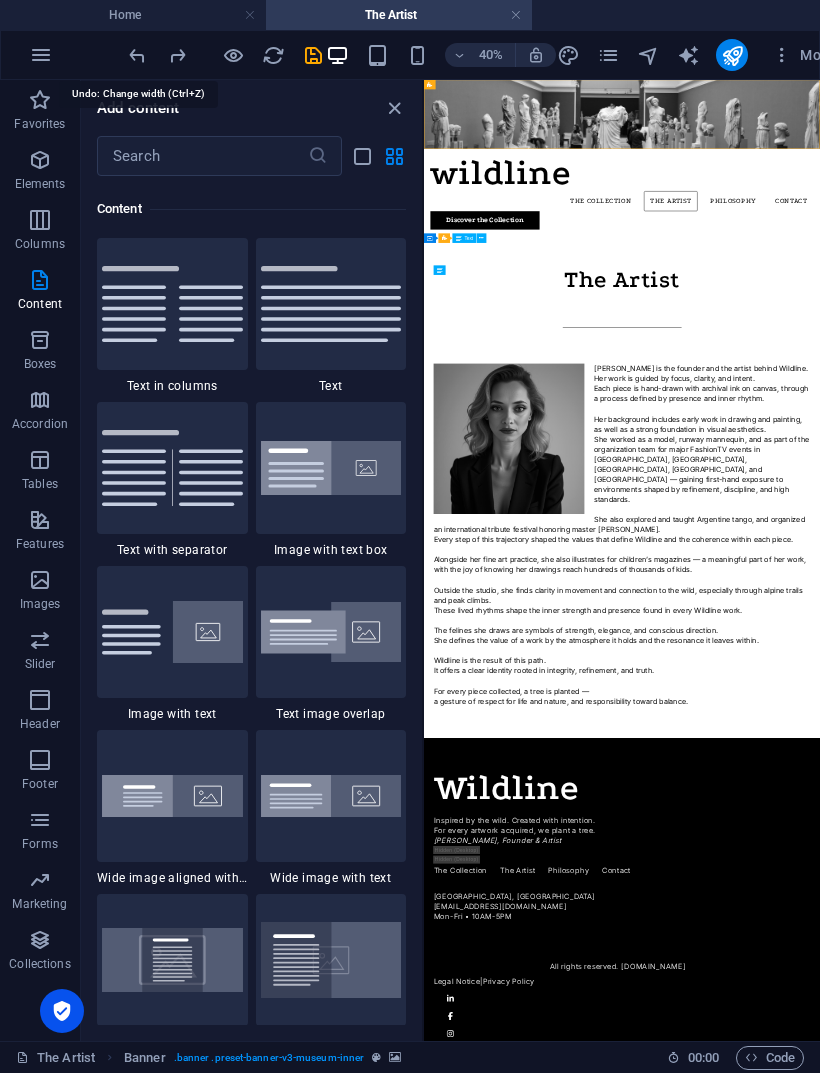 click on "40% More" at bounding box center [410, 55] 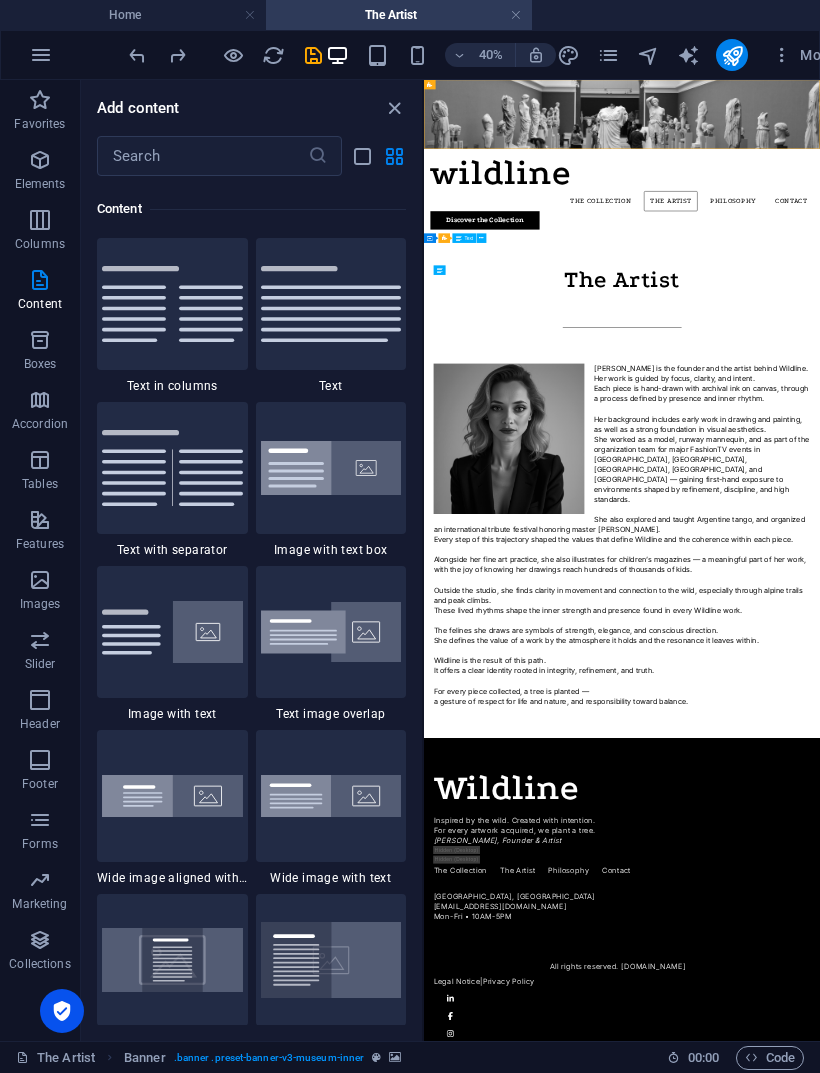 click at bounding box center [137, 55] 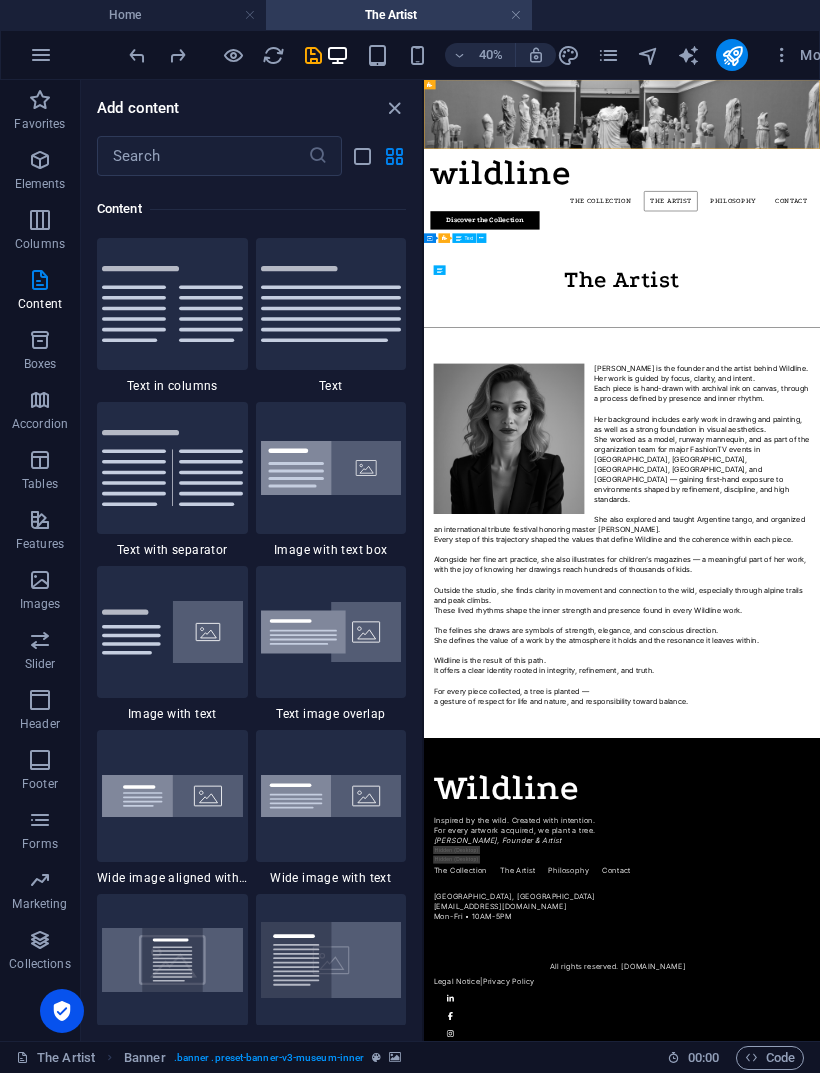 click at bounding box center (137, 55) 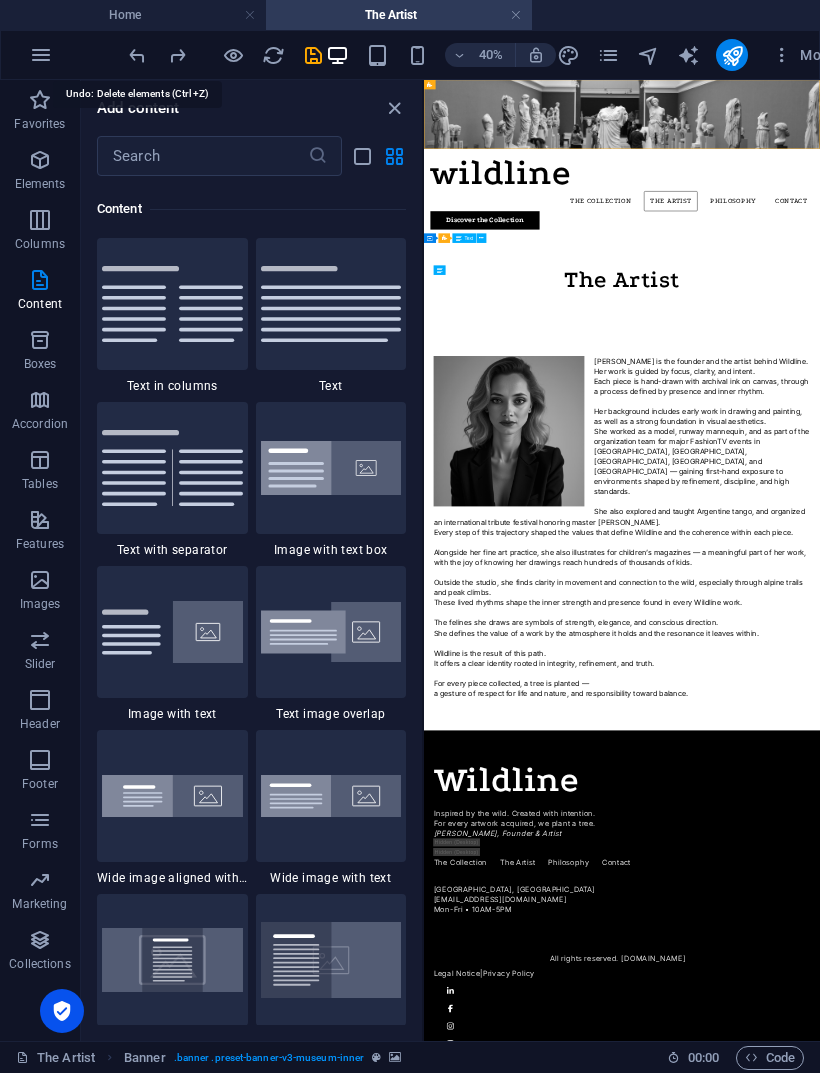 click on "40% More" at bounding box center [410, 55] 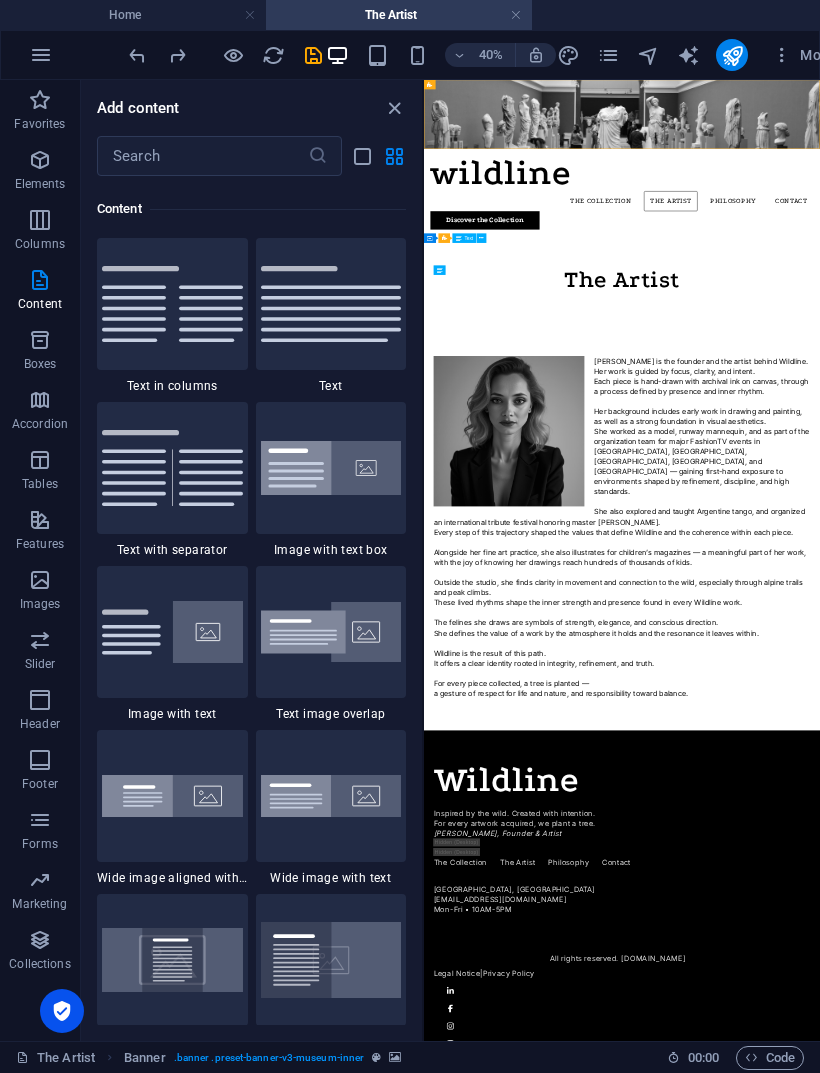 click on "40% More" at bounding box center [410, 55] 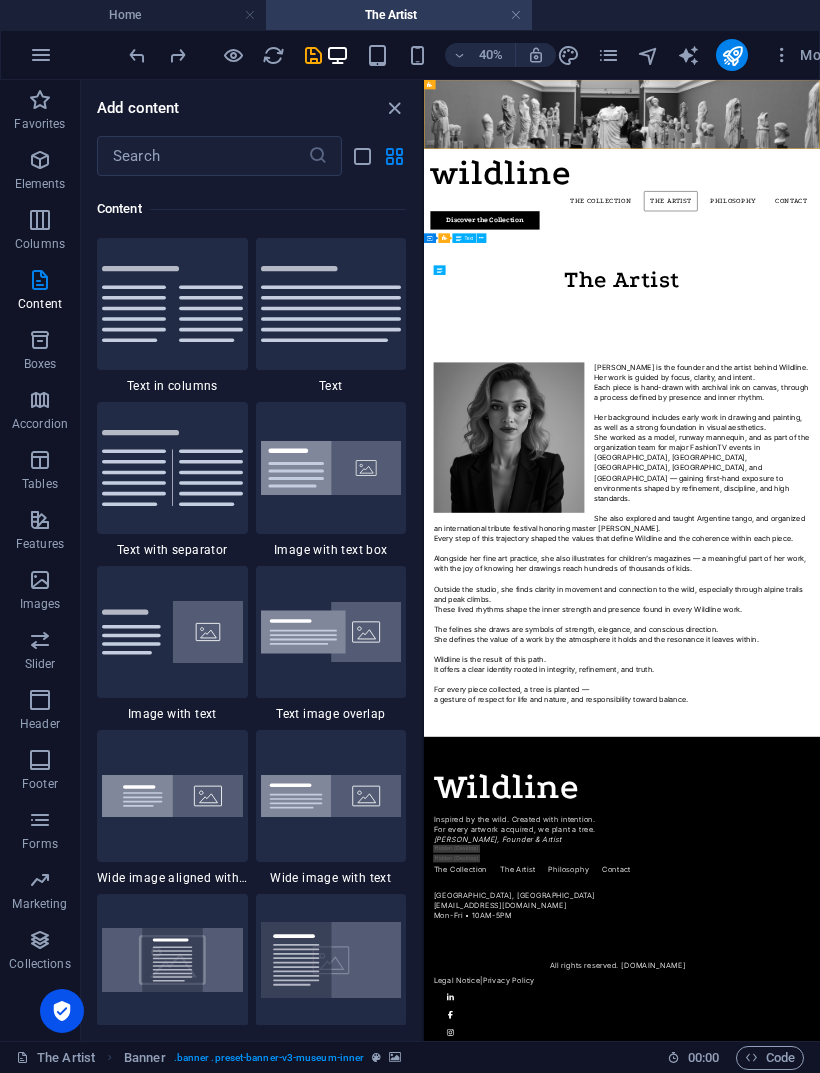 click at bounding box center (177, 55) 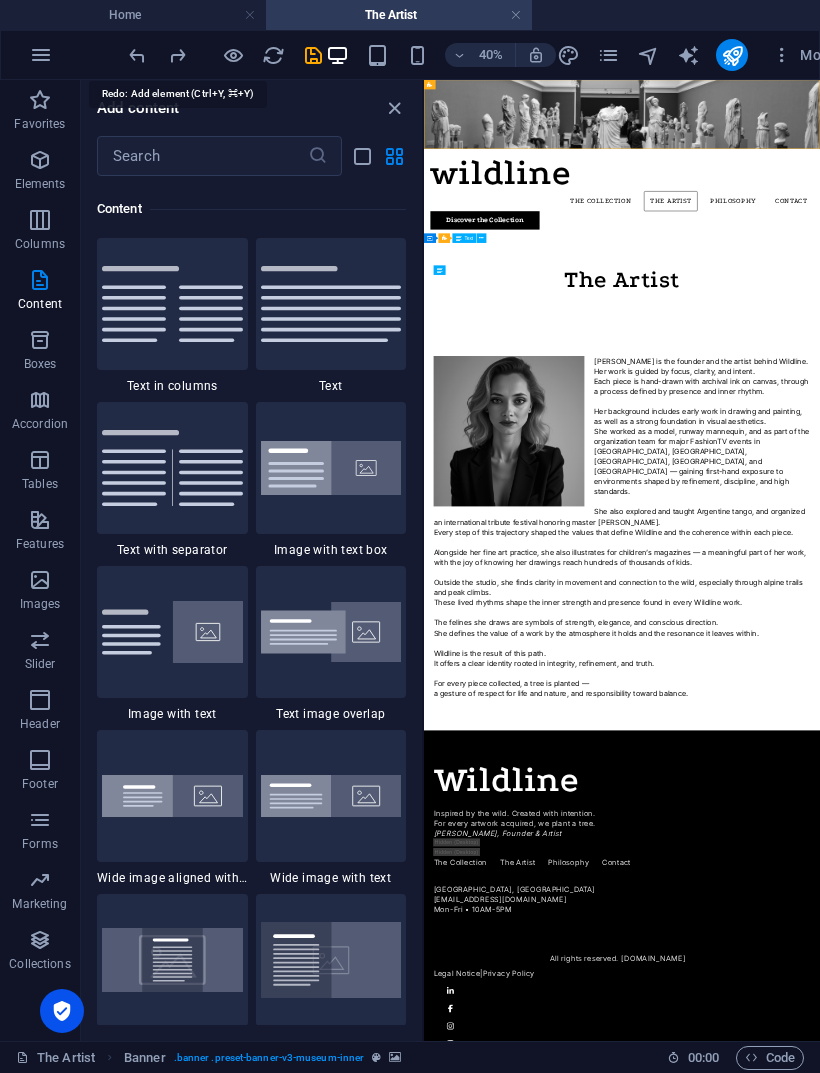 click at bounding box center (225, 55) 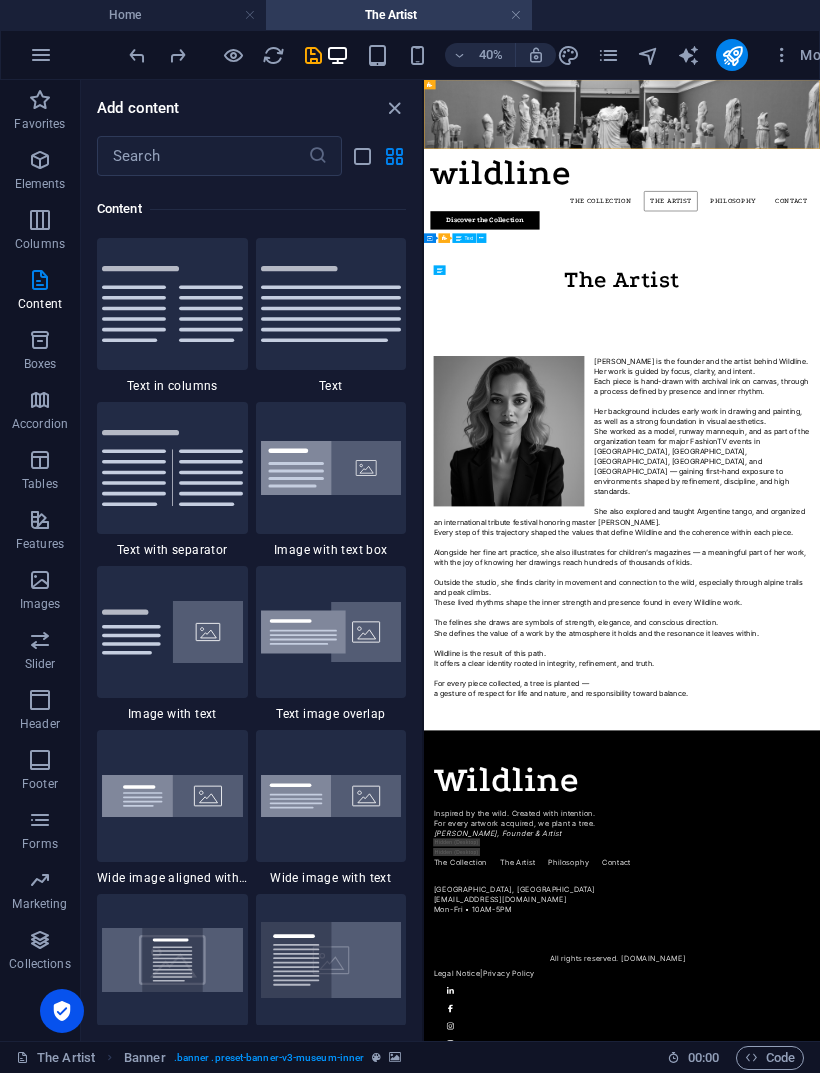 click at bounding box center (177, 55) 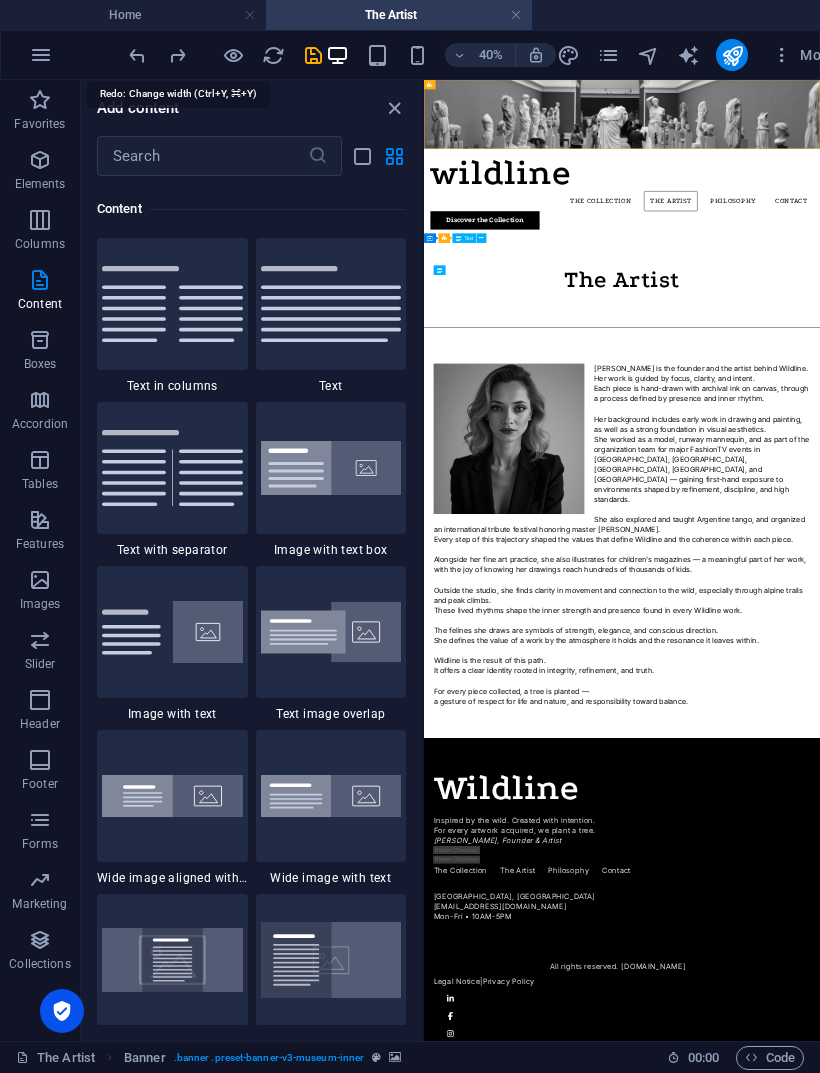 click at bounding box center (177, 55) 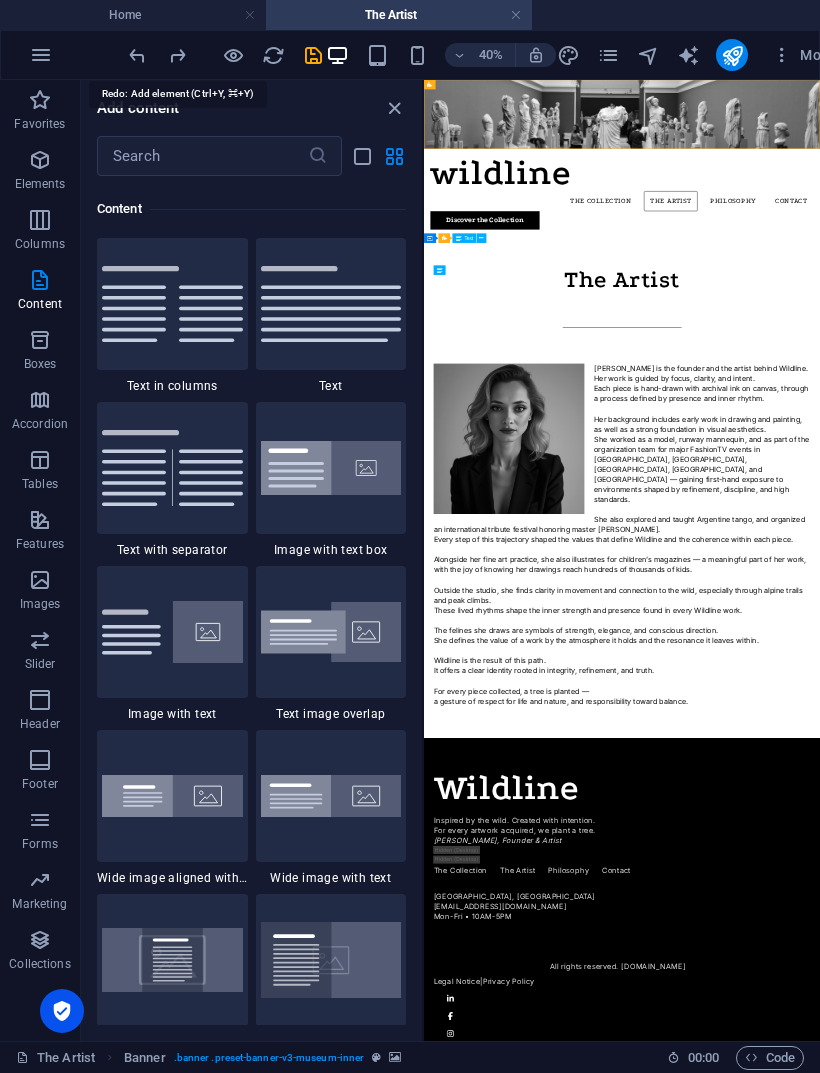 click at bounding box center (313, 55) 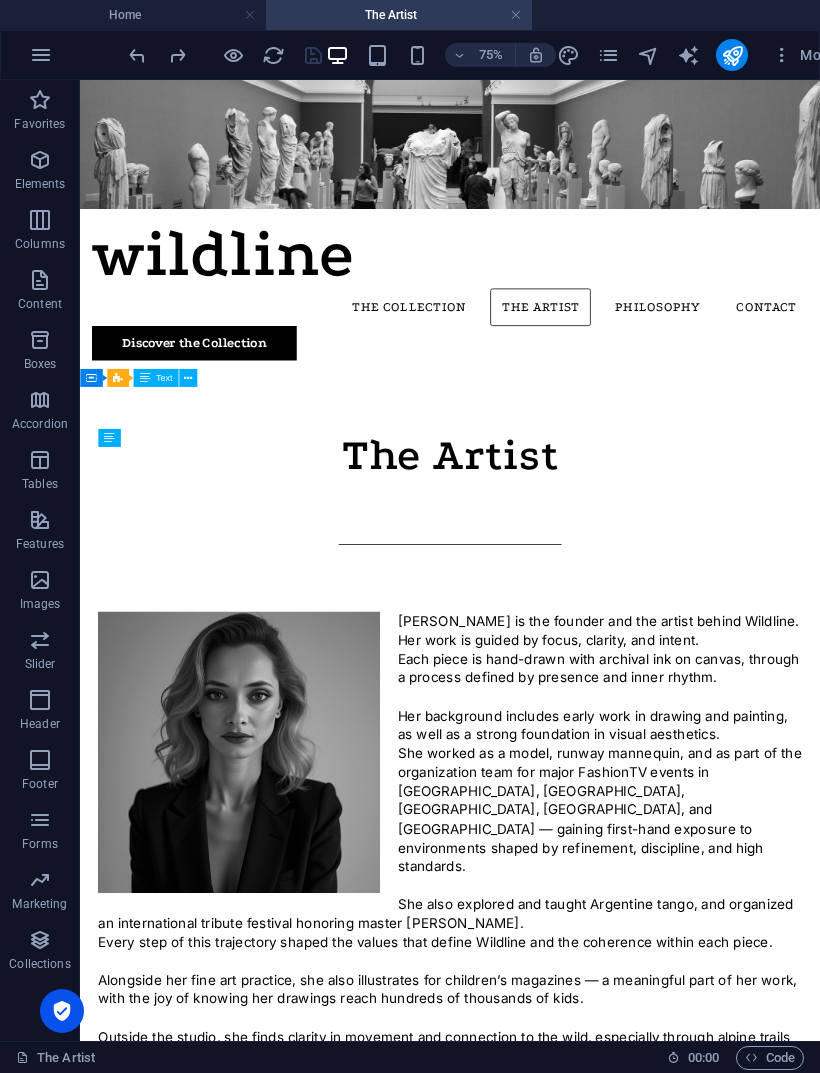 scroll, scrollTop: 0, scrollLeft: 0, axis: both 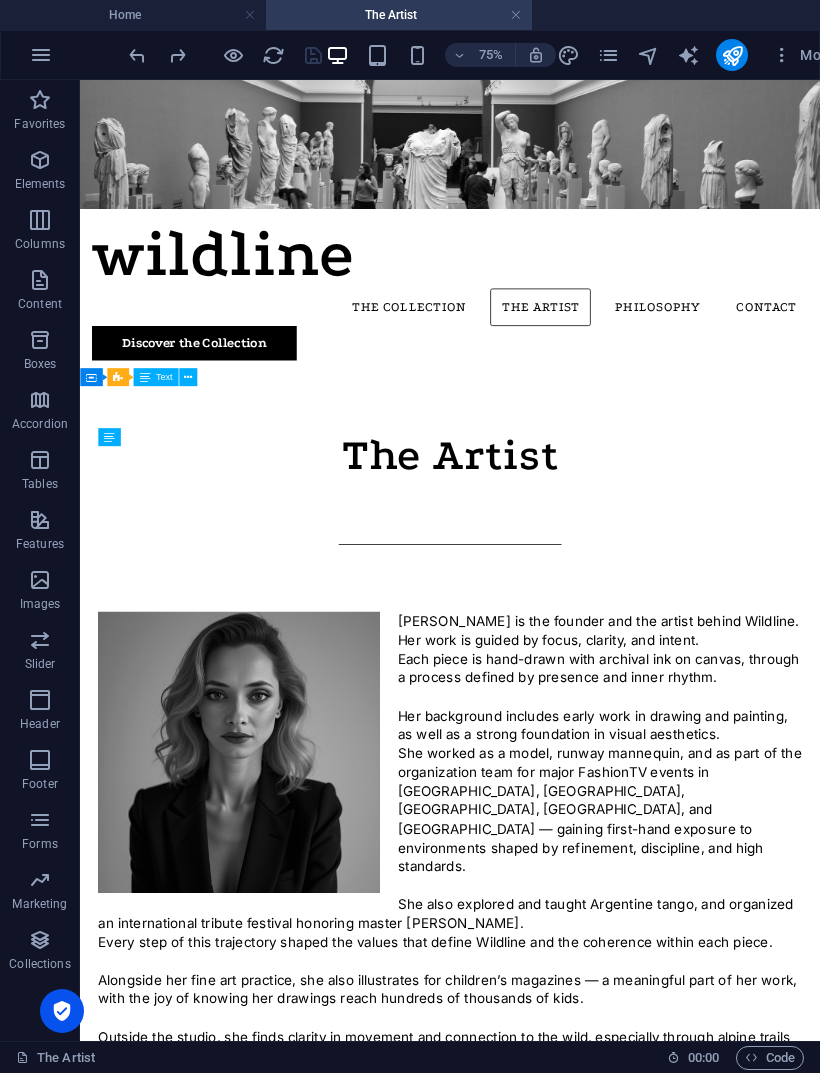 click on "Home" at bounding box center (133, 15) 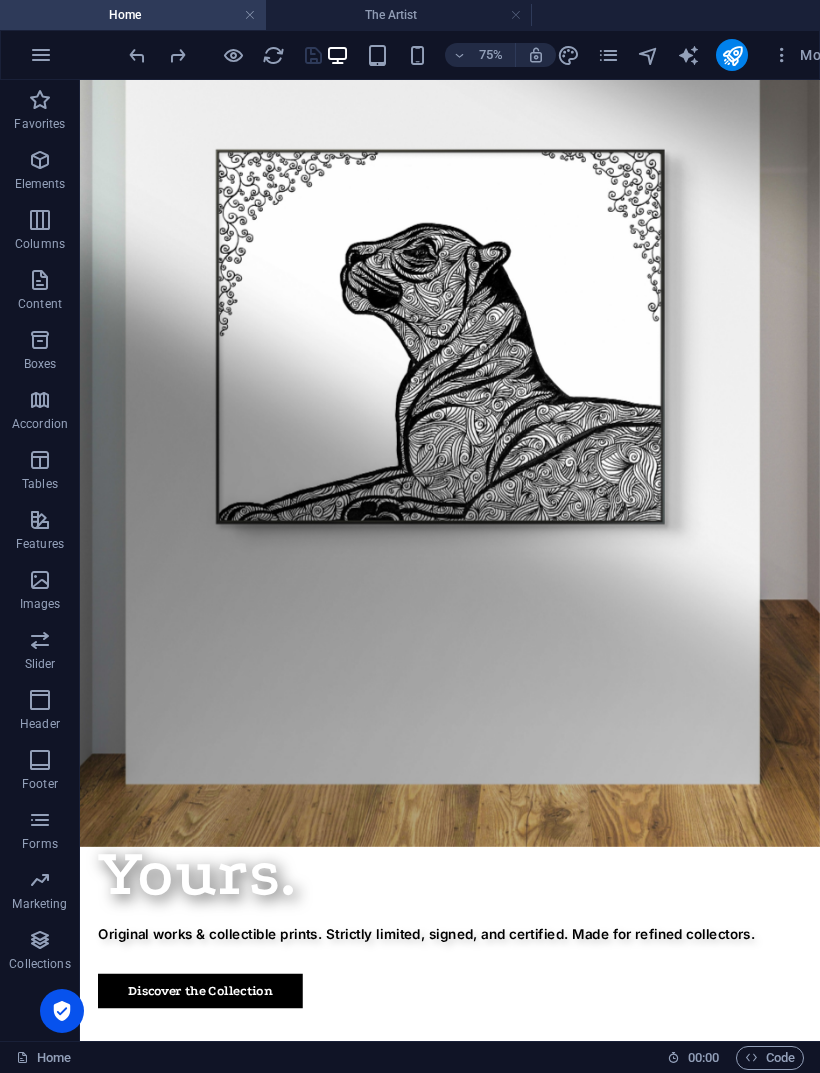 click at bounding box center [608, 55] 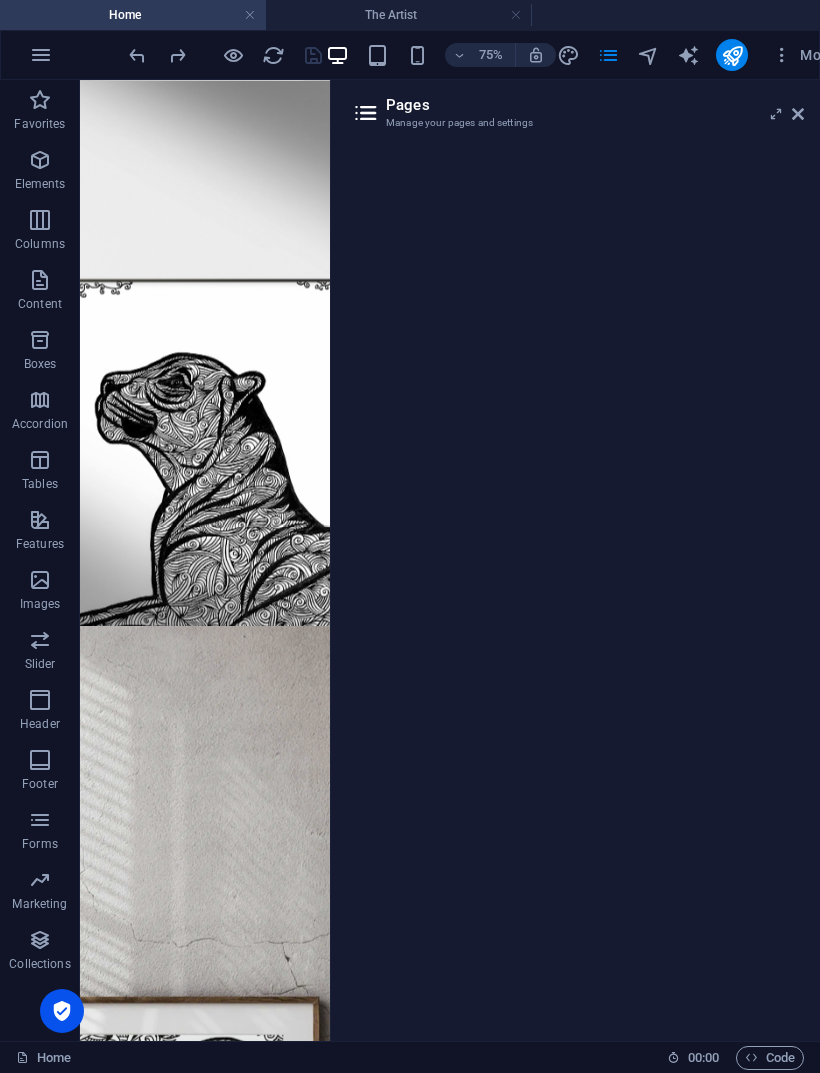 scroll, scrollTop: 878, scrollLeft: 0, axis: vertical 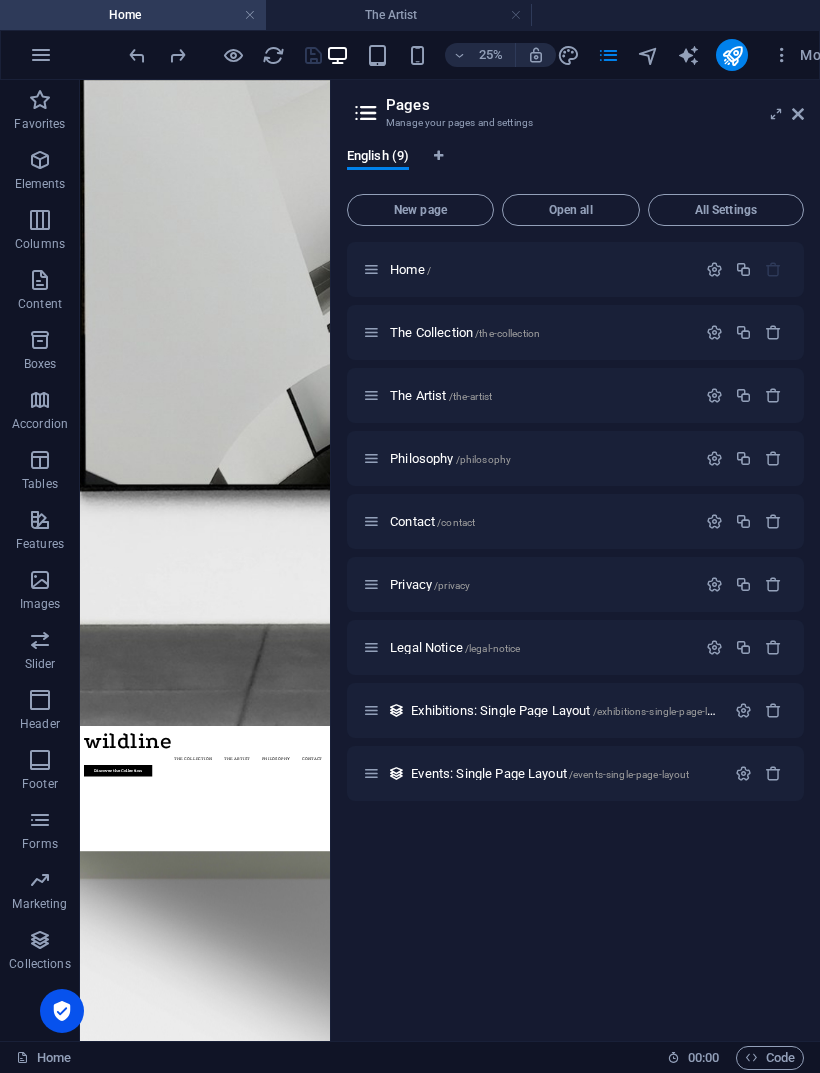 click on "The Collection /the-collection" at bounding box center [465, 332] 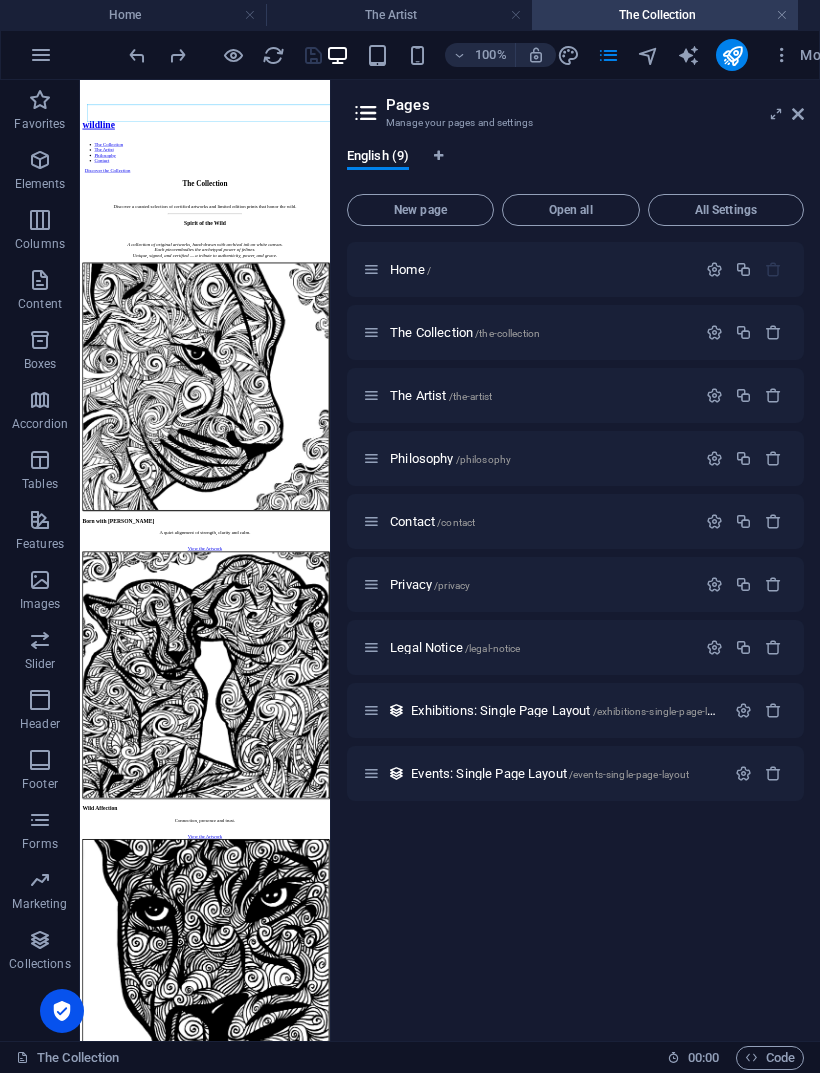 scroll, scrollTop: 0, scrollLeft: 0, axis: both 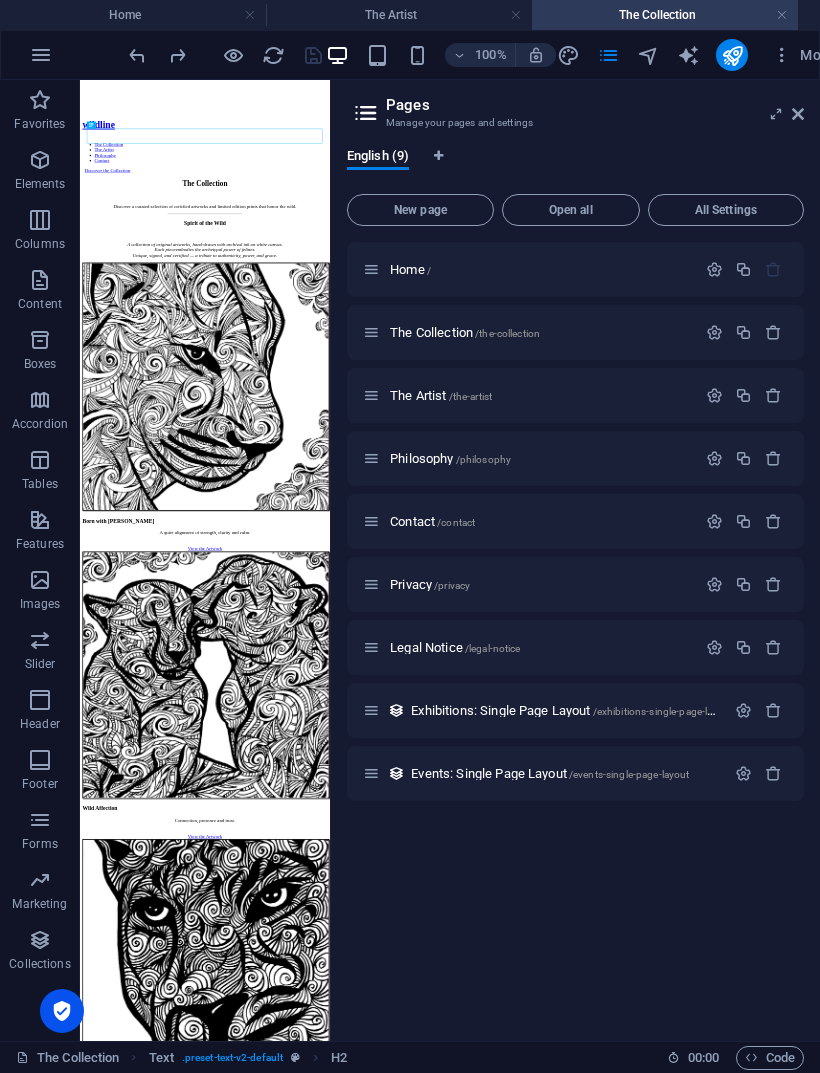 click at bounding box center [798, 114] 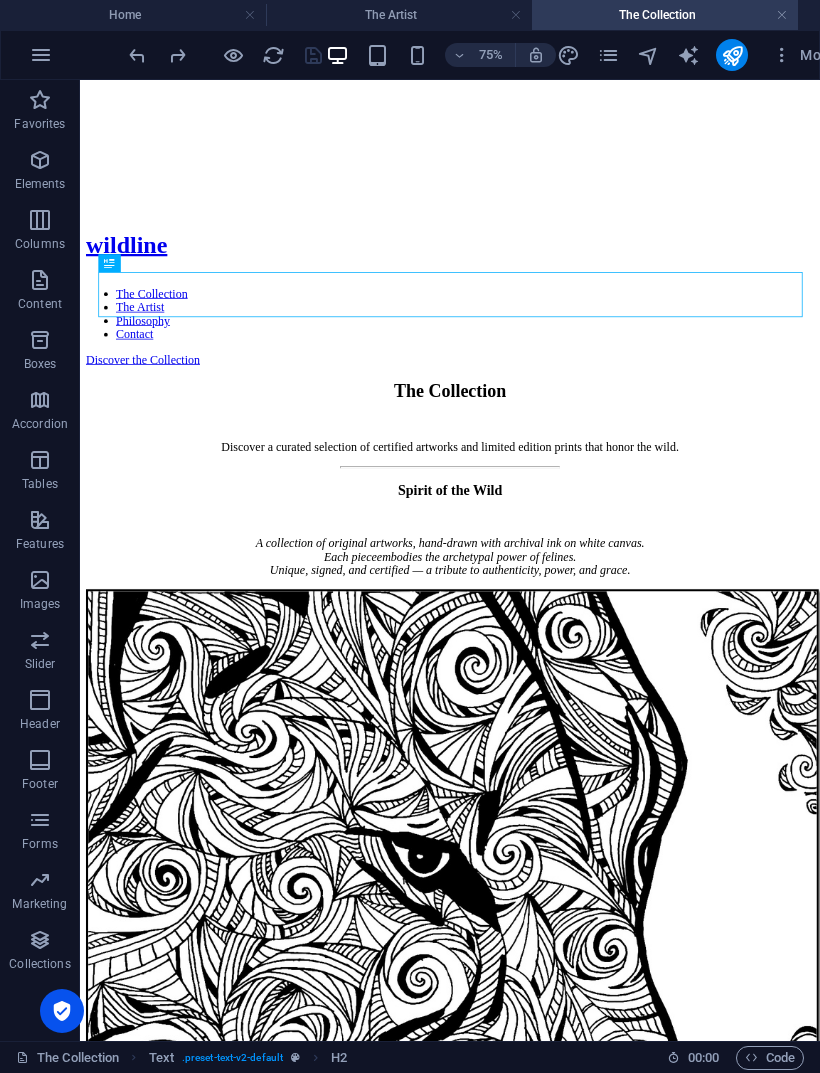 scroll, scrollTop: 0, scrollLeft: 0, axis: both 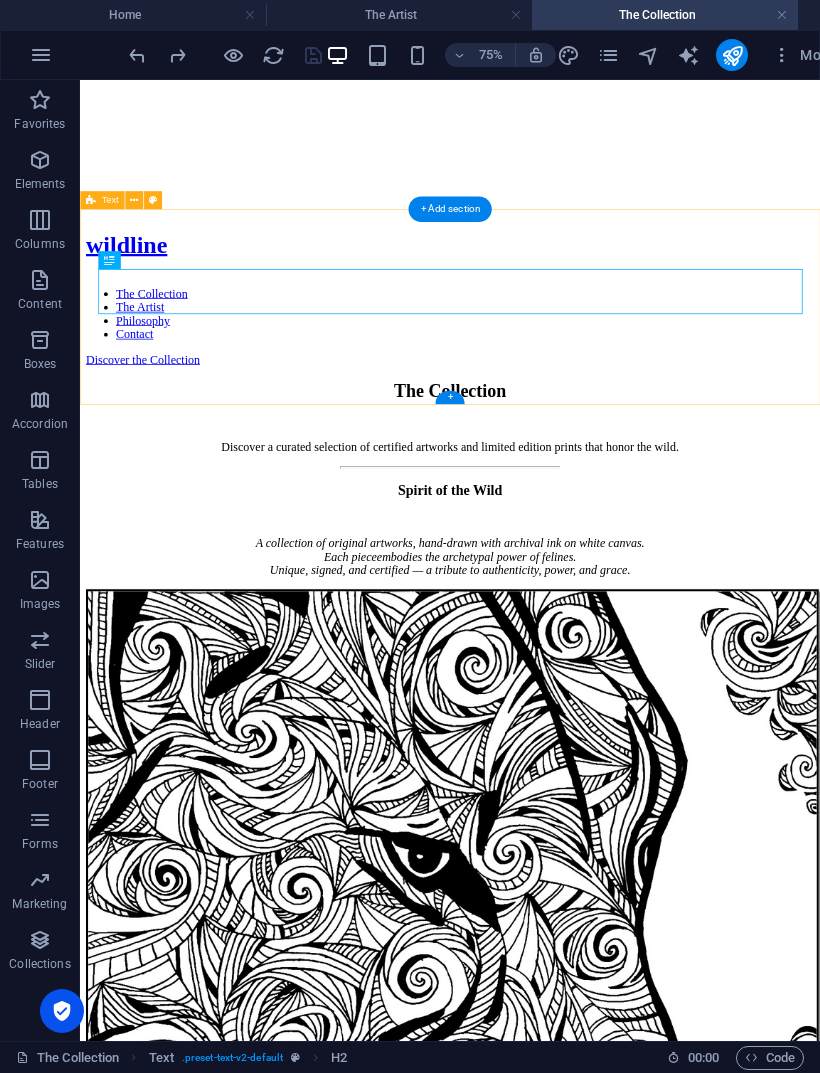 click on "The Collection Discover a curated selection of certified artworks and limited edition prints that honor the wild." at bounding box center [573, 530] 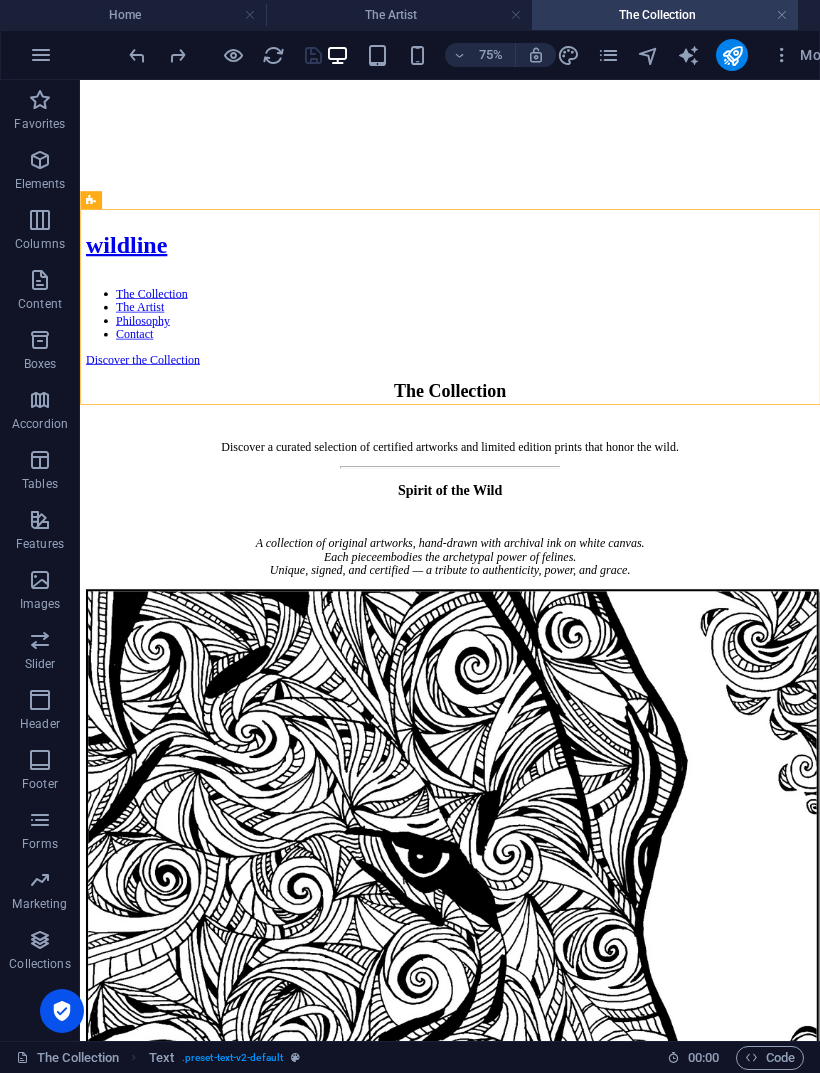 click on "The Artist" at bounding box center [399, 15] 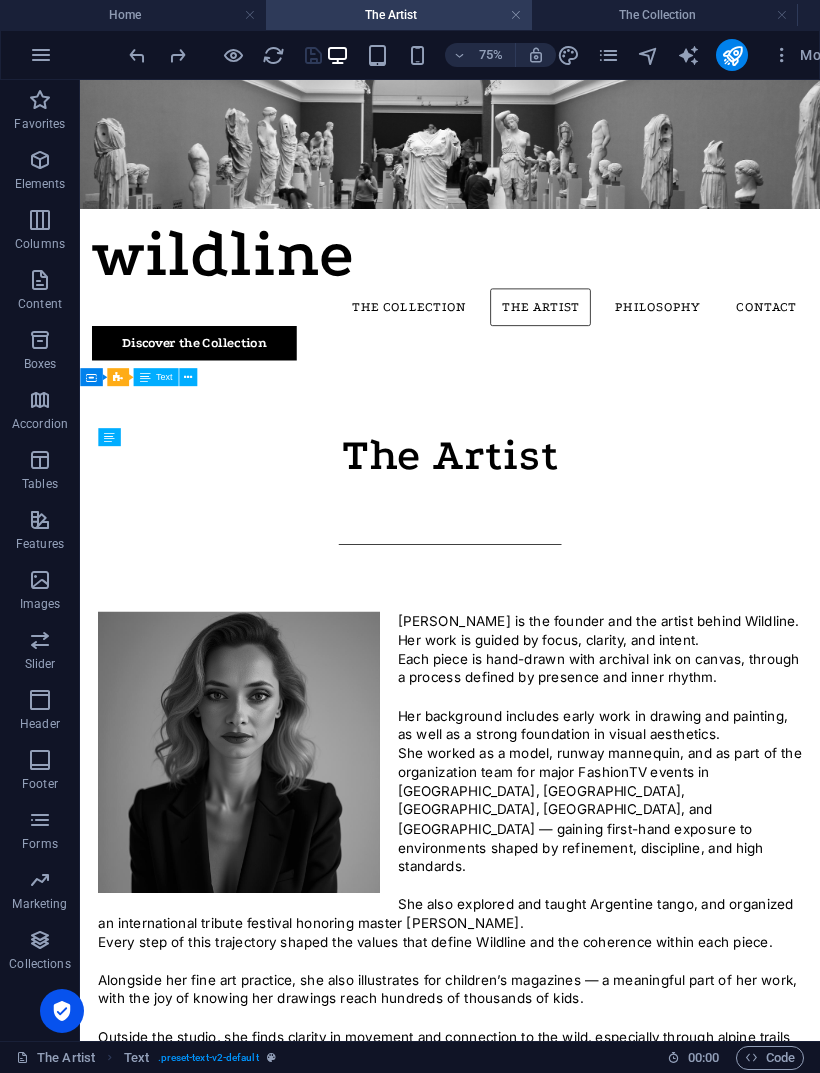 click on "The Artist" at bounding box center [573, 580] 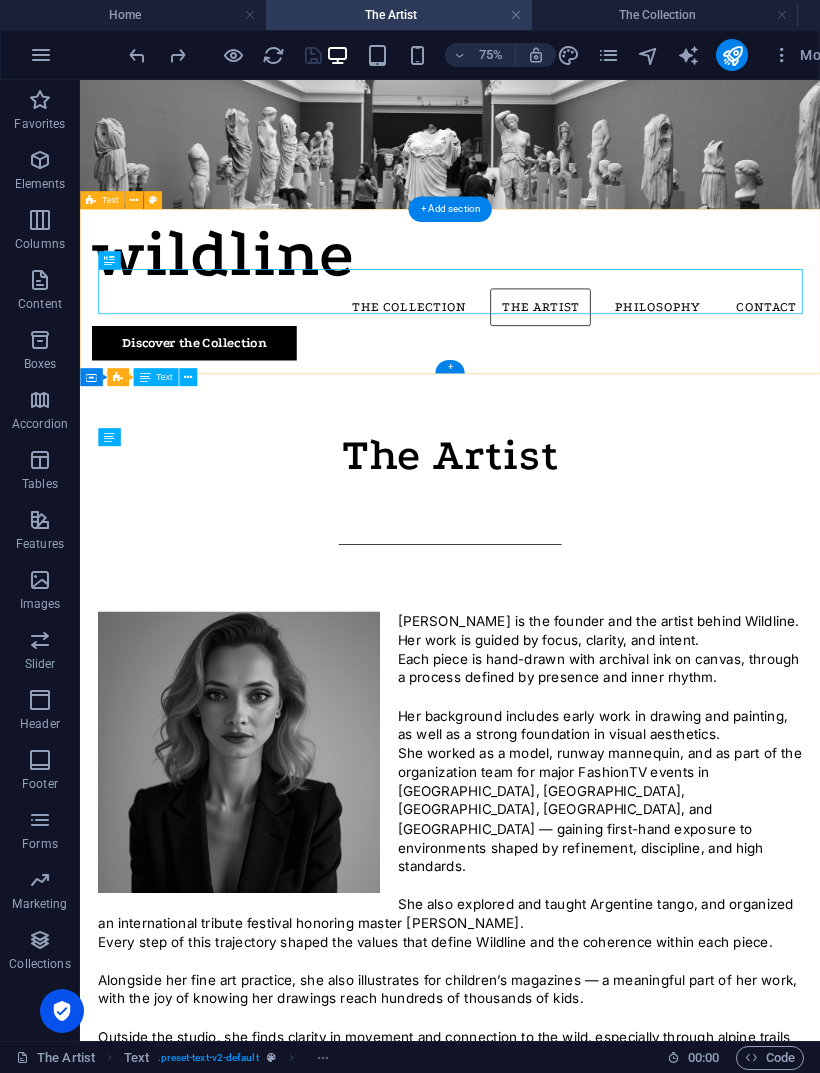 click on "+" at bounding box center (449, 367) 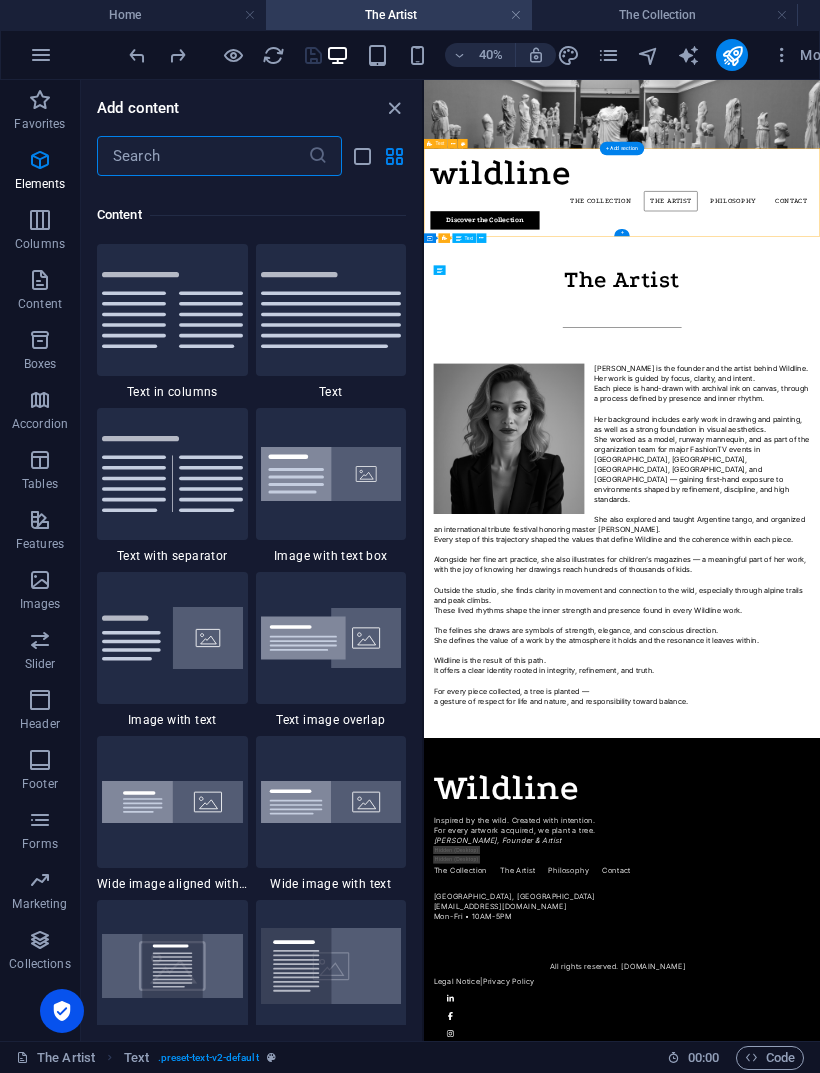 scroll, scrollTop: 3499, scrollLeft: 0, axis: vertical 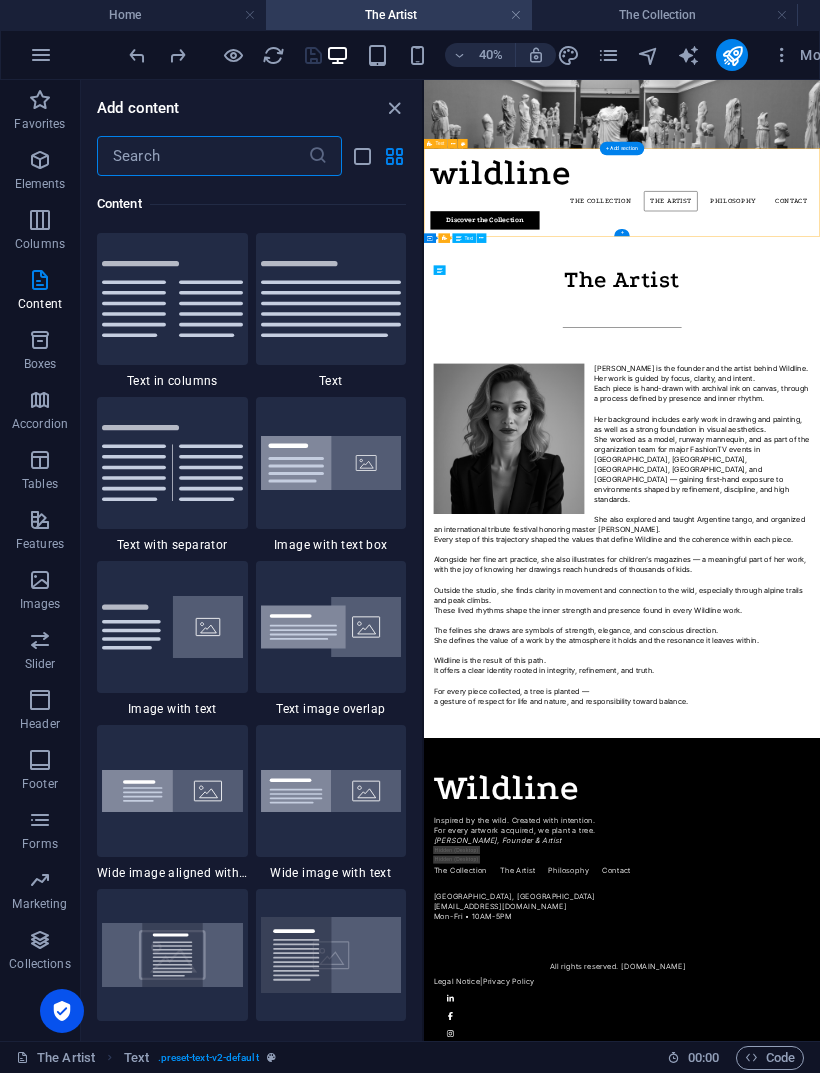 click on "Columns" at bounding box center (40, 244) 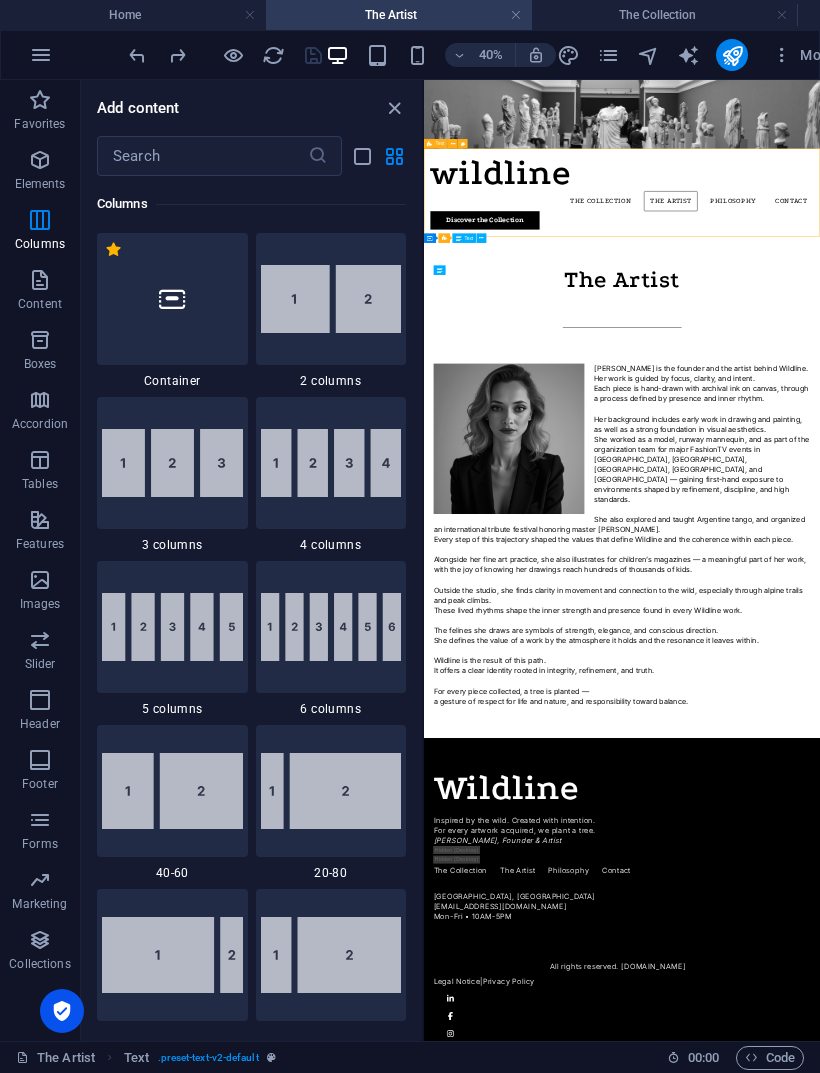 click on "Elements" at bounding box center (40, 184) 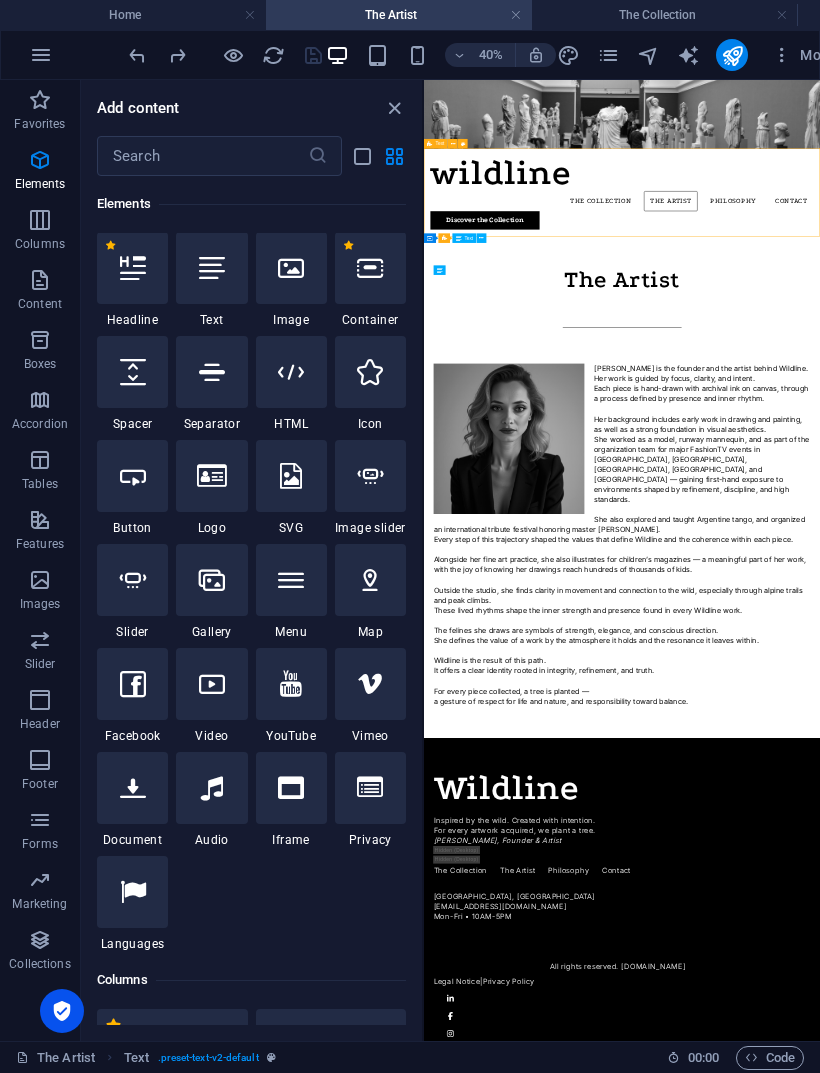 scroll, scrollTop: 213, scrollLeft: 0, axis: vertical 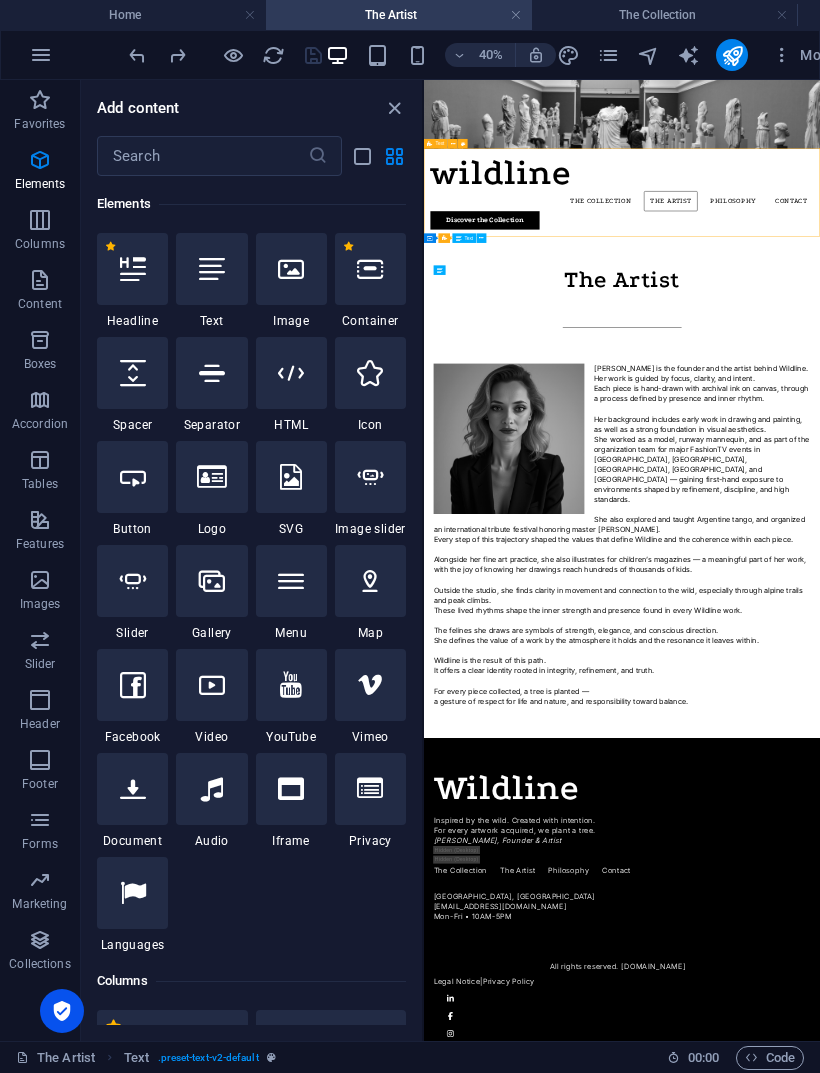 click at bounding box center [212, 269] 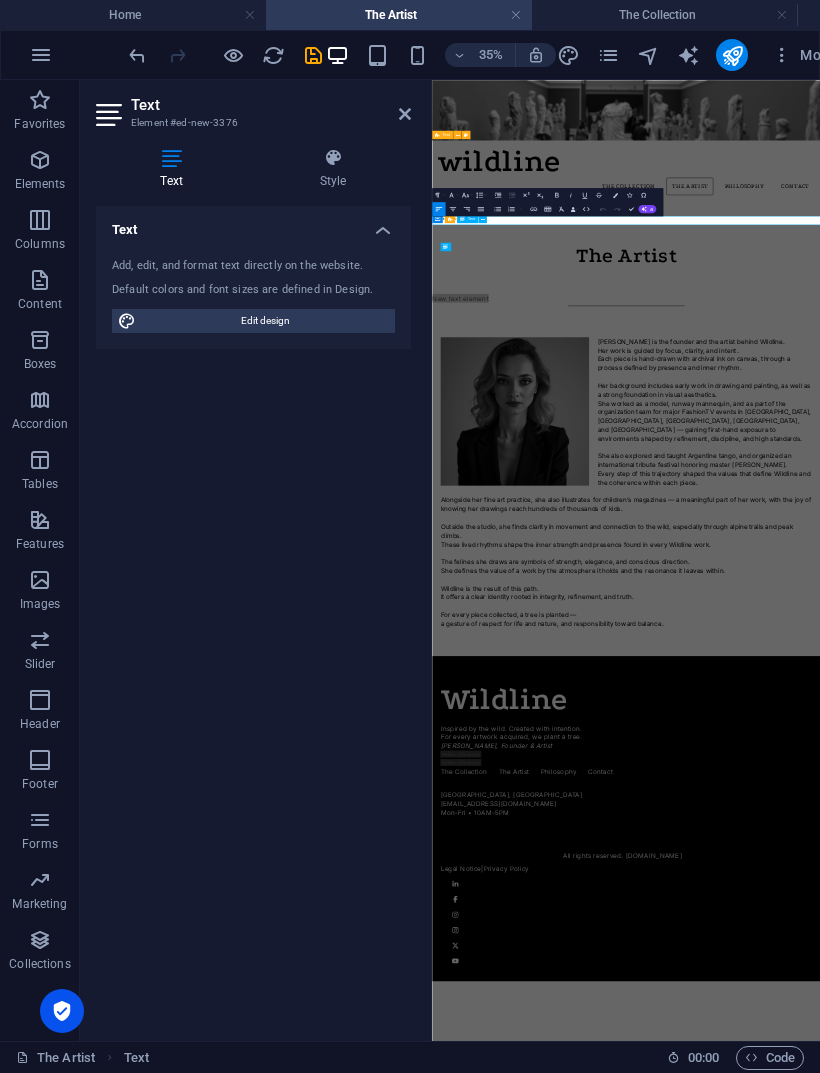 click at bounding box center (137, 55) 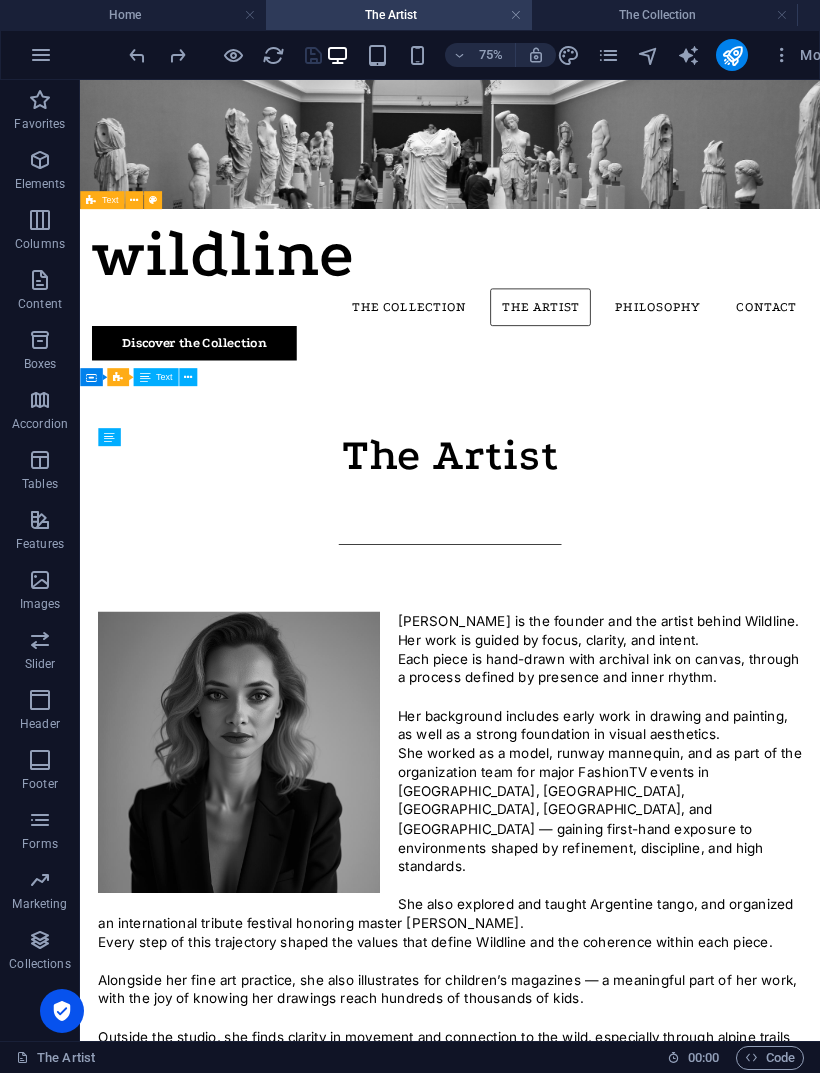click on "The Artist" at bounding box center [573, 580] 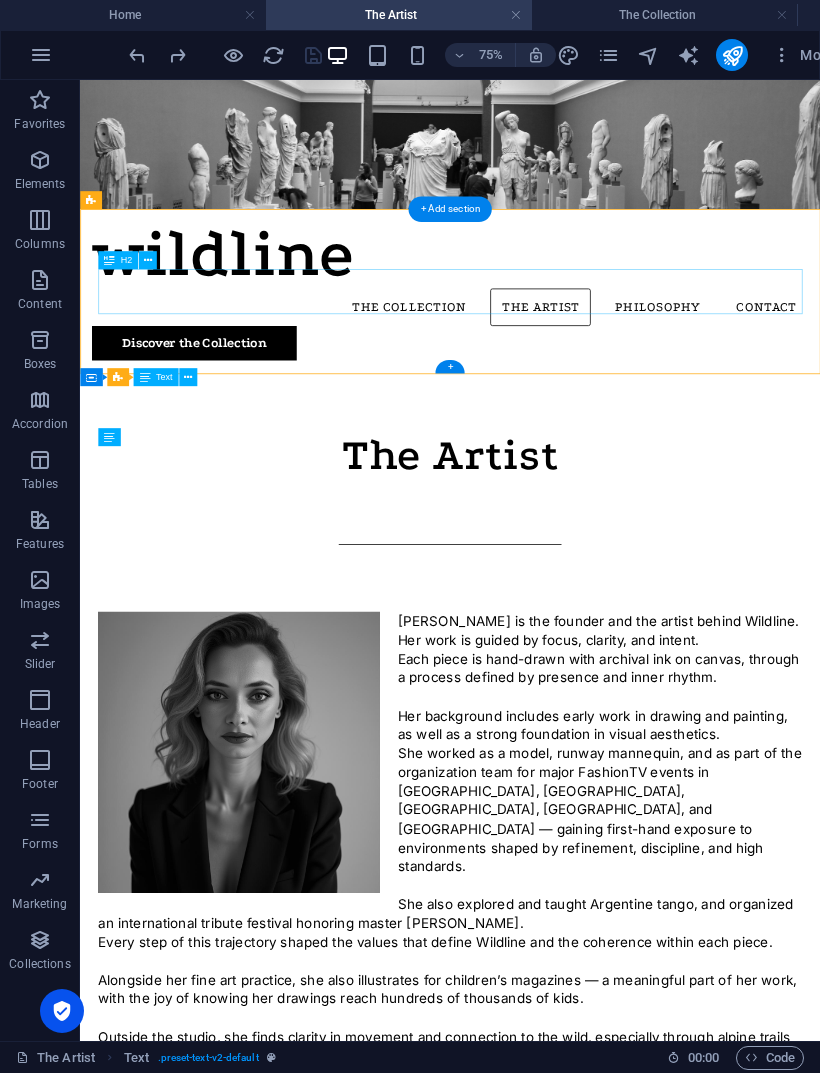 click on "The Artist" at bounding box center (573, 580) 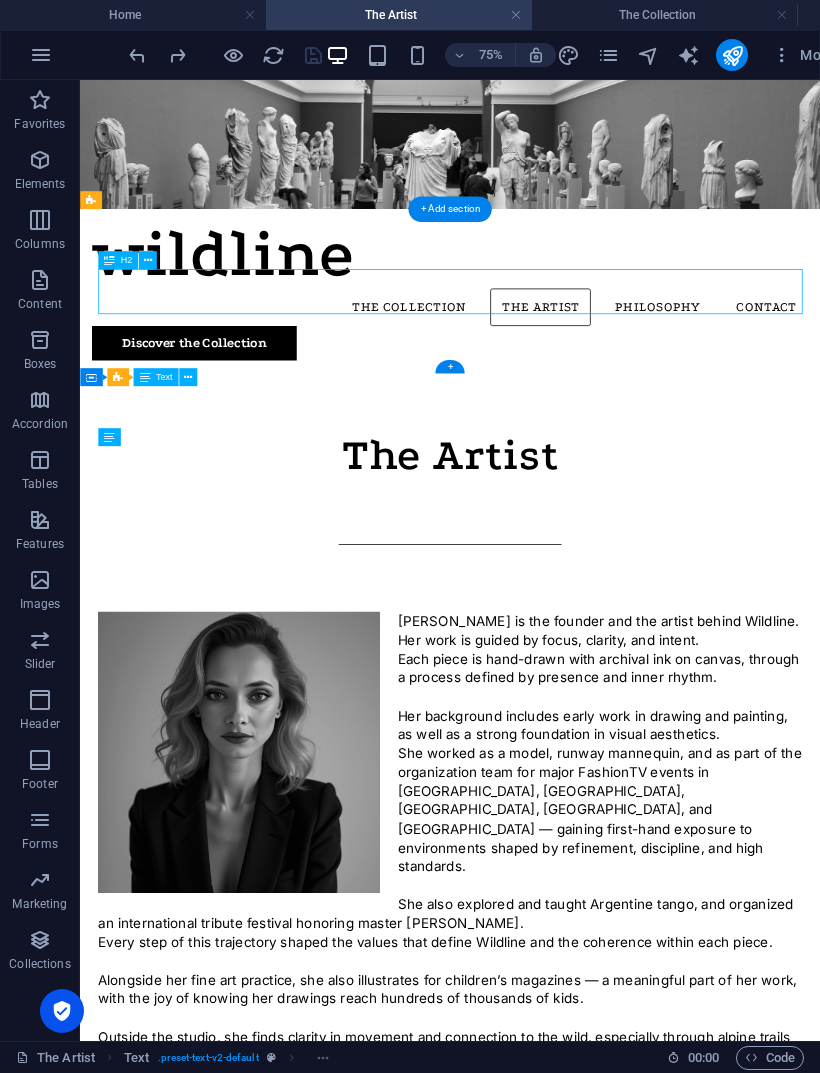 click on "The Artist" at bounding box center (573, 580) 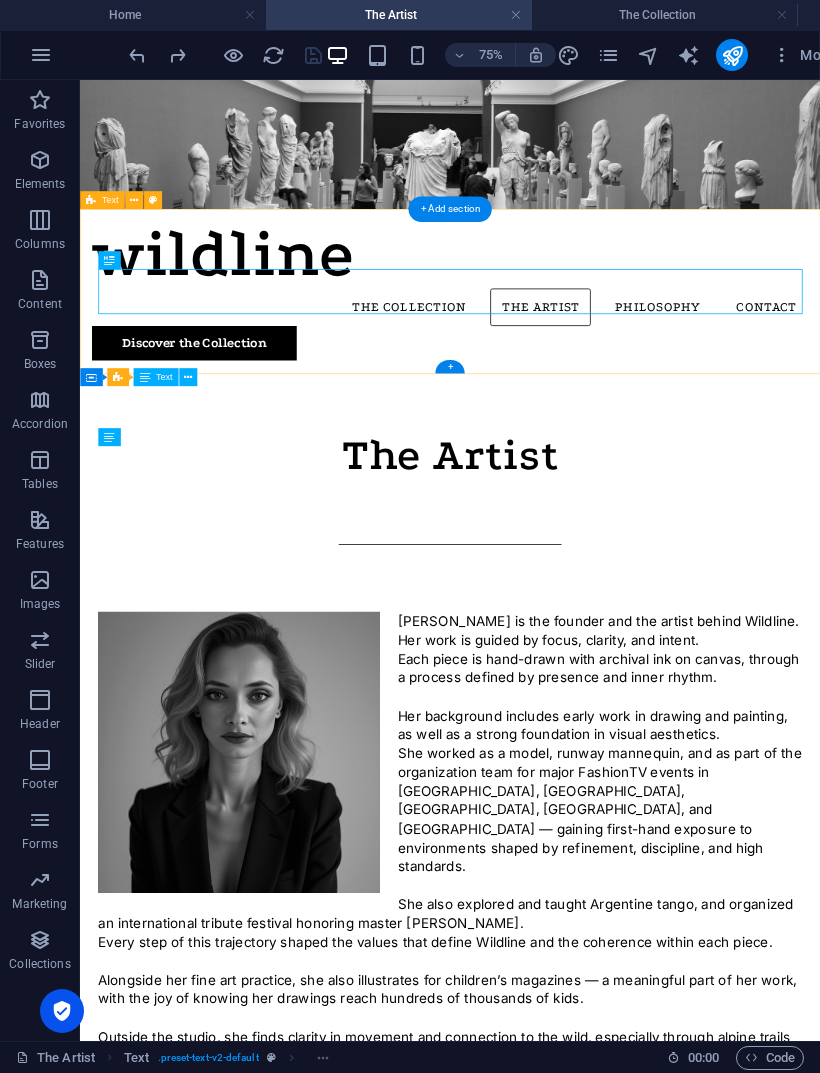 click on "+" at bounding box center (449, 367) 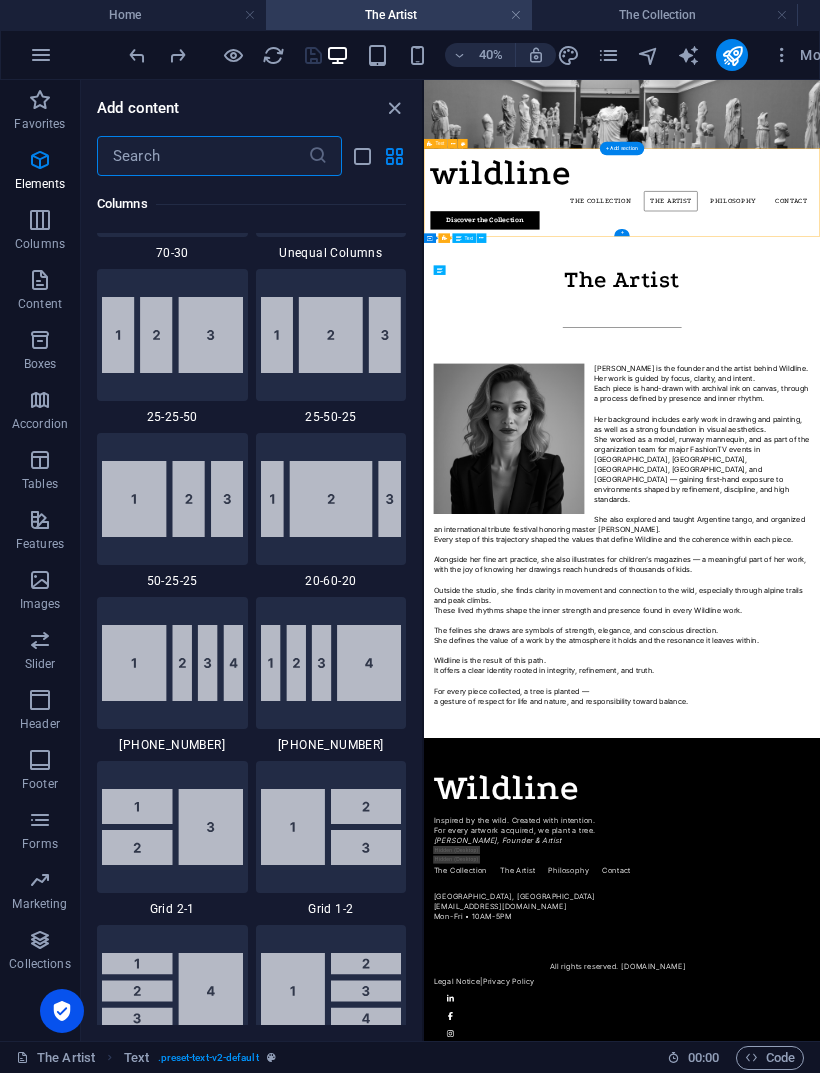 scroll, scrollTop: 3499, scrollLeft: 0, axis: vertical 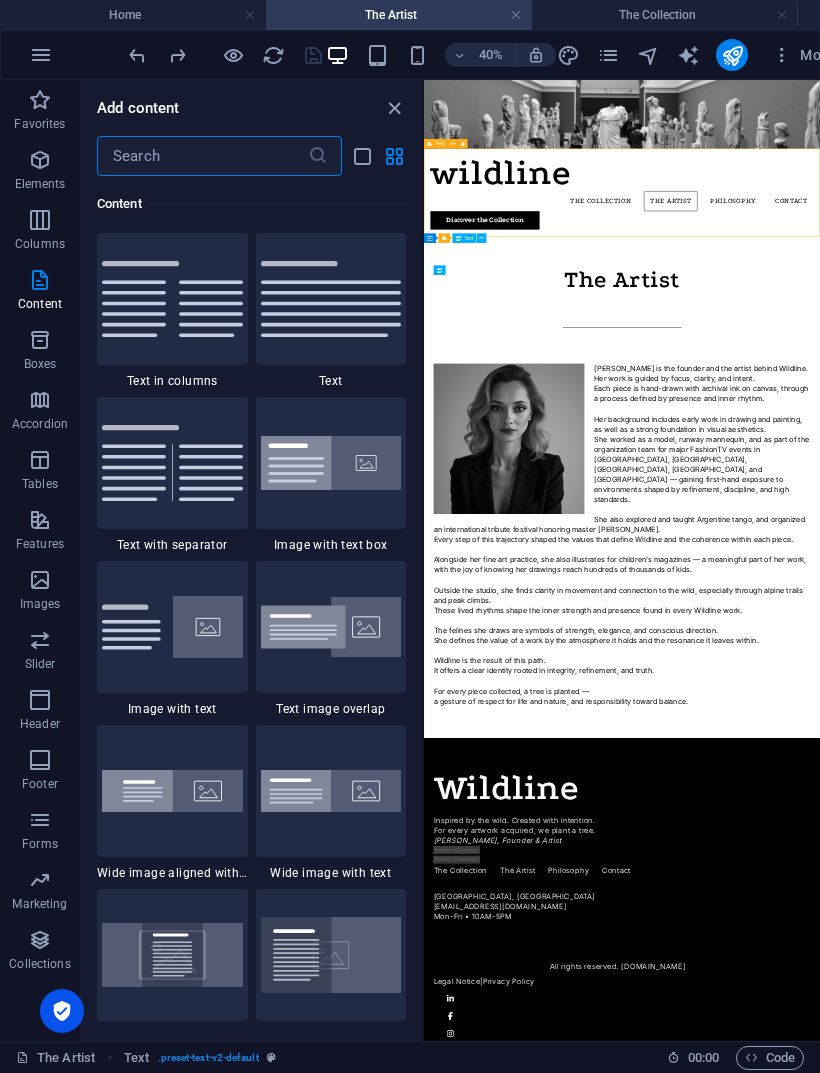 click at bounding box center [331, 298] 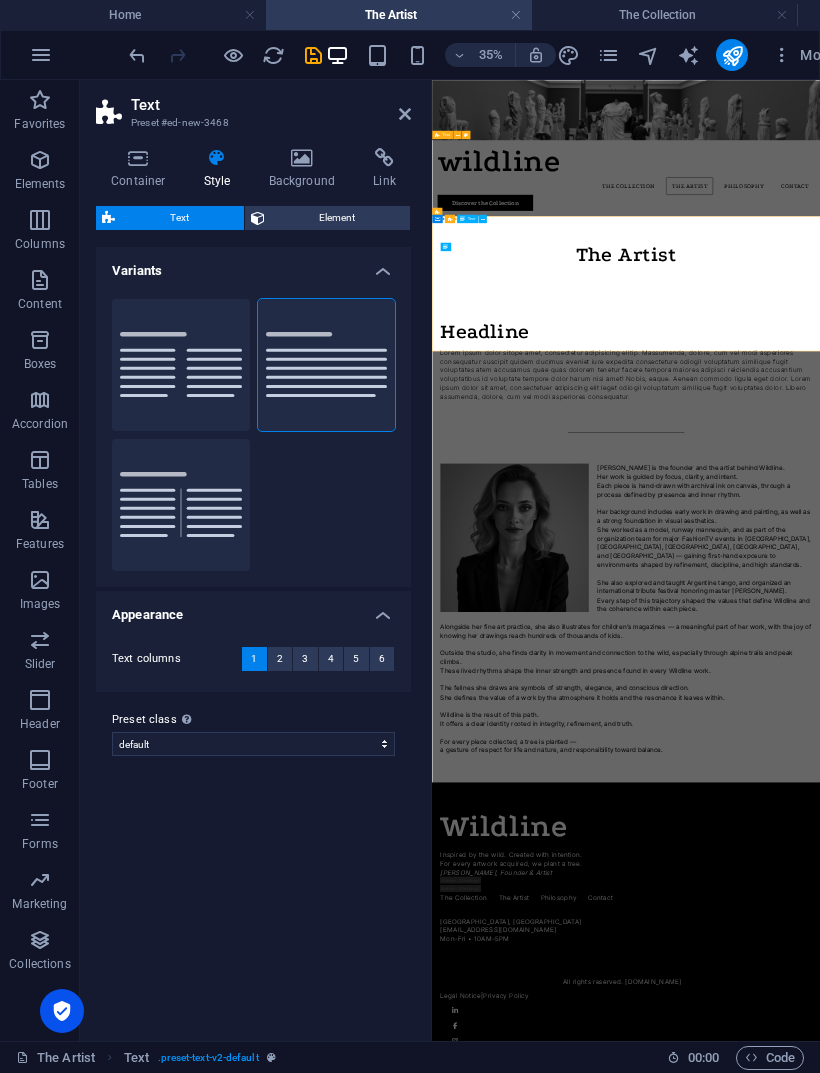 click on "Headline" at bounding box center (986, 800) 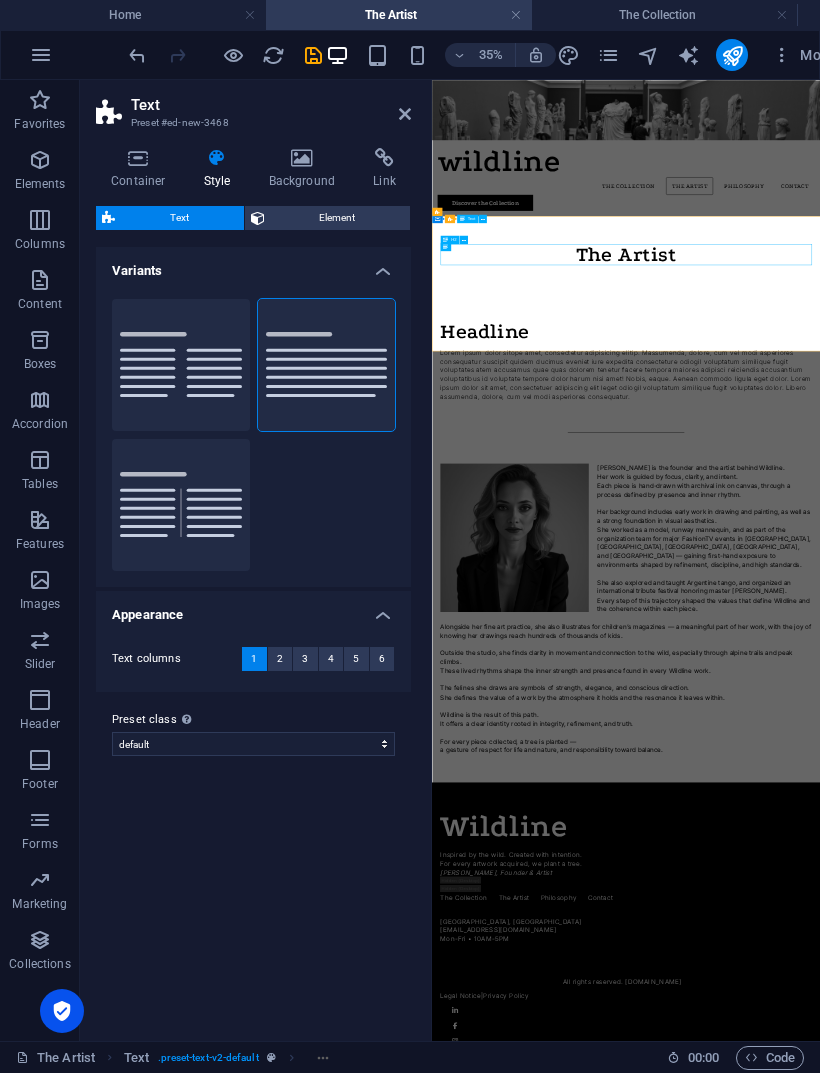 click on "Headline" at bounding box center (986, 800) 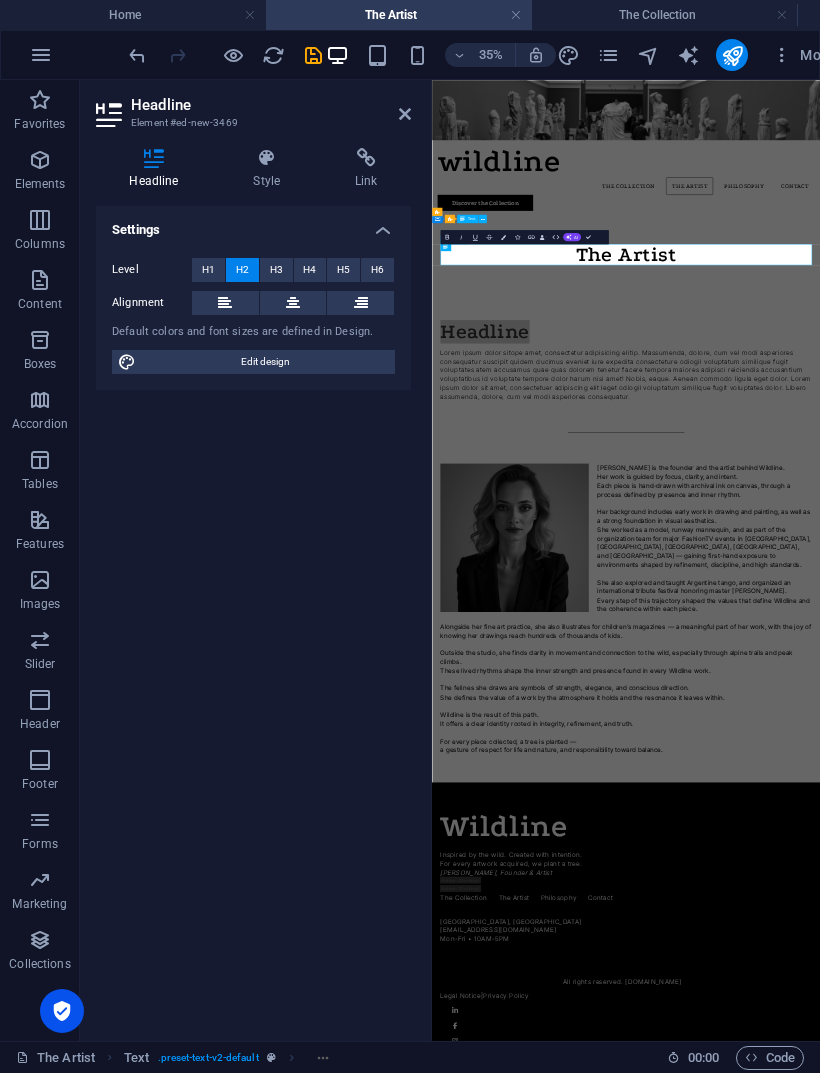 click at bounding box center [293, 303] 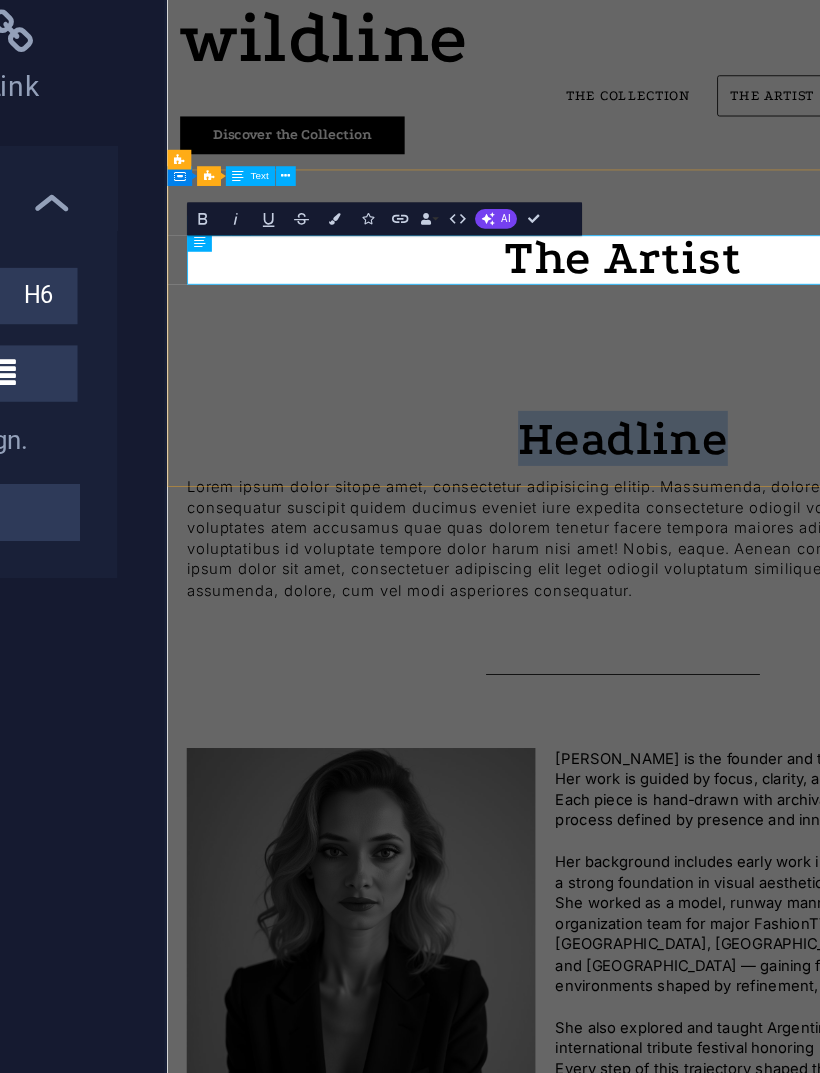 click on "Headline" at bounding box center (720, 566) 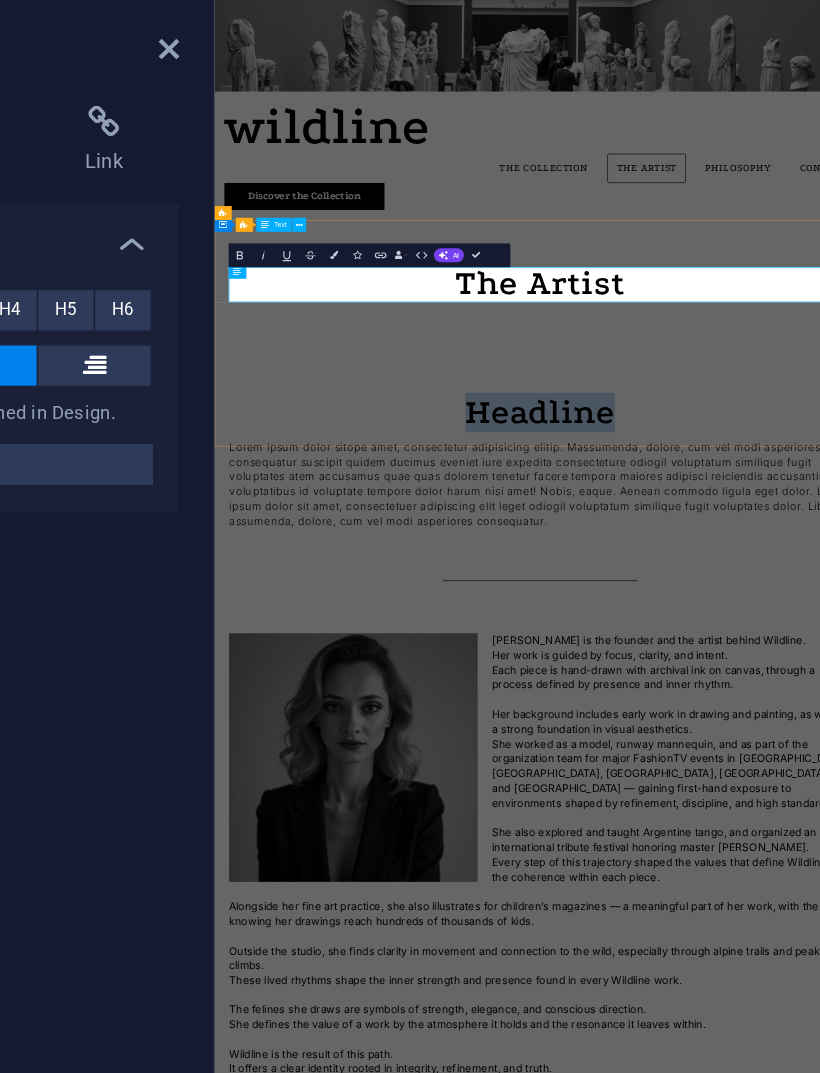 type 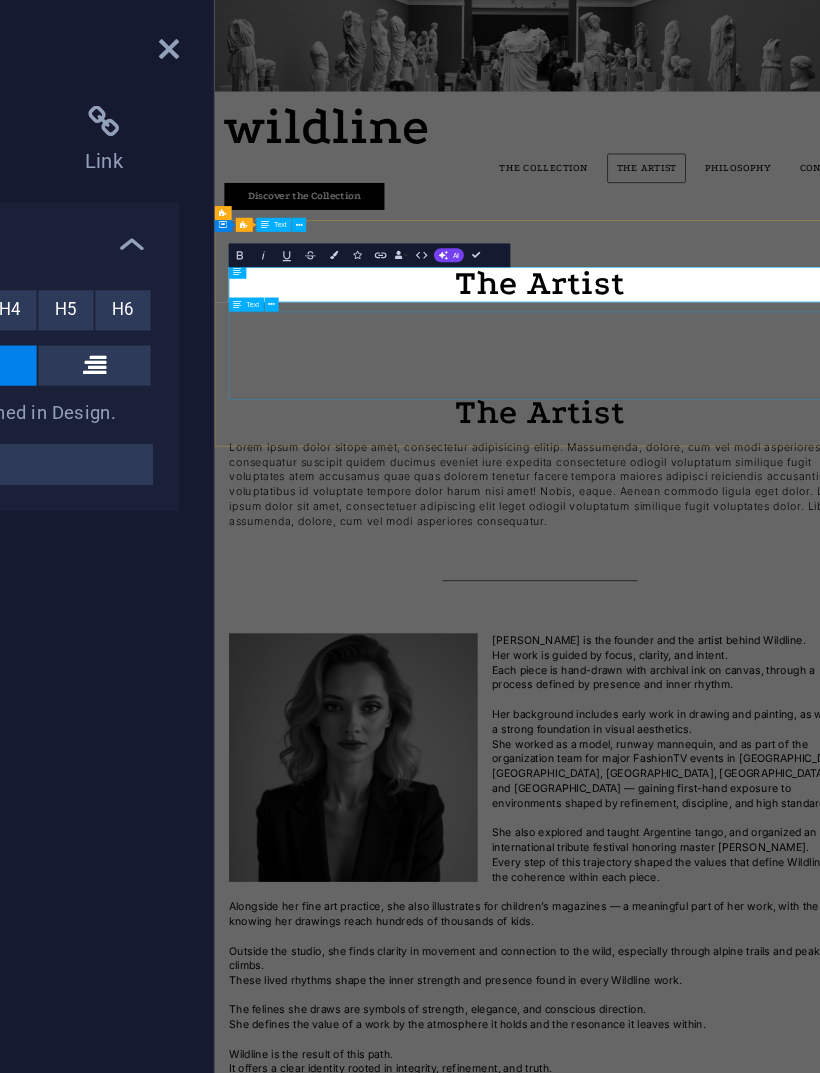 click on "Lorem ipsum dolor sitope amet, consectetur adipisicing elitip. Massumenda, dolore, cum vel modi asperiores consequatur suscipit quidem ducimus eveniet iure expedita consecteture odiogil voluptatum similique fugit voluptates atem accusamus quae quas dolorem tenetur facere tempora maiores adipisci reiciendis accusantium voluptatibus id voluptate tempore dolor harum nisi amet! Nobis, eaque. Aenean commodo ligula eget dolor. Lorem ipsum dolor sit amet, consectetuer adipiscing elit leget odiogil voluptatum similique fugit voluptates dolor. Libero assumenda, dolore, cum vel modi asperiores consequatur." at bounding box center [768, 830] 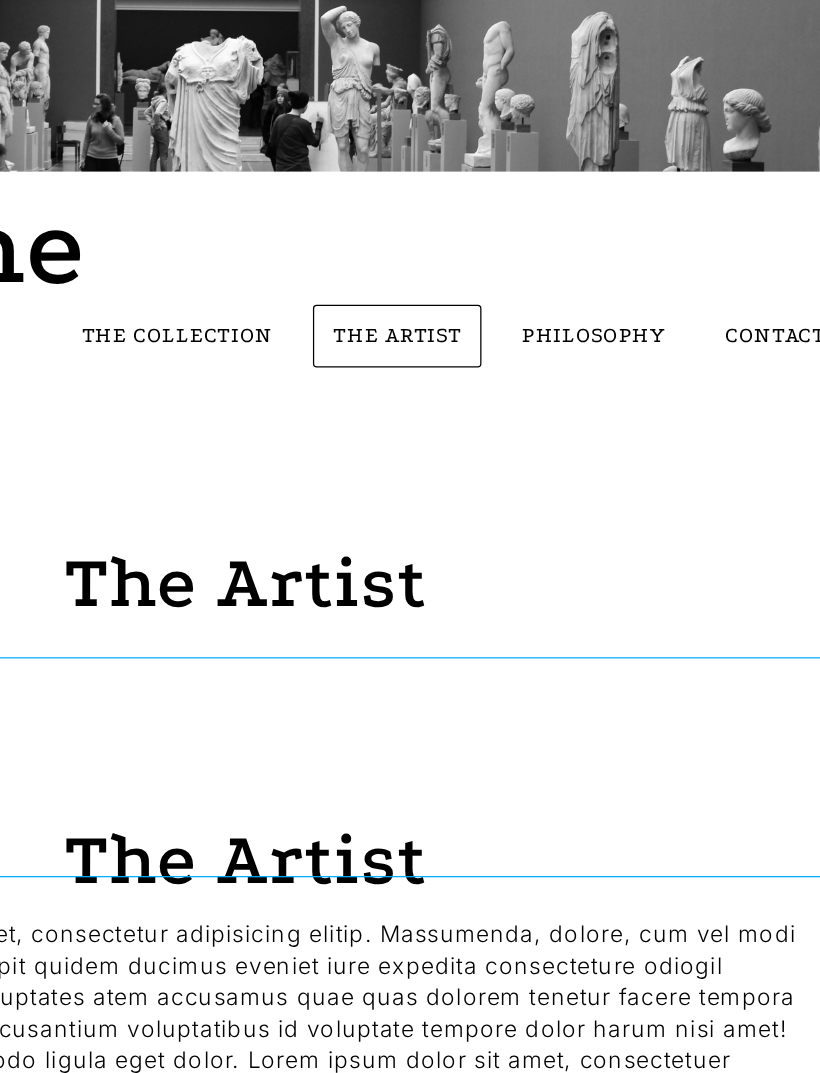 scroll, scrollTop: 113, scrollLeft: 0, axis: vertical 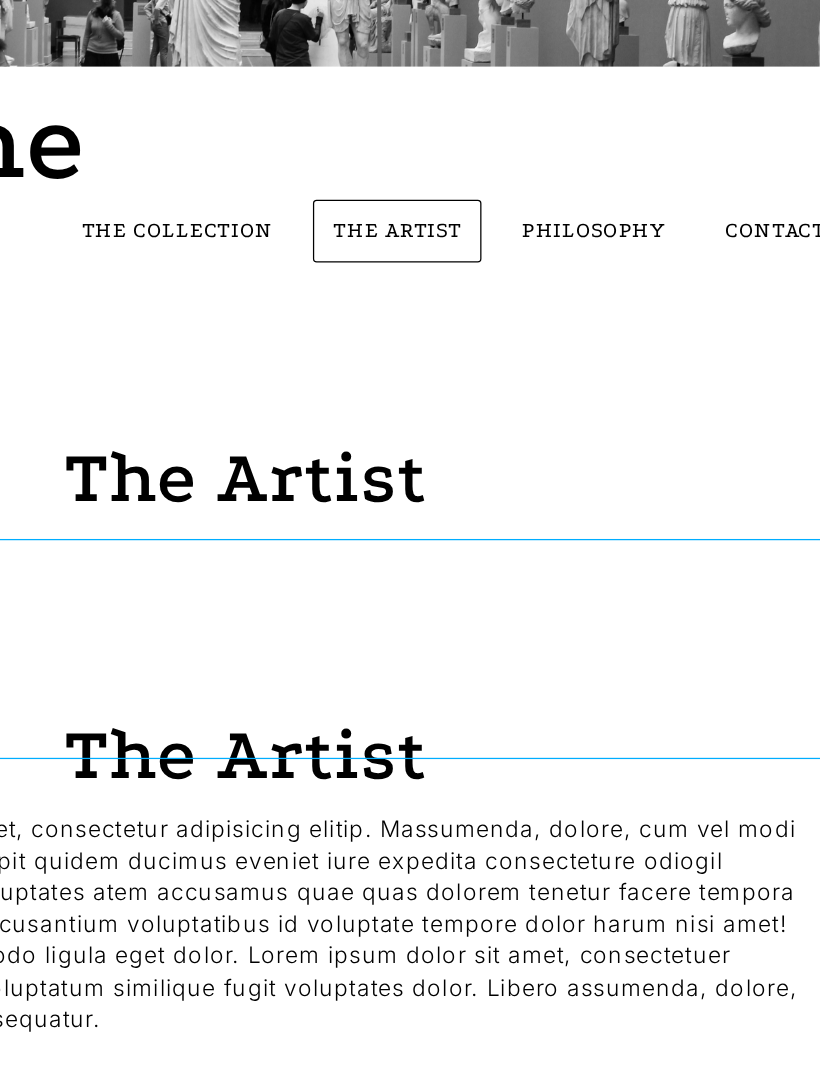 click on "Lorem ipsum dolor sitope amet, consectetur adipisicing elitip. Massumenda, dolore, cum vel modi asperiores consequatur suscipit quidem ducimus eveniet iure expedita consecteture odiogil voluptatum similique fugit voluptates atem accusamus quae quas dolorem tenetur facere tempora maiores adipisci reiciendis accusantium voluptatibus id voluptate tempore dolor harum nisi amet! Nobis, eaque. Aenean commodo ligula eget dolor. Lorem ipsum dolor sit amet, consectetuer adipiscing elit leget odiogil voluptatum similique fugit voluptates dolor. Libero assumenda, dolore, cum vel modi asperiores consequatur." at bounding box center [118, 733] 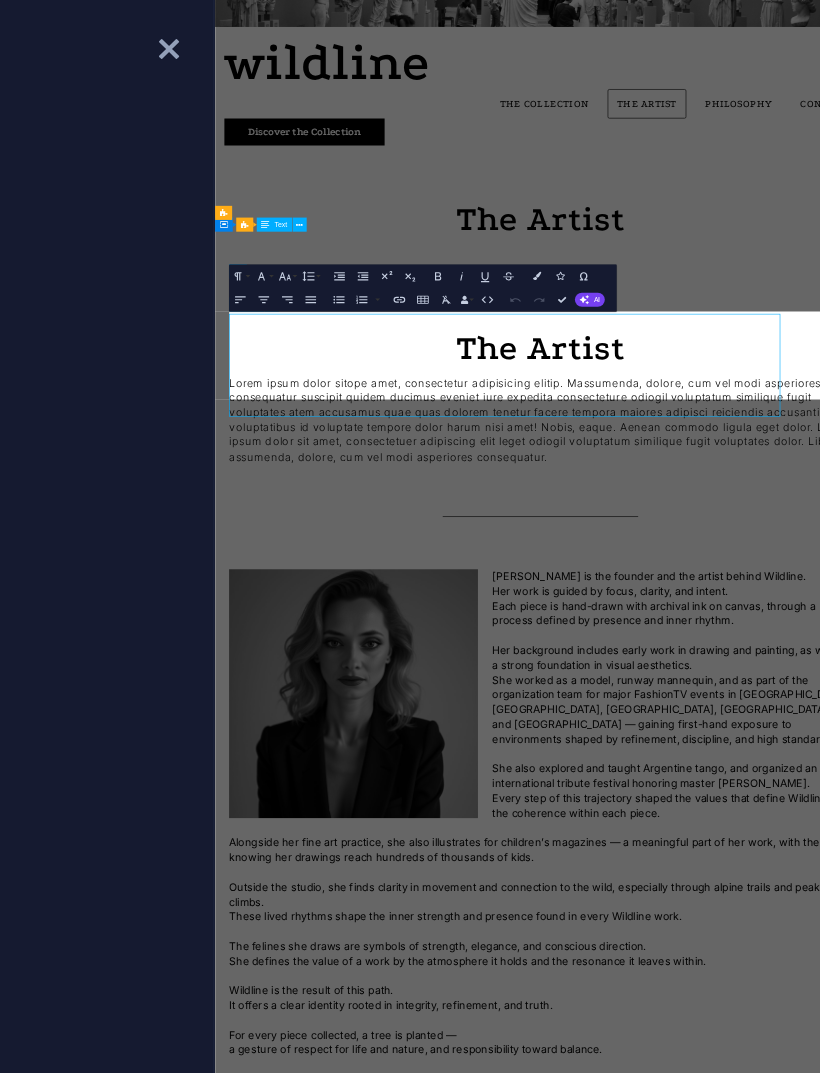 scroll, scrollTop: 0, scrollLeft: 0, axis: both 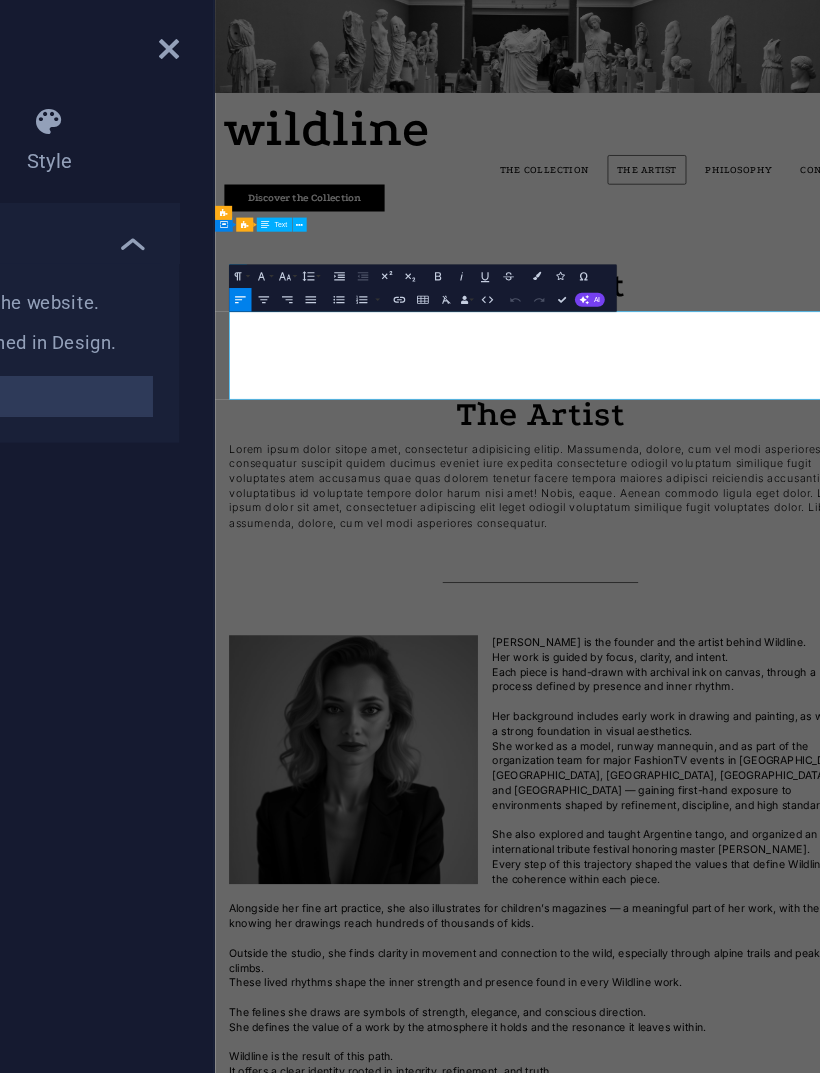 click on "Lorem ipsum dolor sitope amet, consectetur adipisicing elitip. Massumenda, dolore, cum vel modi asperiores consequatur suscipit quidem ducimus eveniet iure expedita consecteture odiogil voluptatum similique fugit voluptates atem accusamus quae quas dolorem tenetur facere tempora maiores adipisci reiciendis accusantium voluptatibus id voluptate tempore dolor harum nisi amet! Nobis, eaque. Aenean commodo ligula eget dolor. Lorem ipsum dolor sit amet, consectetuer adipiscing elit leget odiogil voluptatum similique fugit voluptates dolor. Libero assumenda, dolore, cum vel modi asperiores consequatur." at bounding box center (768, 833) 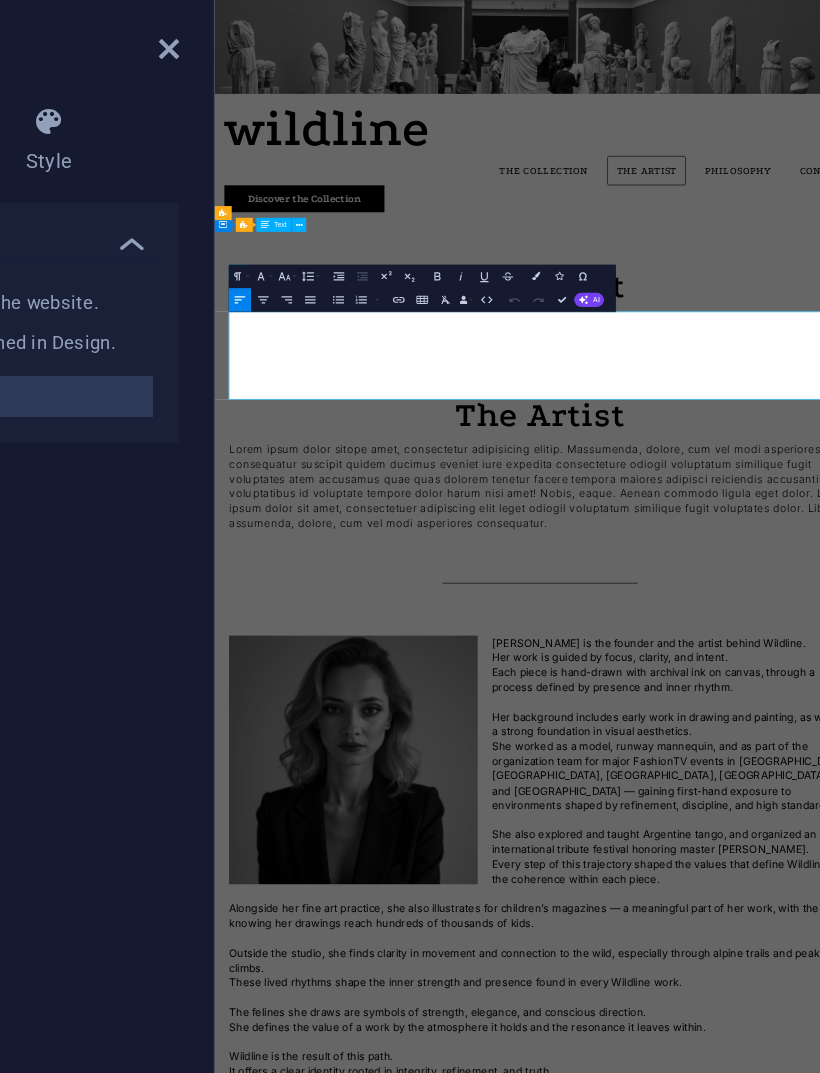 click on "Lorem ipsum dolor sitope amet, consectetur adipisicing elitip. Massumenda, dolore, cum vel modi asperiores consequatur suscipit quidem ducimus eveniet iure expedita consecteture odiogil voluptatum similique fugit voluptates atem accusamus quae quas dolorem tenetur facere tempora maiores adipisci reiciendis accusantium voluptatibus id voluptate tempore dolor harum nisi amet! Nobis, eaque. Aenean commodo ligula eget dolor. Lorem ipsum dolor sit amet, consectetuer adipiscing elit leget odiogil voluptatum similique fugit voluptates dolor. Libero assumenda, dolore, cum vel modi asperiores consequatur." at bounding box center (768, 834) 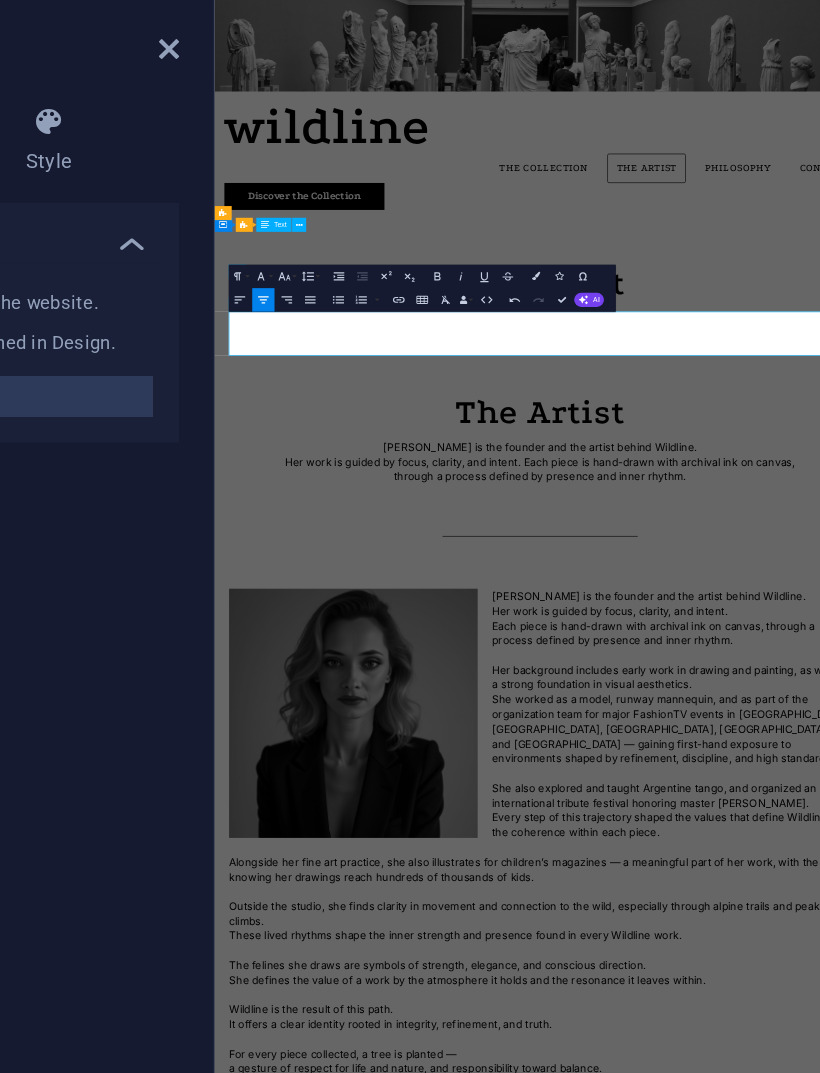 click on "[PERSON_NAME] is the founder and the artist behind Wildline. Her work is guided by focus, clarity, and intent. Each piece is hand-drawn with archival ink on canvas, through a process defined by presence and inner rhythm. Her background includes early work in drawing and painting, as well as a strong foundation in visual aesthetics. She worked as a model, runway mannequin, and as part of the organization team for major FashionTV events in [GEOGRAPHIC_DATA], [GEOGRAPHIC_DATA], [GEOGRAPHIC_DATA], [GEOGRAPHIC_DATA], and [GEOGRAPHIC_DATA] — gaining first-hand exposure to environments shaped by refinement, discipline, and high standards. She also explored and taught Argentine tango, and organized an international tribute festival honoring master [PERSON_NAME]. Every step of this trajectory shaped the values that define Wildline and the coherence within each piece. Alongside her fine art practice, she also illustrates for children’s magazines — a meaningful part of her work, with the joy of knowing her drawings reach hundreds of thousands of kids." at bounding box center [768, 1424] 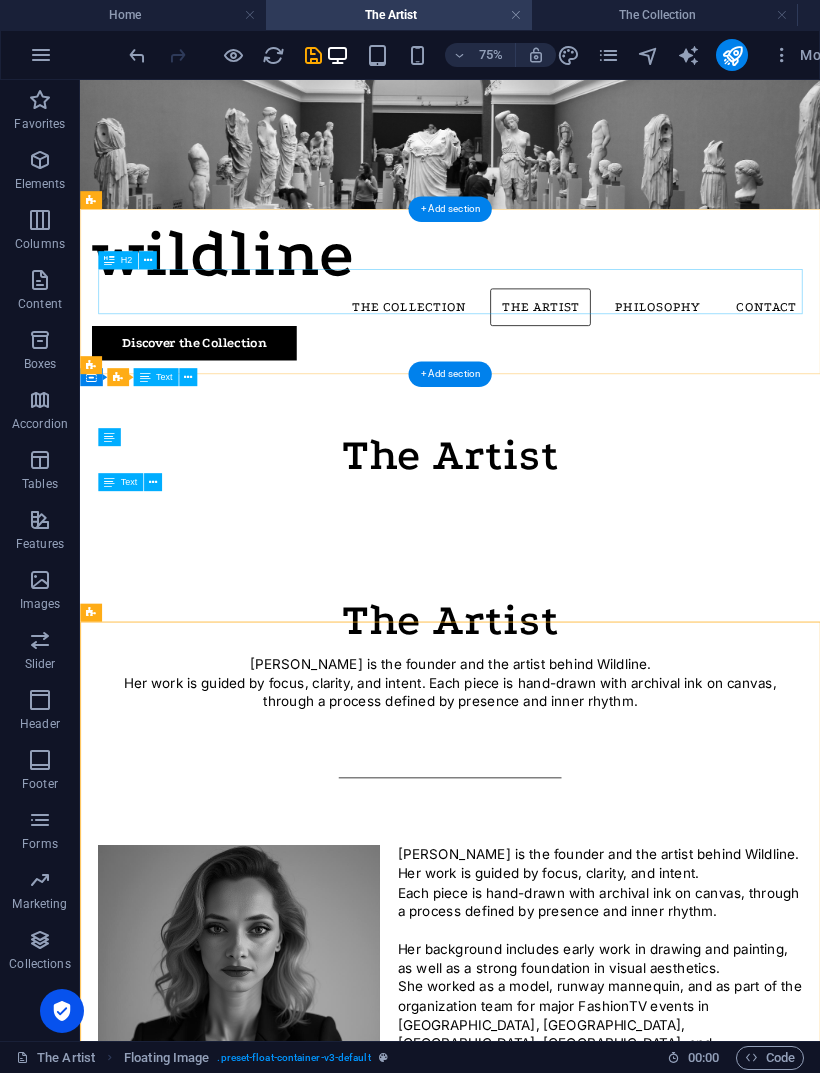 click on "The Artist" at bounding box center (573, 580) 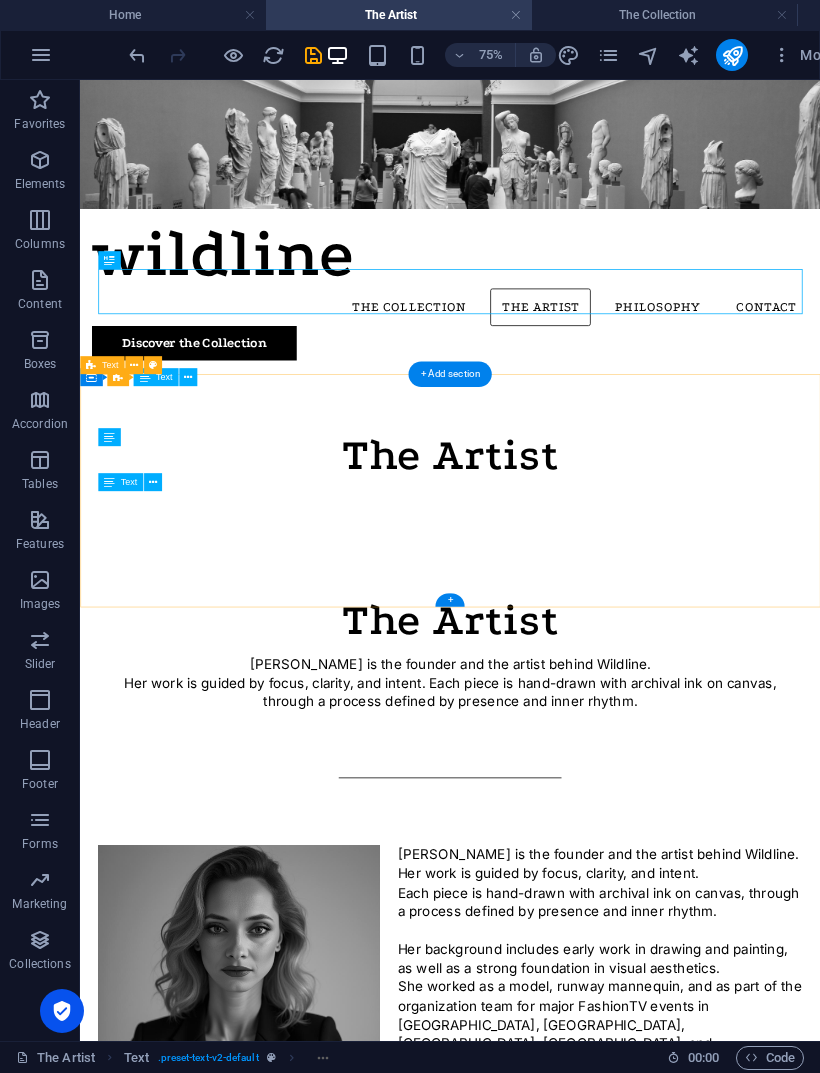click on "The Artist [PERSON_NAME] is the founder and the artist behind [PERSON_NAME]. Her work is guided by focus, clarity, and intent. Each piece is hand-drawn with archival ink on canvas,  through a process defined by presence and inner rhythm." at bounding box center [573, 846] 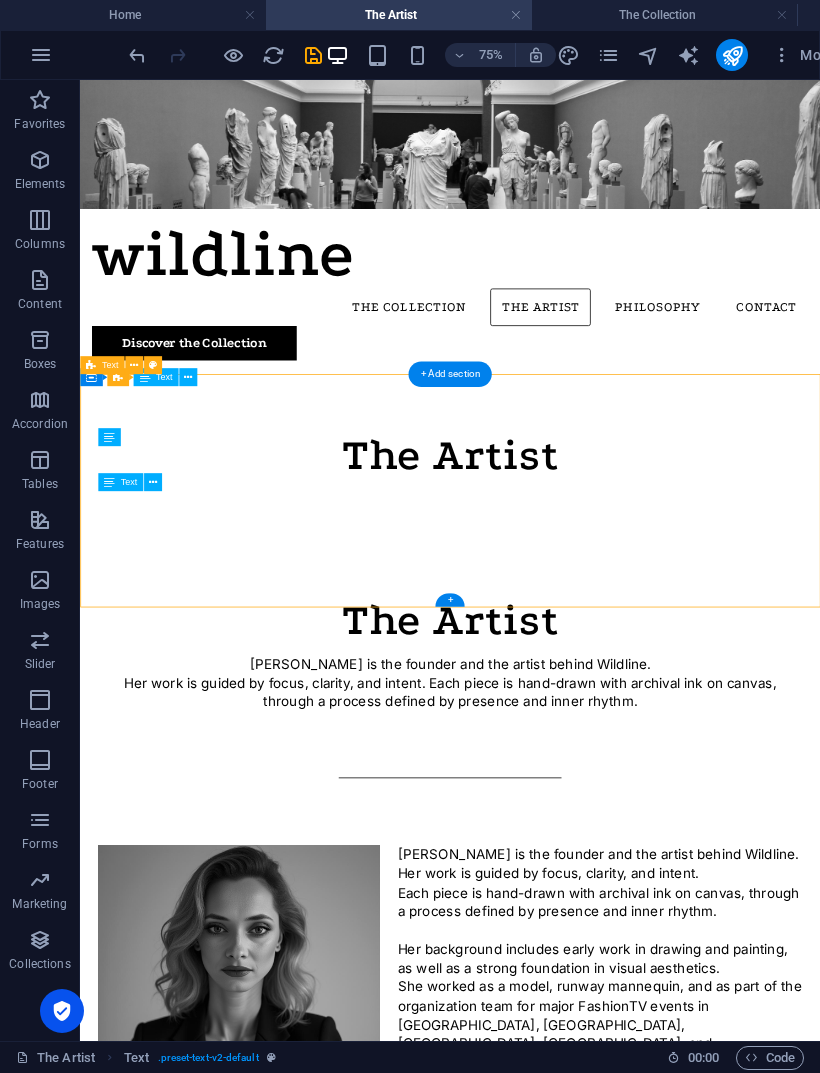 click on "The Artist" at bounding box center [573, 580] 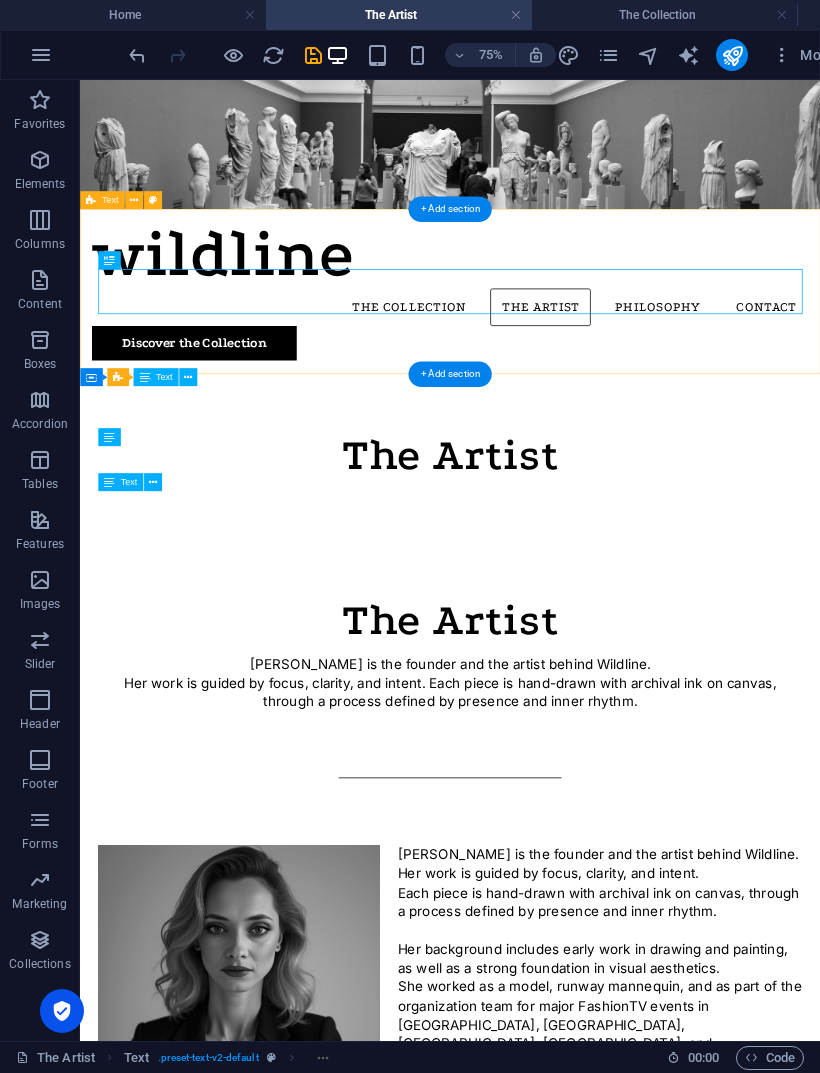 click on "The Artist" at bounding box center (573, 580) 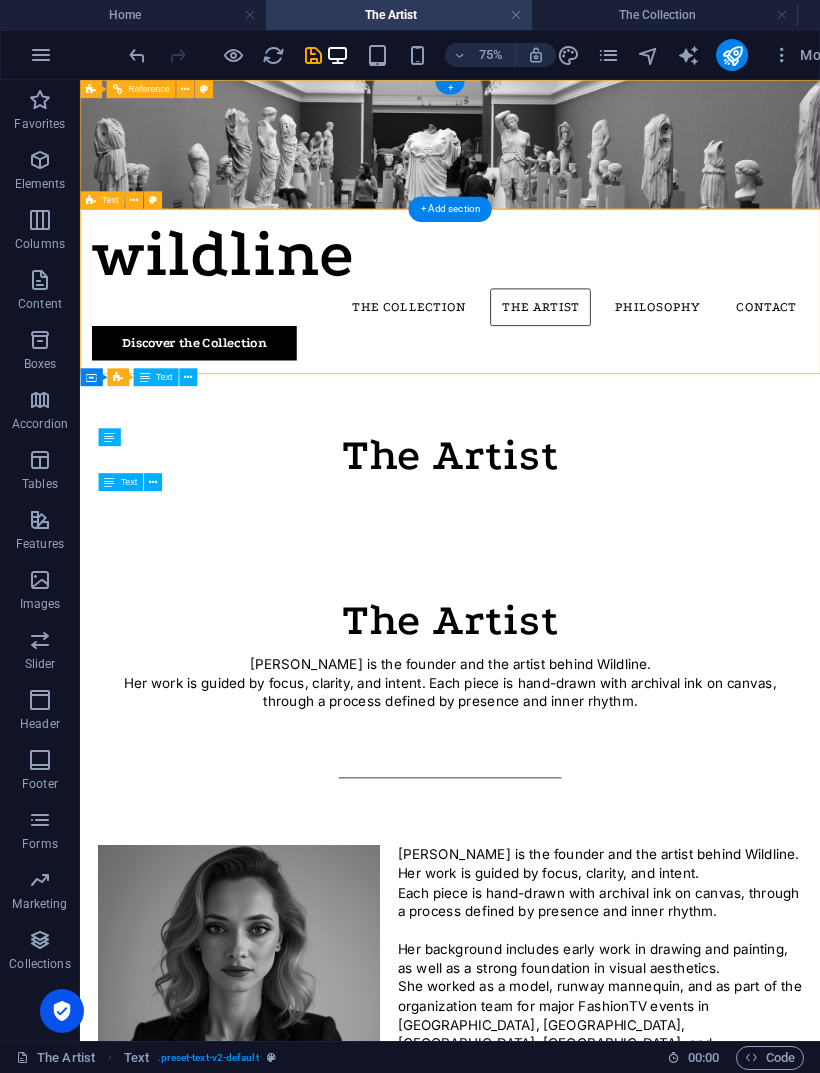 click at bounding box center (134, 200) 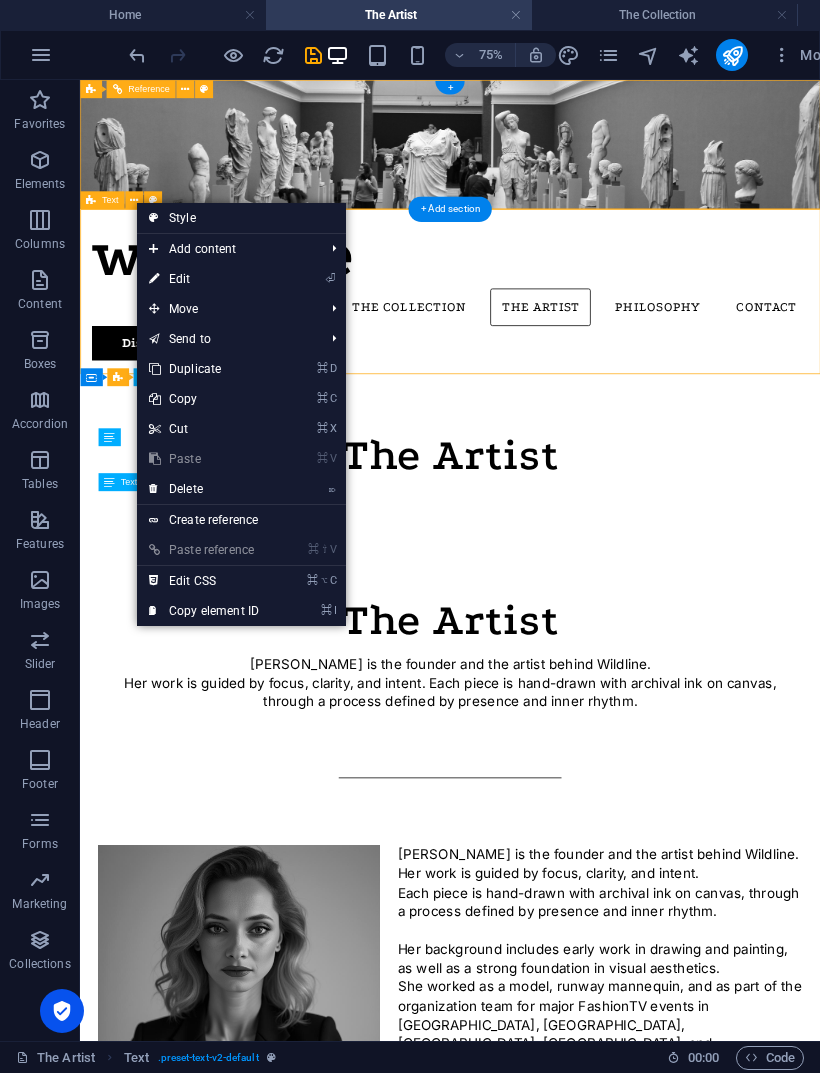 click on "⌦  Delete" at bounding box center (204, 489) 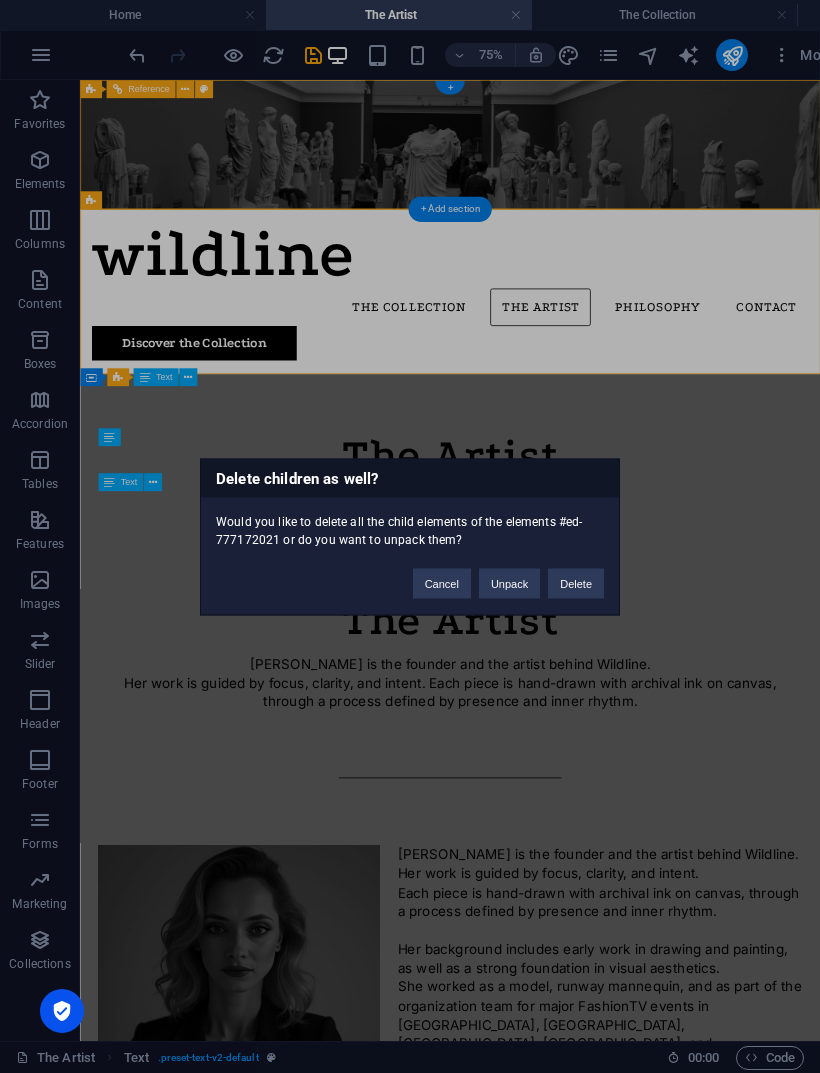 click on "Delete" at bounding box center [576, 583] 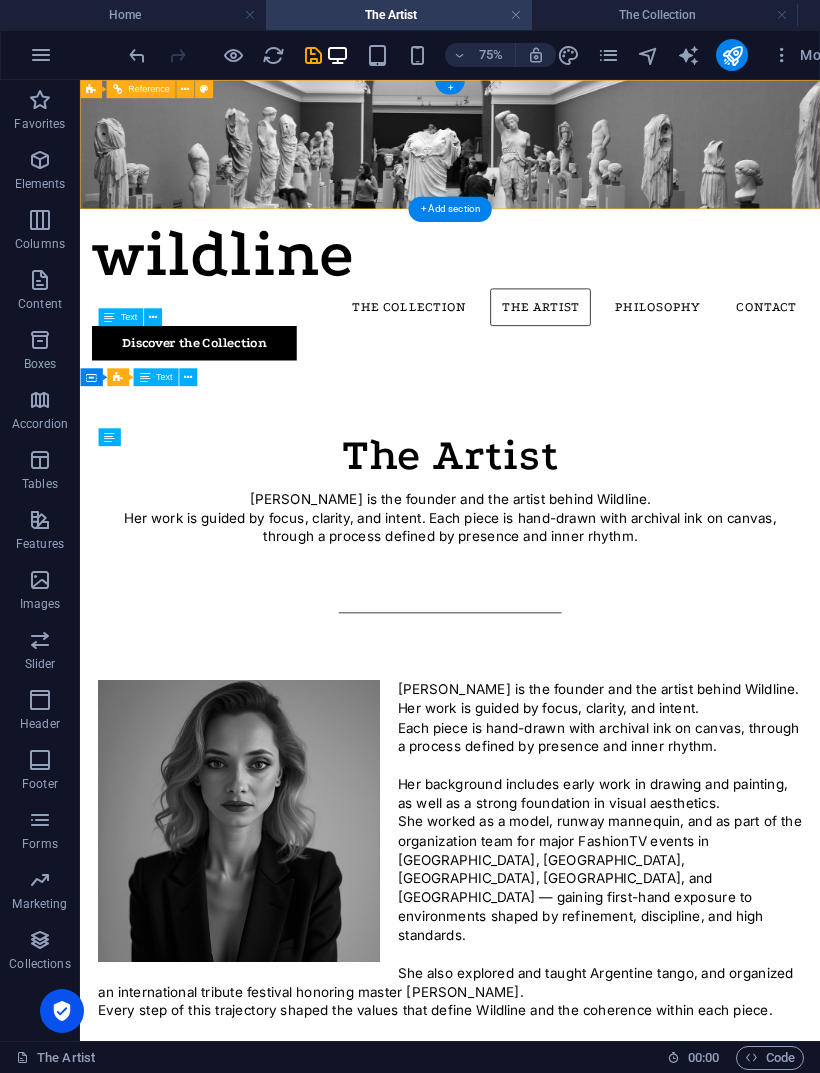 click on "[PERSON_NAME] is the founder and the artist behind Wildline. Her work is guided by focus, clarity, and intent. Each piece is hand-drawn with archival ink on canvas, through a process defined by presence and inner rhythm. Her background includes early work in drawing and painting, as well as a strong foundation in visual aesthetics. She worked as a model, runway mannequin, and as part of the organization team for major FashionTV events in [GEOGRAPHIC_DATA], [GEOGRAPHIC_DATA], [GEOGRAPHIC_DATA], [GEOGRAPHIC_DATA], and [GEOGRAPHIC_DATA] — gaining first-hand exposure to environments shaped by refinement, discipline, and high standards. She also explored and taught Argentine tango, and organized an international tribute festival honoring master [PERSON_NAME]. Every step of this trajectory shaped the values that define Wildline and the coherence within each piece. Alongside her fine art practice, she also illustrates for children’s magazines — a meaningful part of her work, with the joy of knowing her drawings reach hundreds of thousands of kids." at bounding box center [573, 1308] 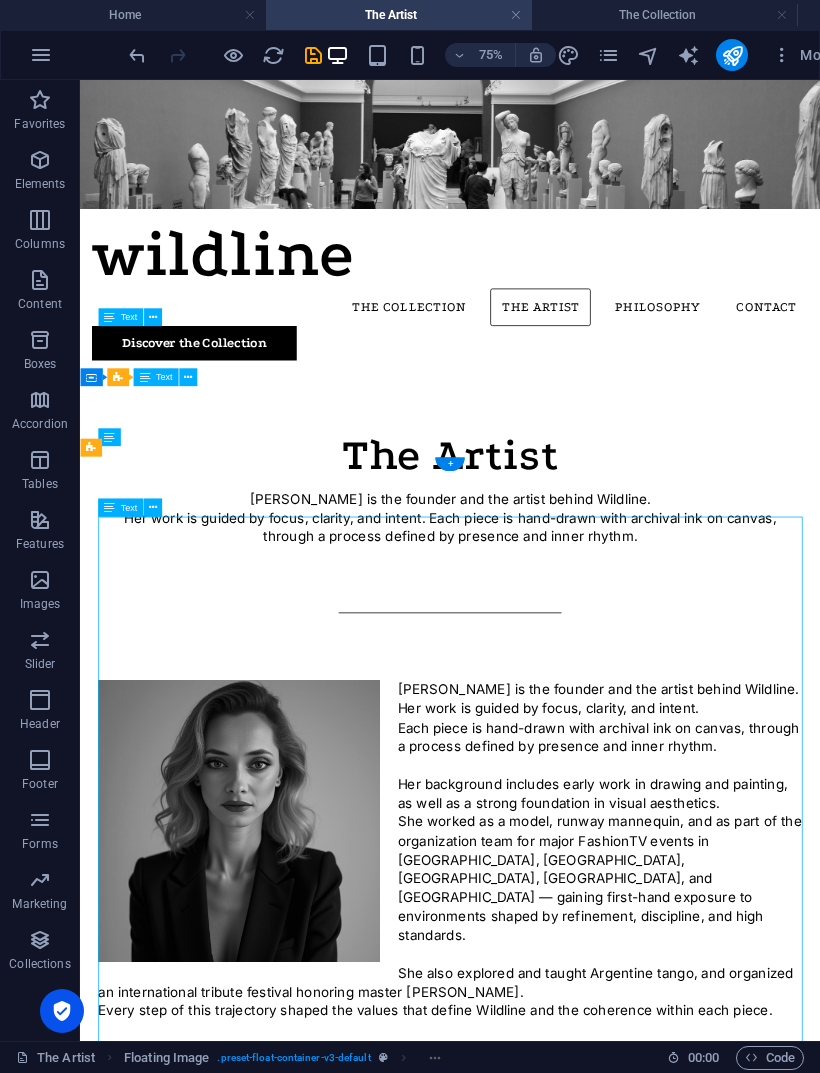 click on "[PERSON_NAME] is the founder and the artist behind Wildline. Her work is guided by focus, clarity, and intent. Each piece is hand-drawn with archival ink on canvas, through a process defined by presence and inner rhythm. Her background includes early work in drawing and painting, as well as a strong foundation in visual aesthetics. She worked as a model, runway mannequin, and as part of the organization team for major FashionTV events in [GEOGRAPHIC_DATA], [GEOGRAPHIC_DATA], [GEOGRAPHIC_DATA], [GEOGRAPHIC_DATA], and [GEOGRAPHIC_DATA] — gaining first-hand exposure to environments shaped by refinement, discipline, and high standards. She also explored and taught Argentine tango, and organized an international tribute festival honoring master [PERSON_NAME]. Every step of this trajectory shaped the values that define Wildline and the coherence within each piece. Alongside her fine art practice, she also illustrates for children’s magazines — a meaningful part of her work, with the joy of knowing her drawings reach hundreds of thousands of kids." at bounding box center (573, 1308) 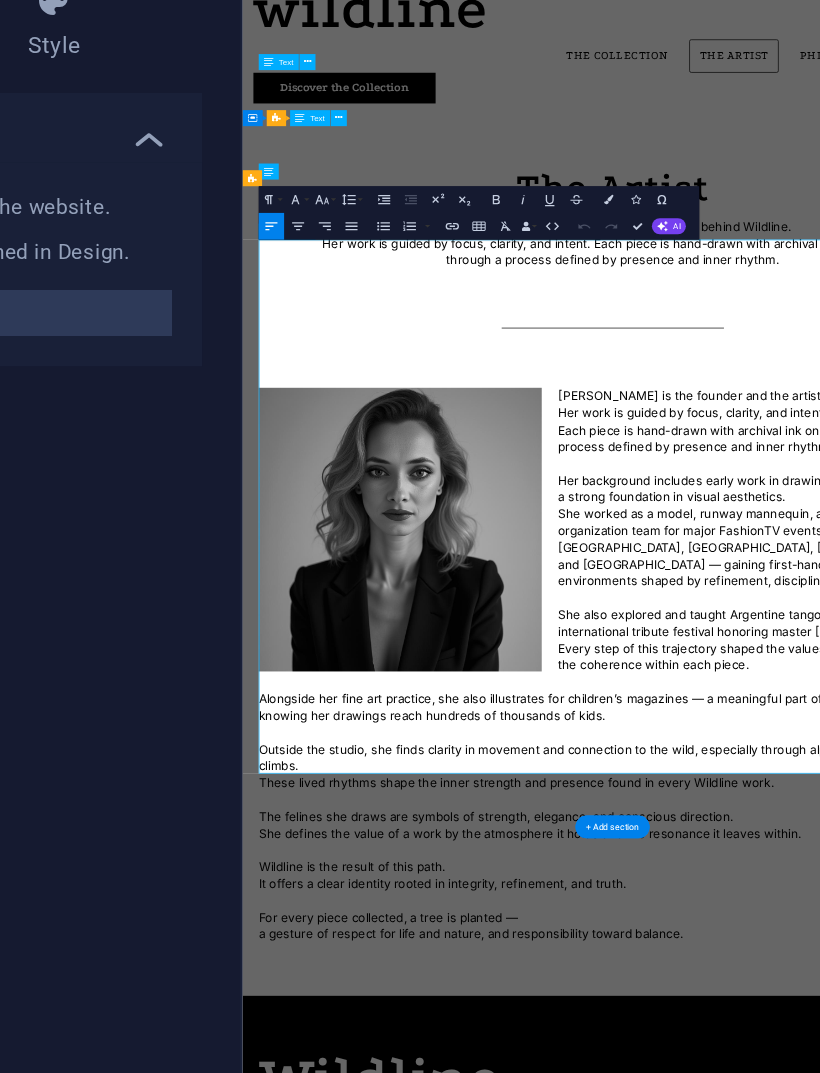 click on "[PERSON_NAME] is the founder and the artist behind Wildline. Her work is guided by focus, clarity, and intent. Each piece is hand-drawn with archival ink on canvas, through a process defined by presence and inner rhythm." at bounding box center [796, 704] 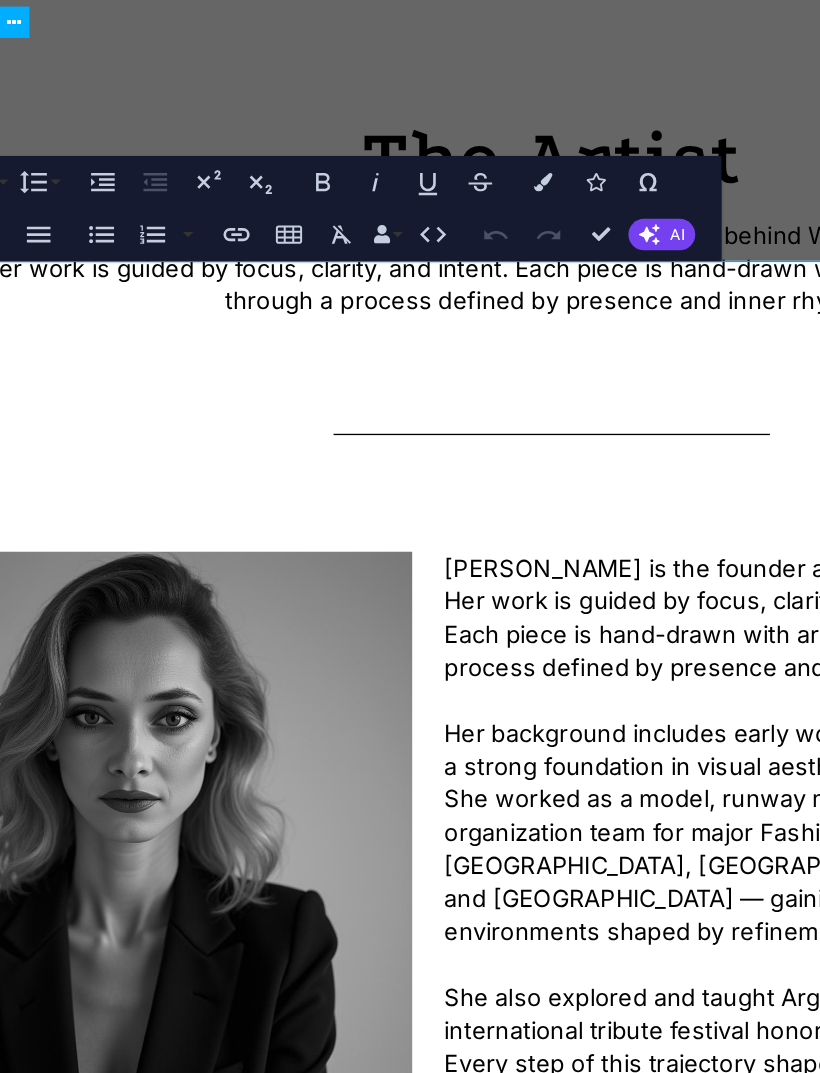 click on "[PERSON_NAME] is the founder and the artist behind Wildline. Her work is guided by focus, clarity, and intent. Each piece is hand-drawn with archival ink on canvas, through a process defined by presence and inner rhythm." at bounding box center [379, 353] 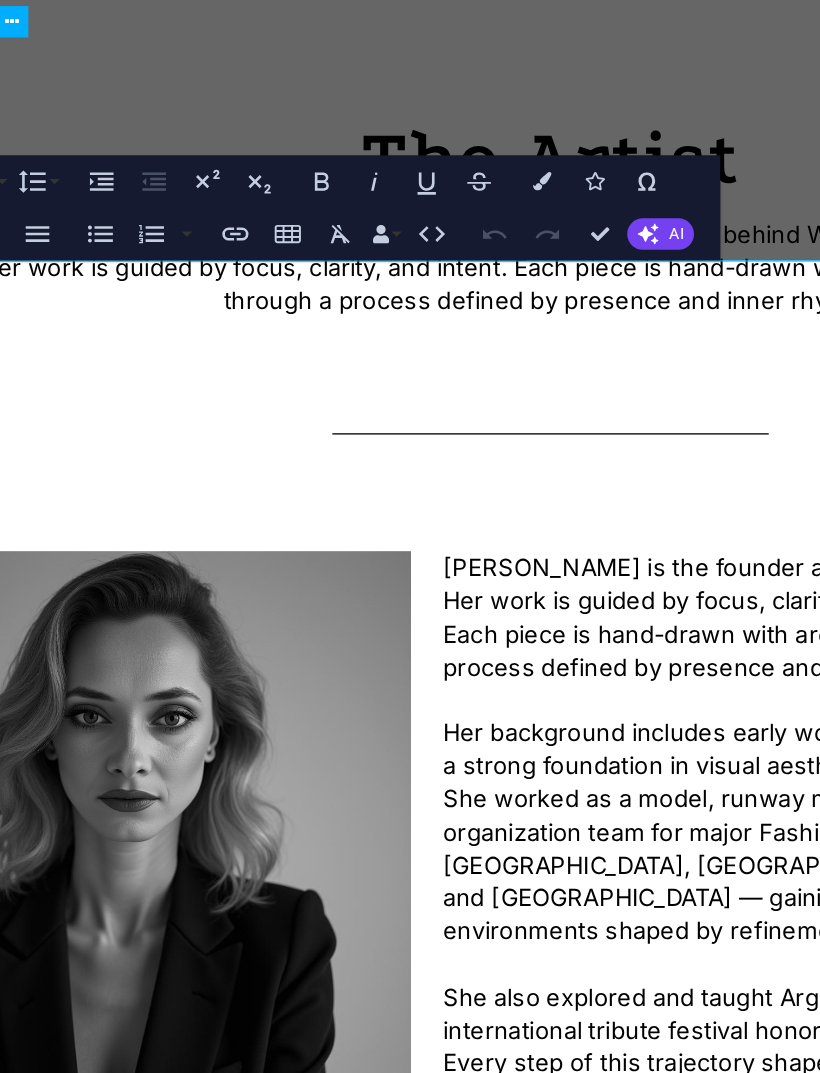 click on "[PERSON_NAME] is the founder and the artist behind Wildline. Her work is guided by focus, clarity, and intent. Each piece is hand-drawn with archival ink on canvas, through a process defined by presence and inner rhythm." at bounding box center (377, 352) 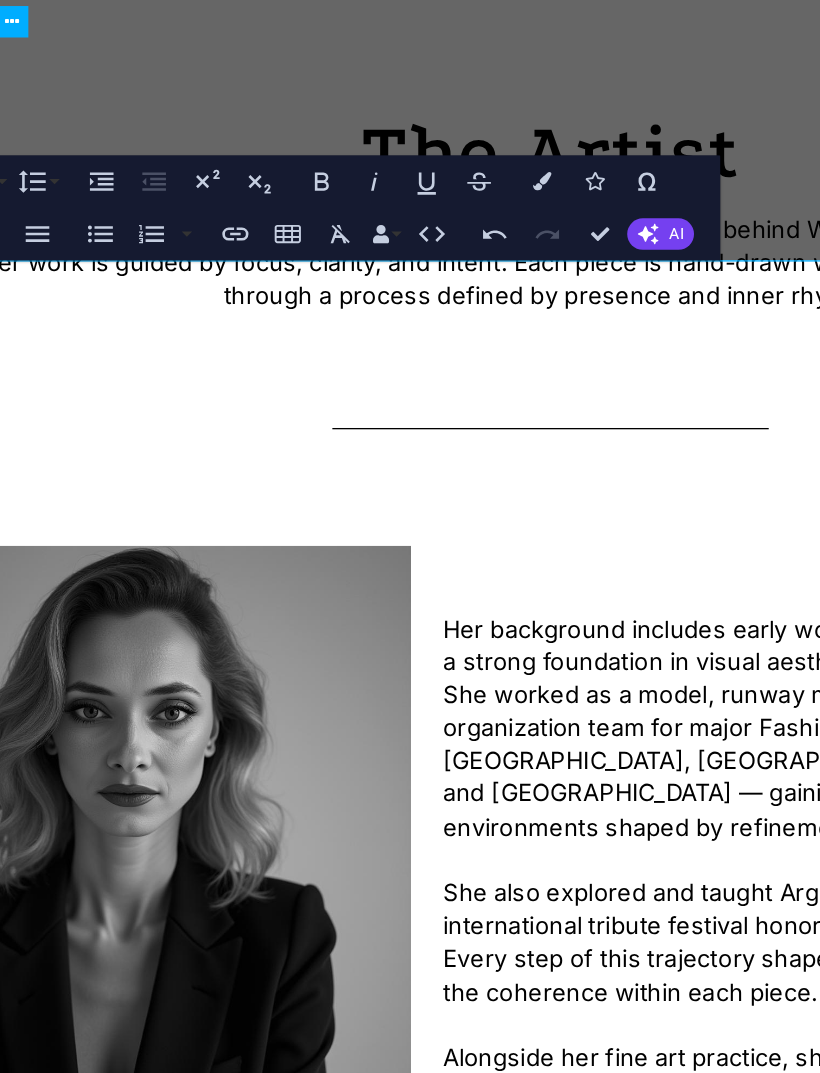 click on "Her background includes early work in drawing and painting, as well as a strong foundation in visual aesthetics. She worked as a model, runway mannequin, and as part of the organization team for major FashionTV events in [GEOGRAPHIC_DATA], [GEOGRAPHIC_DATA], [GEOGRAPHIC_DATA], [GEOGRAPHIC_DATA], and [GEOGRAPHIC_DATA] — gaining first-hand exposure to environments shaped by refinement, discipline, and high standards." at bounding box center (377, 437) 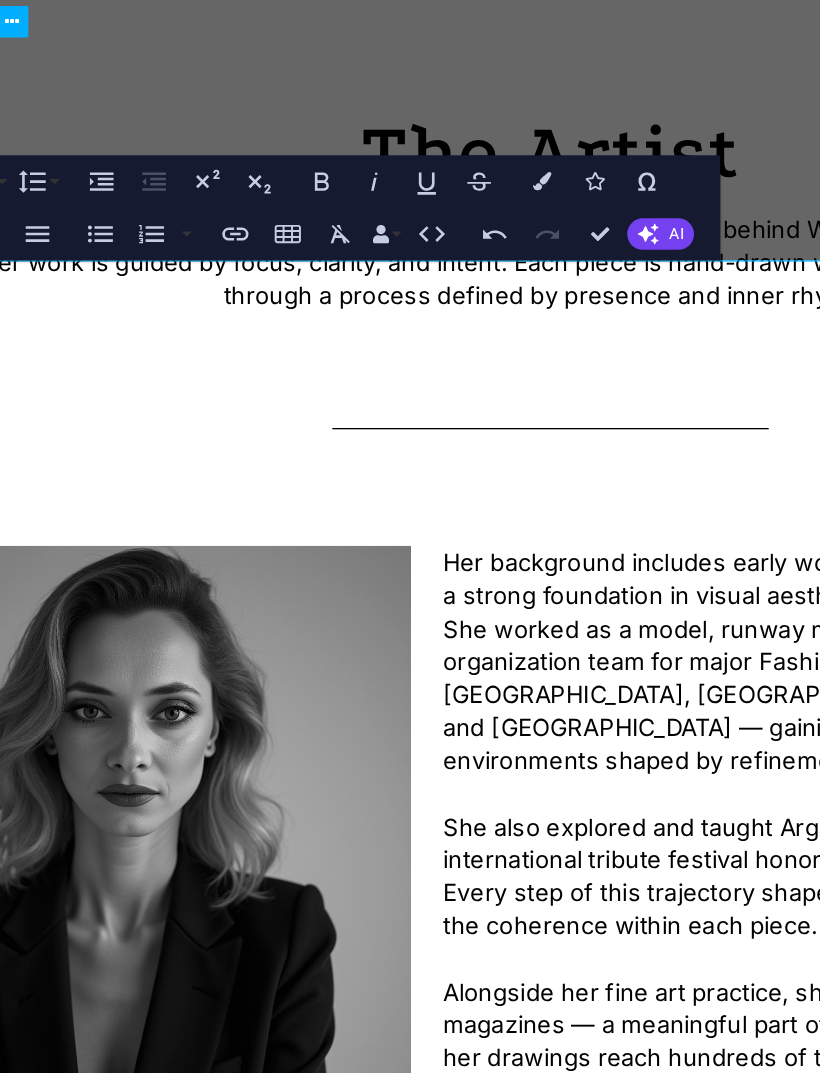 click on "The Artist [PERSON_NAME] is the founder and the artist behind [PERSON_NAME]. Her work is guided by focus, clarity, and intent. Each piece is hand-drawn with archival ink on canvas,  through a process defined by presence and inner rhythm." at bounding box center (377, 44) 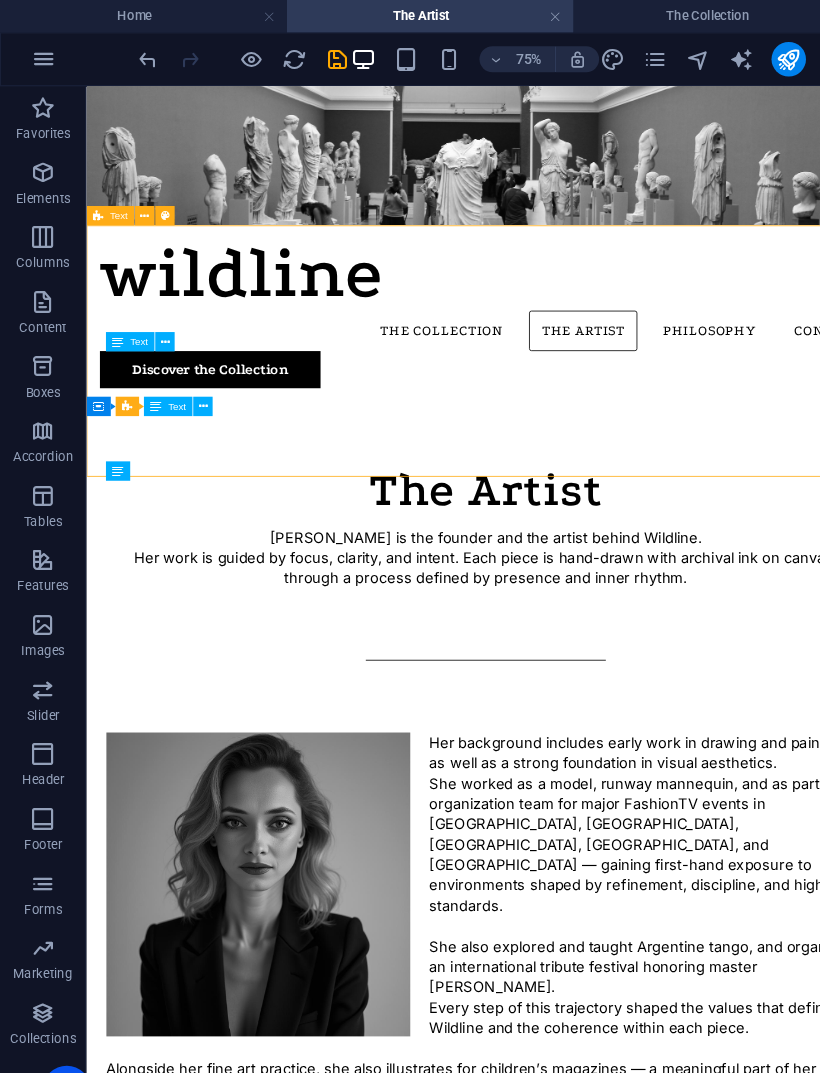 click at bounding box center [313, 55] 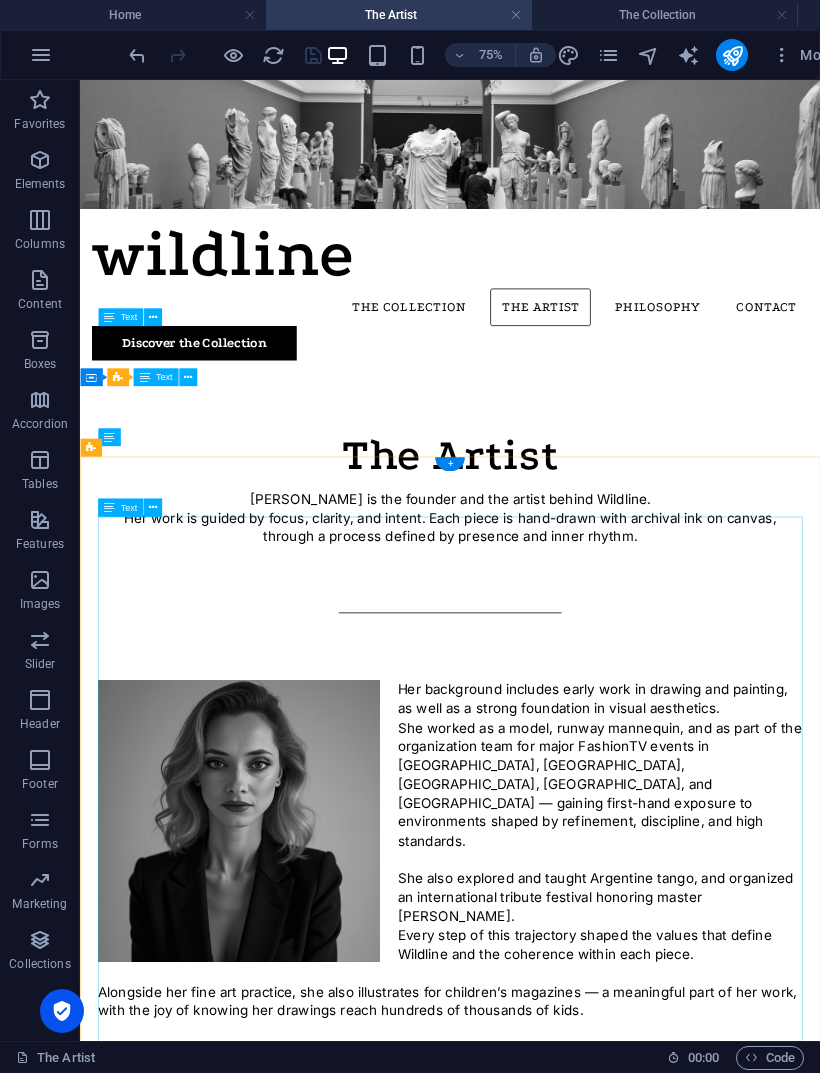 click on "Her background includes early work in drawing and painting, as well as a strong foundation in visual aesthetics. She worked as a model, runway mannequin, and as part of the organization team for major FashionTV events in [GEOGRAPHIC_DATA], [GEOGRAPHIC_DATA], [GEOGRAPHIC_DATA], [GEOGRAPHIC_DATA], and [GEOGRAPHIC_DATA] — gaining first-hand exposure to environments shaped by refinement, discipline, and high standards. She also explored and taught Argentine tango, and organized an international tribute festival honoring master [PERSON_NAME]. Every step of this trajectory shaped the values that define Wildline and the coherence within each piece. Alongside her fine art practice, she also illustrates for children’s magazines — a meaningful part of her work, with the joy of knowing her drawings reach hundreds of thousands of kids. Outside the studio, she finds clarity in movement and connection to the wild, especially through alpine trails and peak climbs. These lived rhythms shape the inner strength and presence found in every Wildline work." at bounding box center (573, 1270) 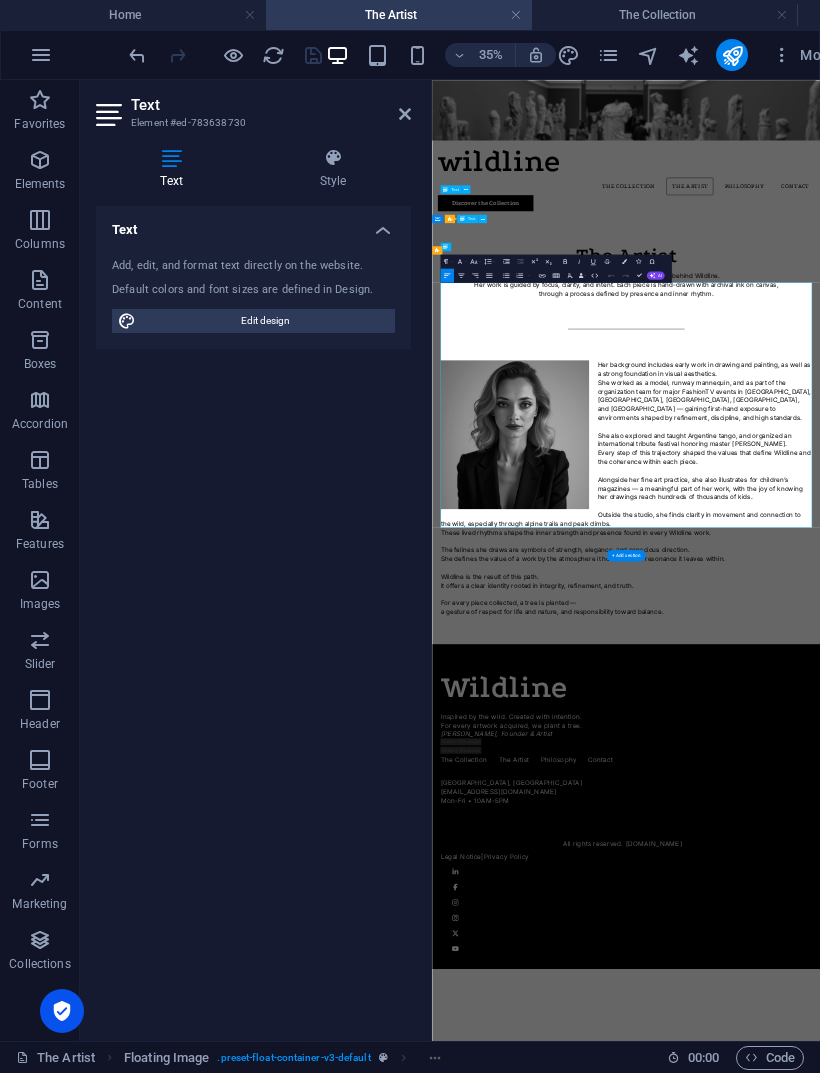 click on "She also explored and taught Argentine tango, and organized an international tribute festival honoring master [PERSON_NAME]. Every step of this trajectory shaped the values that define Wildline and the coherence within each piece." at bounding box center [986, 1119] 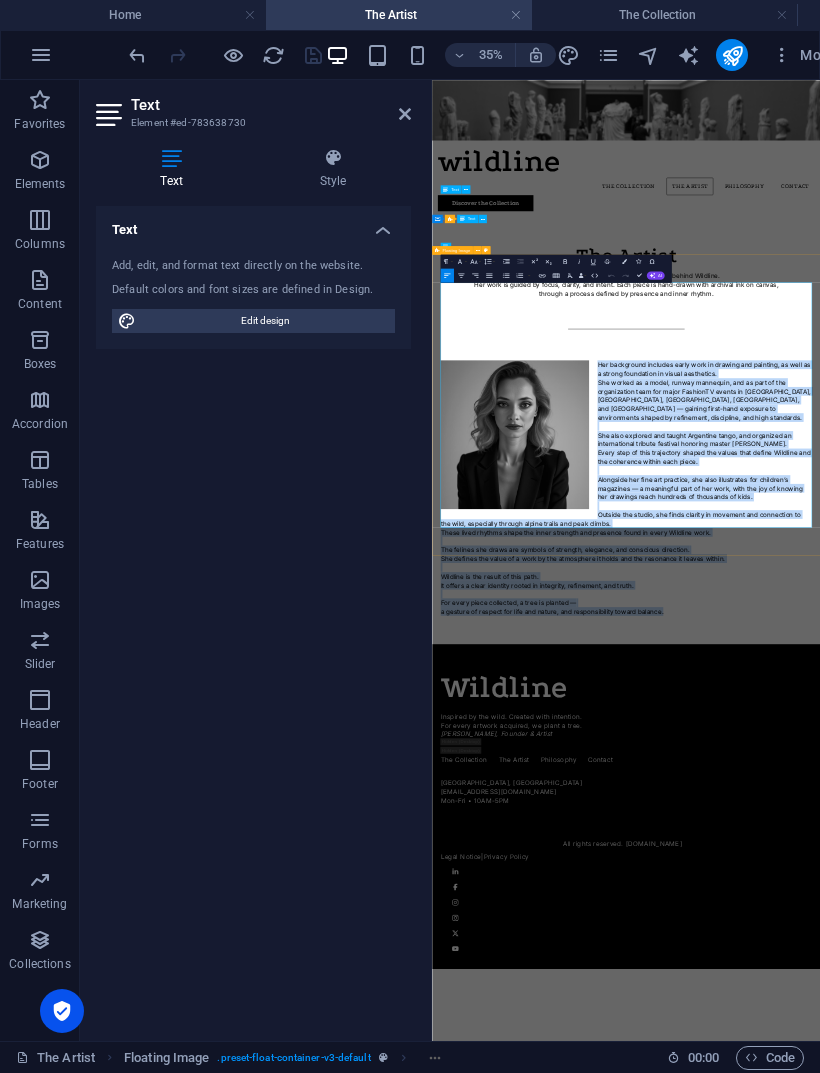 click 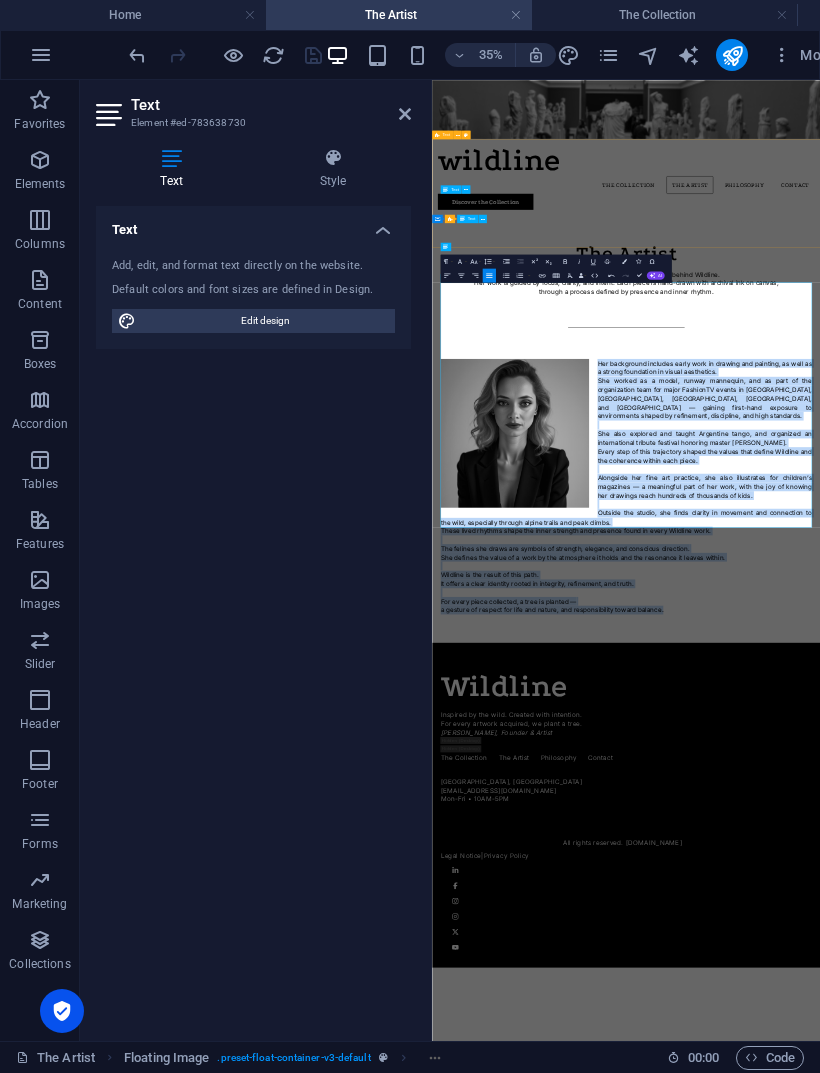 click on "The Artist [PERSON_NAME] is the founder and the artist behind [PERSON_NAME]. Her work is guided by focus, clarity, and intent. Each piece is hand-drawn with archival ink on canvas,  through a process defined by presence and inner rhythm." at bounding box center [986, 622] 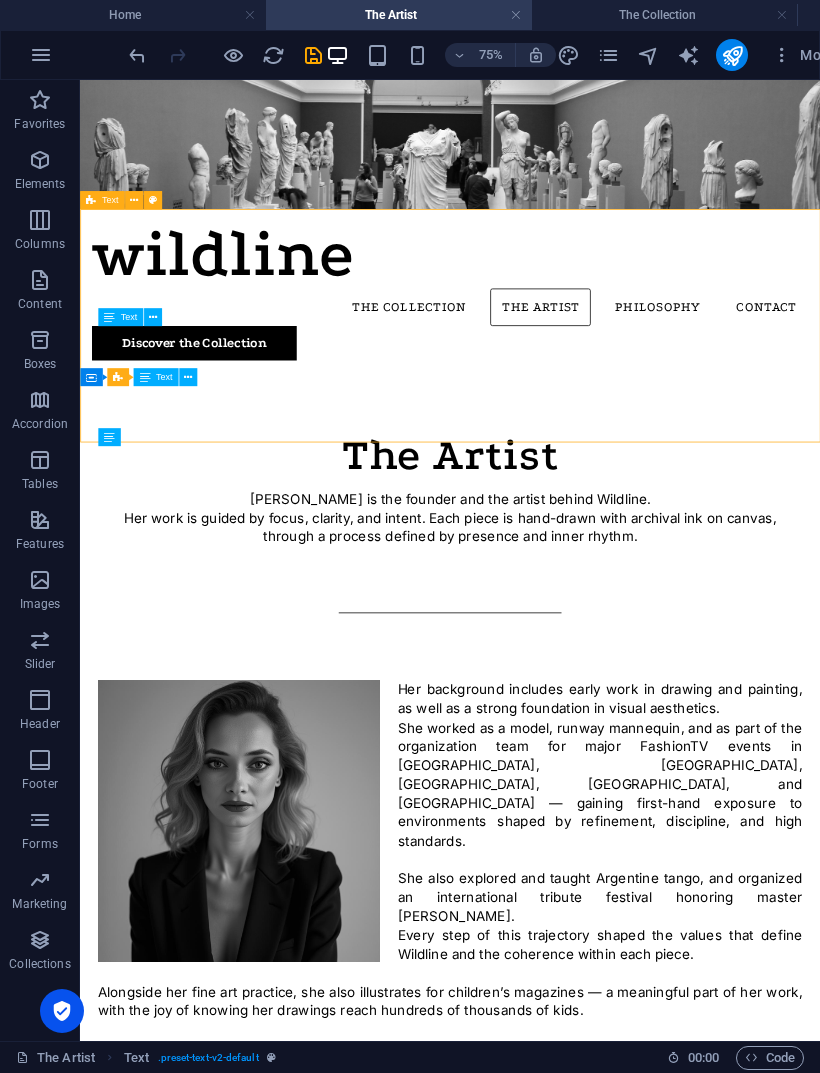 click at bounding box center [313, 55] 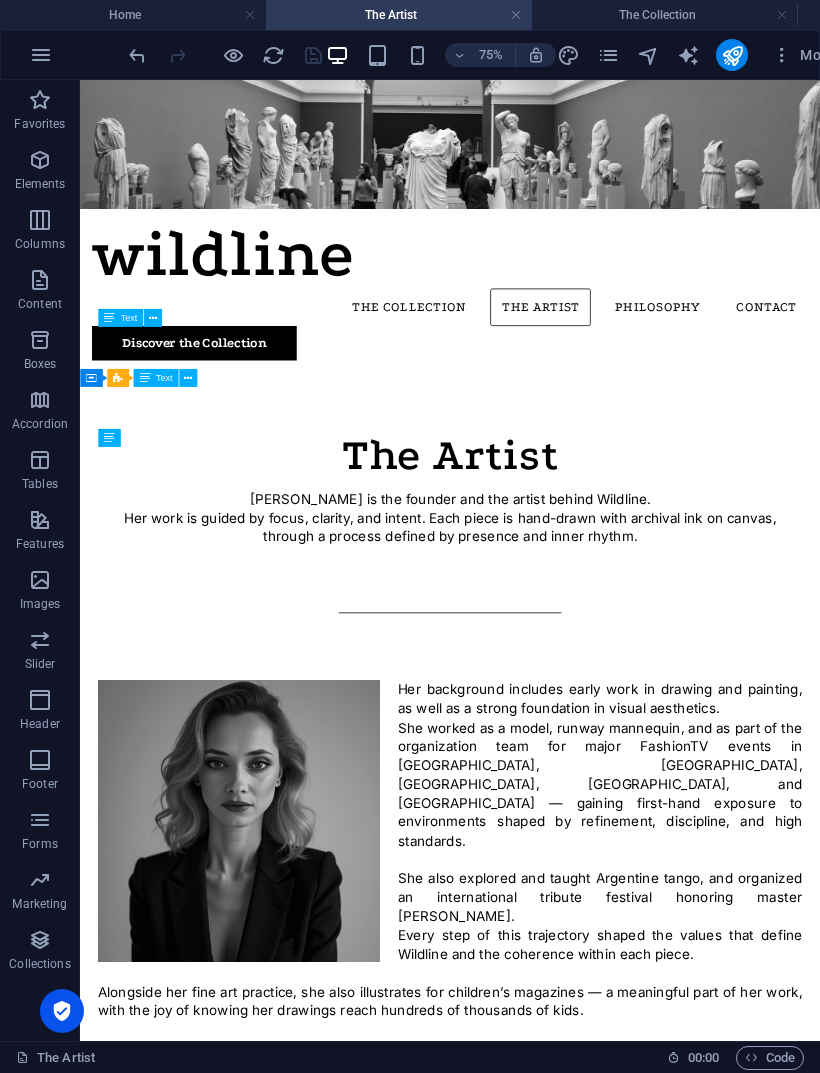 scroll, scrollTop: 0, scrollLeft: 0, axis: both 